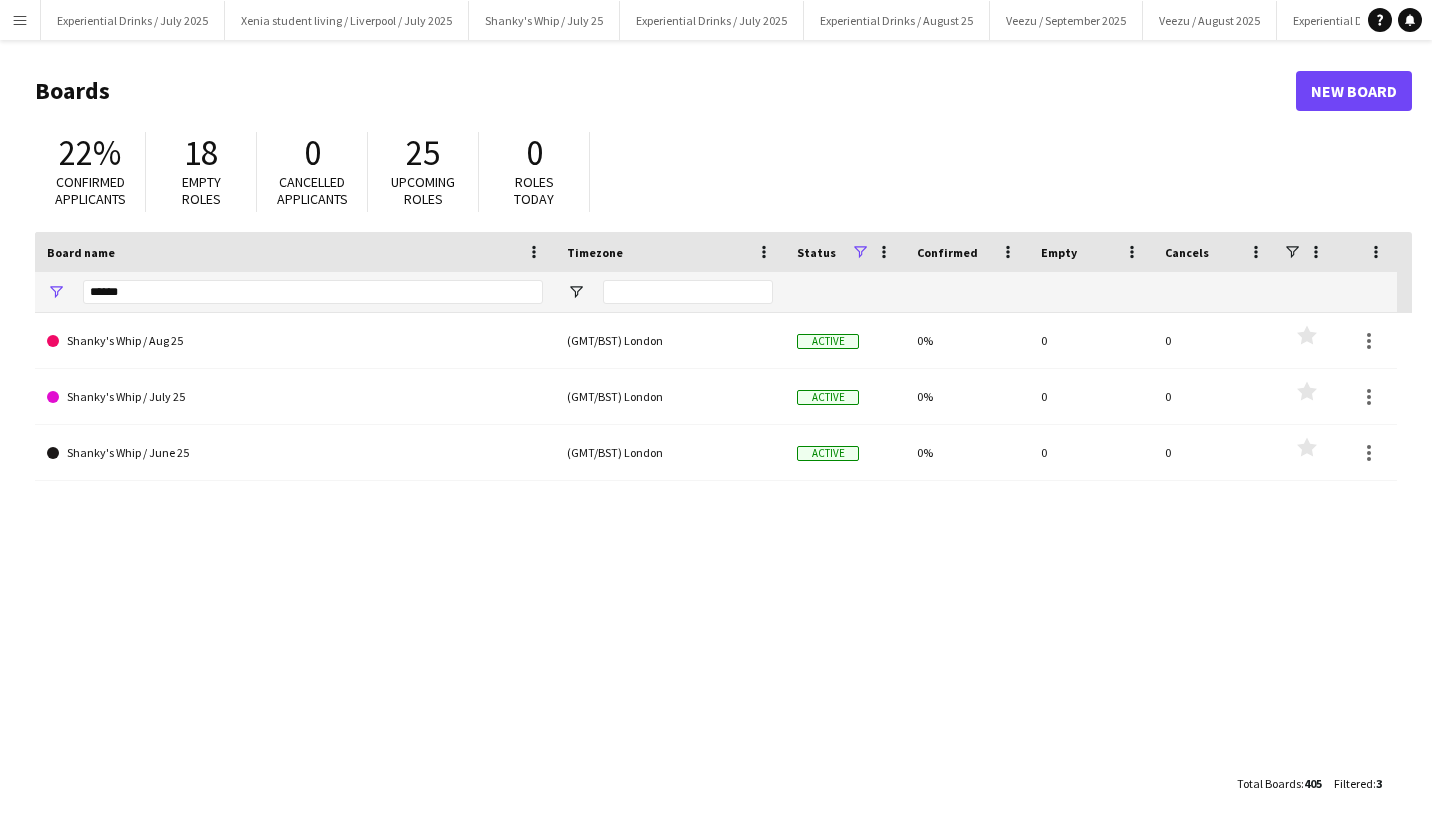 scroll, scrollTop: 0, scrollLeft: 0, axis: both 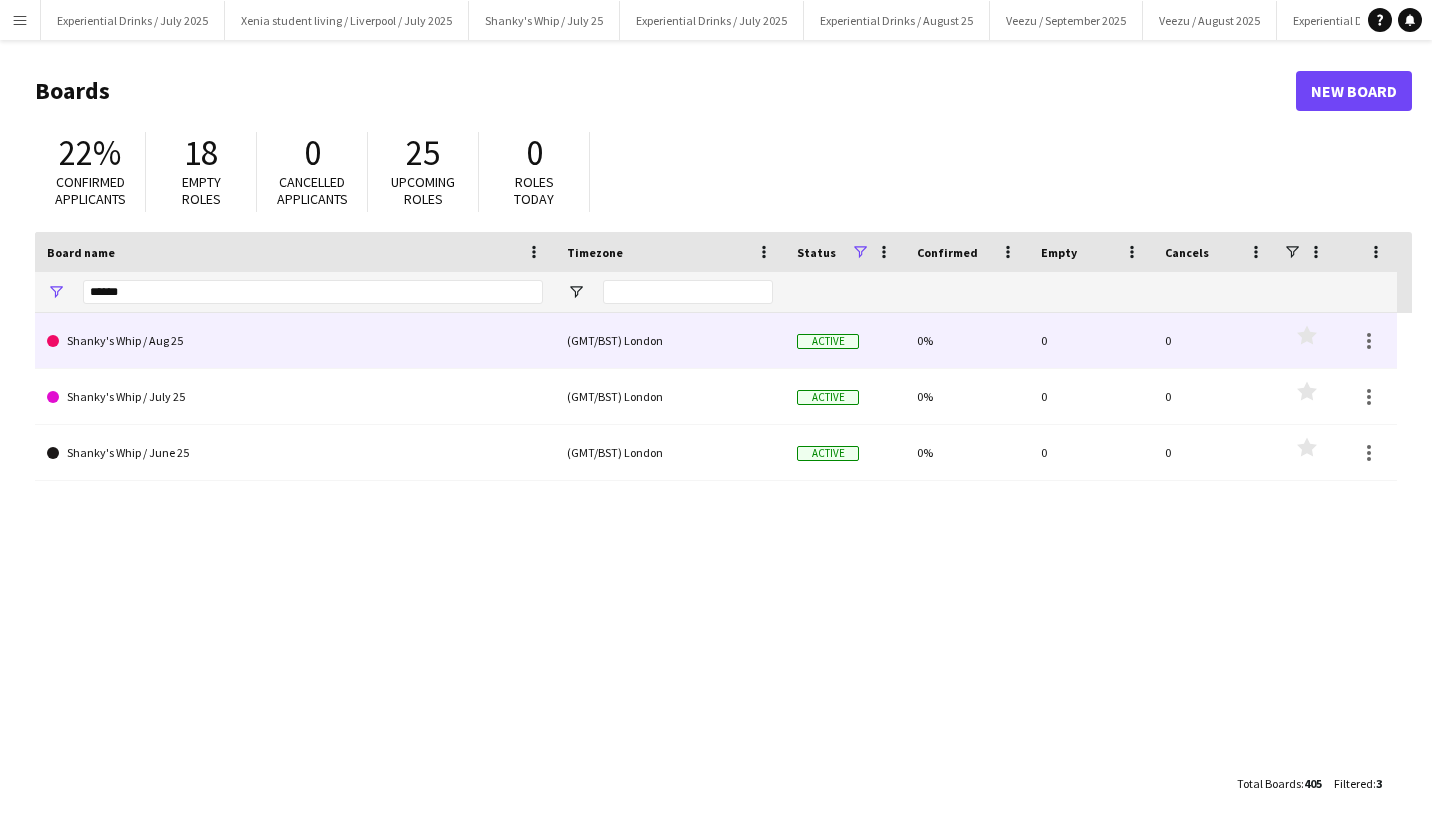 click on "Shanky's Whip / Aug 25" 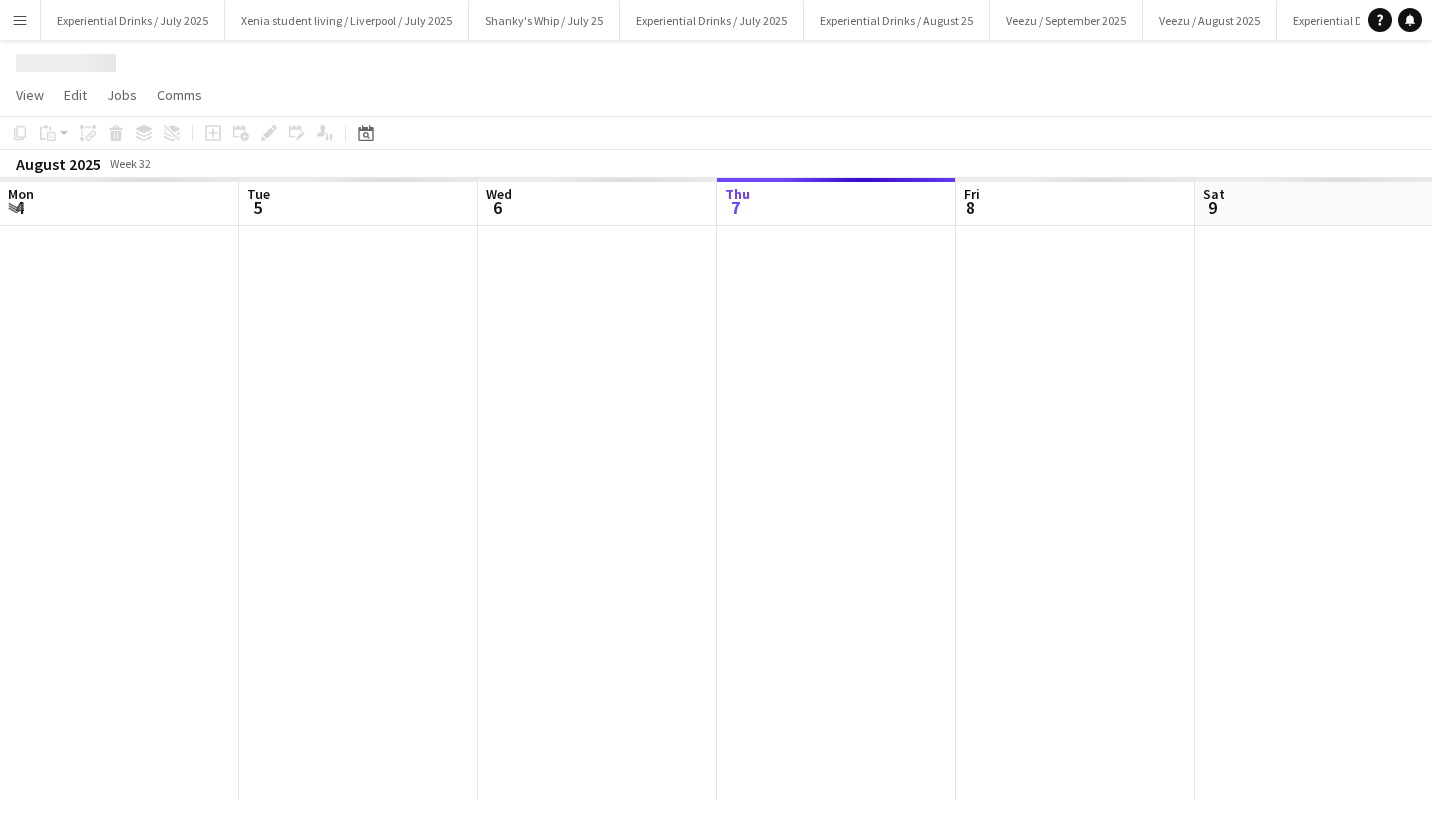 scroll, scrollTop: 0, scrollLeft: 478, axis: horizontal 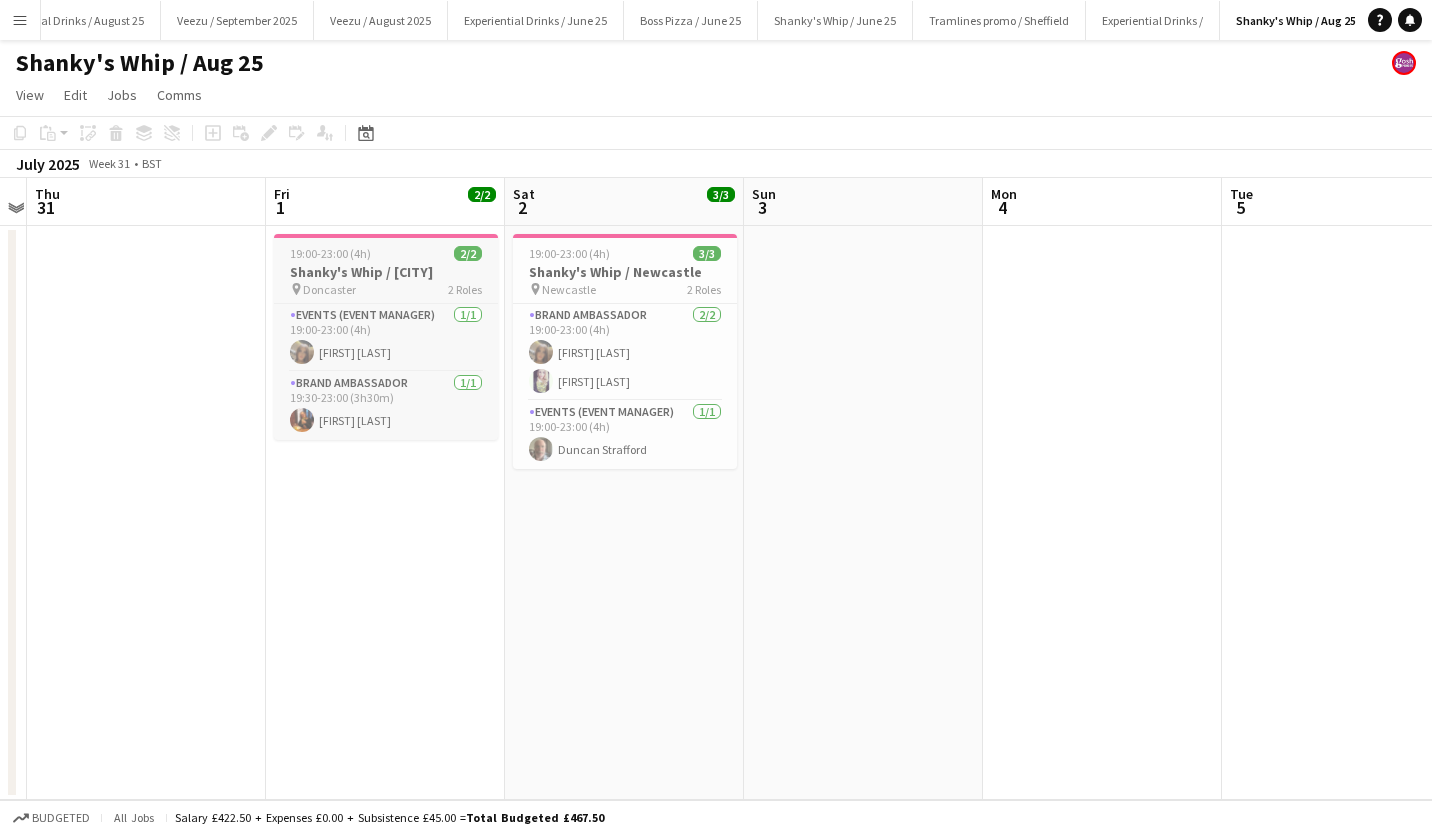 click on "19:00-23:00 (4h)    2/2   Shanky's Whip / Doncaster
pin
Doncaster   2 Roles   Events (Event Manager)   1/1   19:00-23:00 (4h)
Maylinda Perlesi  Brand Ambassador   1/1   19:30-23:00 (3h30m)
Bryony Whitfield" at bounding box center [386, 337] 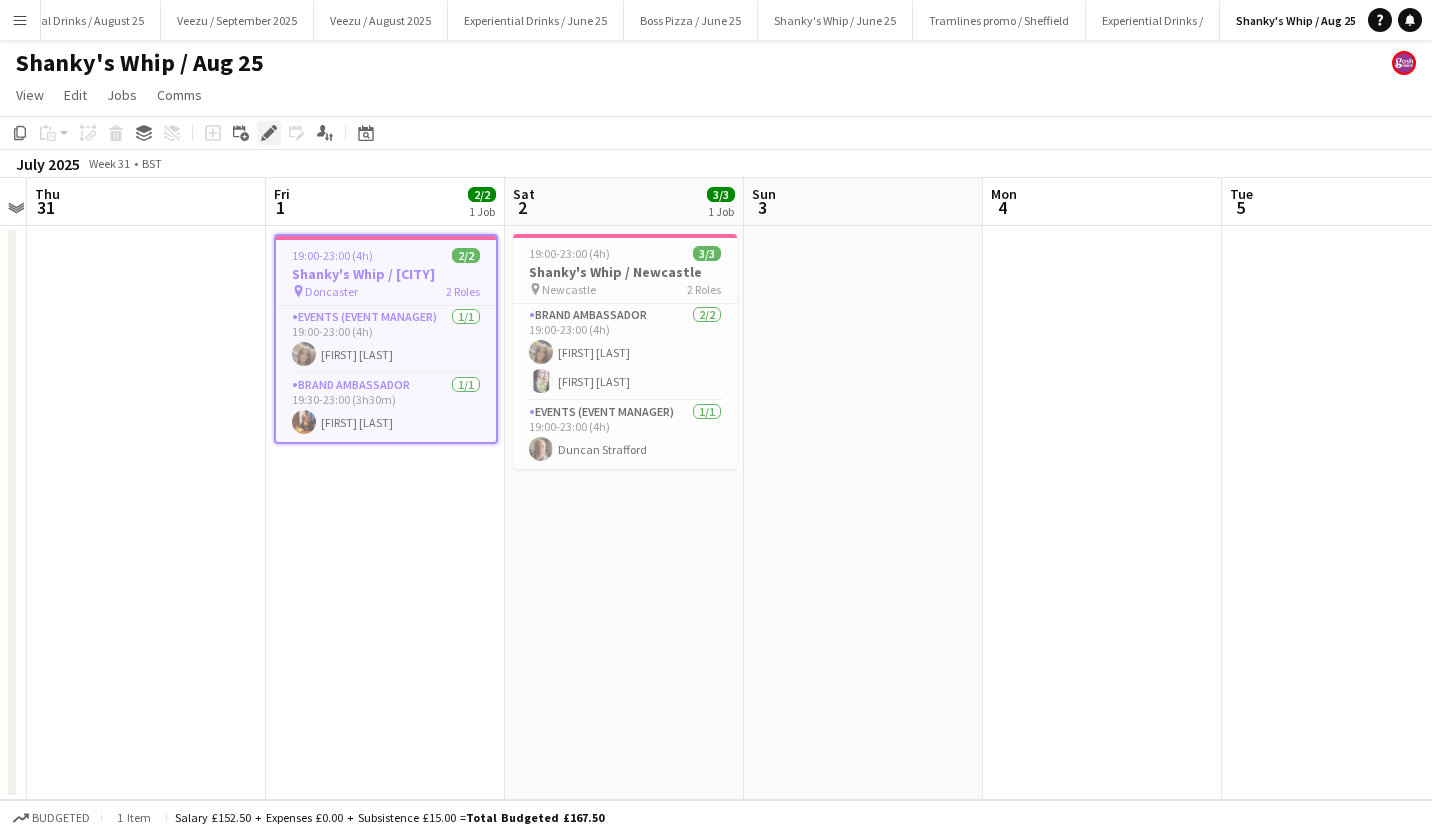 click 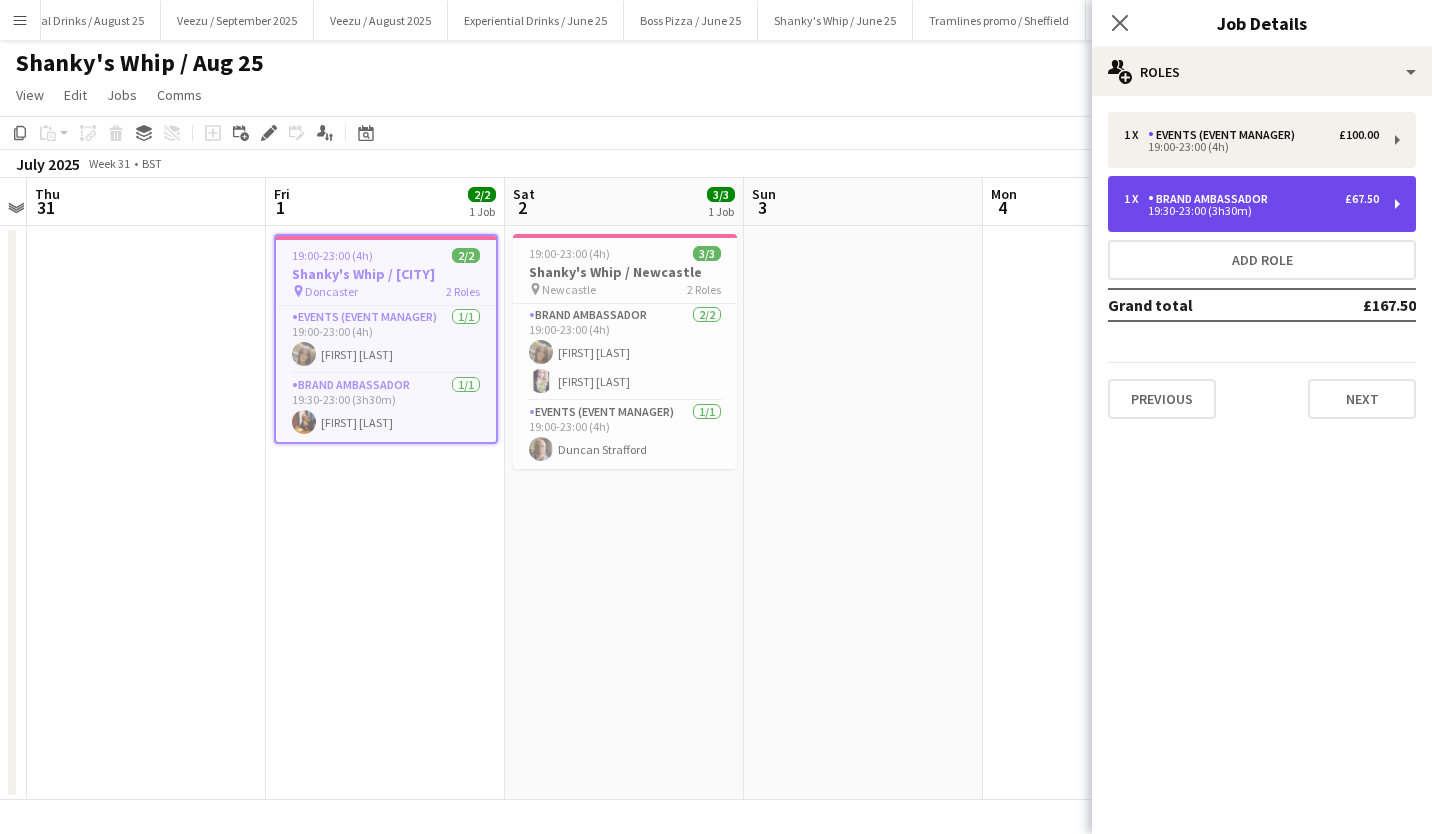 click on "1 x   Brand Ambassador   £67.50   19:30-23:00 (3h30m)" at bounding box center (1262, 204) 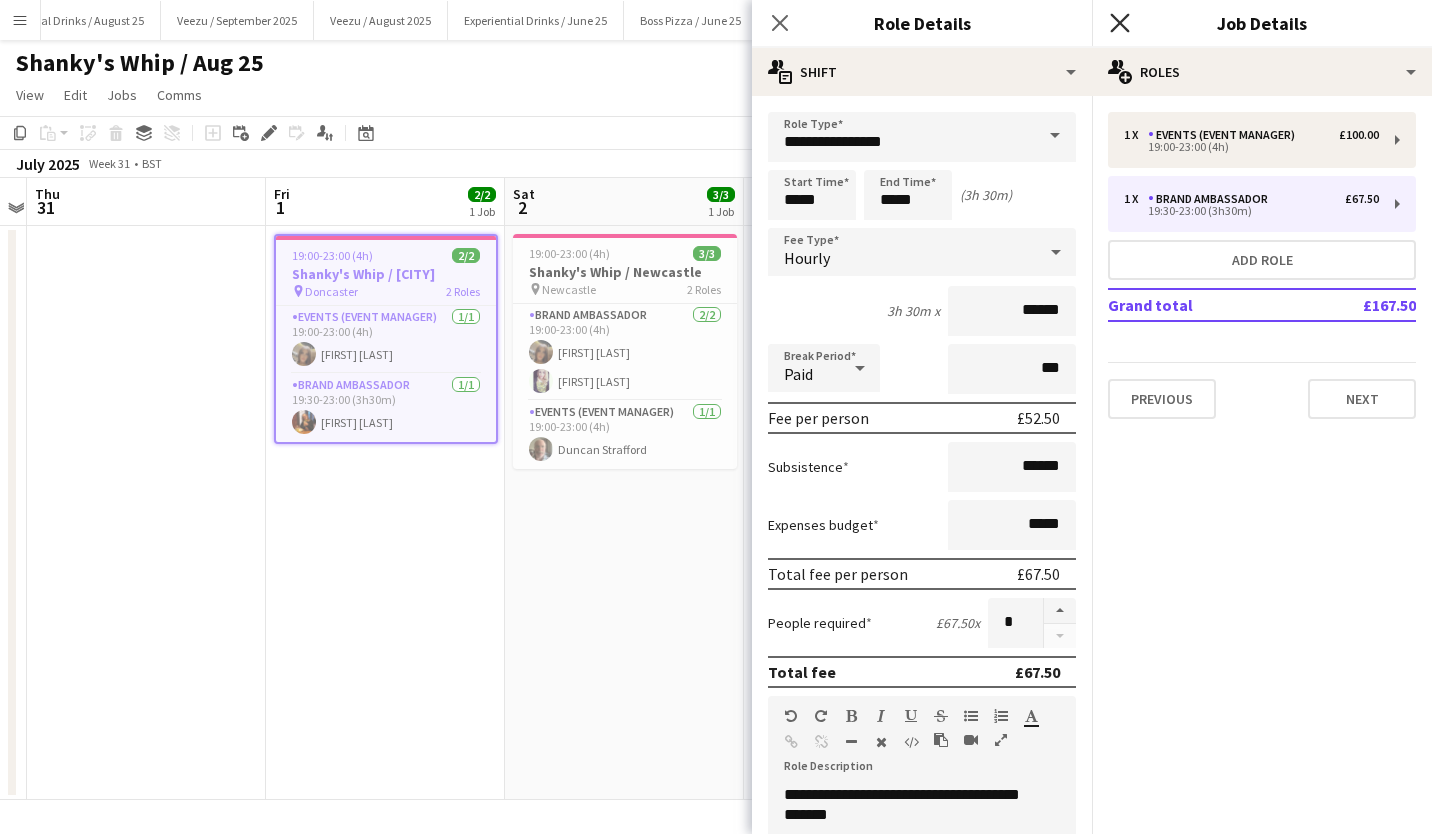 click 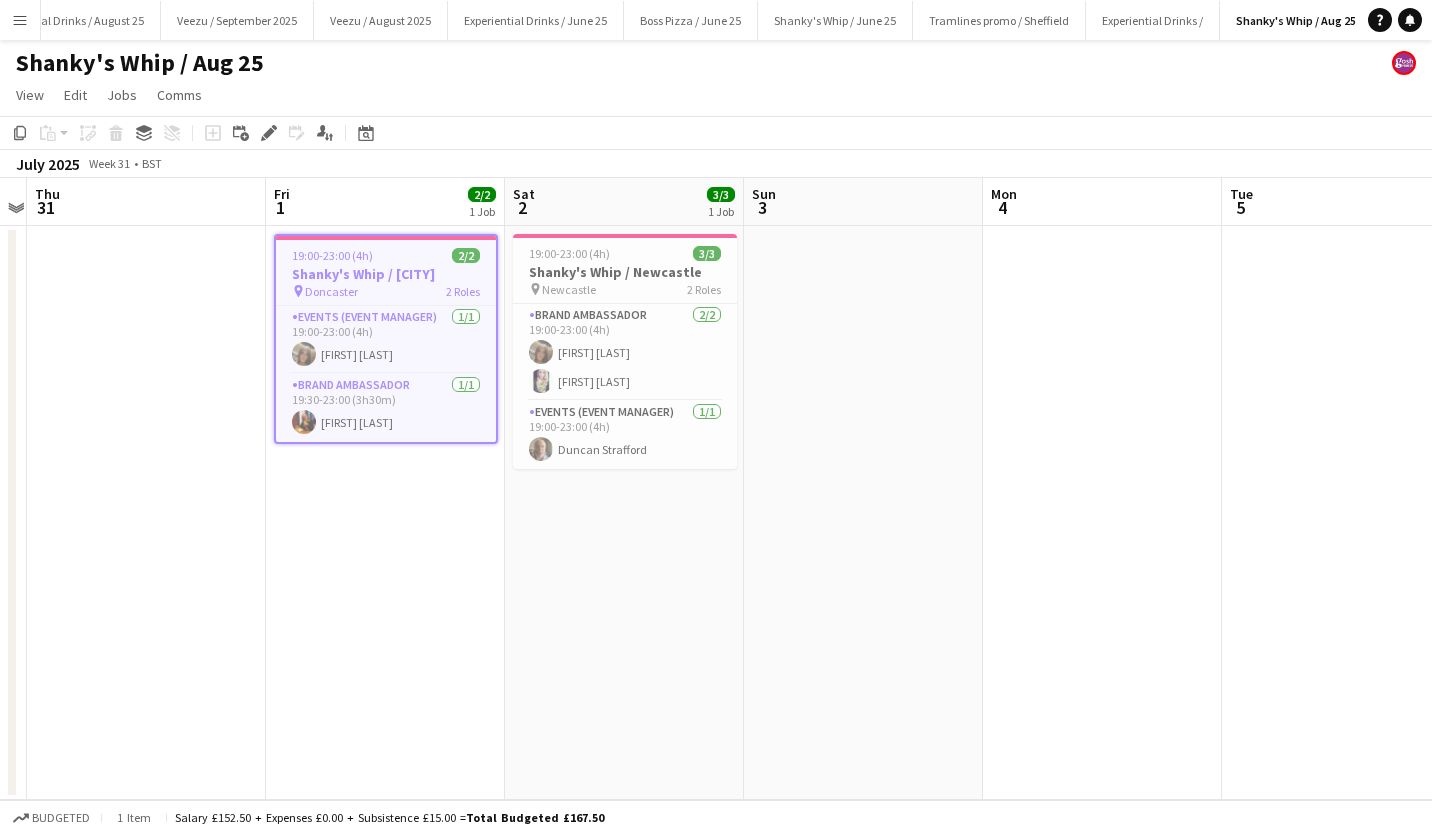 click on "Shanky's Whip / Doncaster" at bounding box center [386, 274] 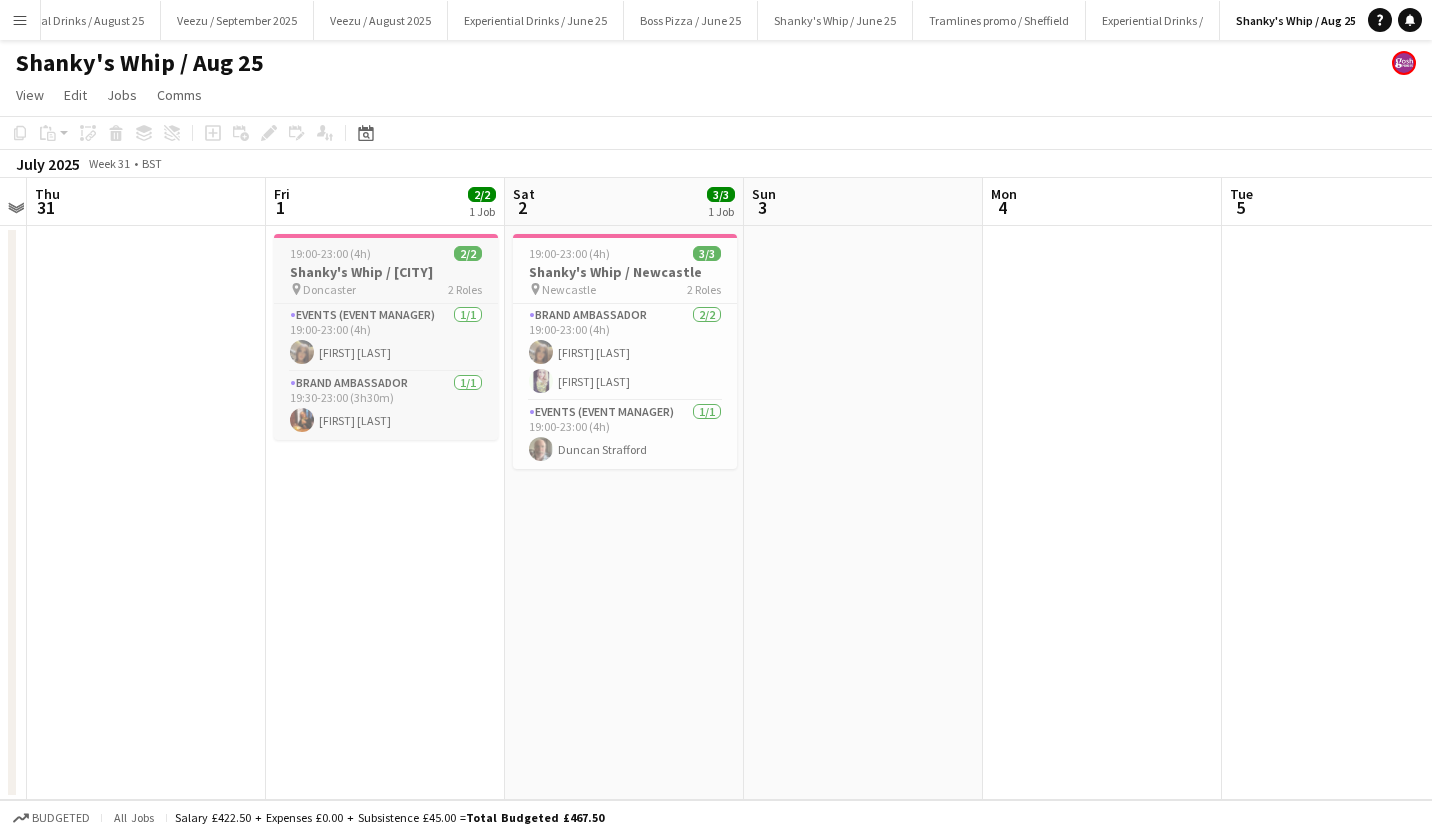 click on "Shanky's Whip / Doncaster" at bounding box center (386, 272) 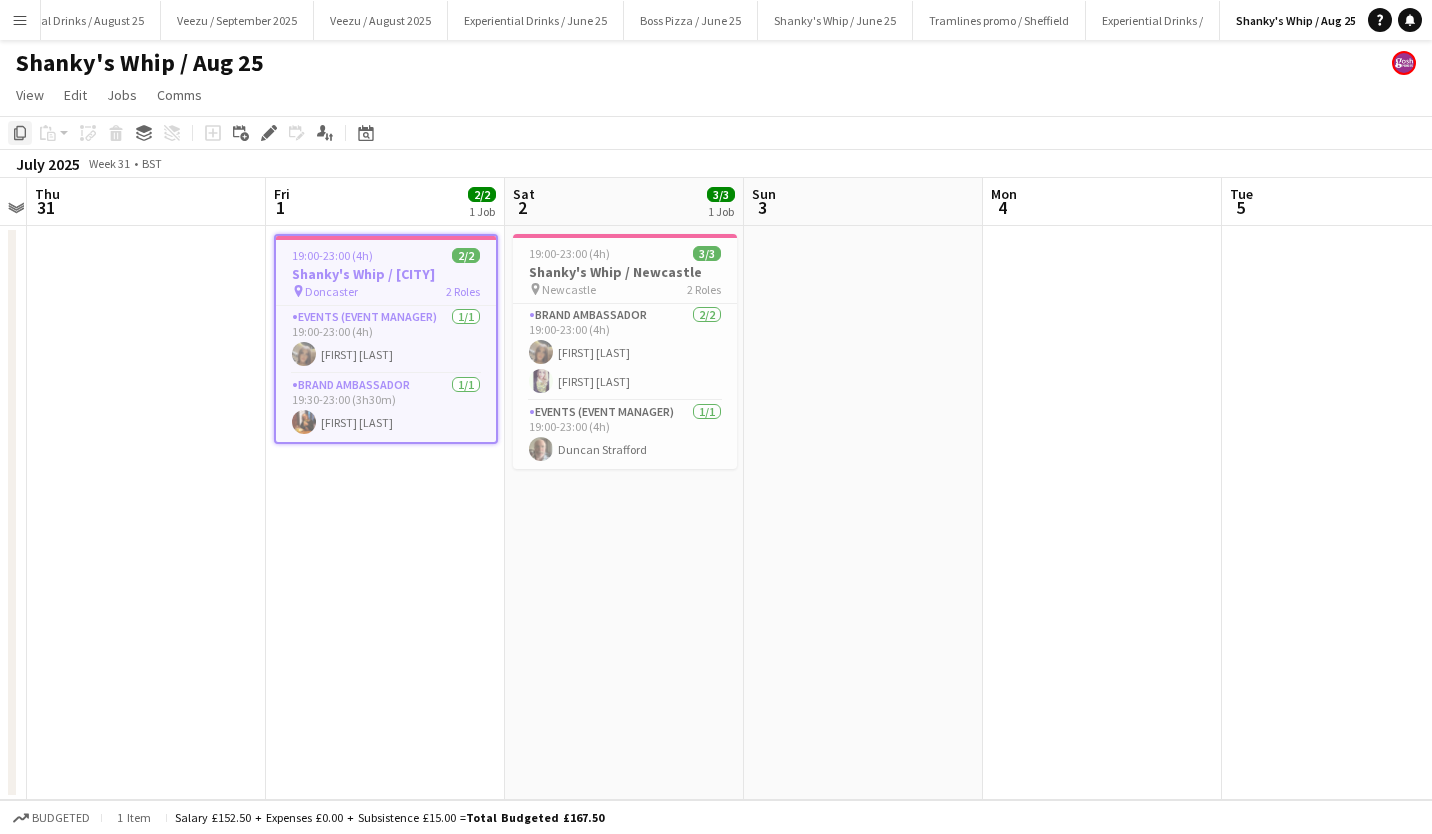 click on "Copy" 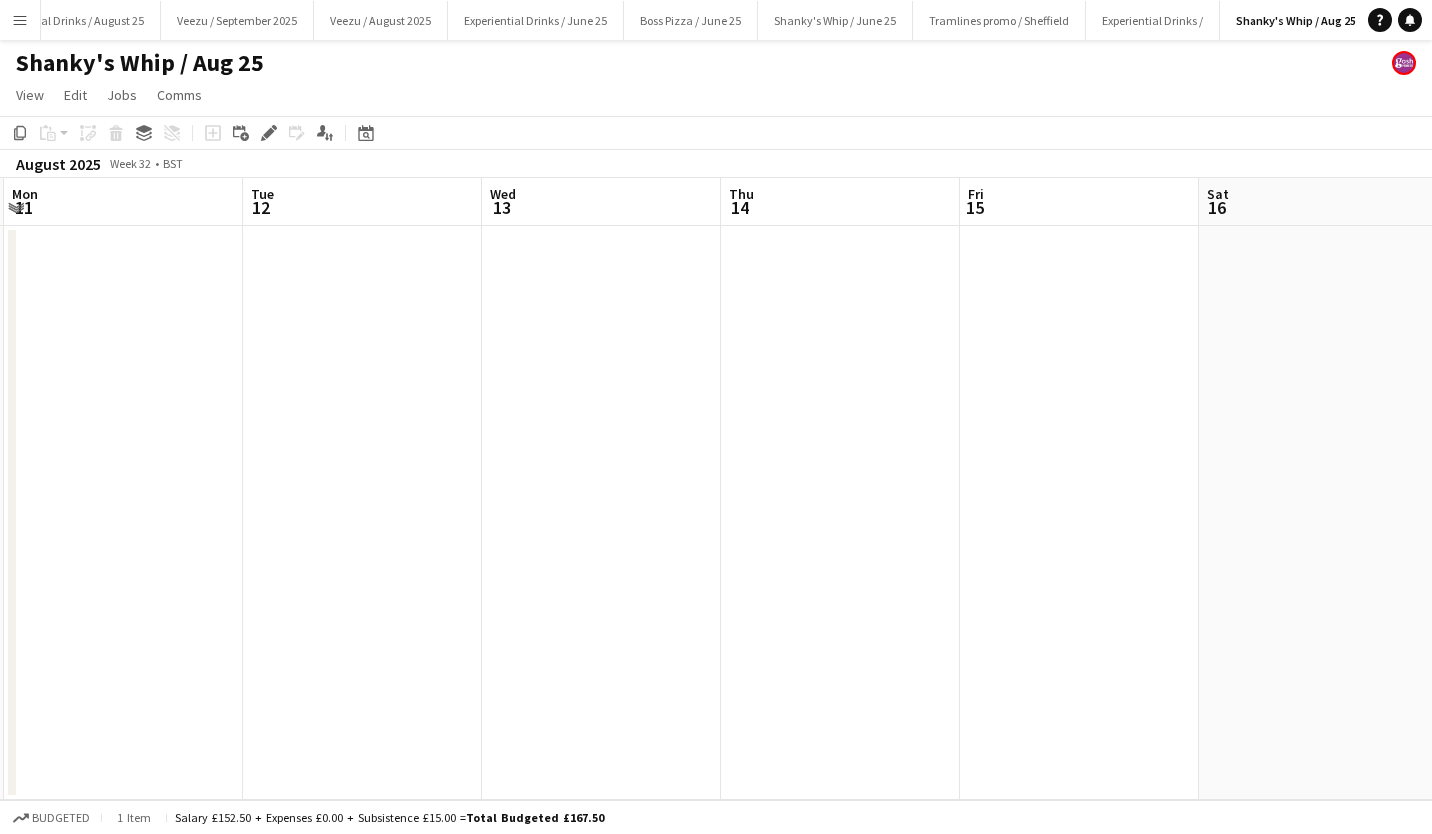 scroll, scrollTop: 0, scrollLeft: 715, axis: horizontal 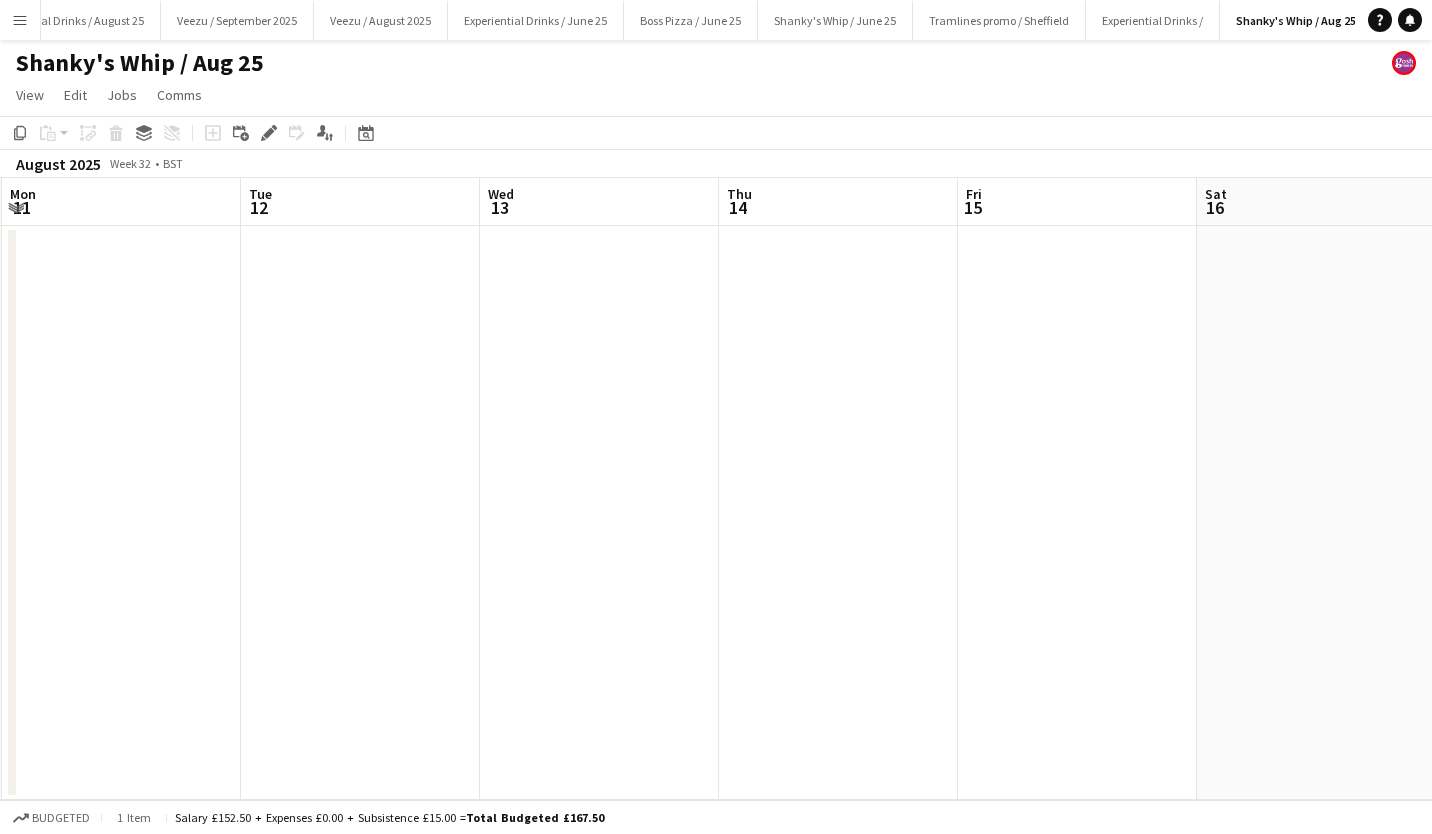 click at bounding box center [1077, 513] 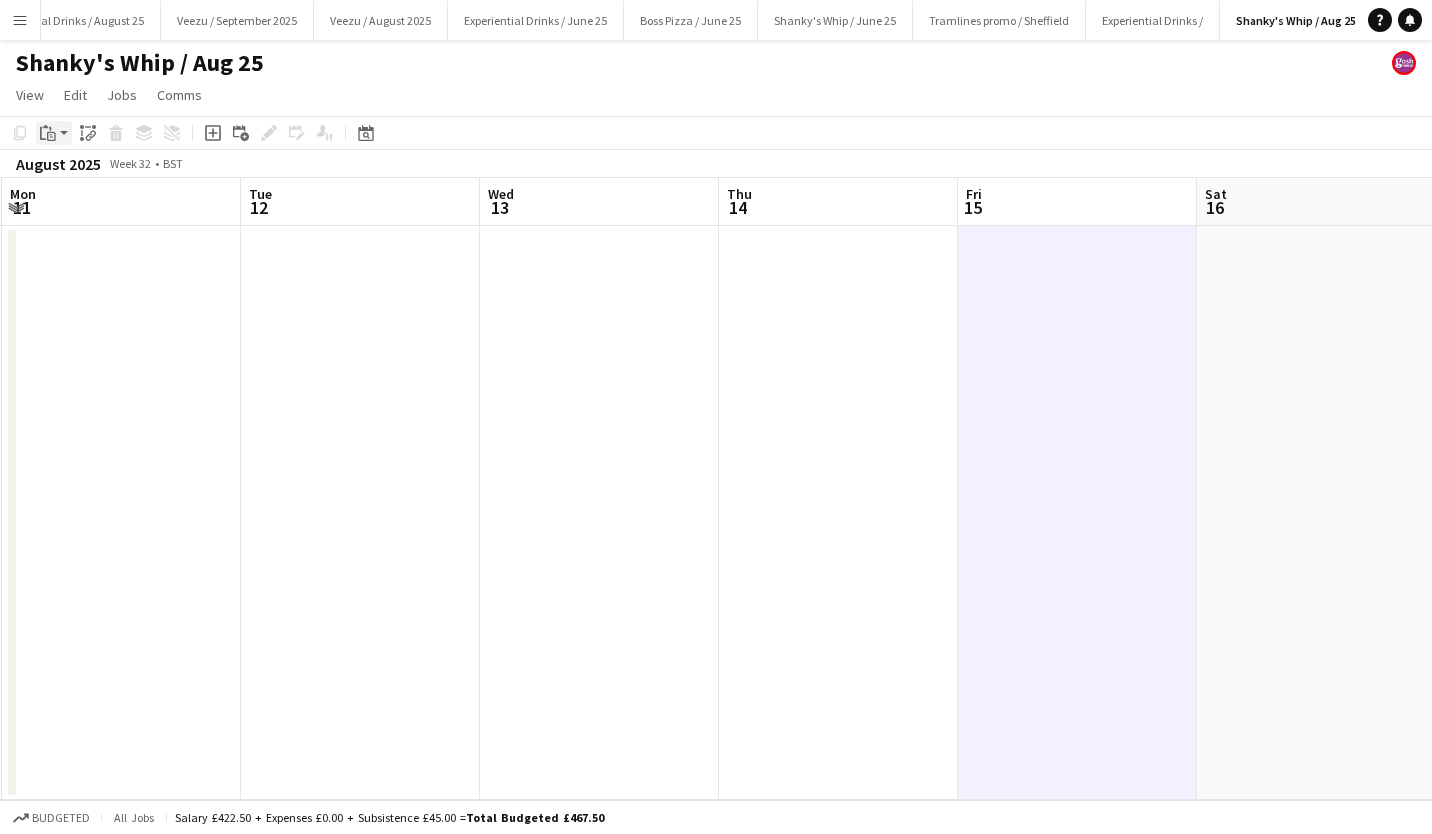click on "Paste" at bounding box center (48, 133) 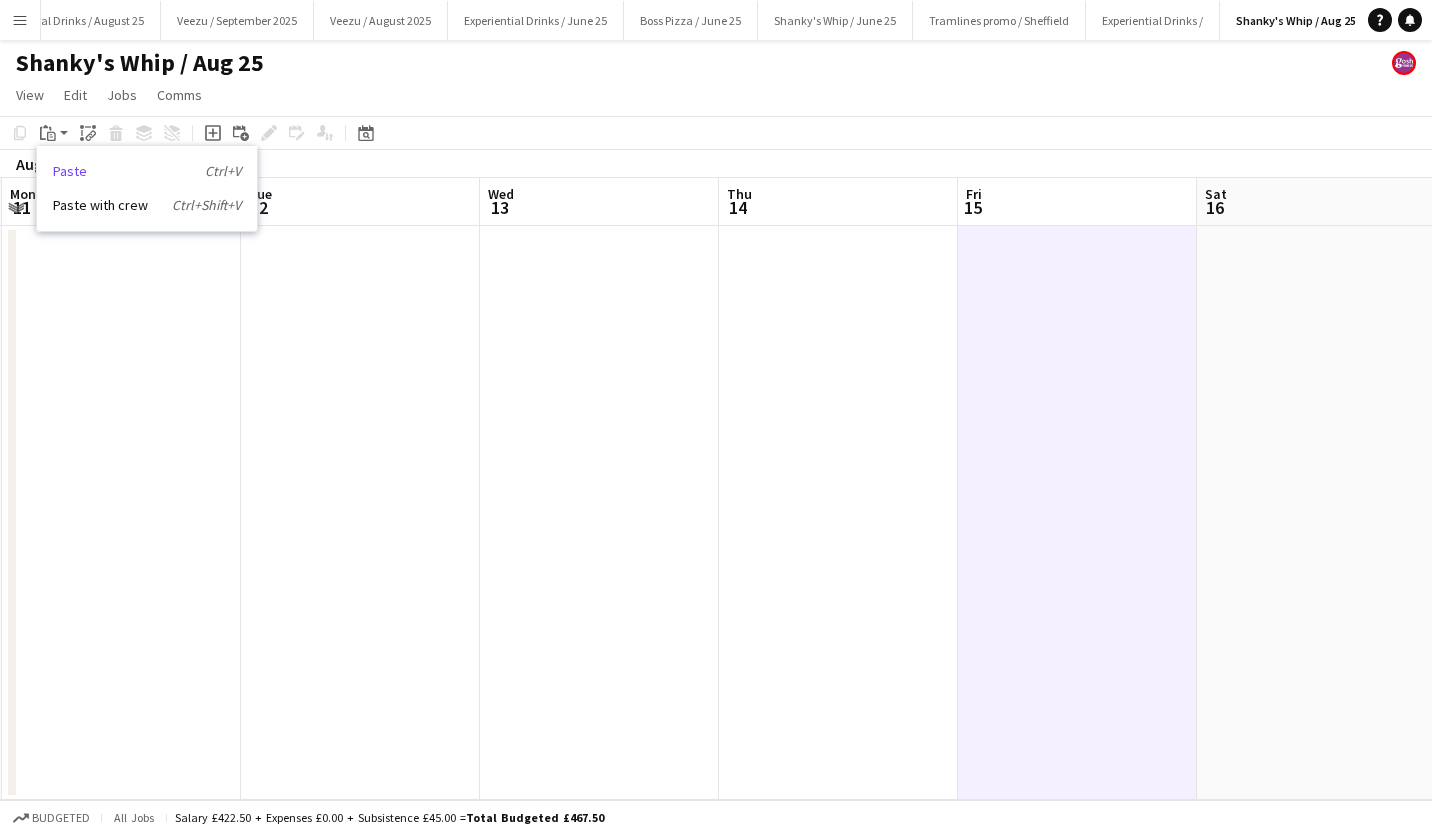 click on "Paste   Ctrl+V" at bounding box center (147, 171) 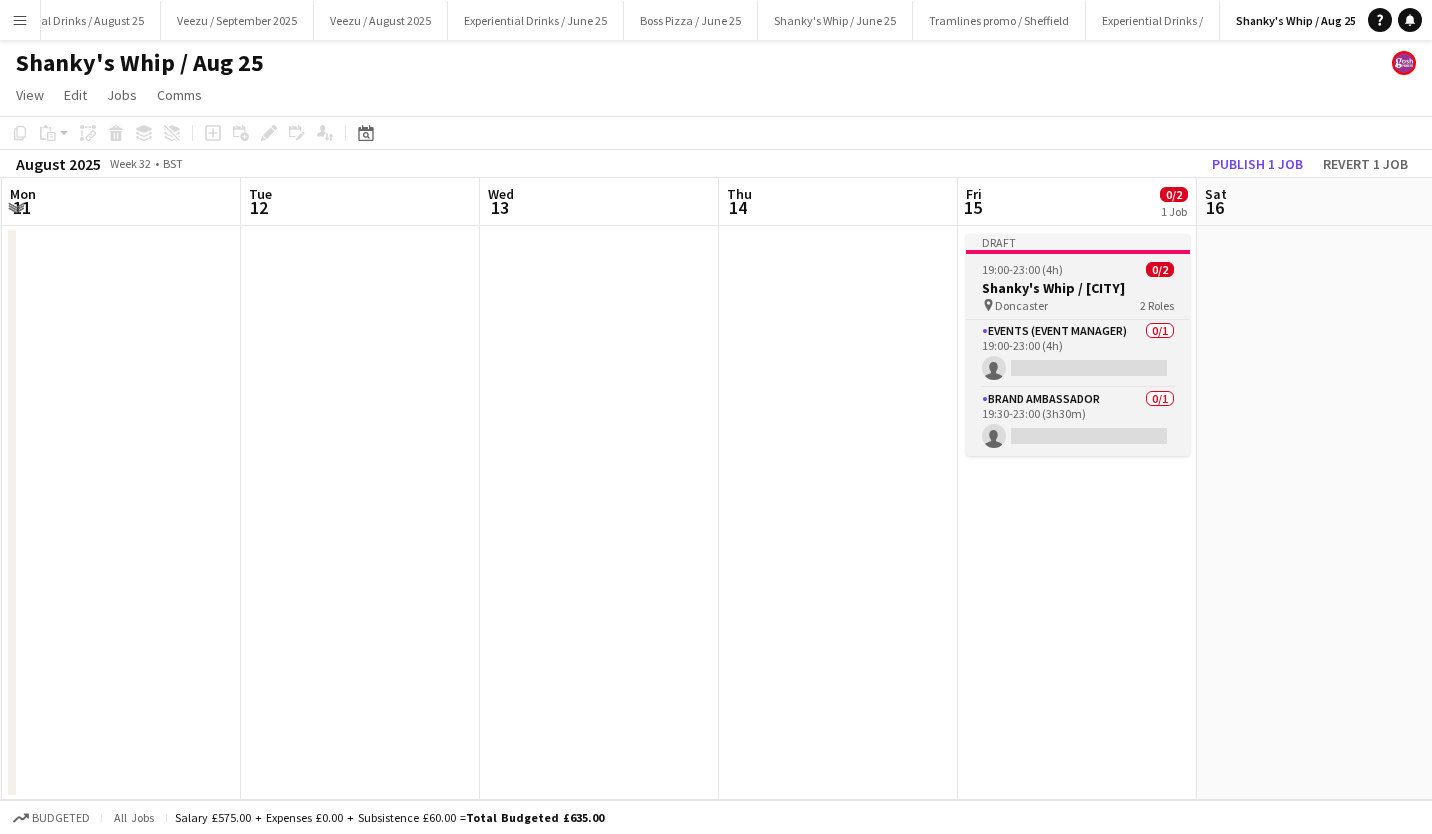 click on "Shanky's Whip / Doncaster" at bounding box center (1078, 288) 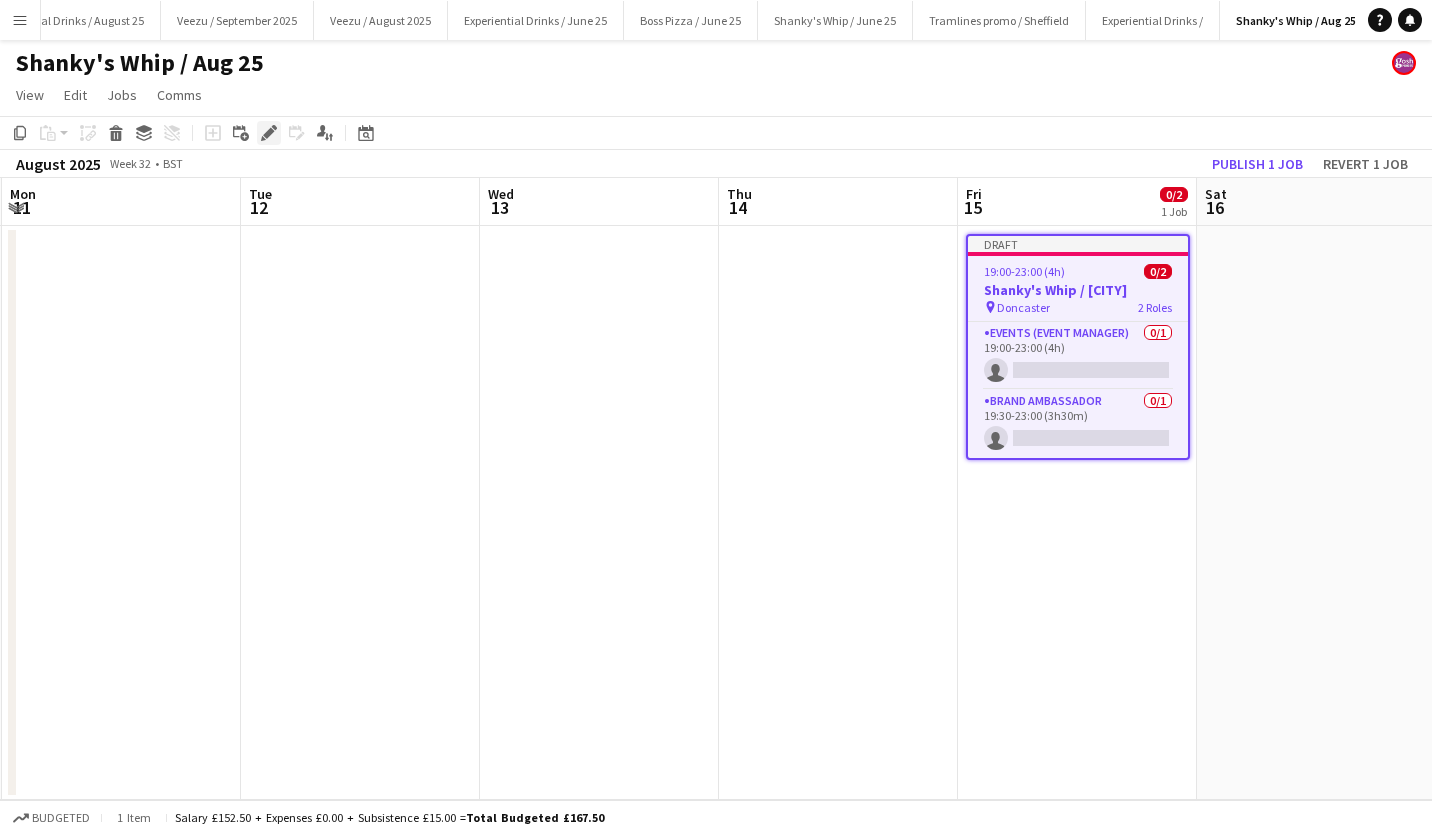 click on "Edit" 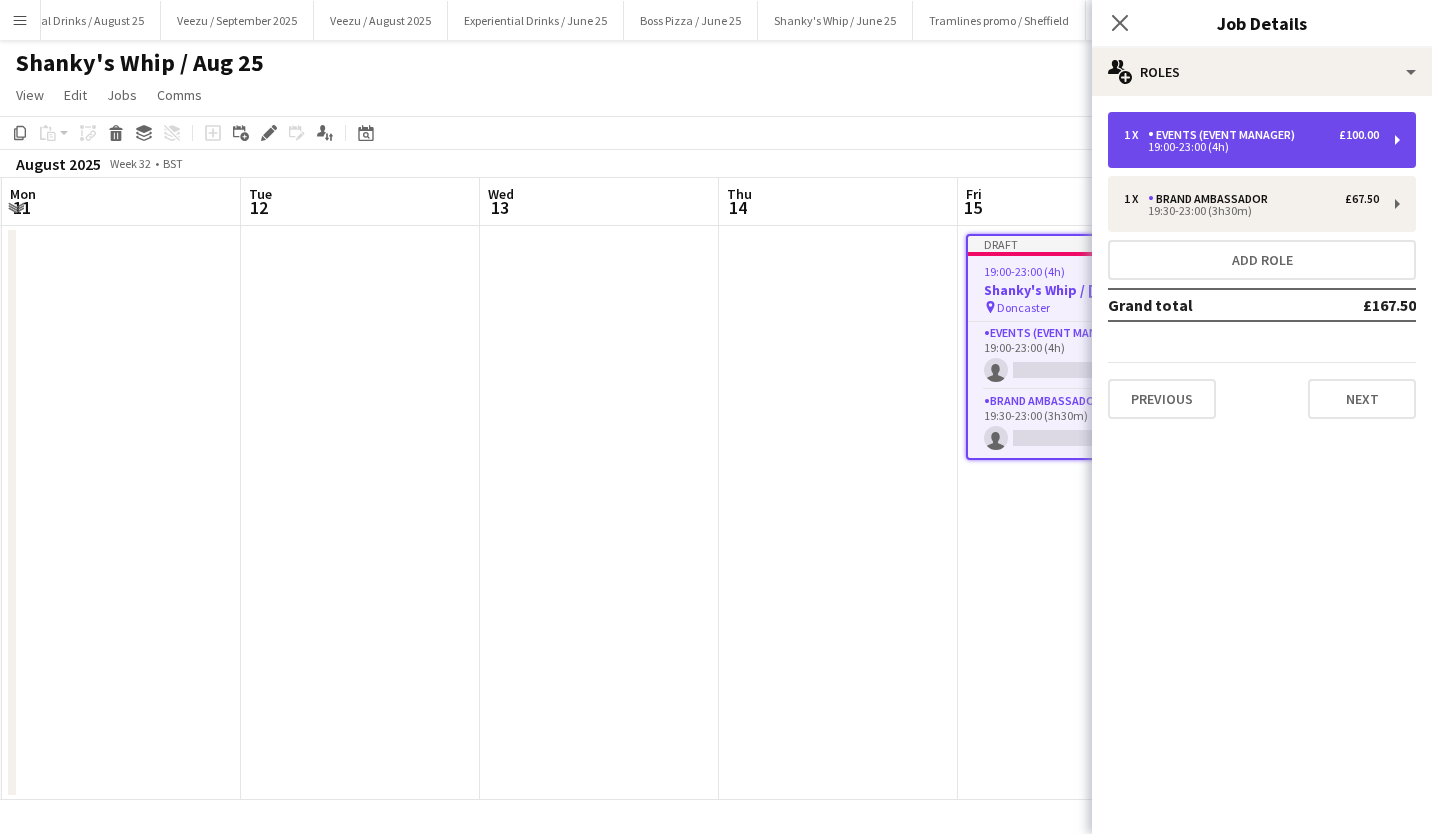 click on "19:00-23:00 (4h)" at bounding box center (1251, 147) 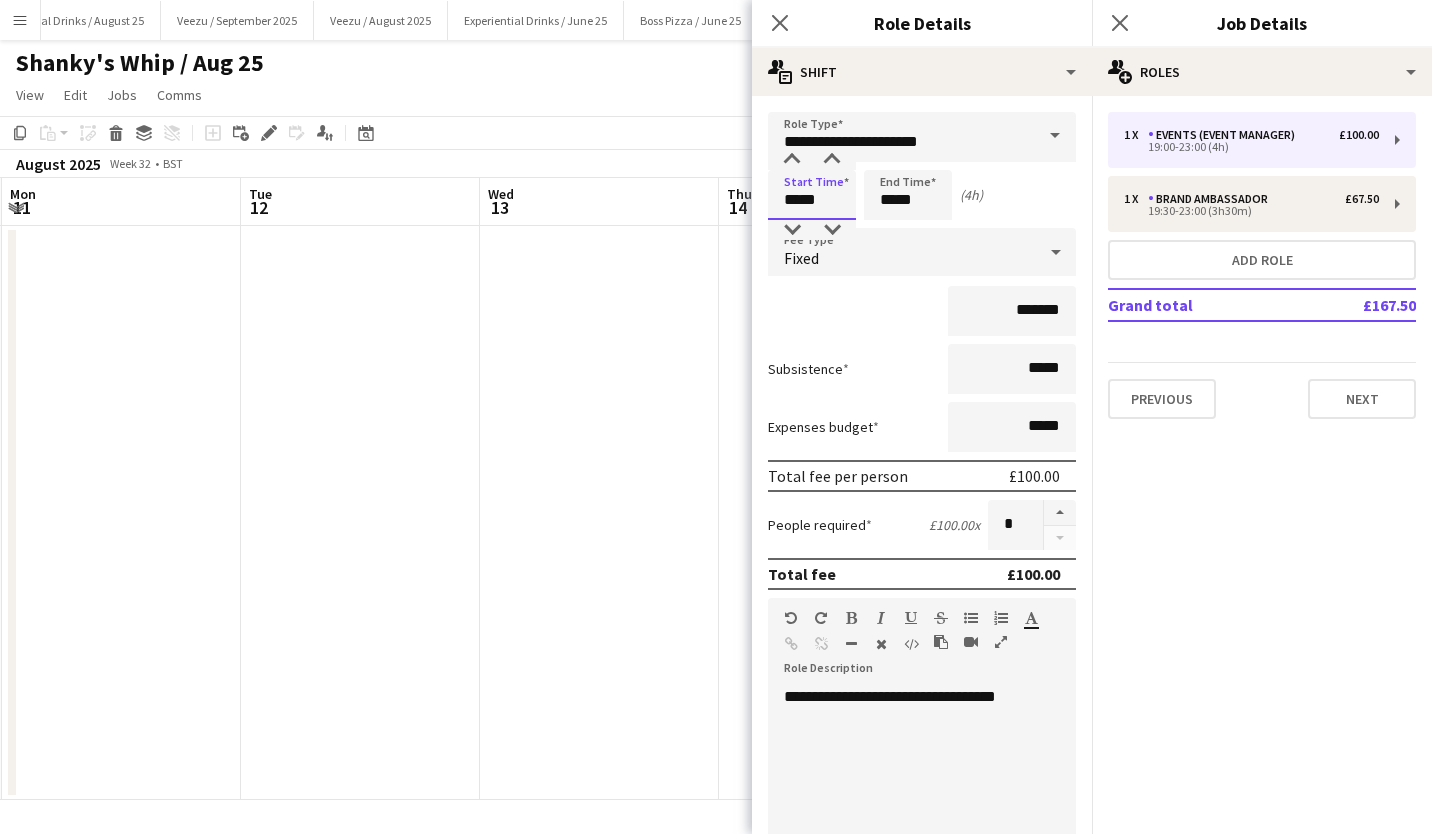 click on "*****" at bounding box center (812, 195) 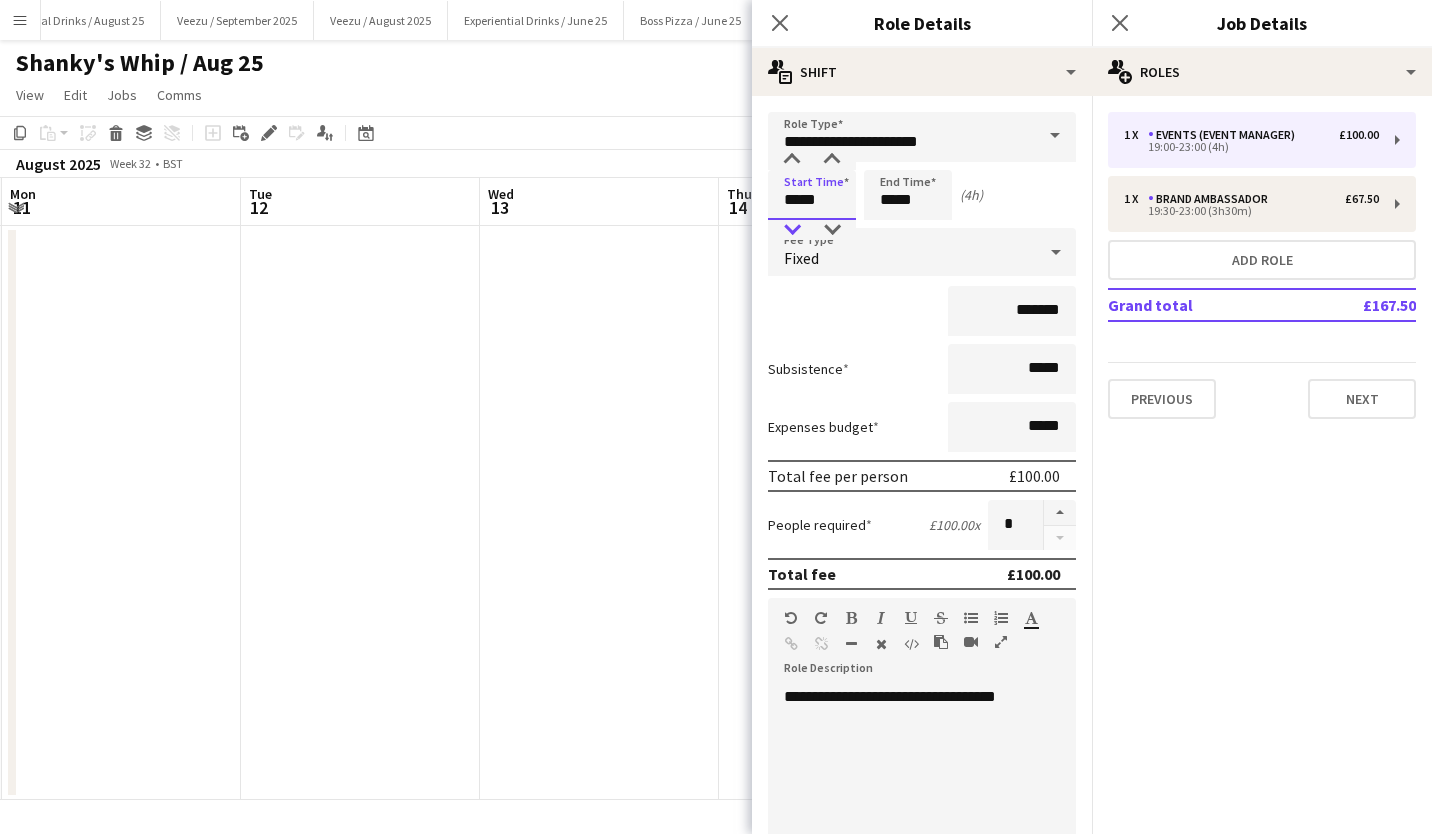 type on "*****" 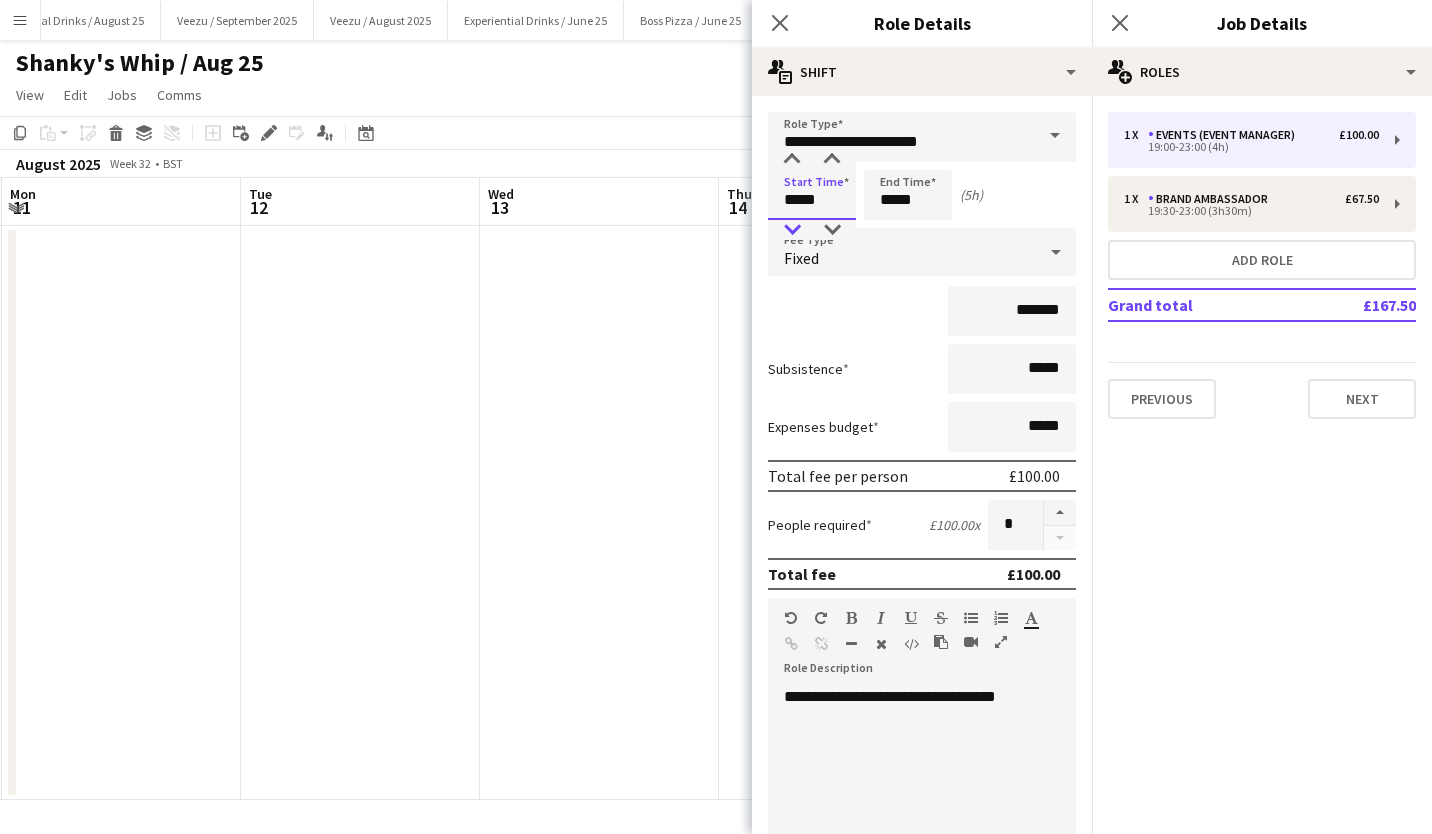 click at bounding box center [792, 230] 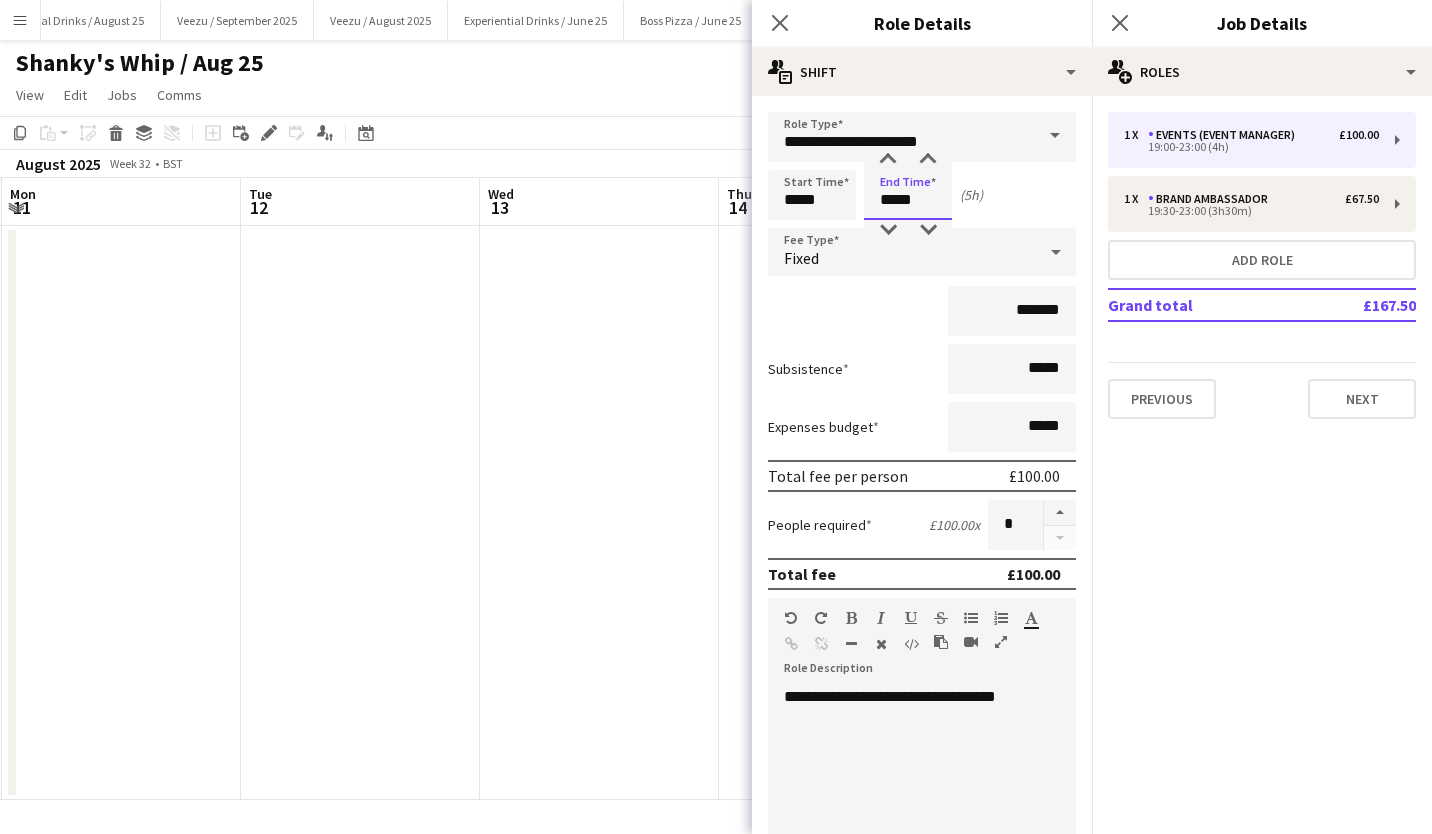 click on "*****" at bounding box center (908, 195) 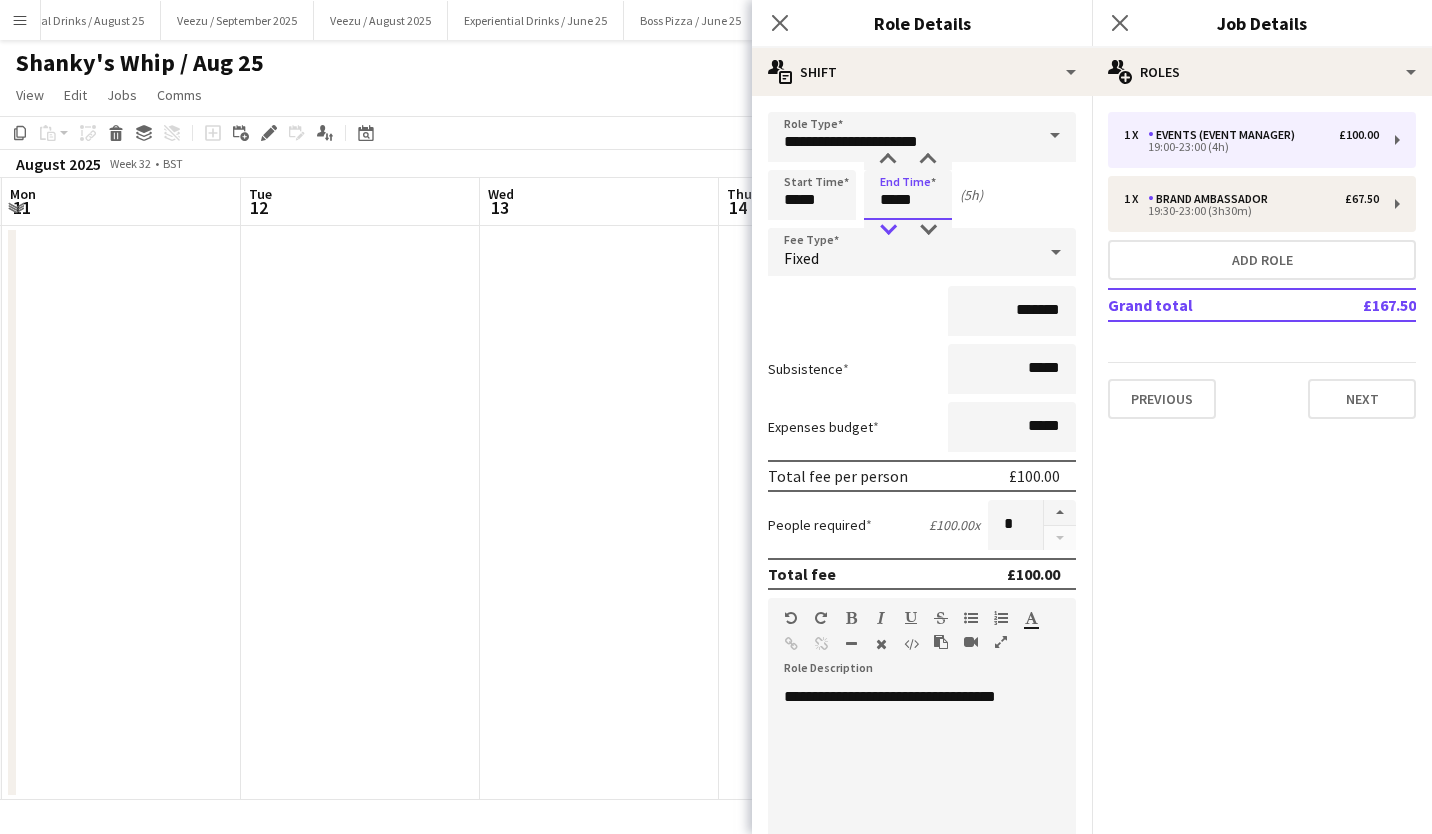 type on "*****" 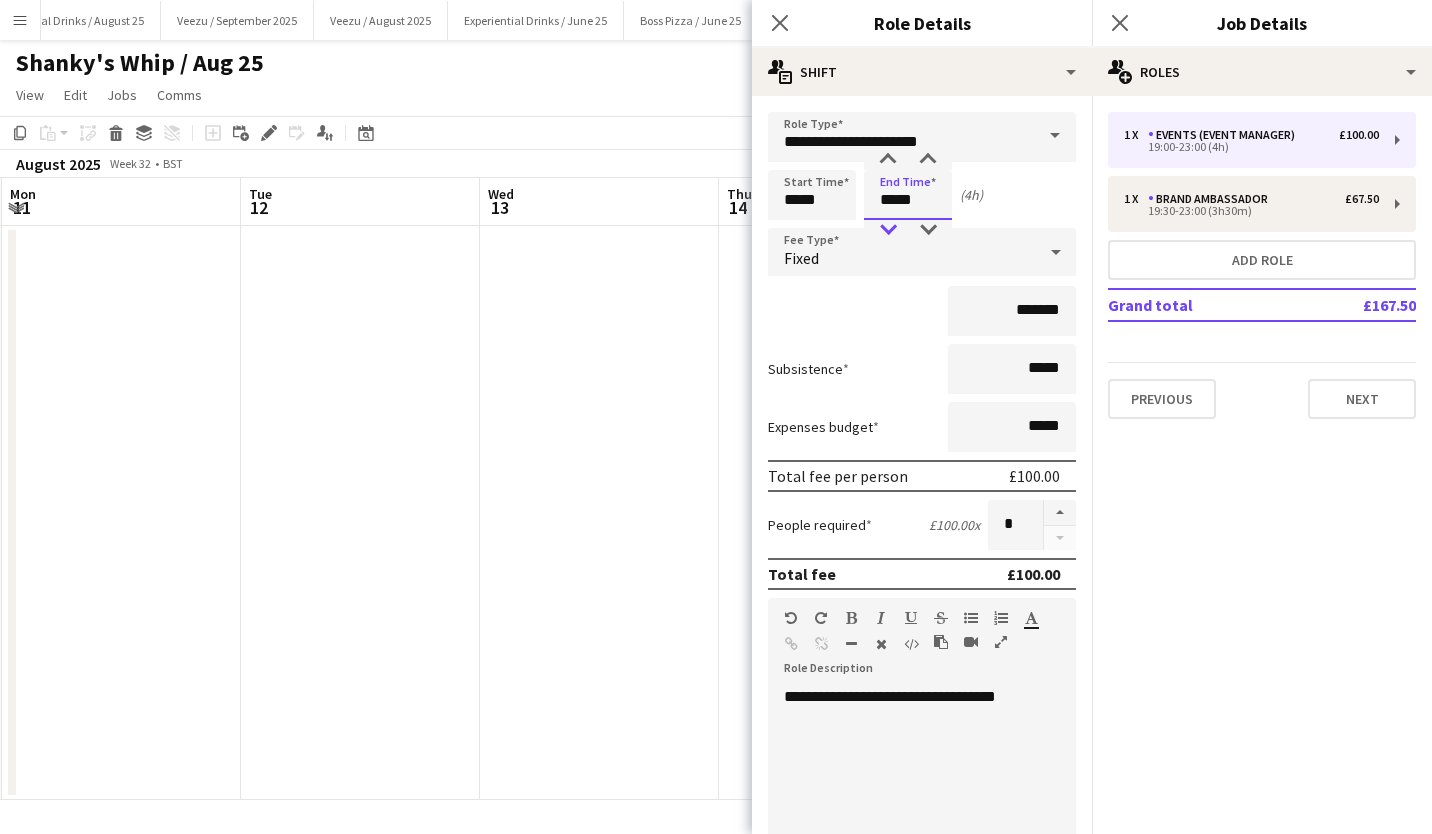 click at bounding box center (888, 230) 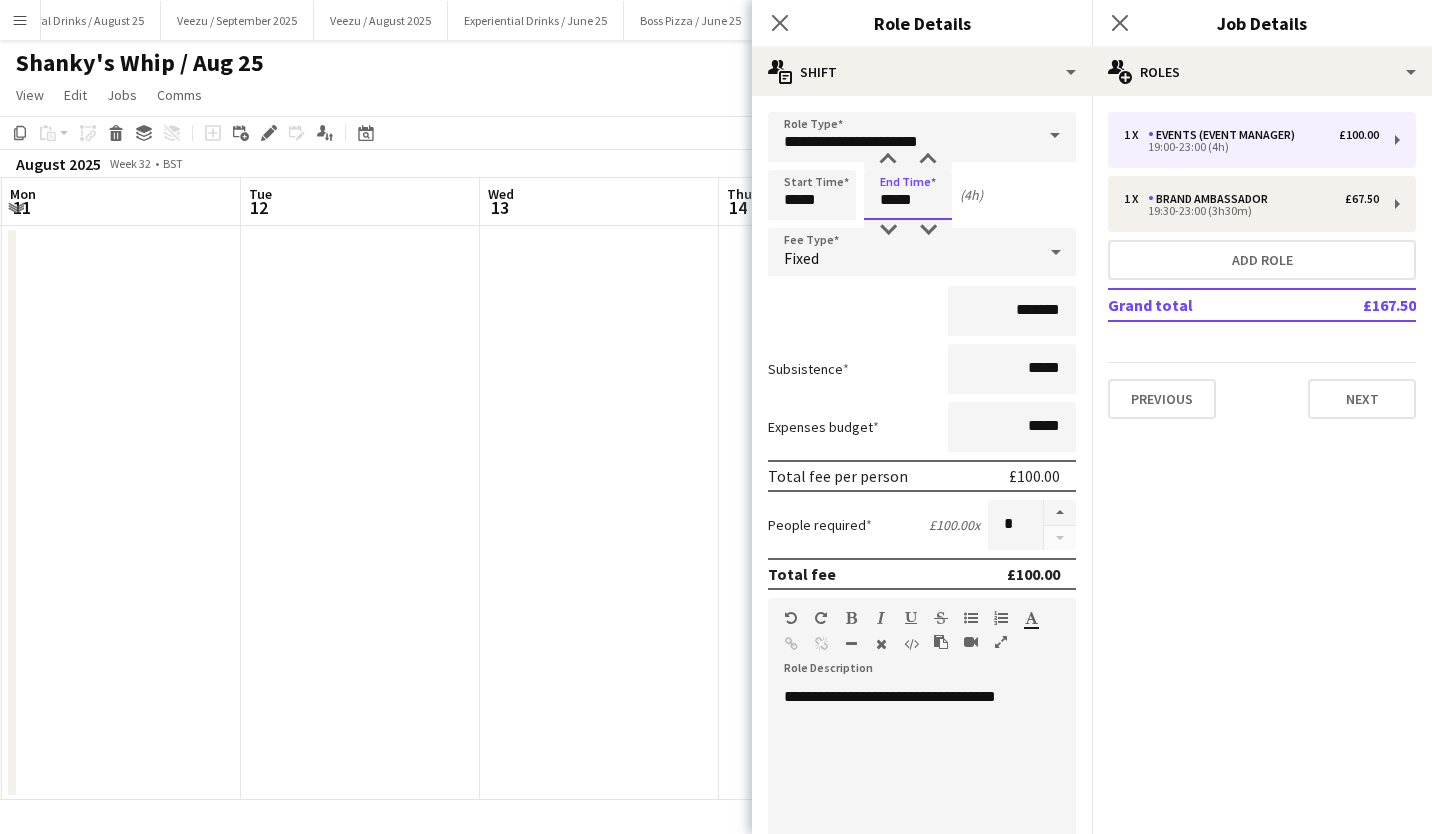 scroll, scrollTop: 422, scrollLeft: 0, axis: vertical 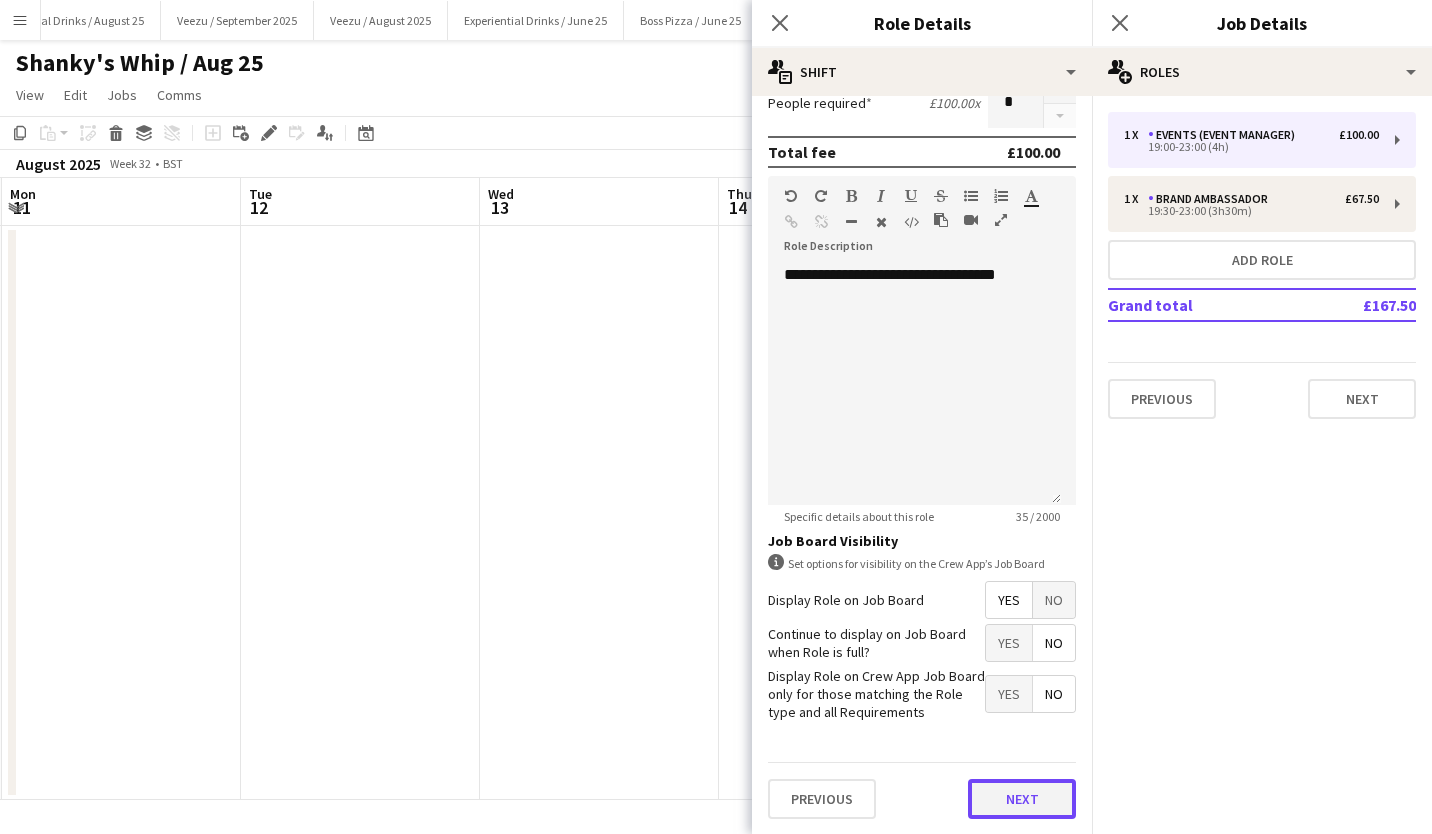 click on "Next" at bounding box center (1022, 799) 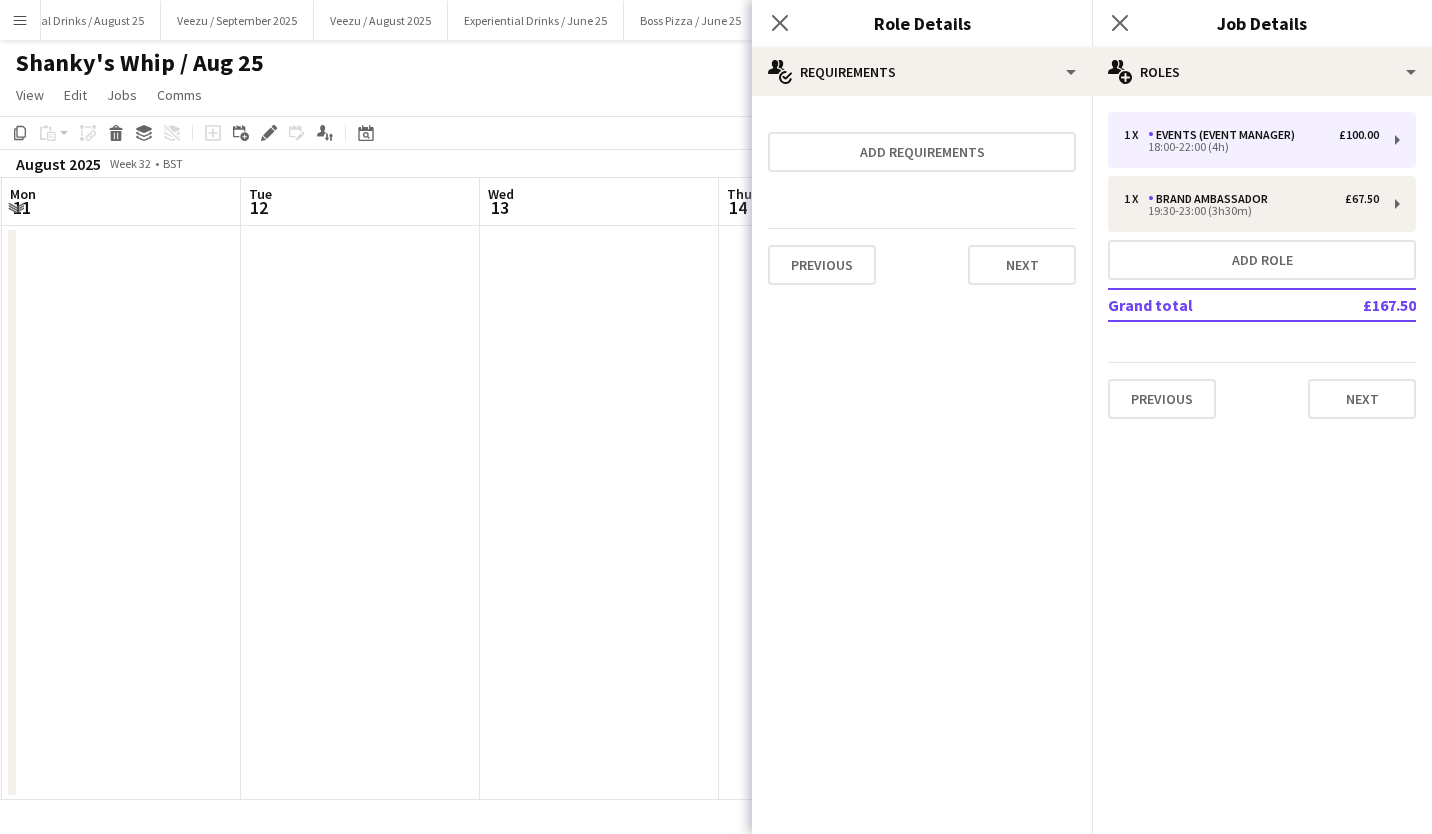 scroll, scrollTop: 0, scrollLeft: 0, axis: both 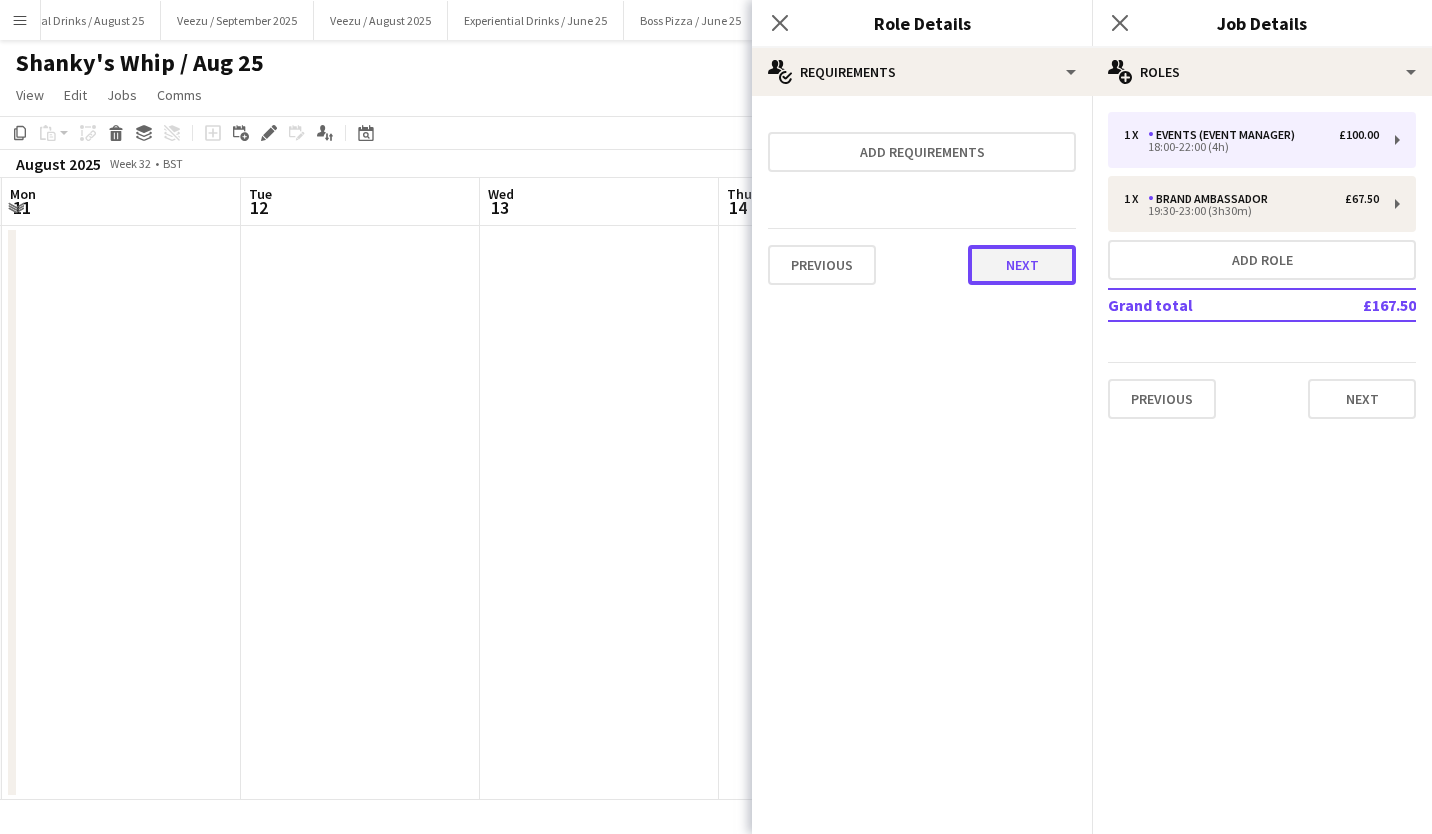 click on "Next" at bounding box center [1022, 265] 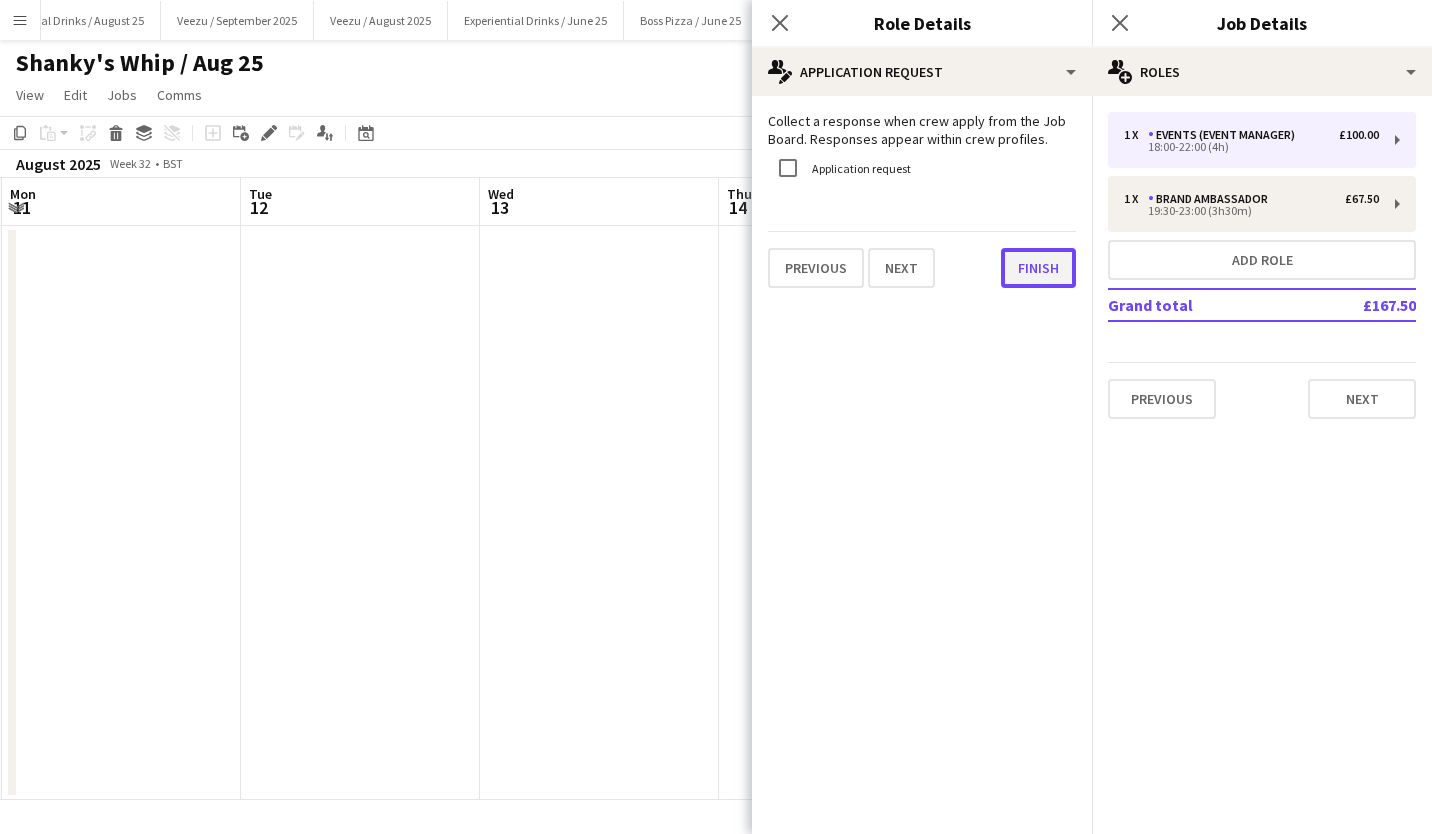 click on "Finish" at bounding box center [1038, 268] 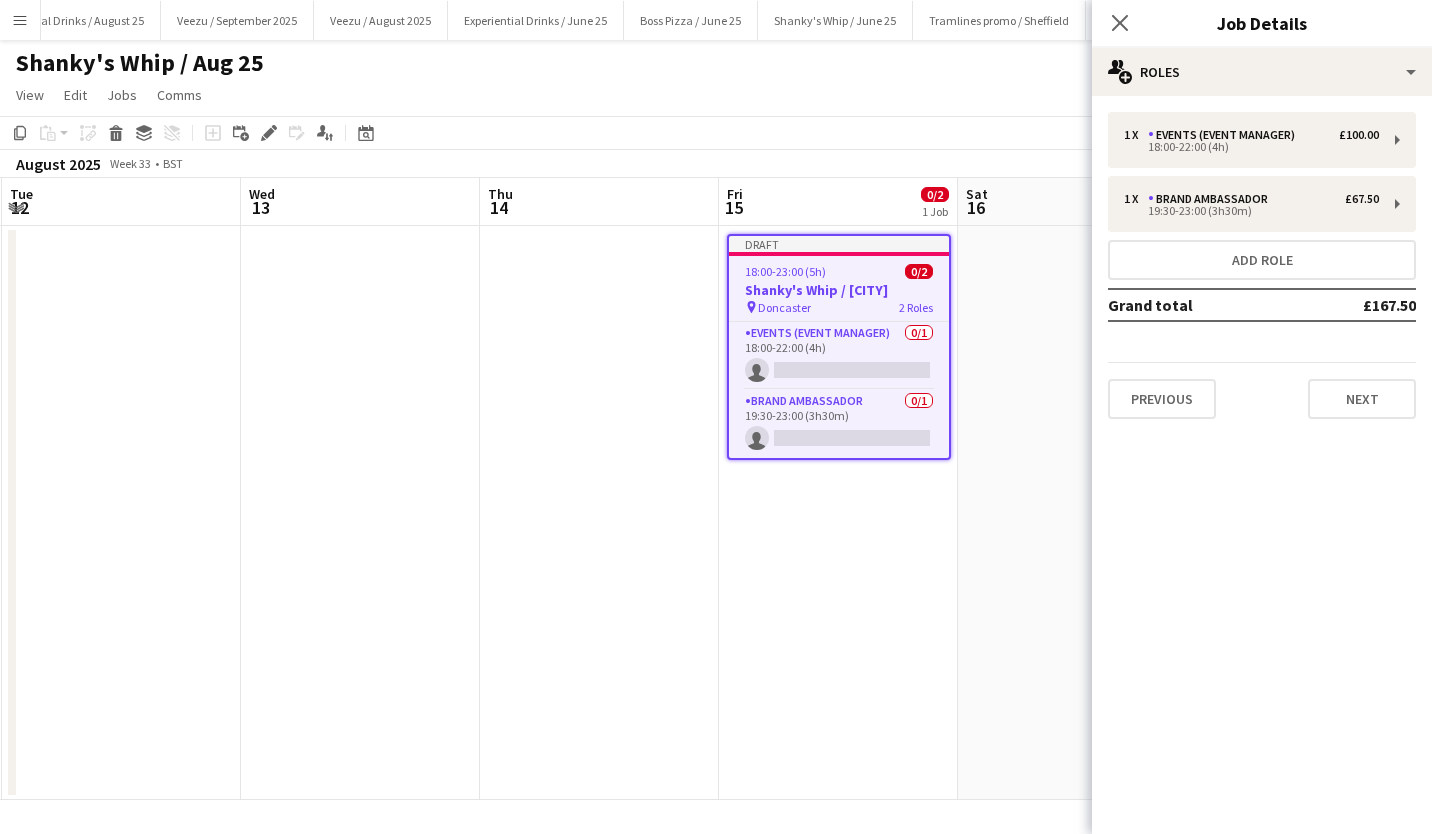 scroll, scrollTop: 0, scrollLeft: 666, axis: horizontal 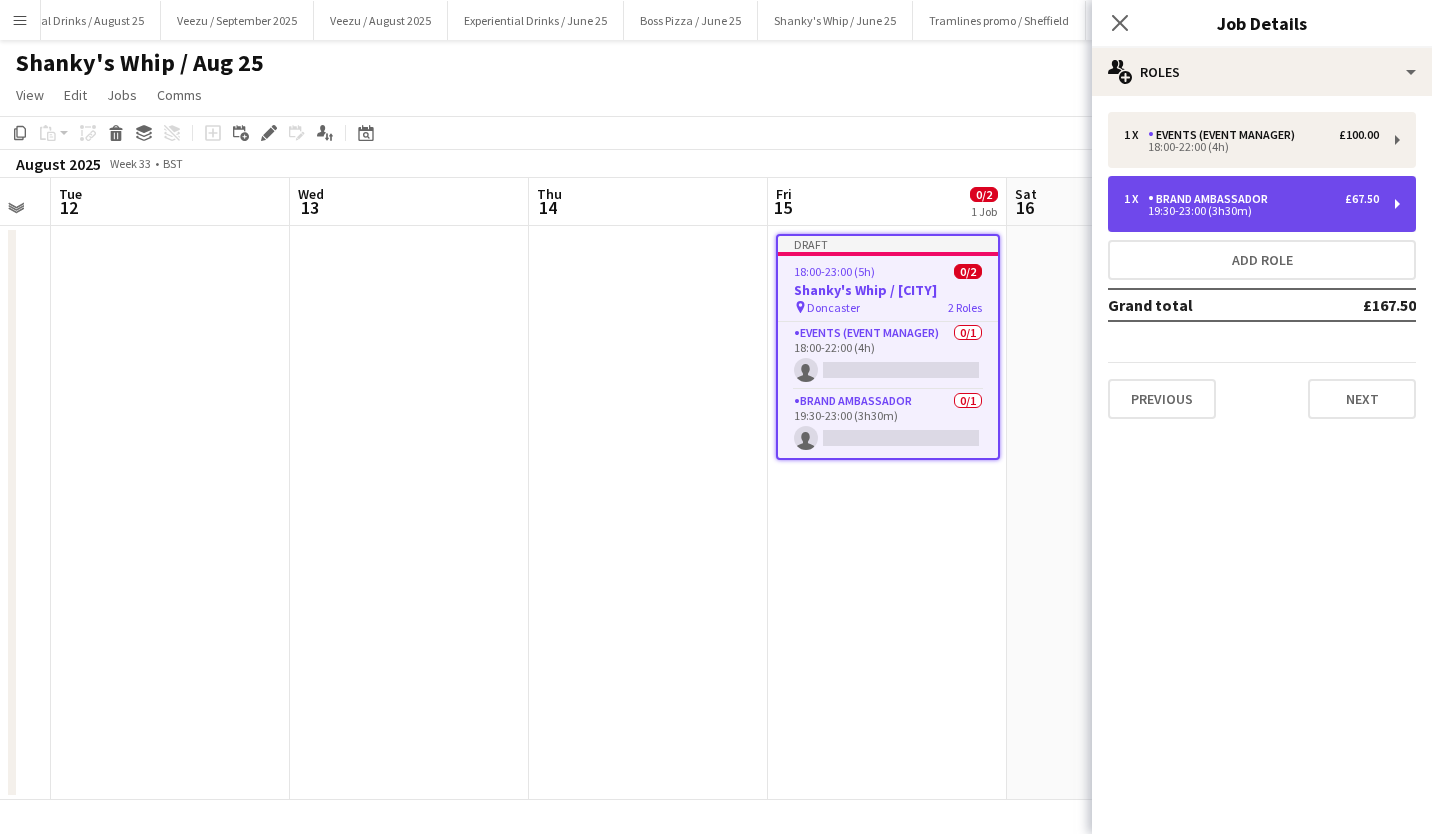 click on "Brand Ambassador" at bounding box center (1212, 199) 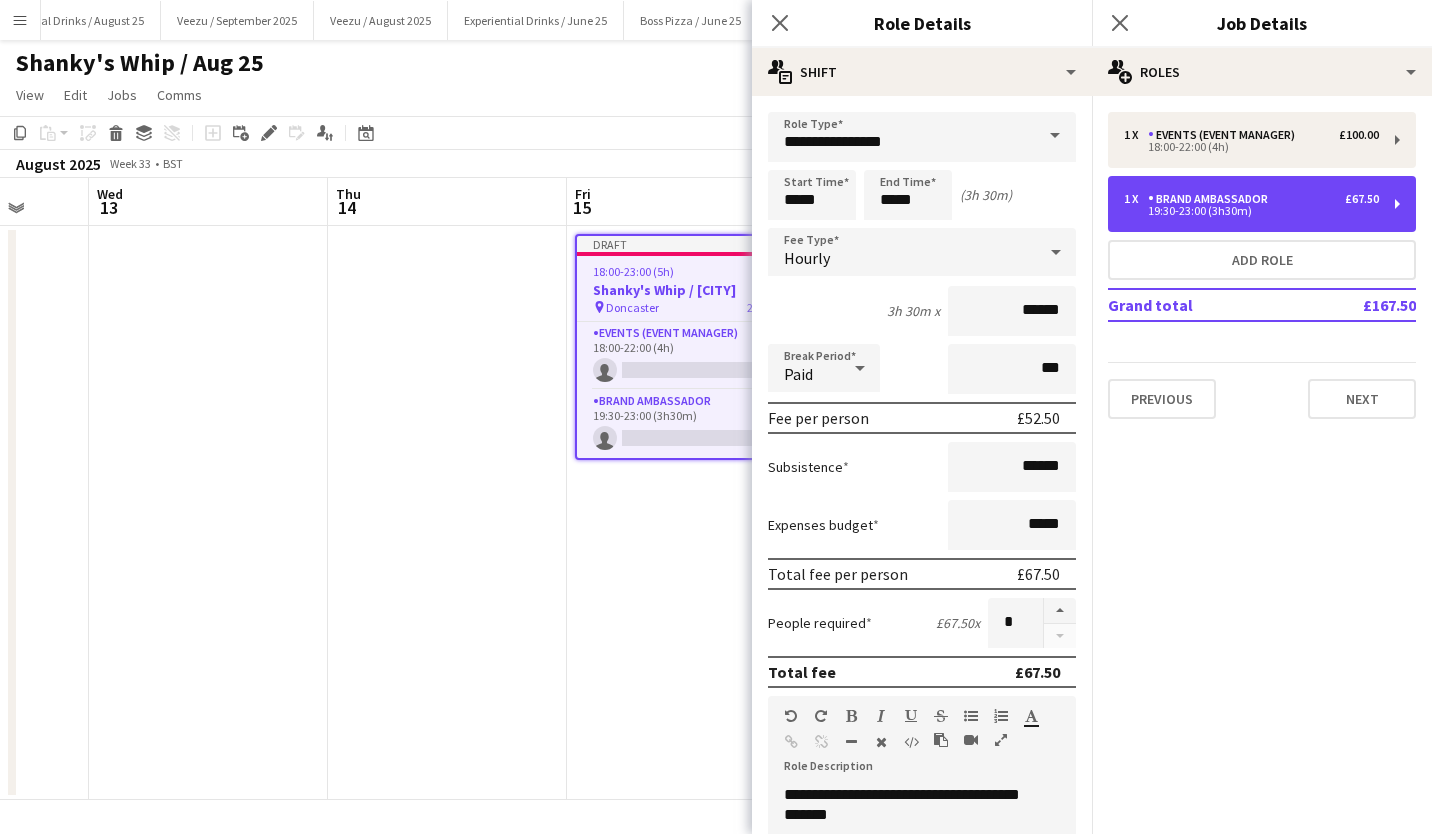 scroll, scrollTop: 0, scrollLeft: 630, axis: horizontal 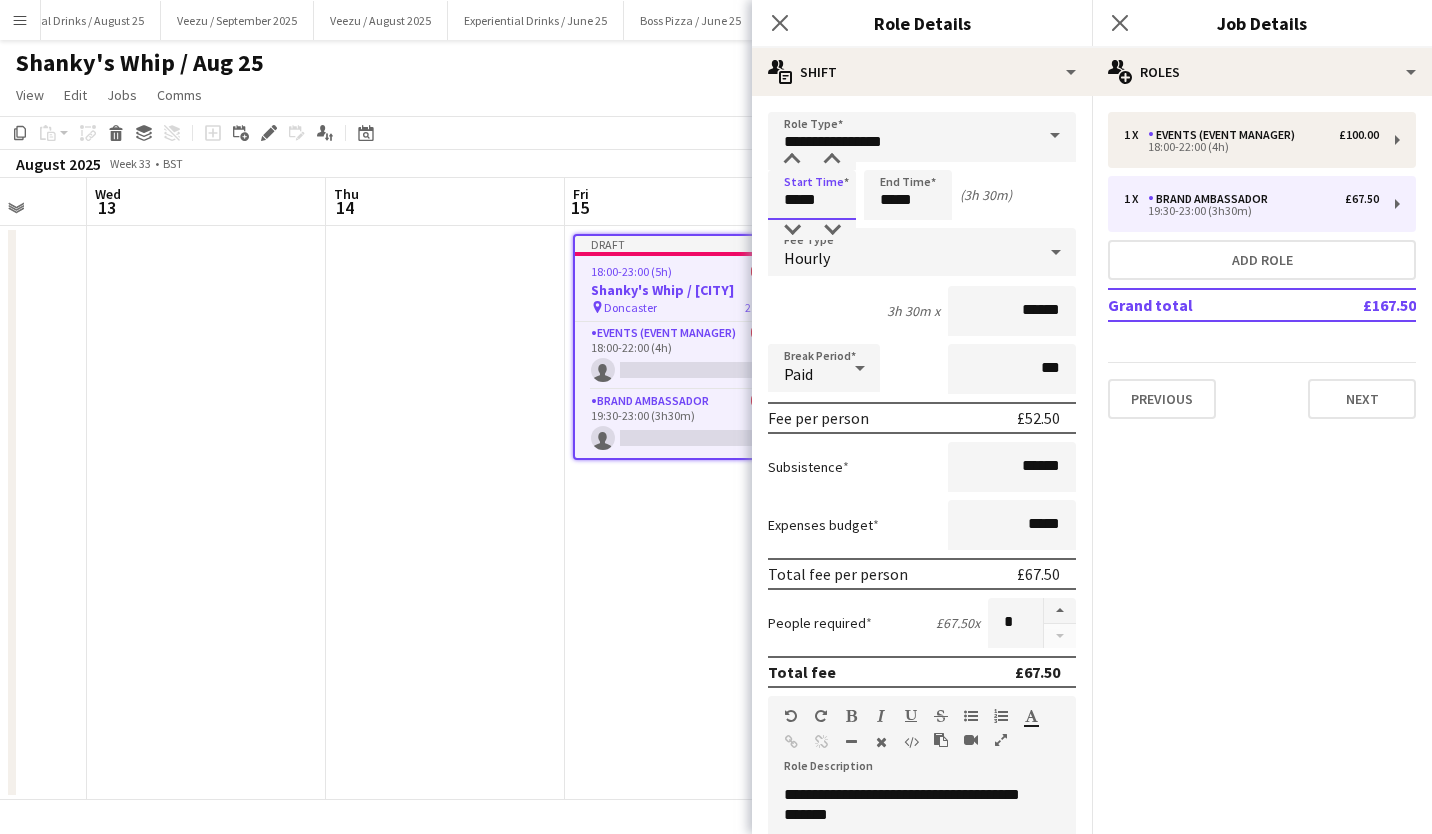 click on "*****" at bounding box center (812, 195) 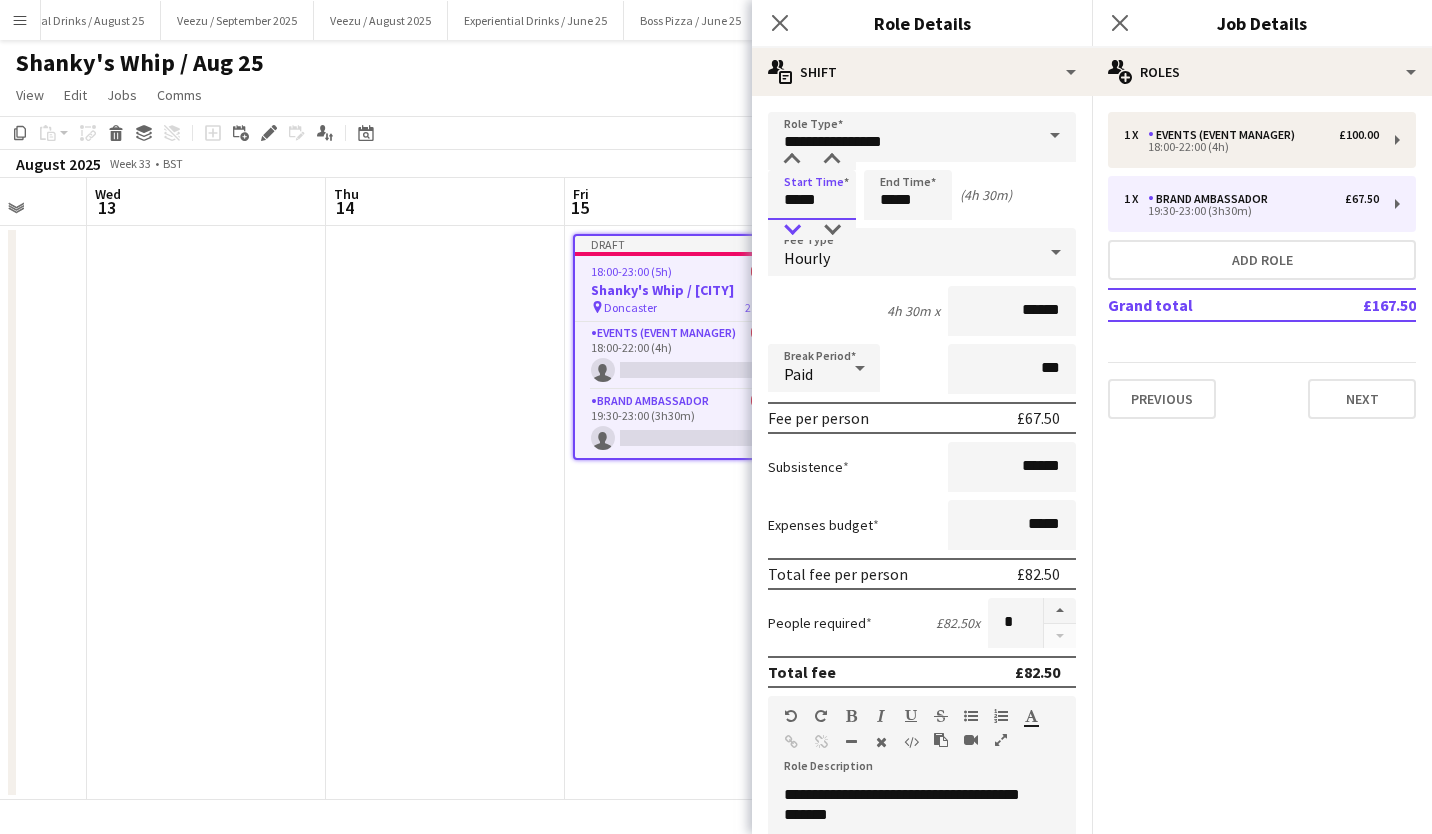 click at bounding box center [792, 230] 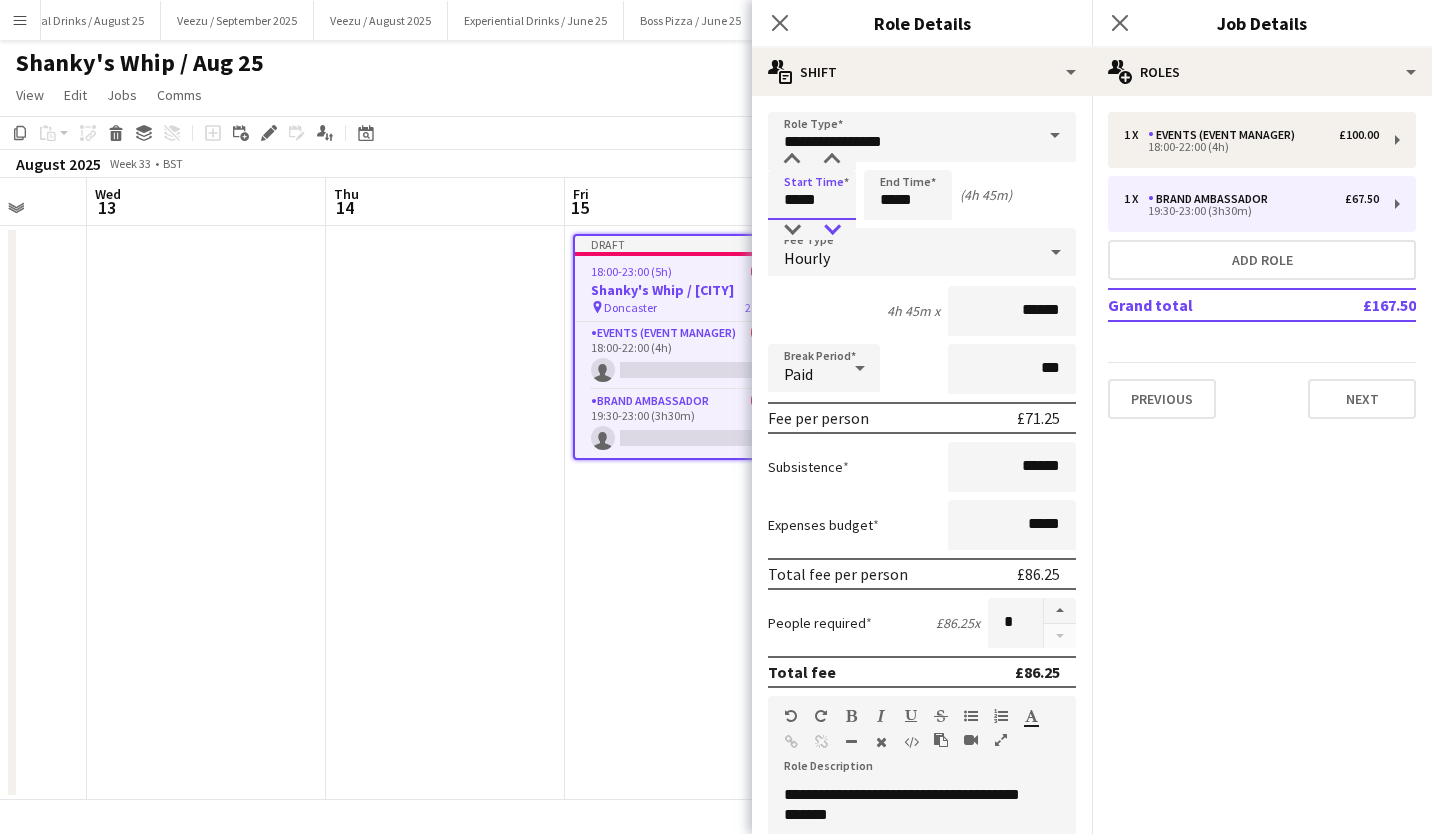 click at bounding box center [832, 230] 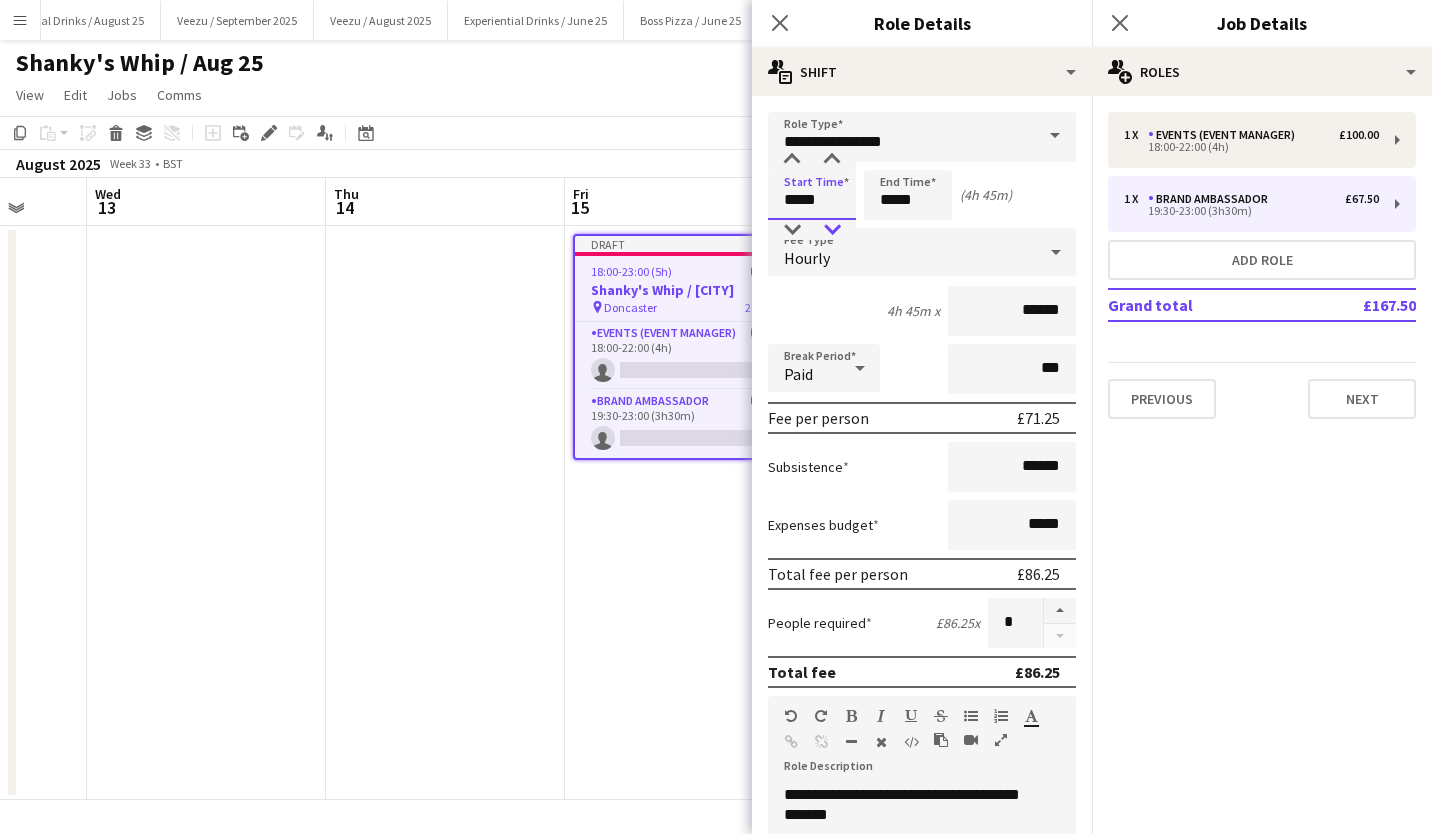 type on "*****" 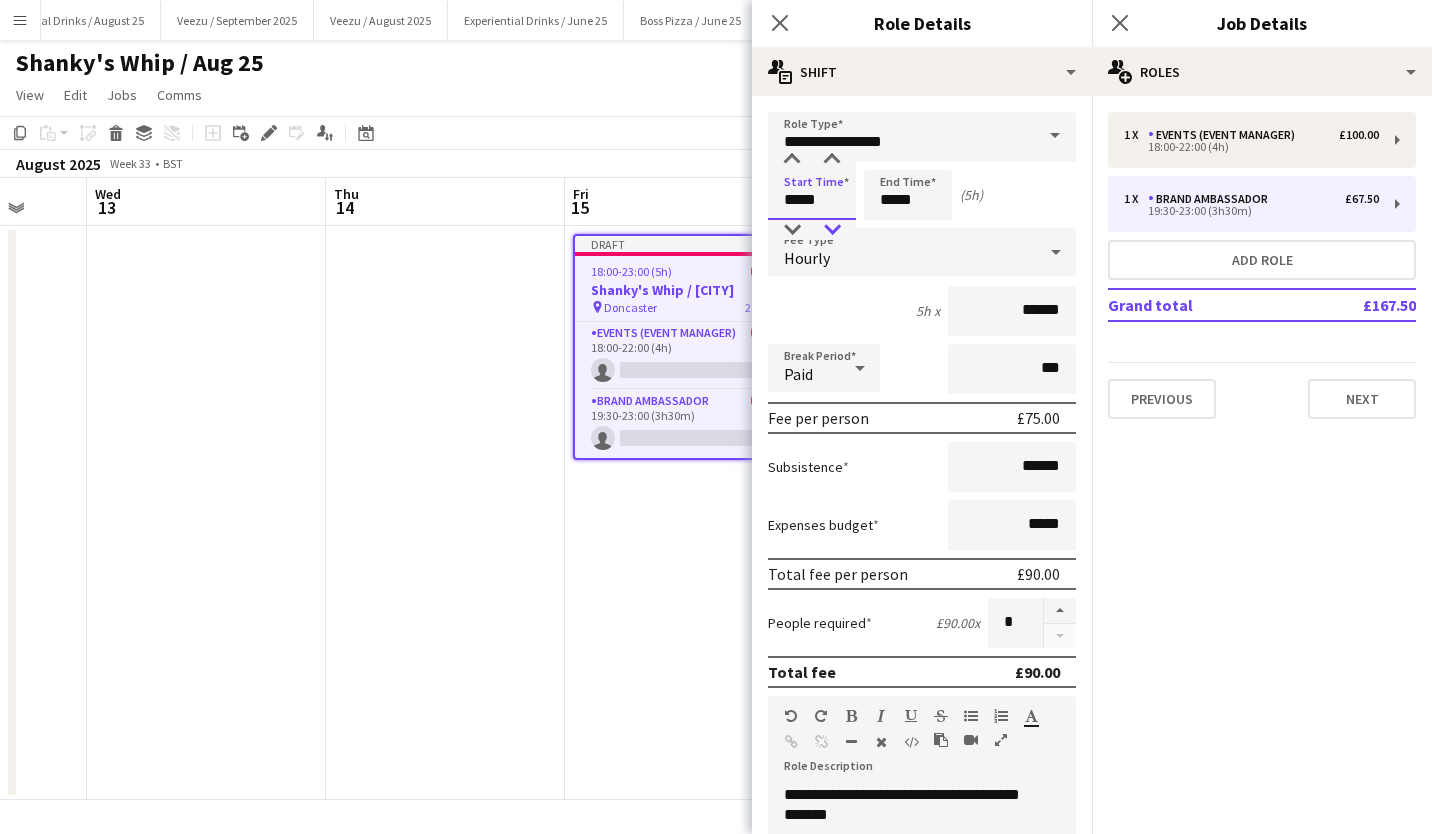 click at bounding box center [832, 230] 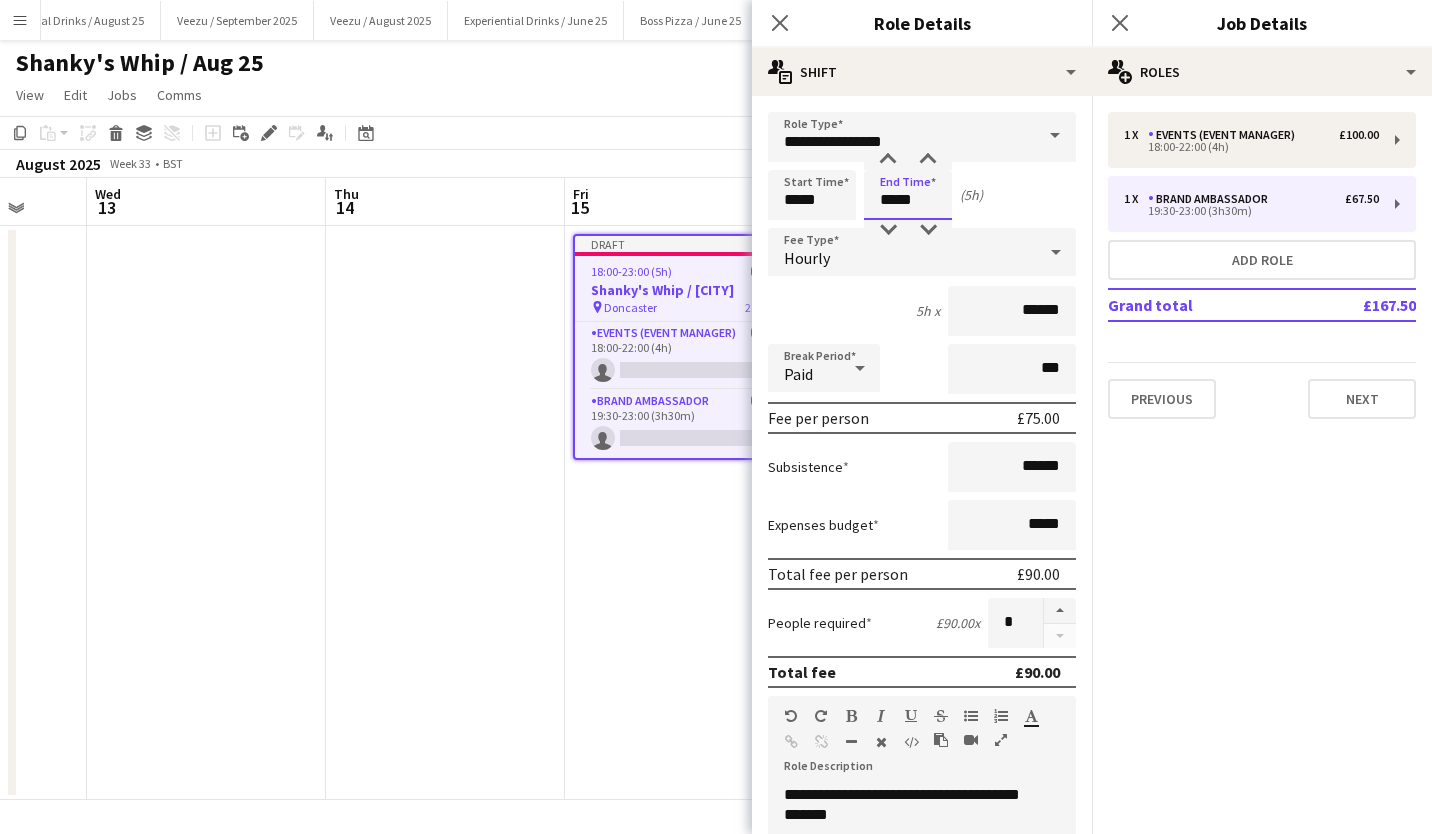 click on "*****" at bounding box center [908, 195] 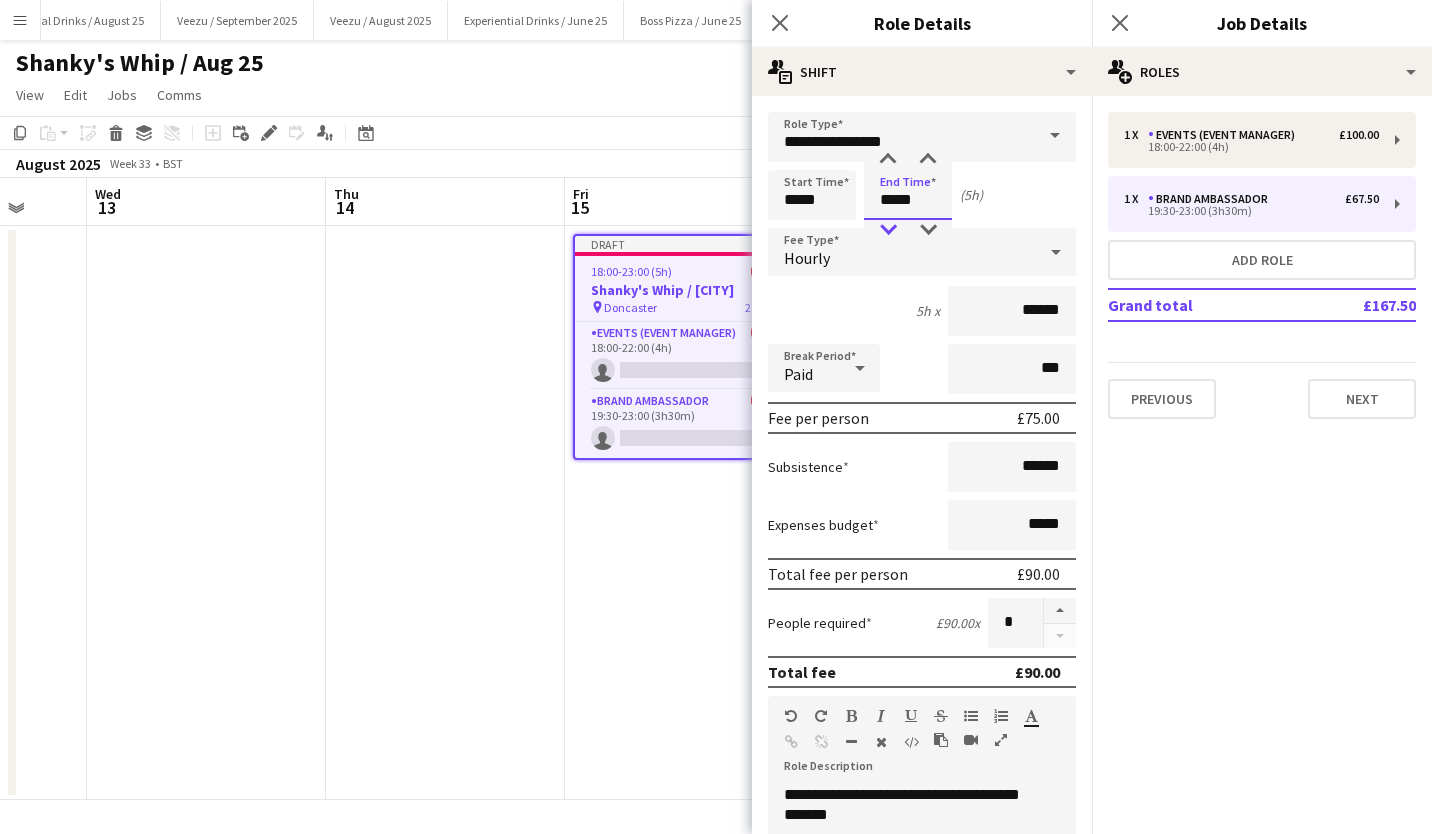 type on "*****" 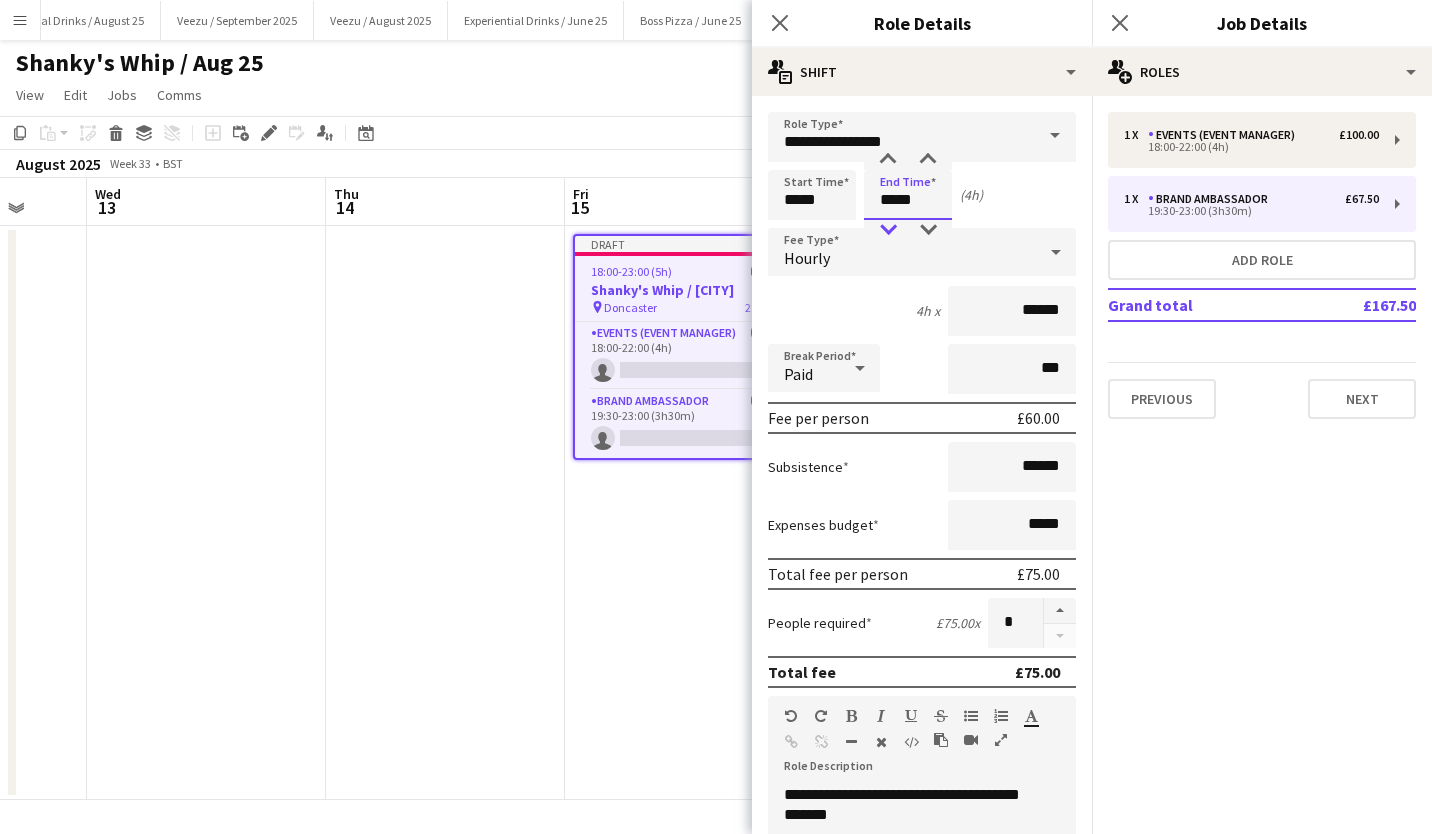 click at bounding box center [888, 230] 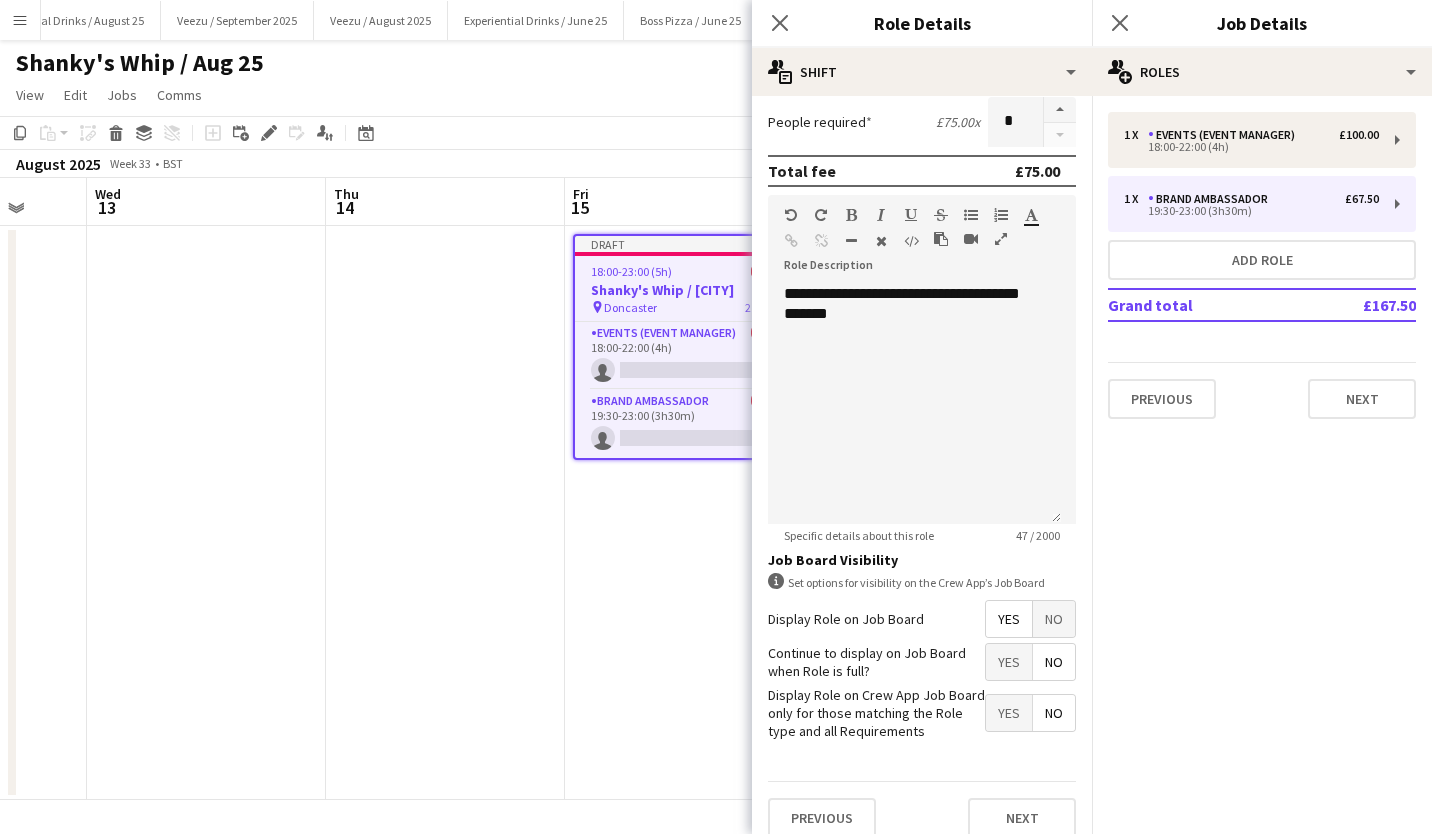 scroll, scrollTop: 520, scrollLeft: 0, axis: vertical 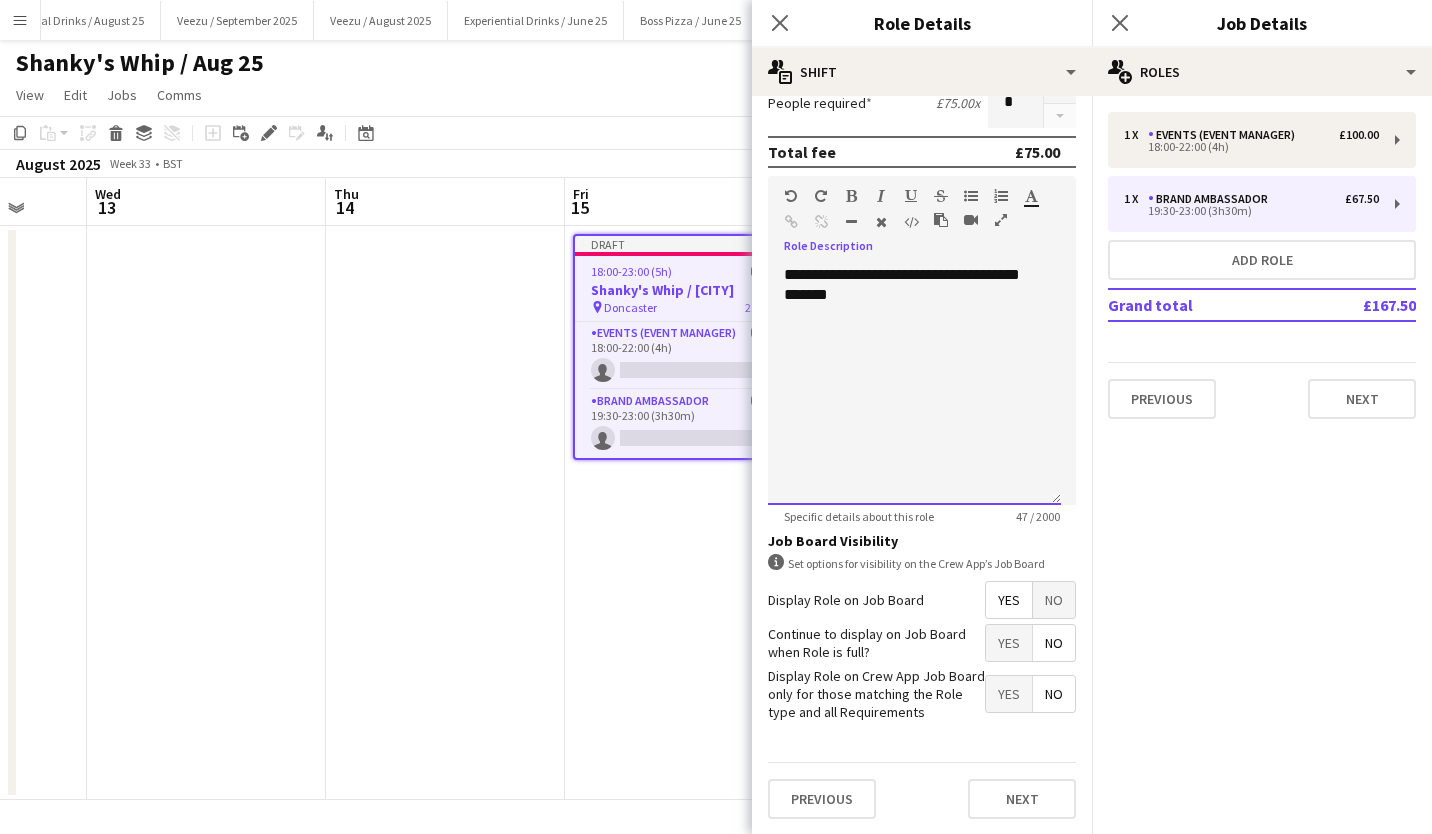 click on "**********" at bounding box center [914, 385] 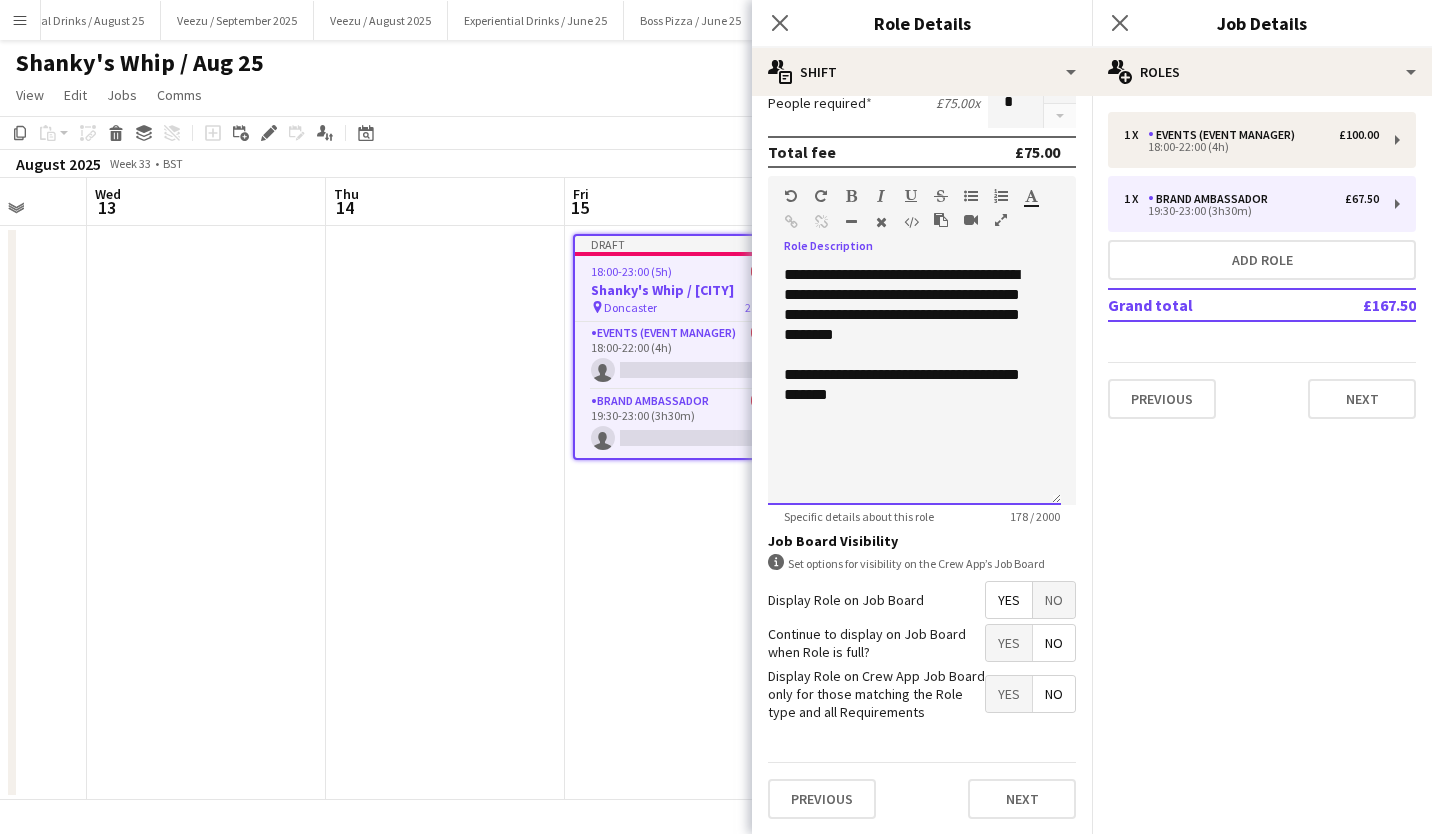 click on "**********" at bounding box center [914, 305] 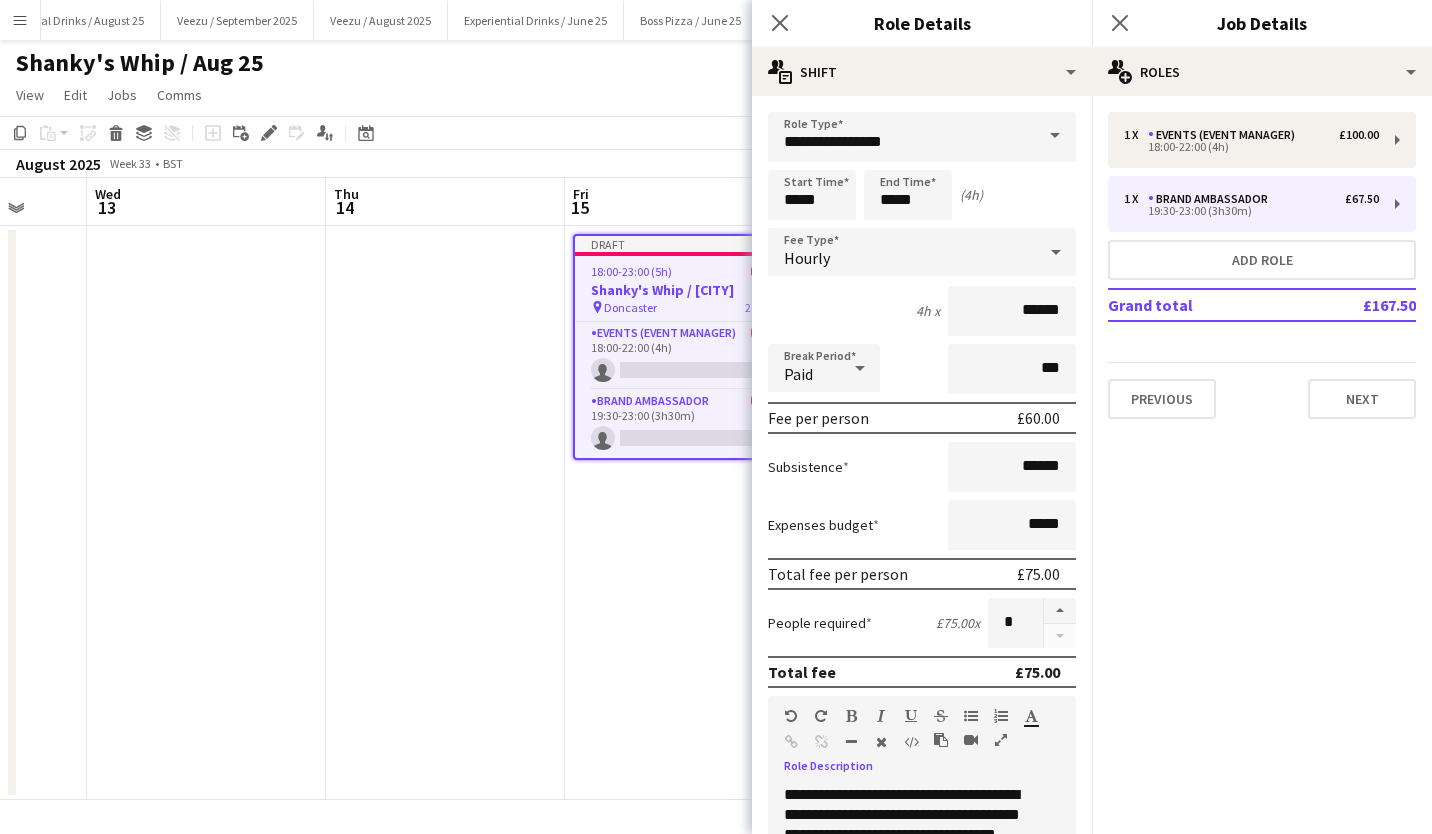 scroll, scrollTop: 520, scrollLeft: 0, axis: vertical 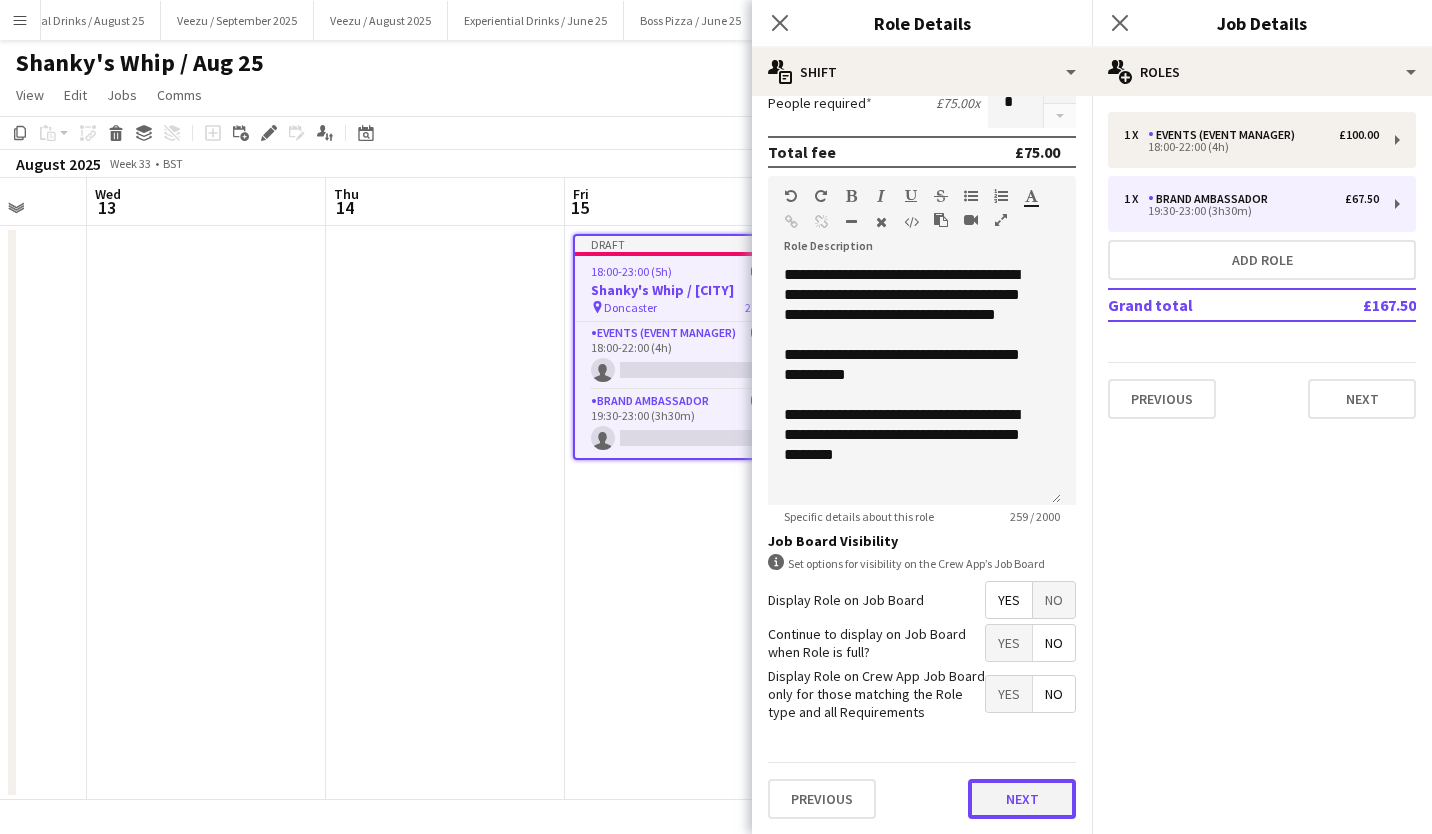 click on "Next" at bounding box center (1022, 799) 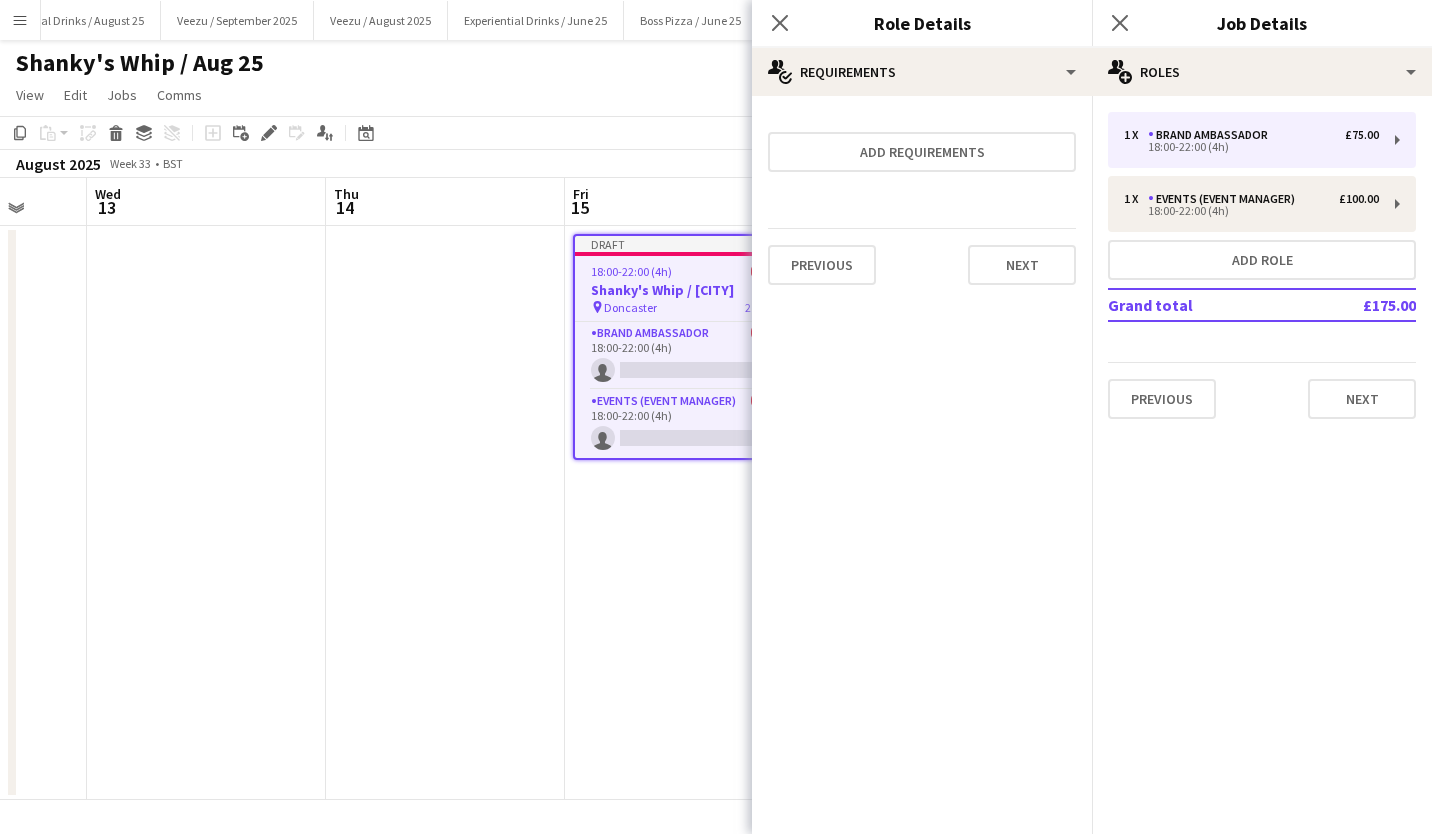 scroll, scrollTop: 0, scrollLeft: 0, axis: both 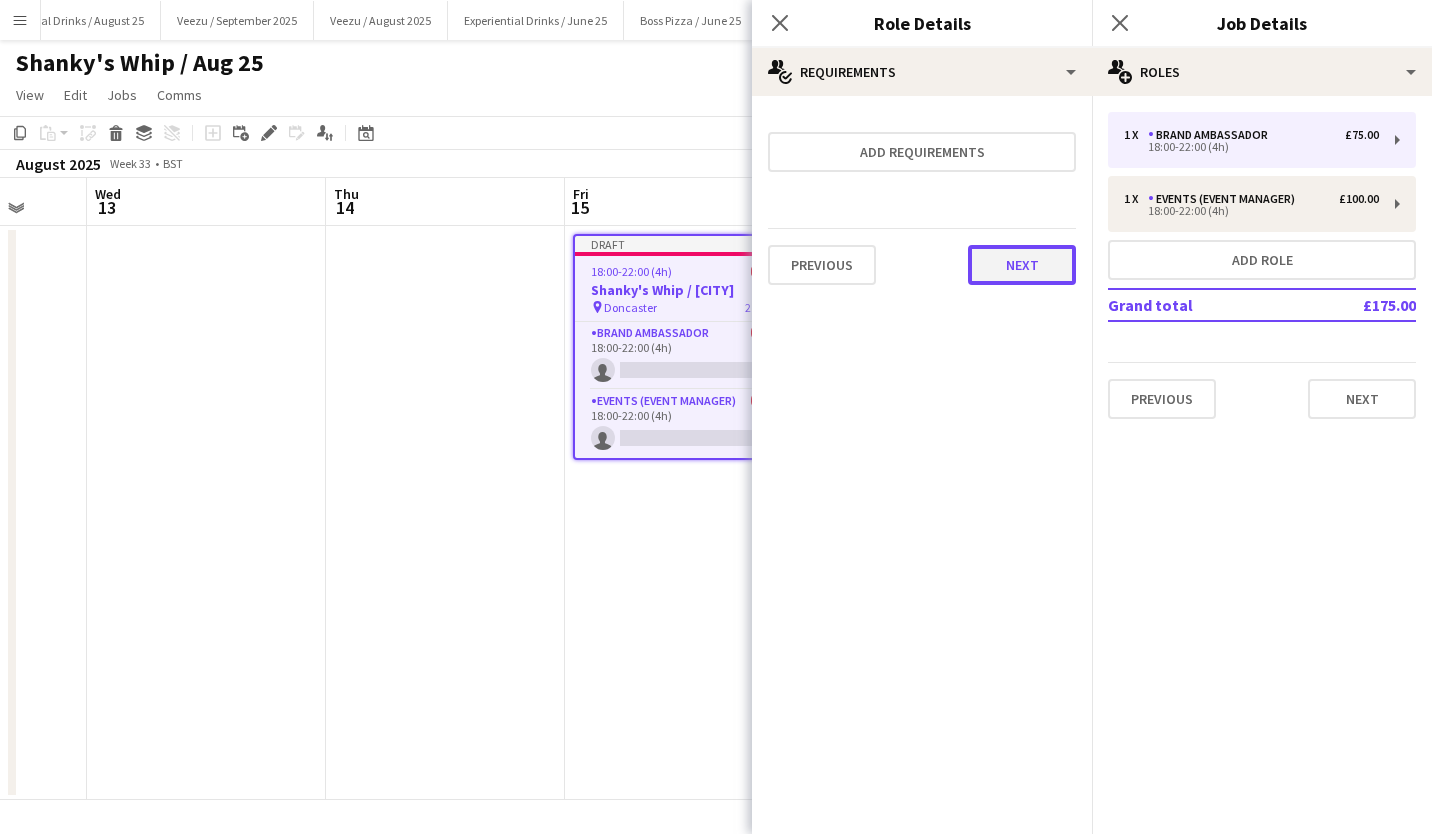 click on "Next" at bounding box center (1022, 265) 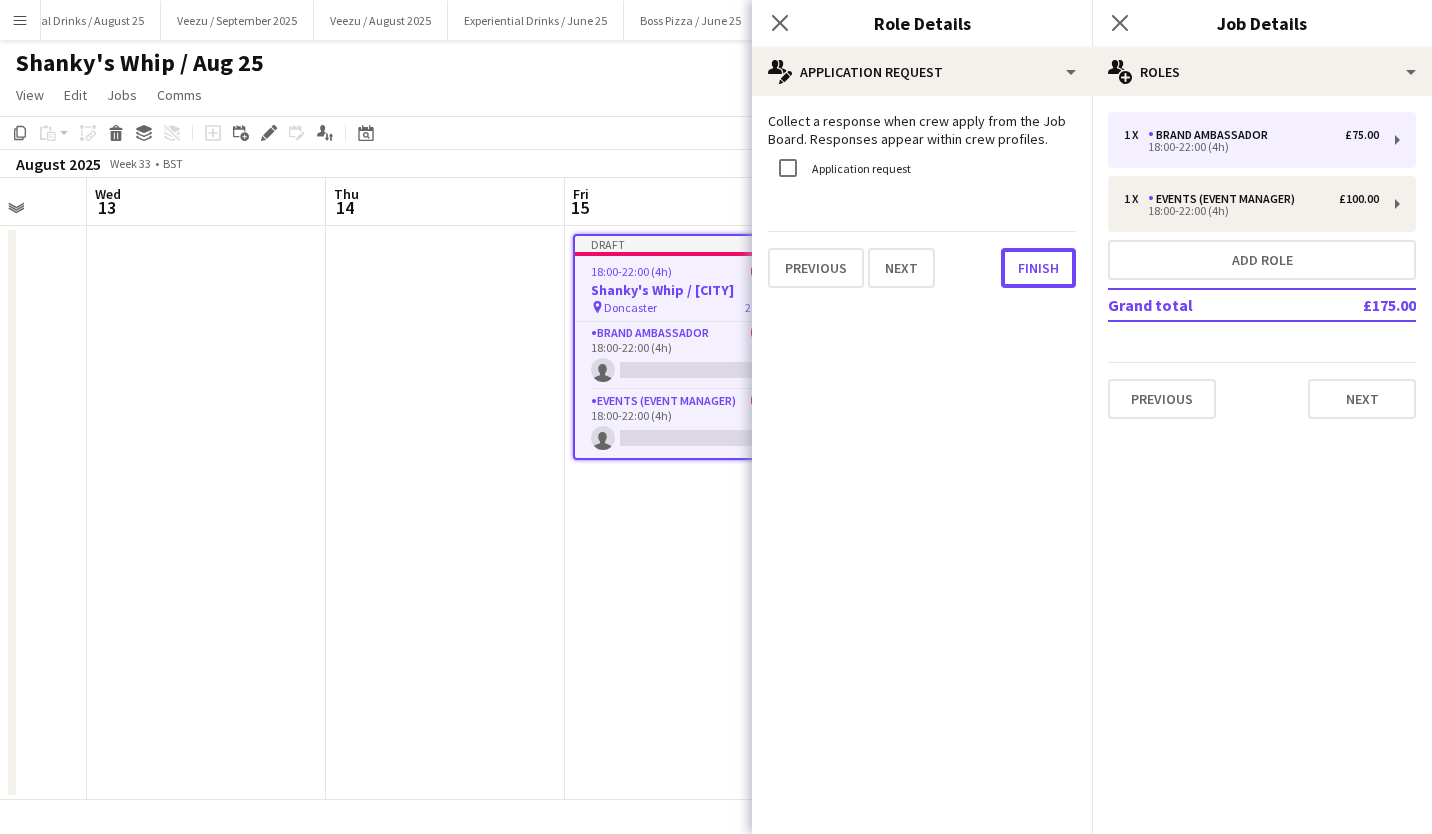 click on "Finish" at bounding box center (1038, 268) 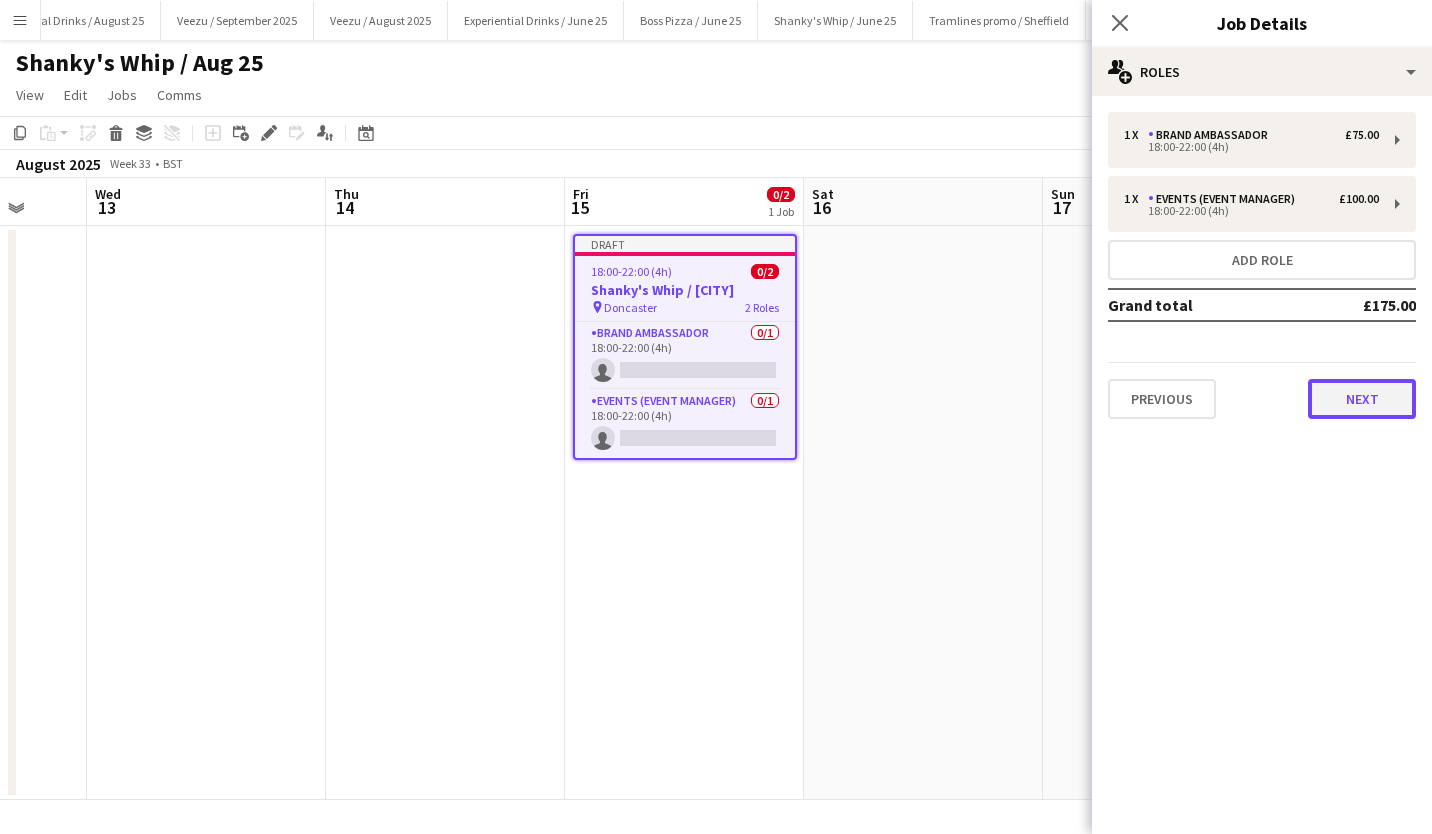 click on "Next" at bounding box center [1362, 399] 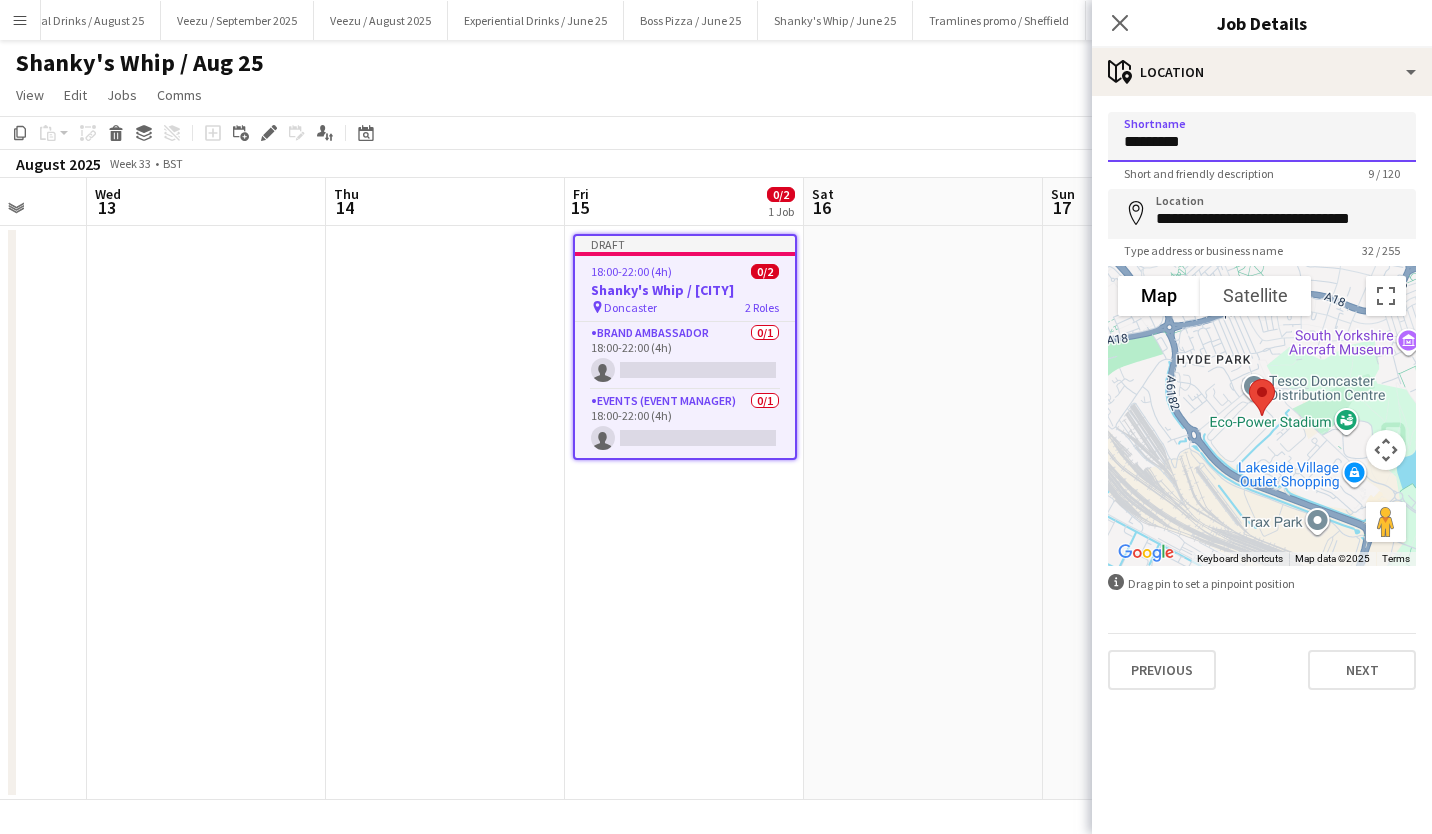 drag, startPoint x: 1217, startPoint y: 135, endPoint x: 1030, endPoint y: 165, distance: 189.39113 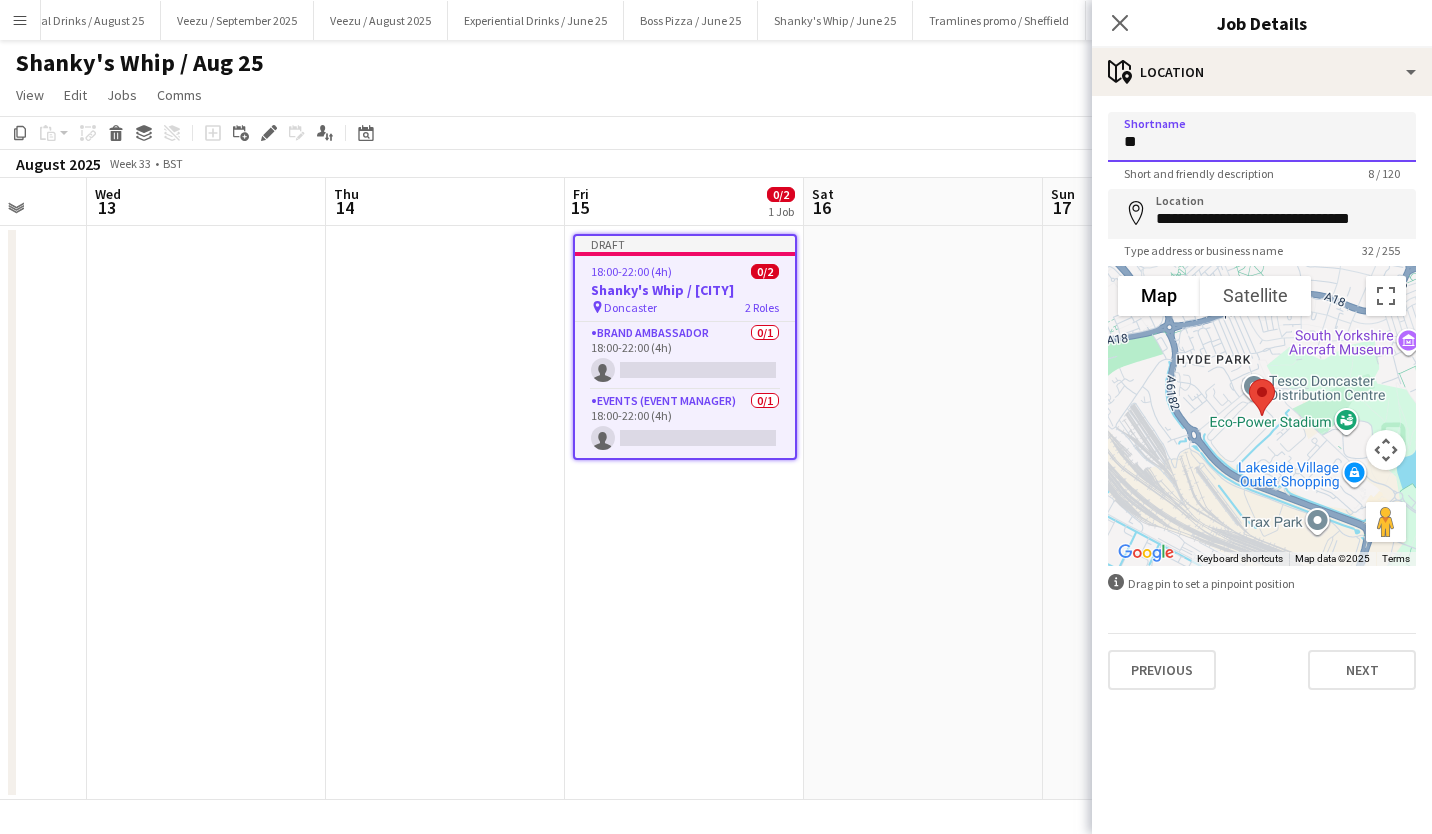 type on "*" 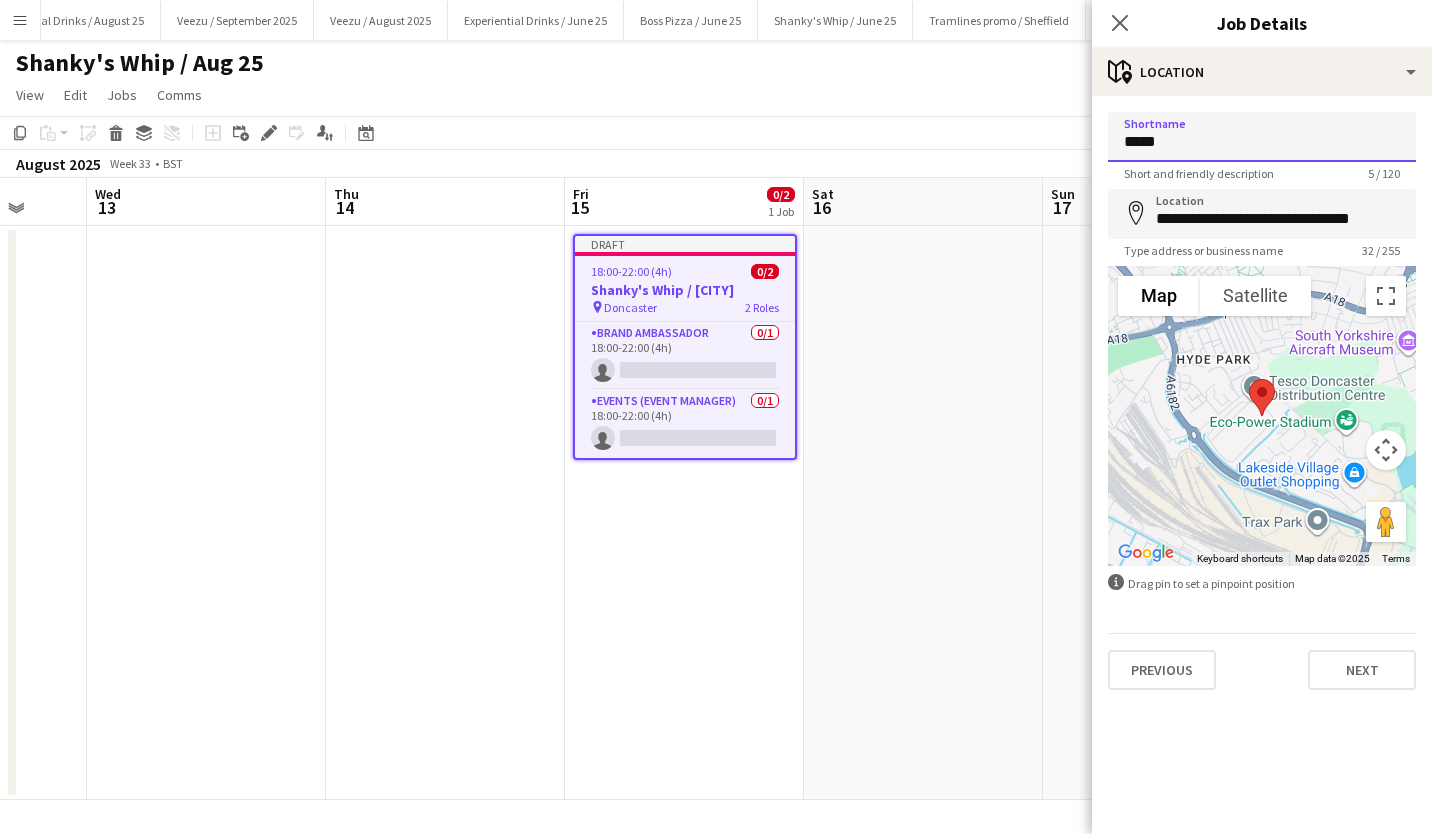 type on "**********" 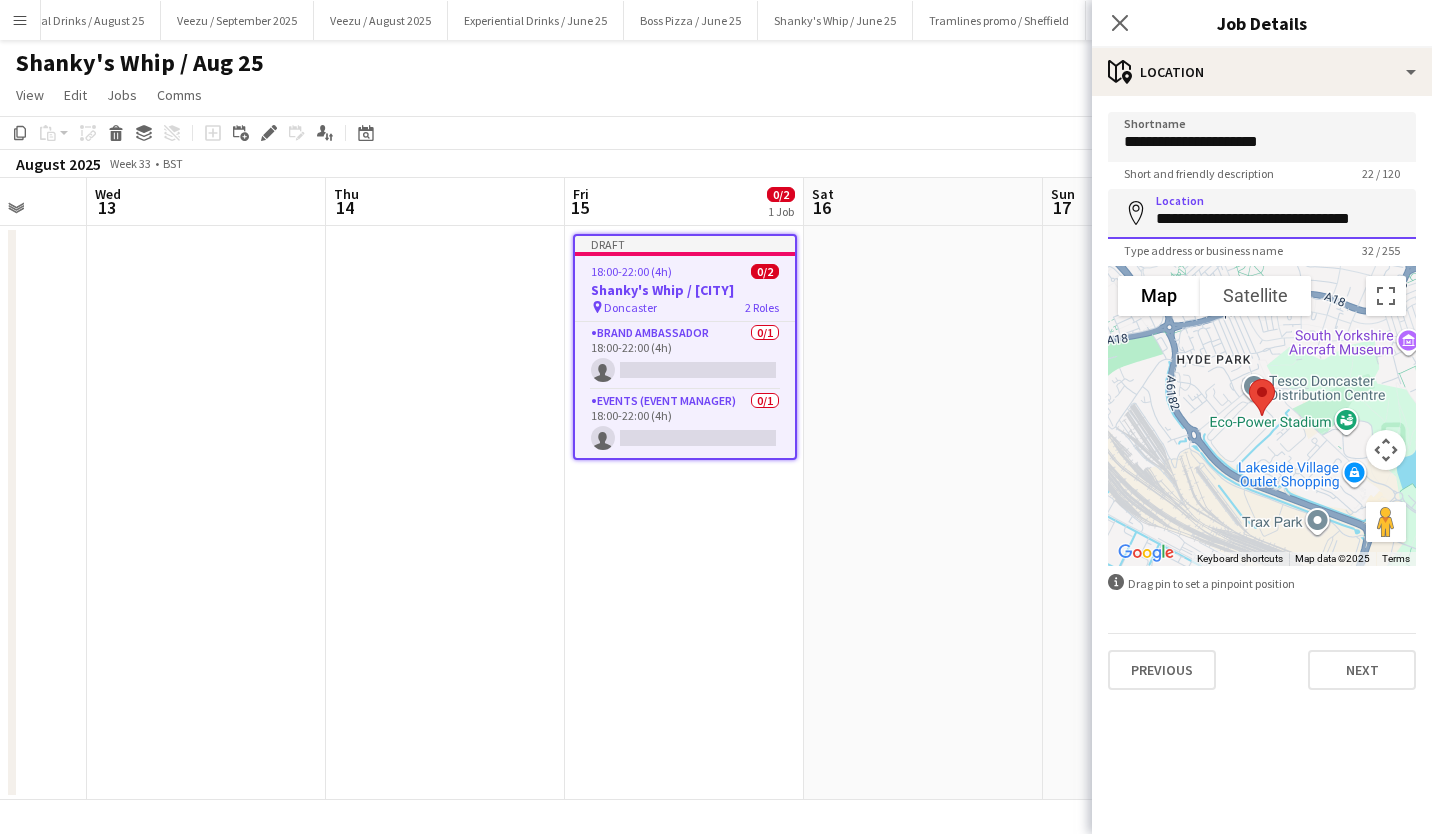 drag, startPoint x: 1112, startPoint y: 228, endPoint x: 1039, endPoint y: 227, distance: 73.00685 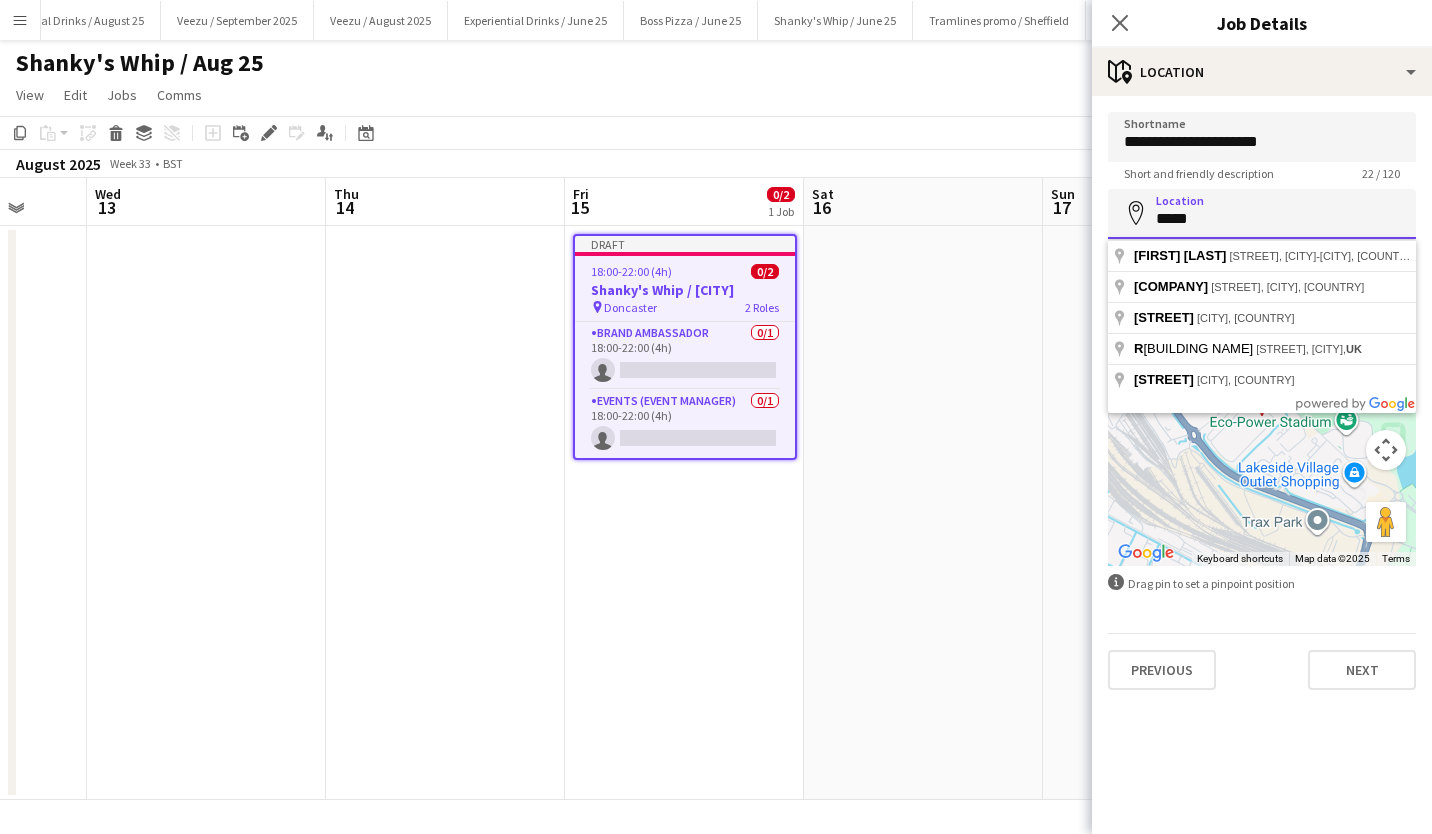 drag, startPoint x: 1217, startPoint y: 216, endPoint x: 1043, endPoint y: 241, distance: 175.7868 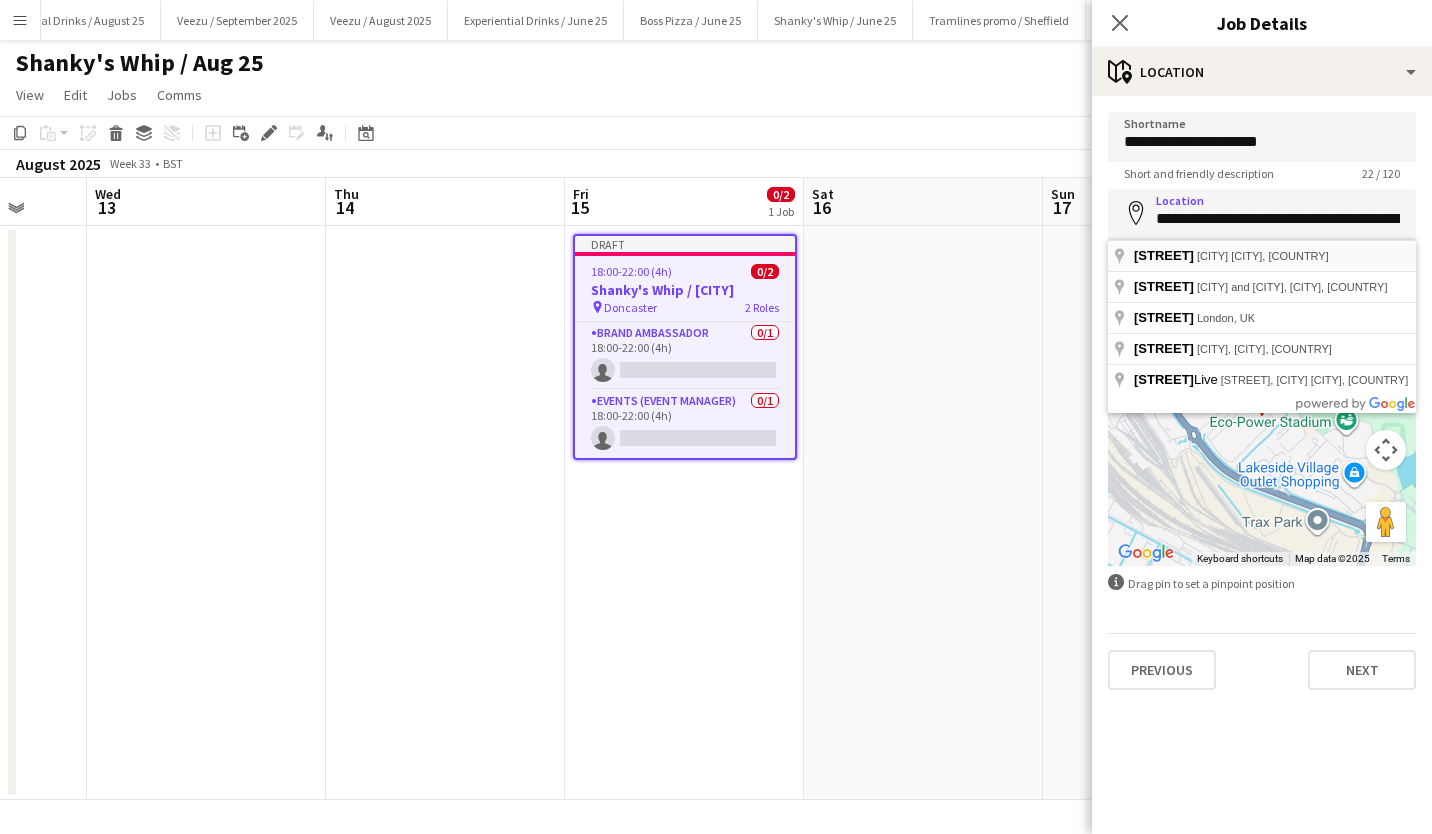 type on "**********" 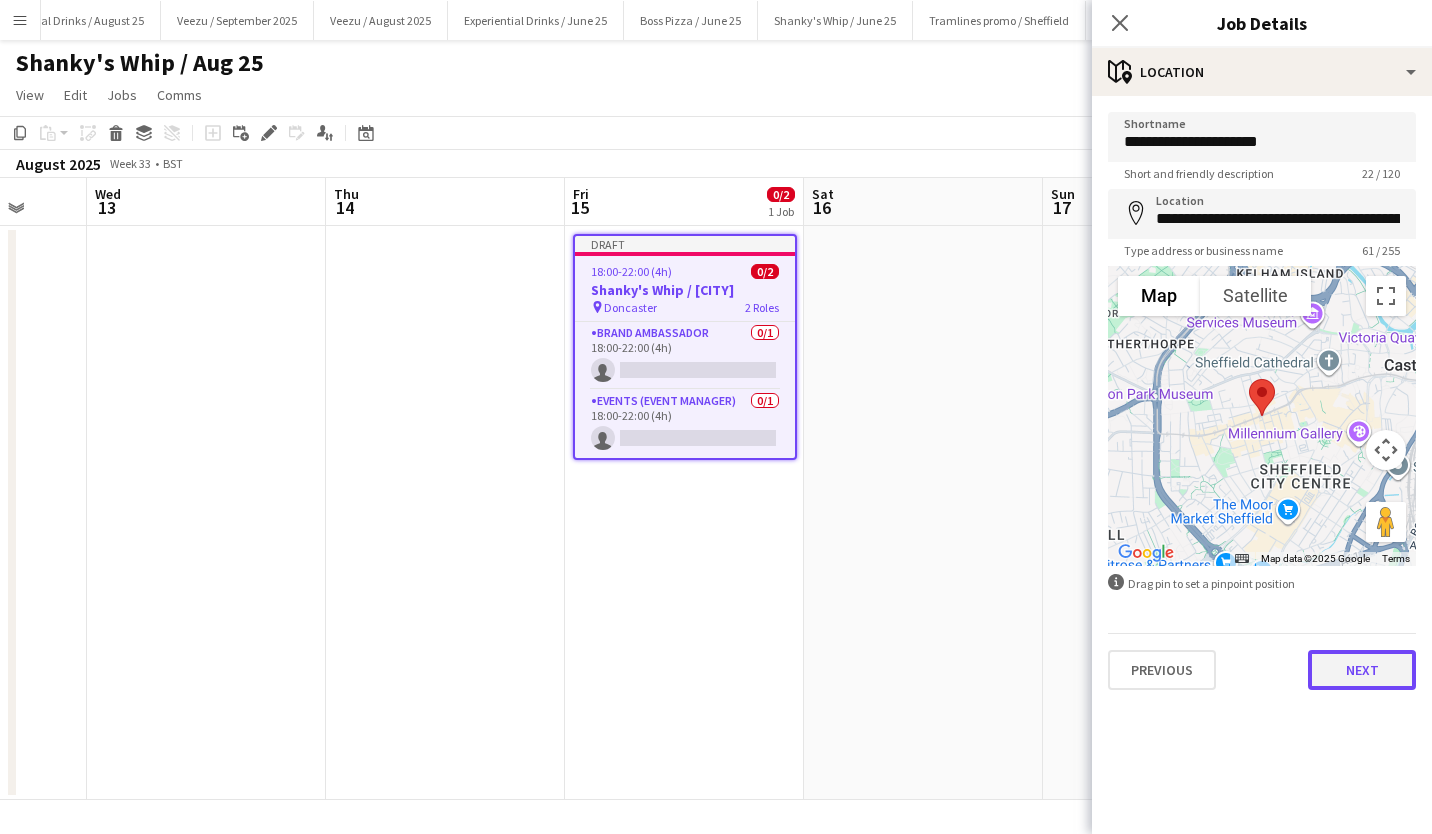 click on "Next" at bounding box center (1362, 670) 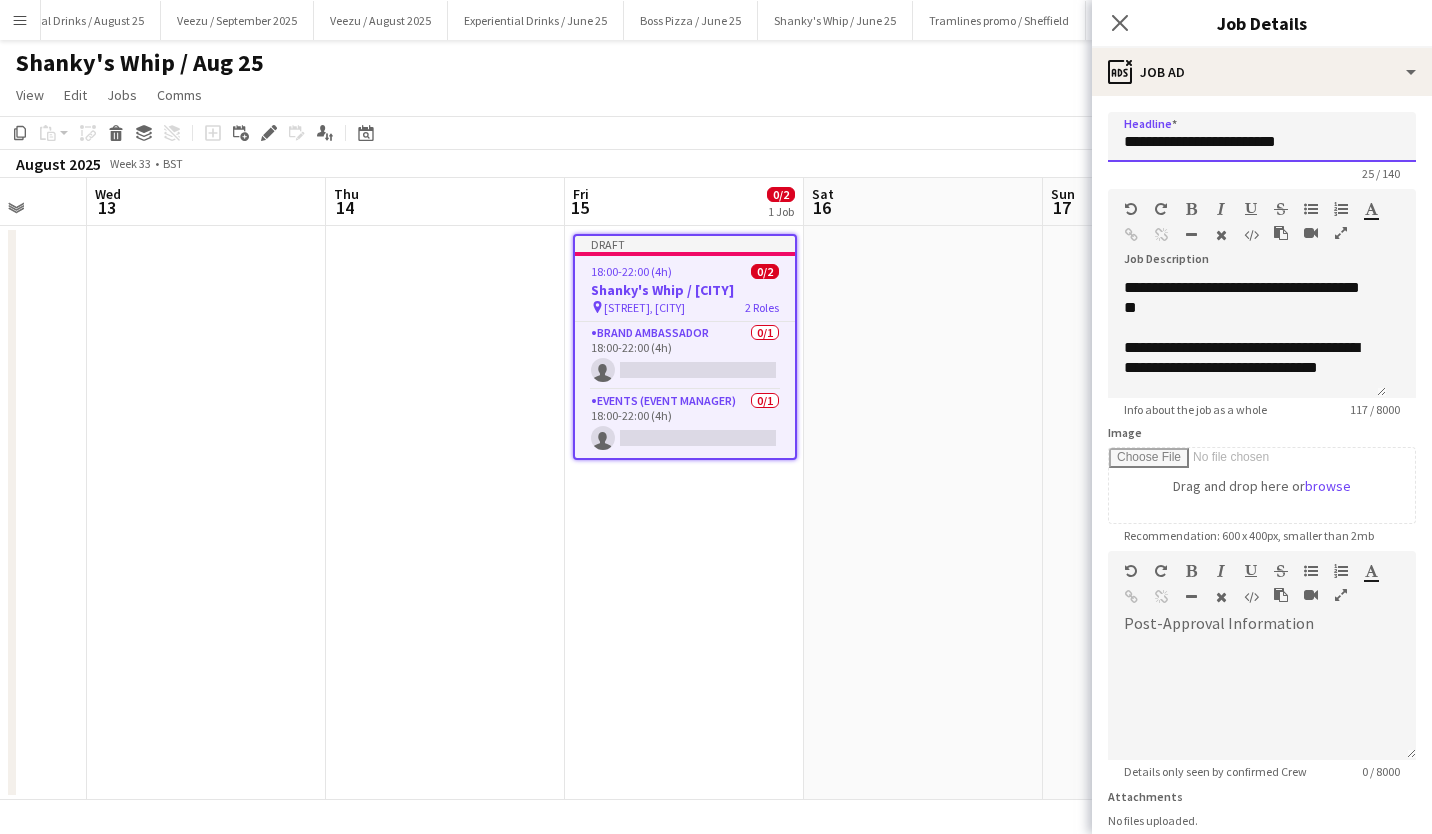 click on "**********" at bounding box center (1262, 137) 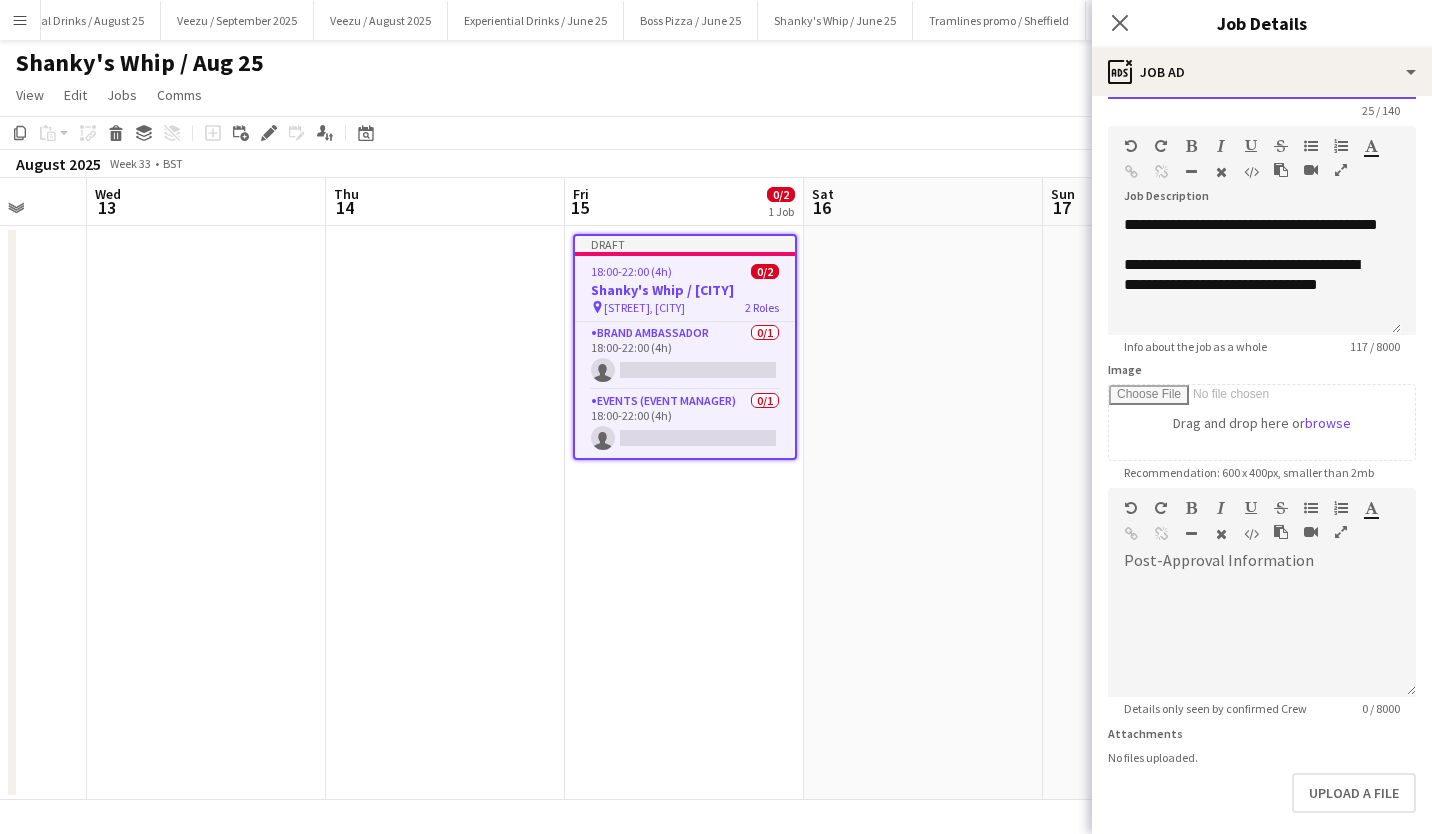 scroll, scrollTop: 154, scrollLeft: 0, axis: vertical 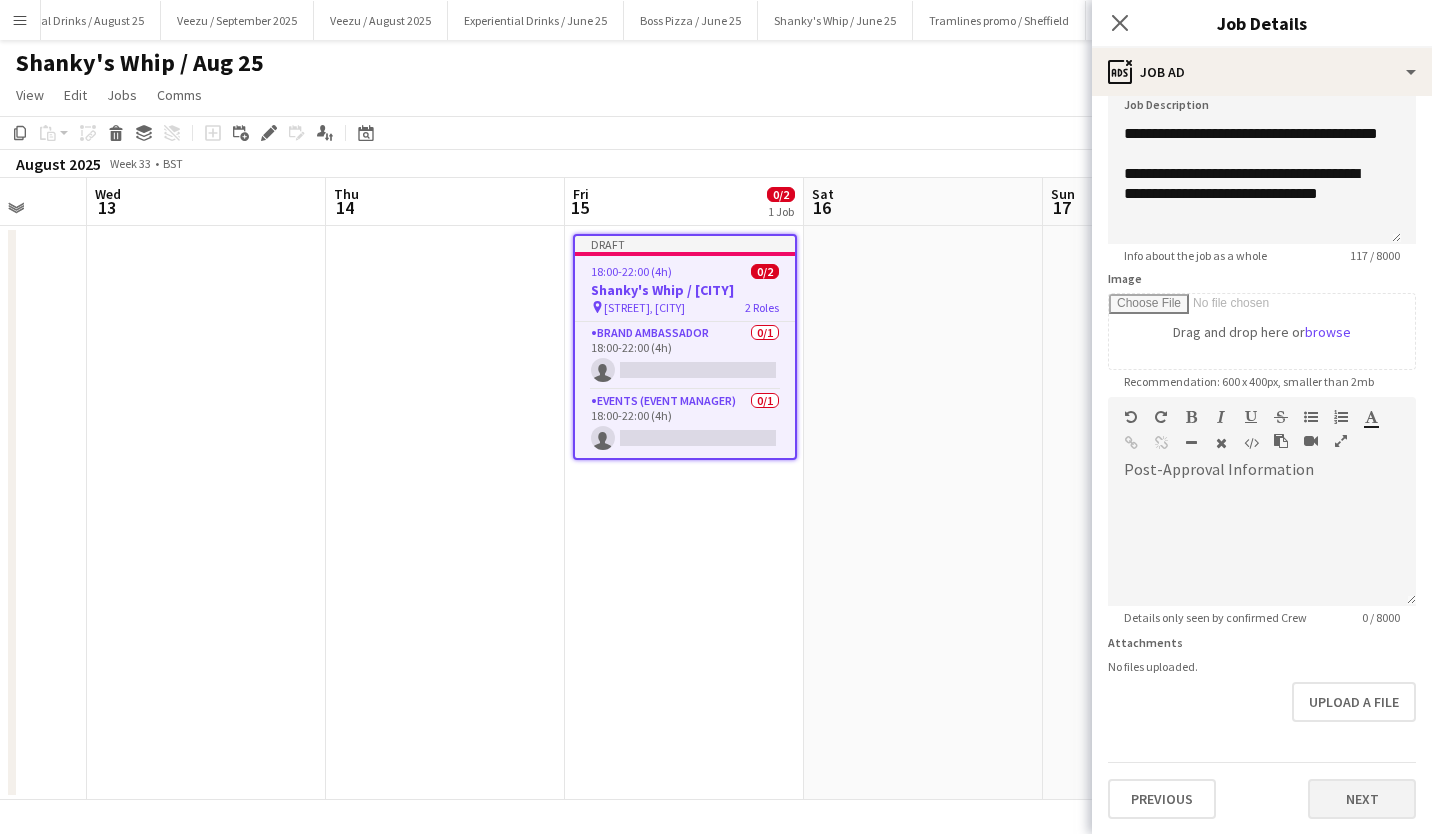 type on "**********" 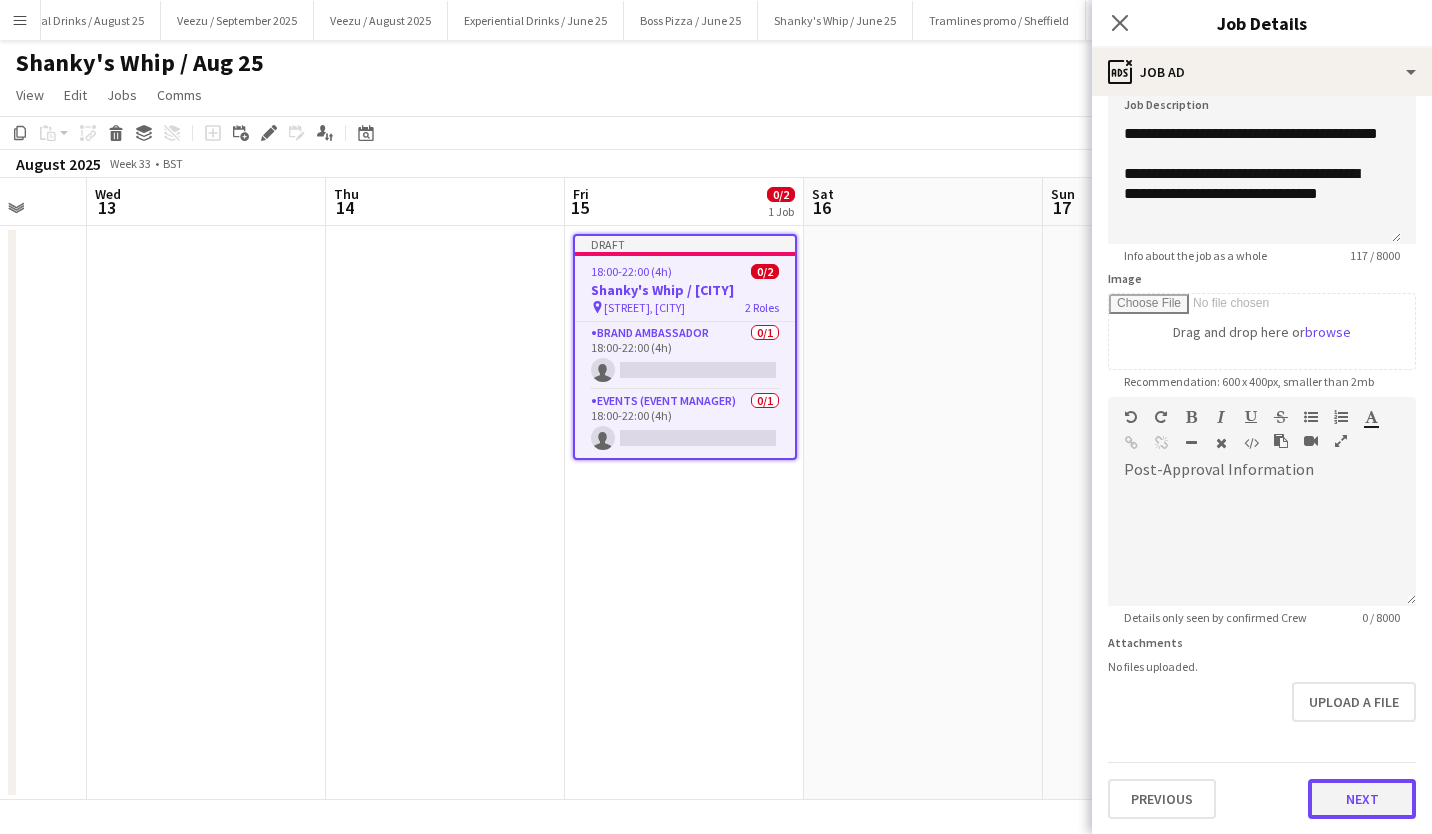 click on "Next" at bounding box center [1362, 799] 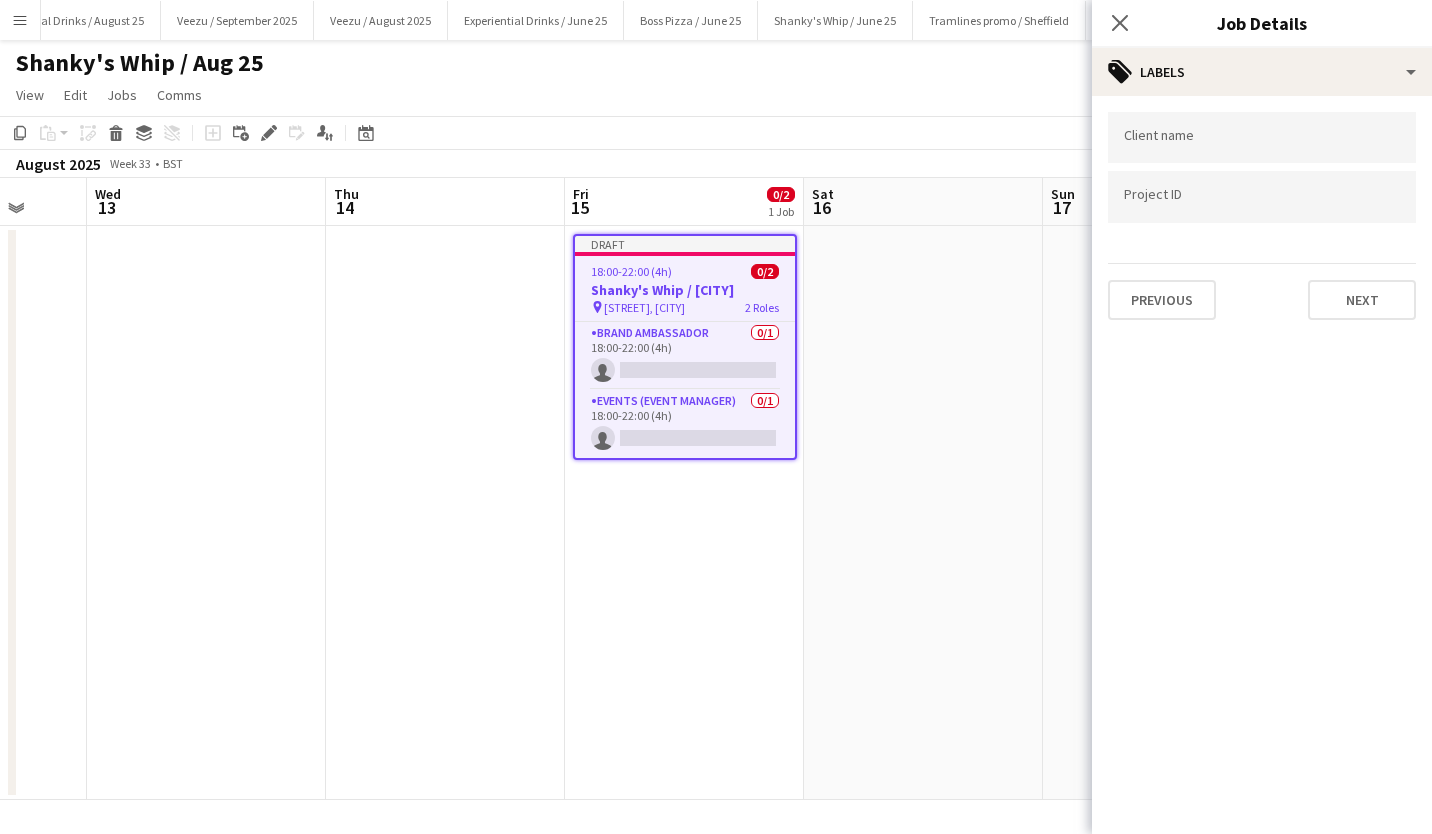 scroll, scrollTop: 0, scrollLeft: 0, axis: both 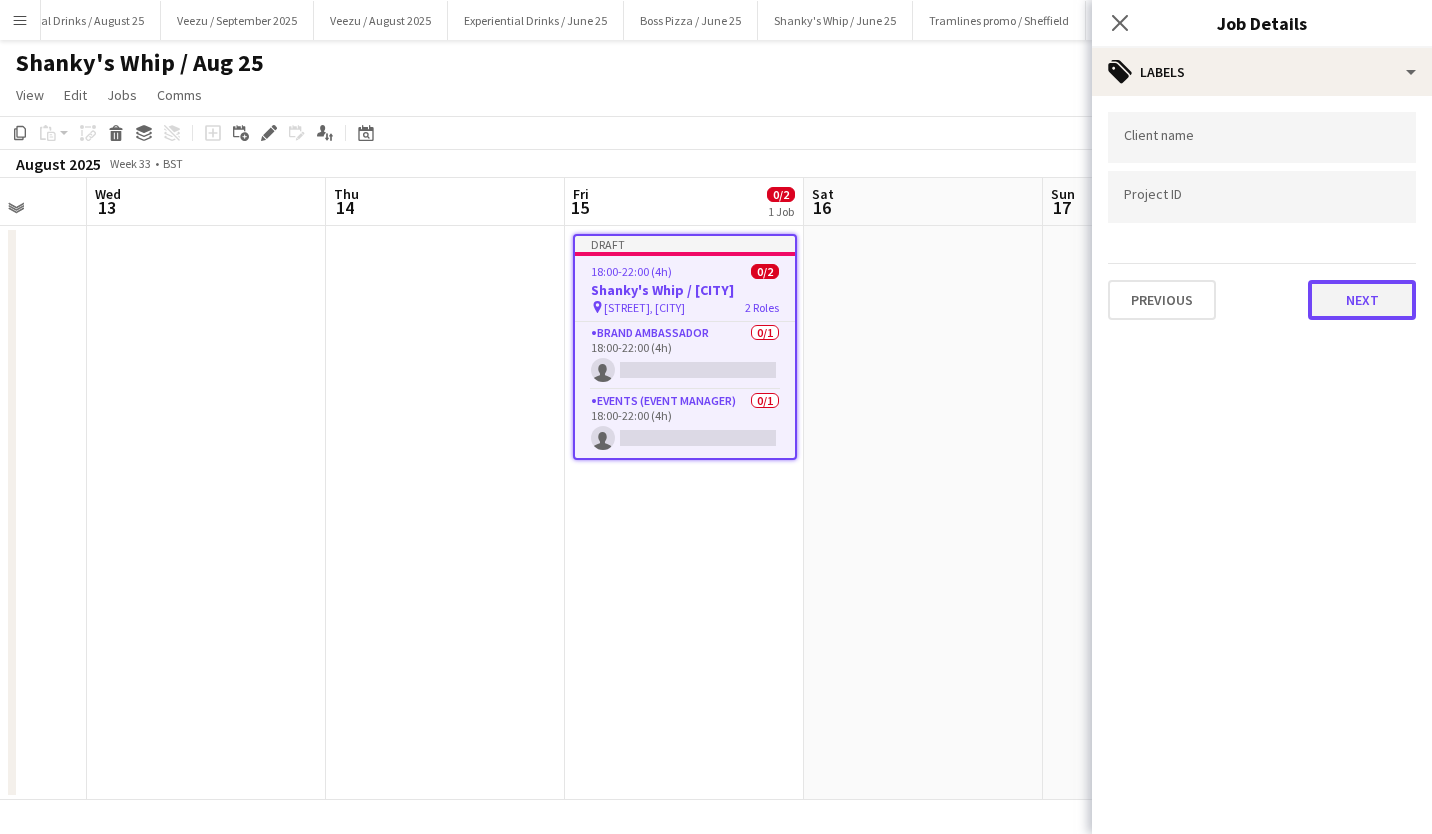 click on "Next" at bounding box center (1362, 300) 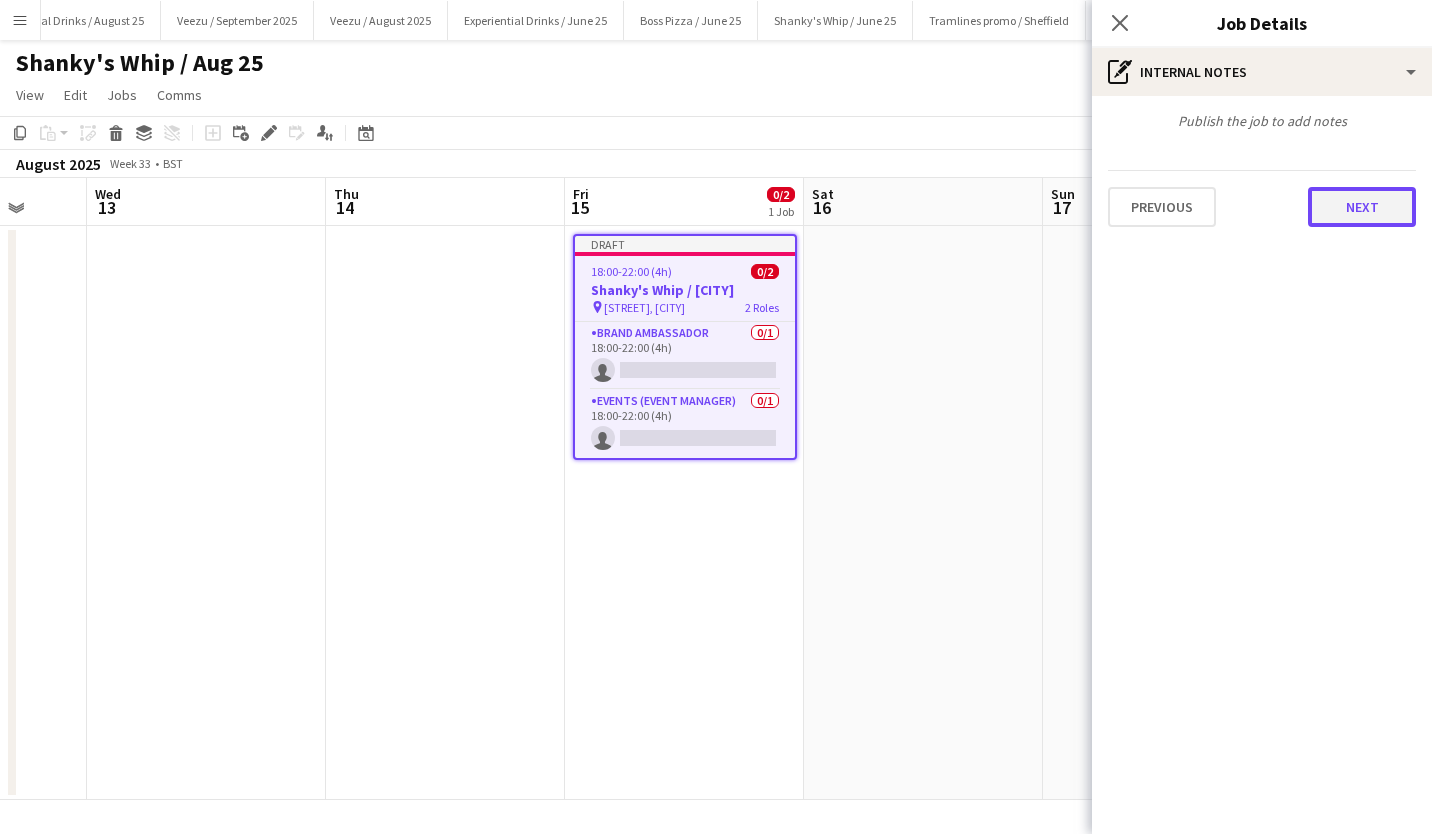 click on "Next" at bounding box center [1362, 207] 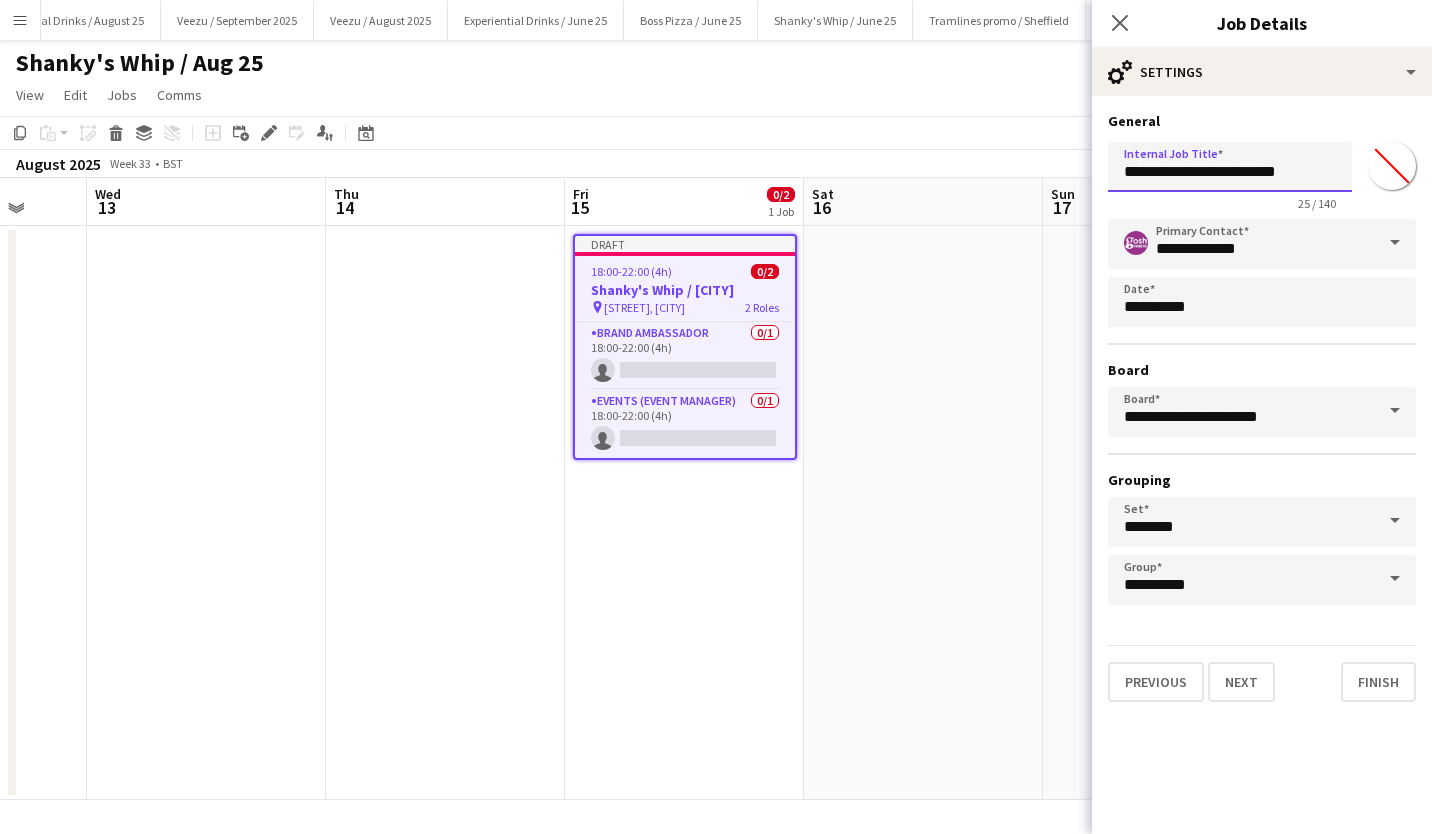 click on "**********" at bounding box center [1230, 167] 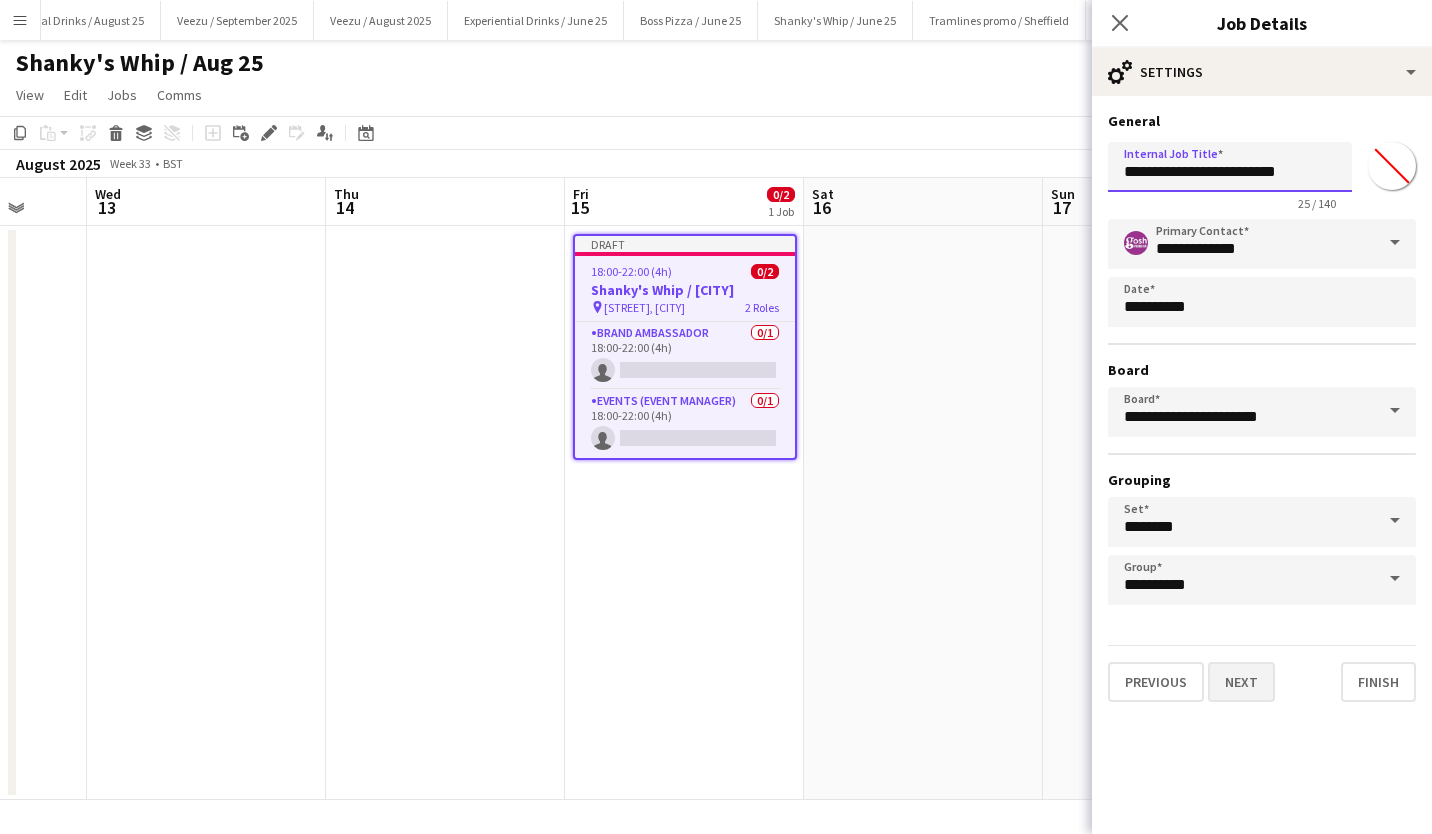 type on "**********" 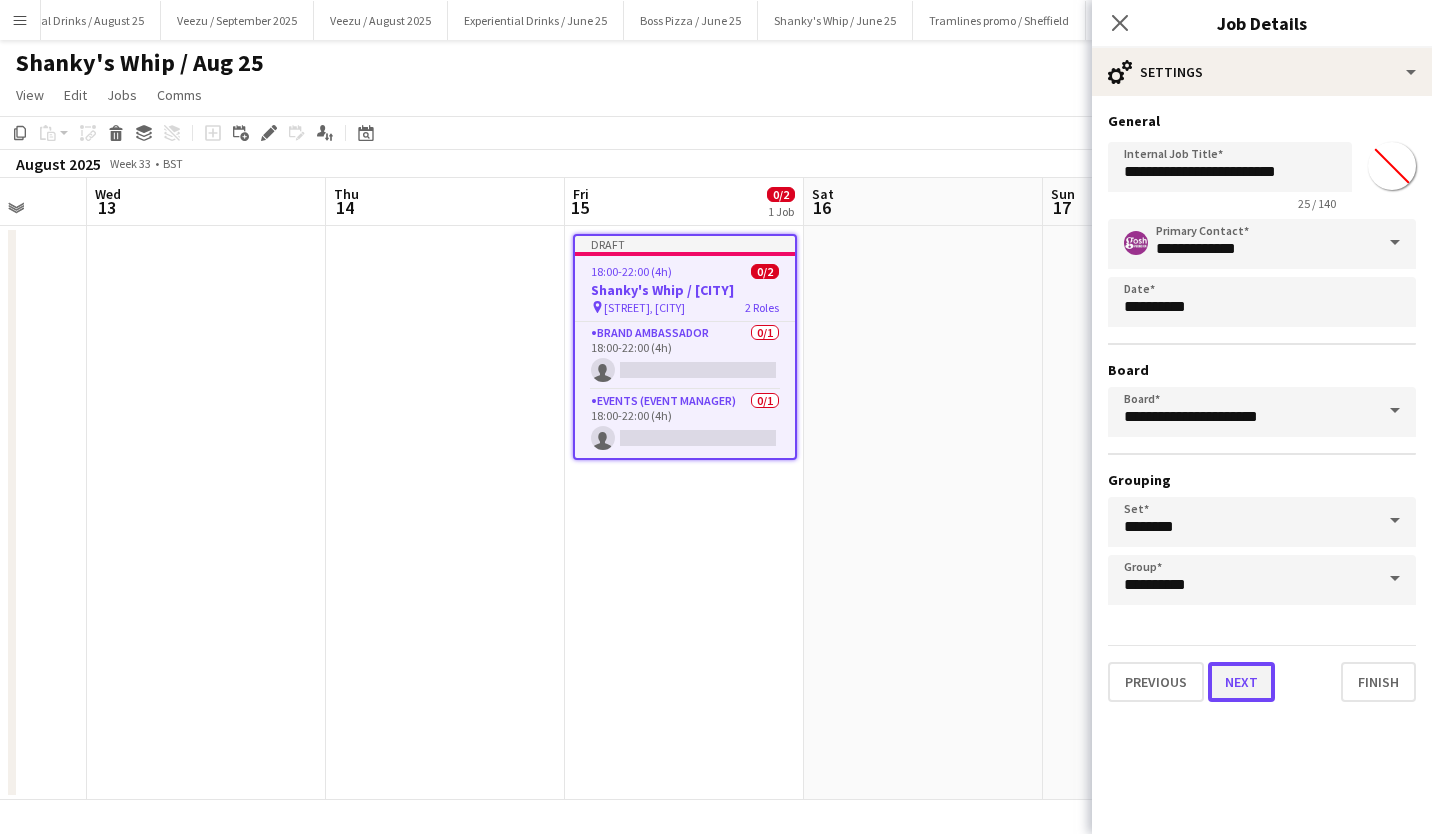 click on "Next" at bounding box center (1241, 682) 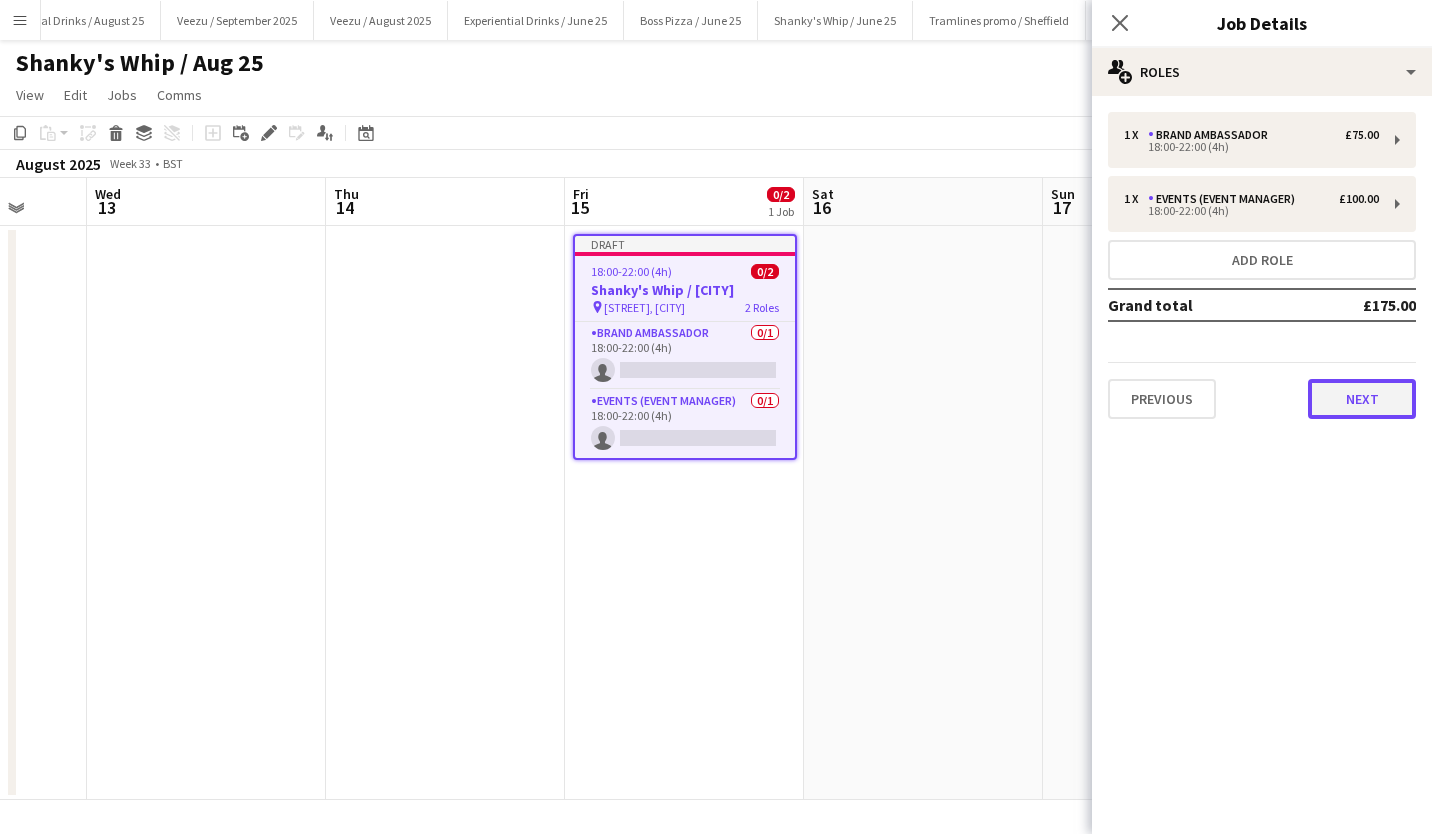 click on "Next" at bounding box center (1362, 399) 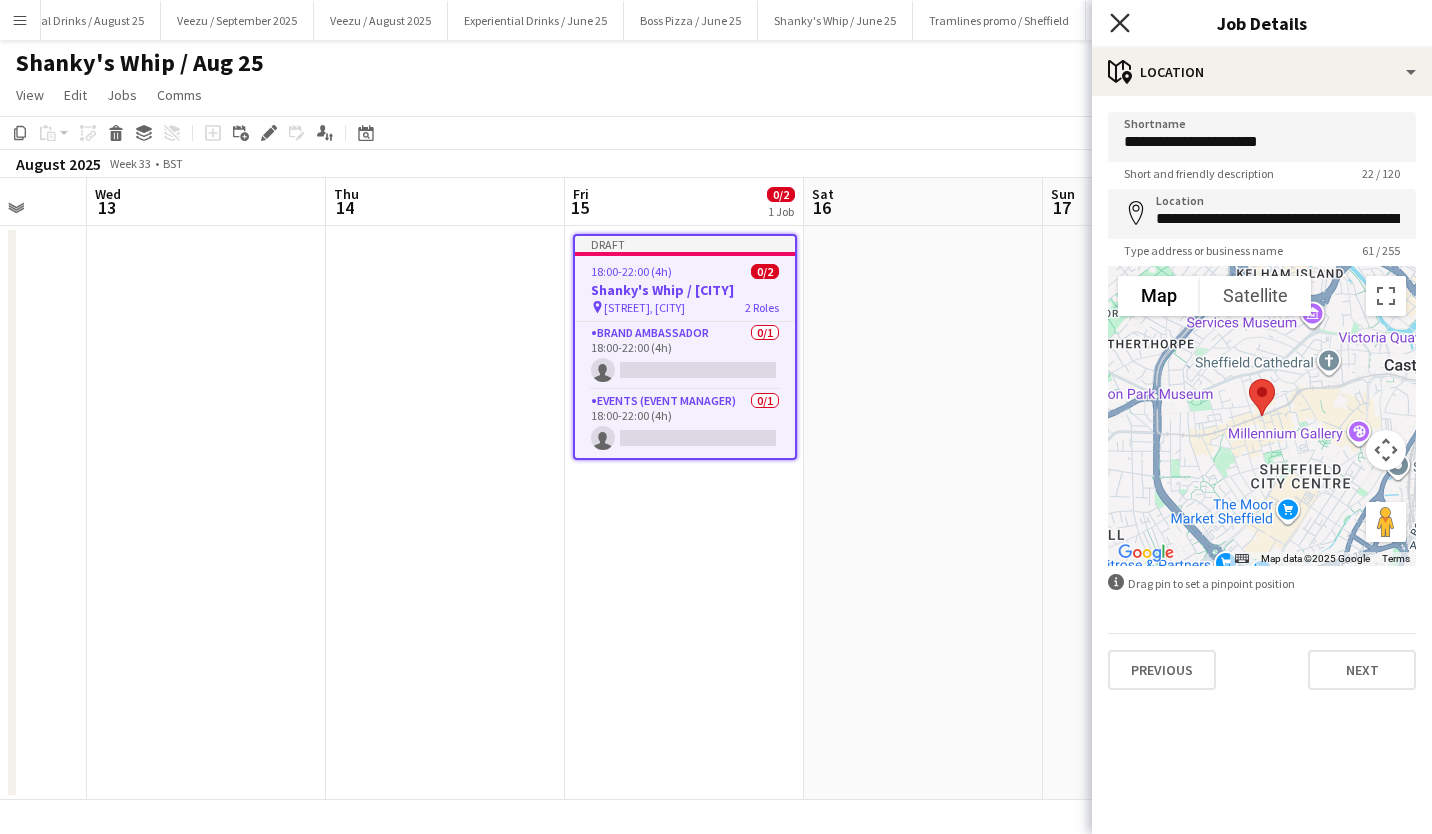 click on "Close pop-in" 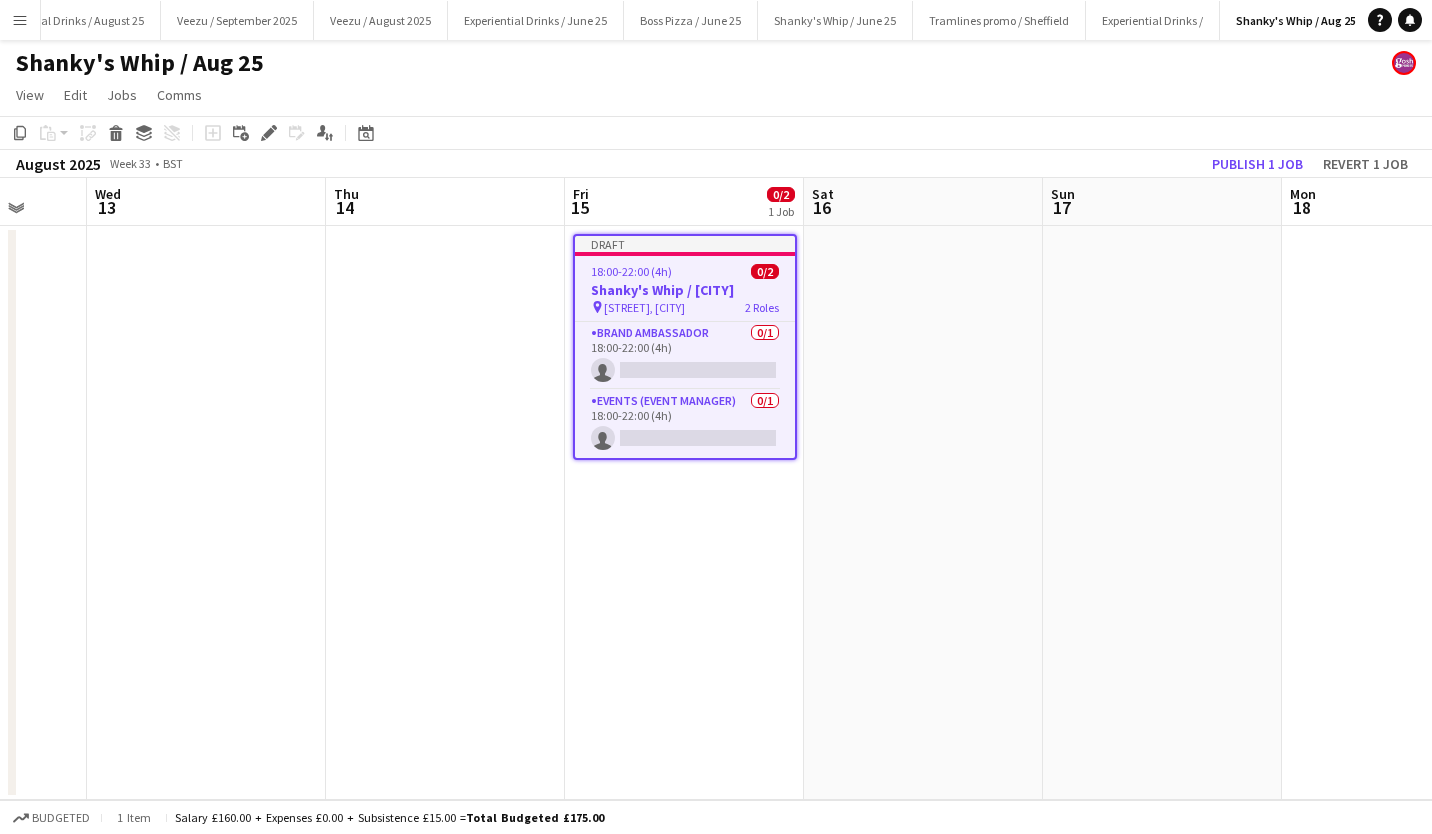 click on "Shanky's Whip / Sheffield" at bounding box center [685, 290] 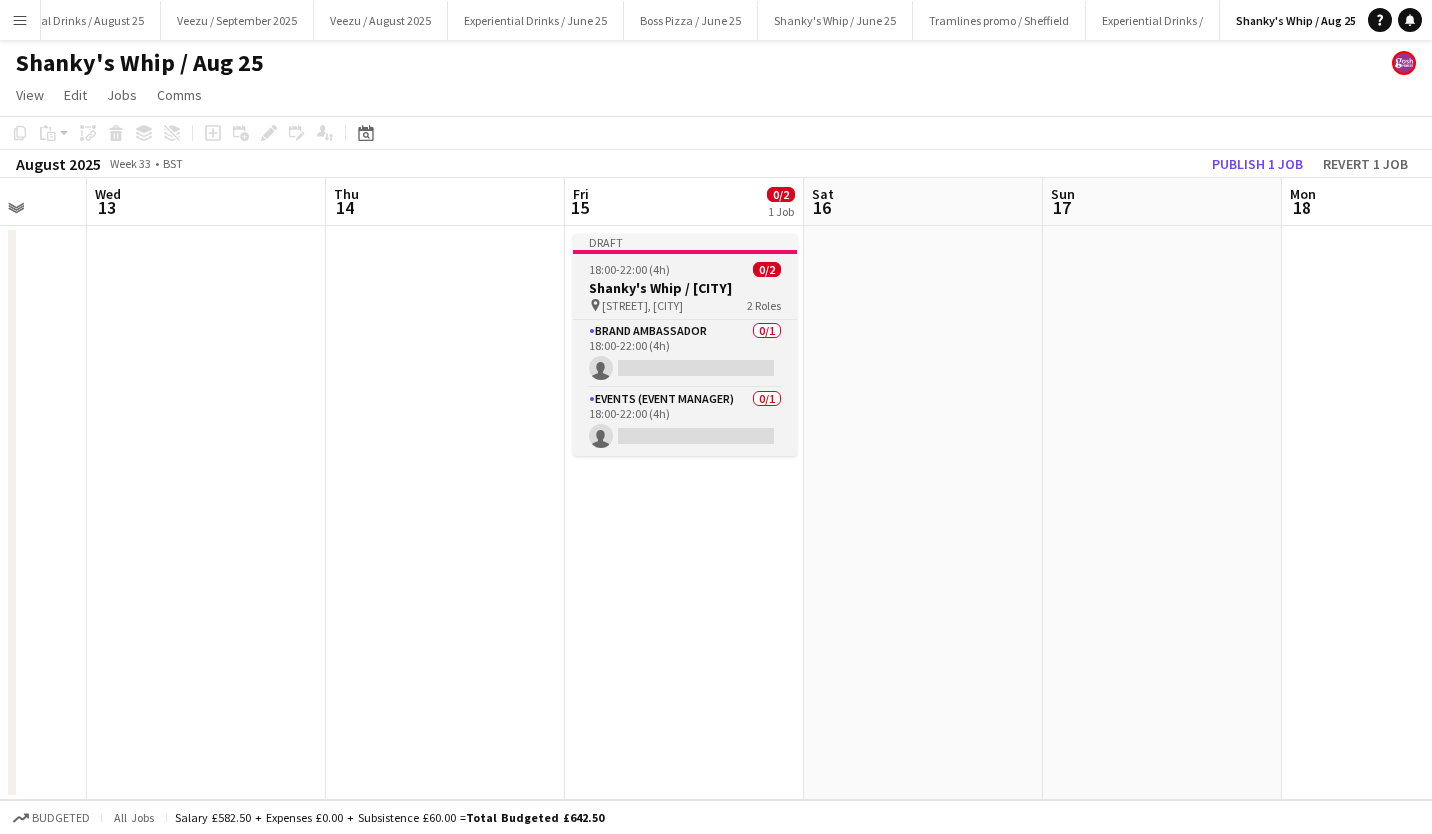 click on "Shanky's Whip / Sheffield" at bounding box center [685, 288] 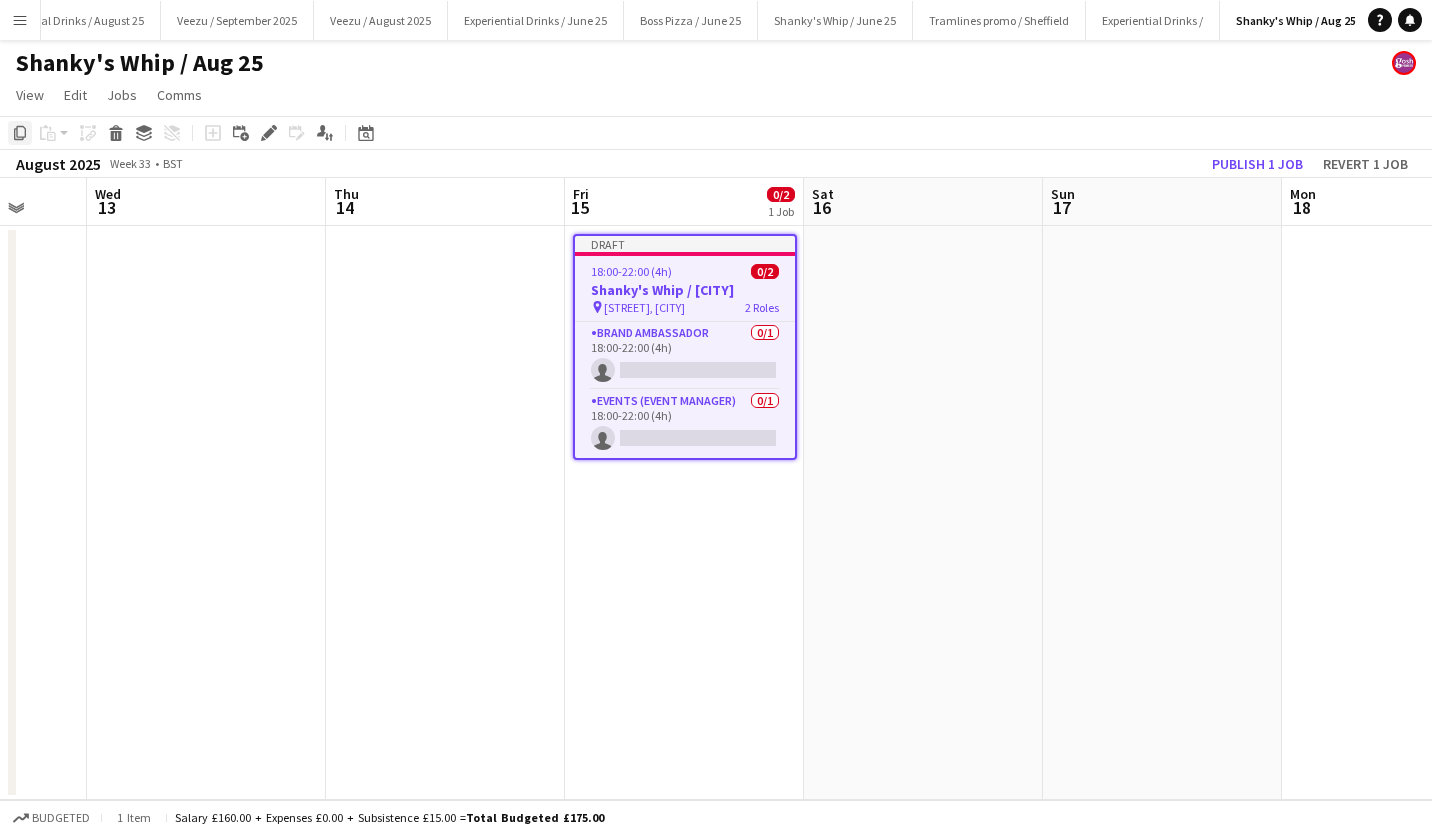 click on "Copy" 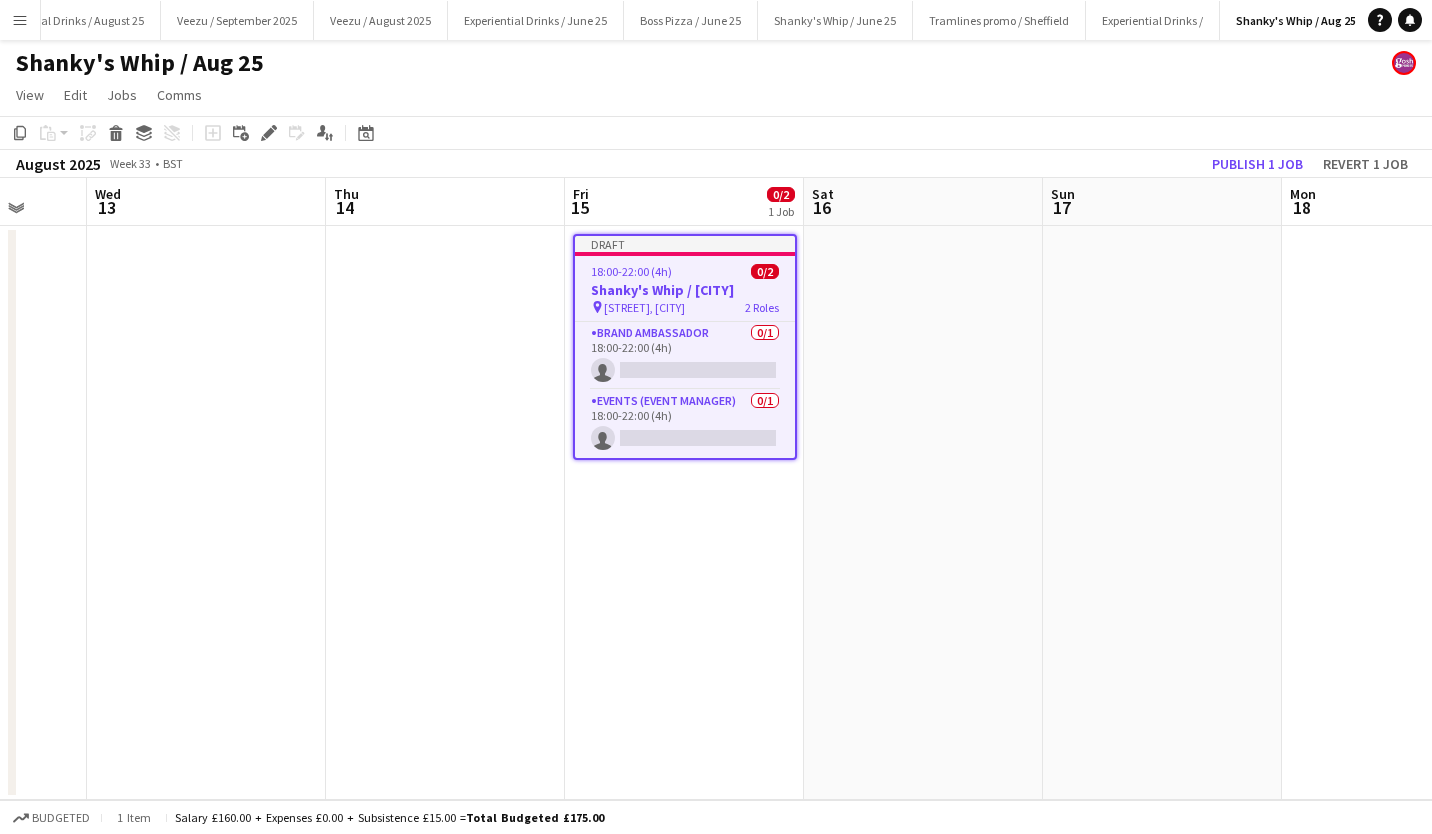 click at bounding box center [923, 513] 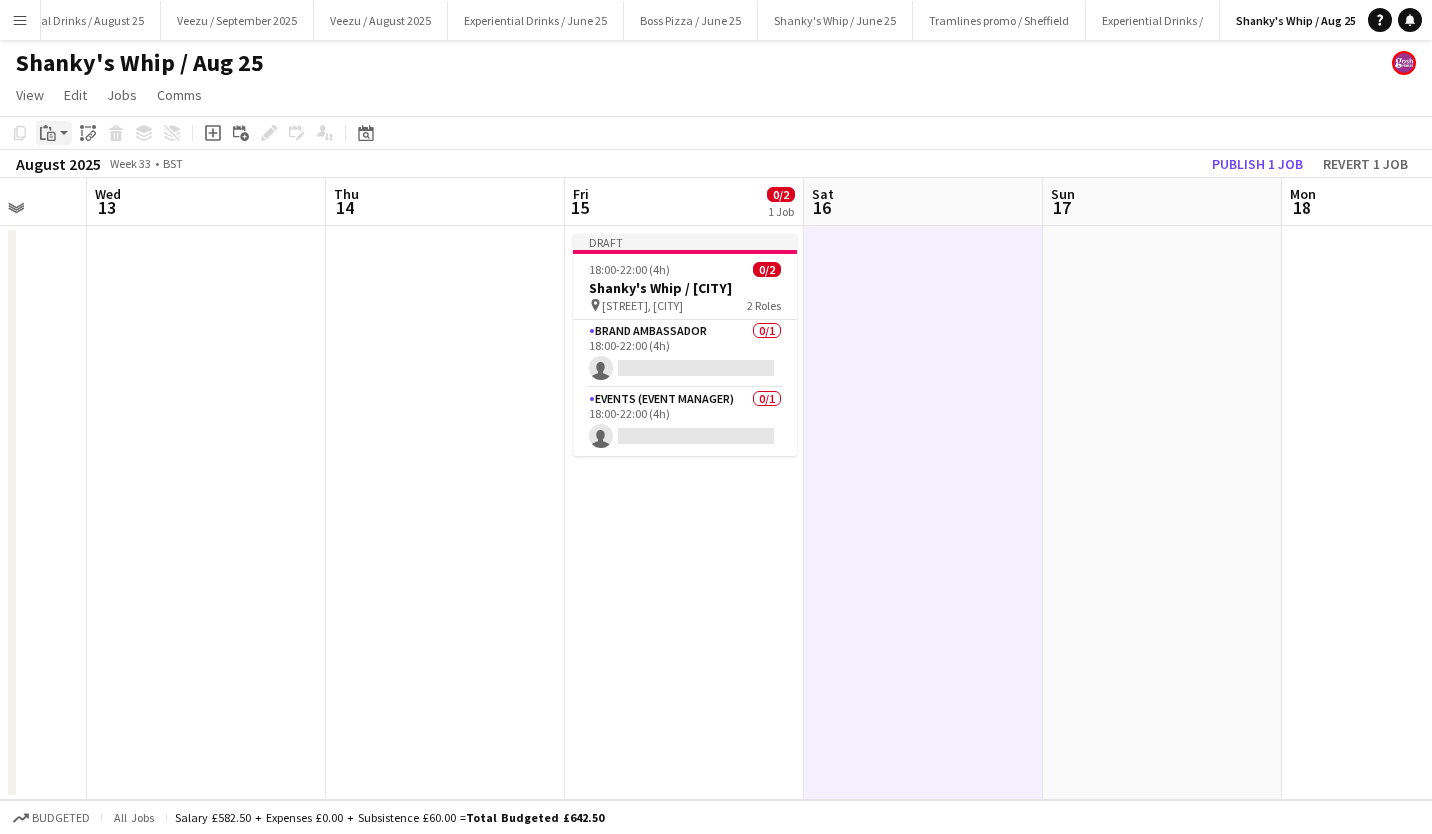 click on "Paste" at bounding box center [54, 133] 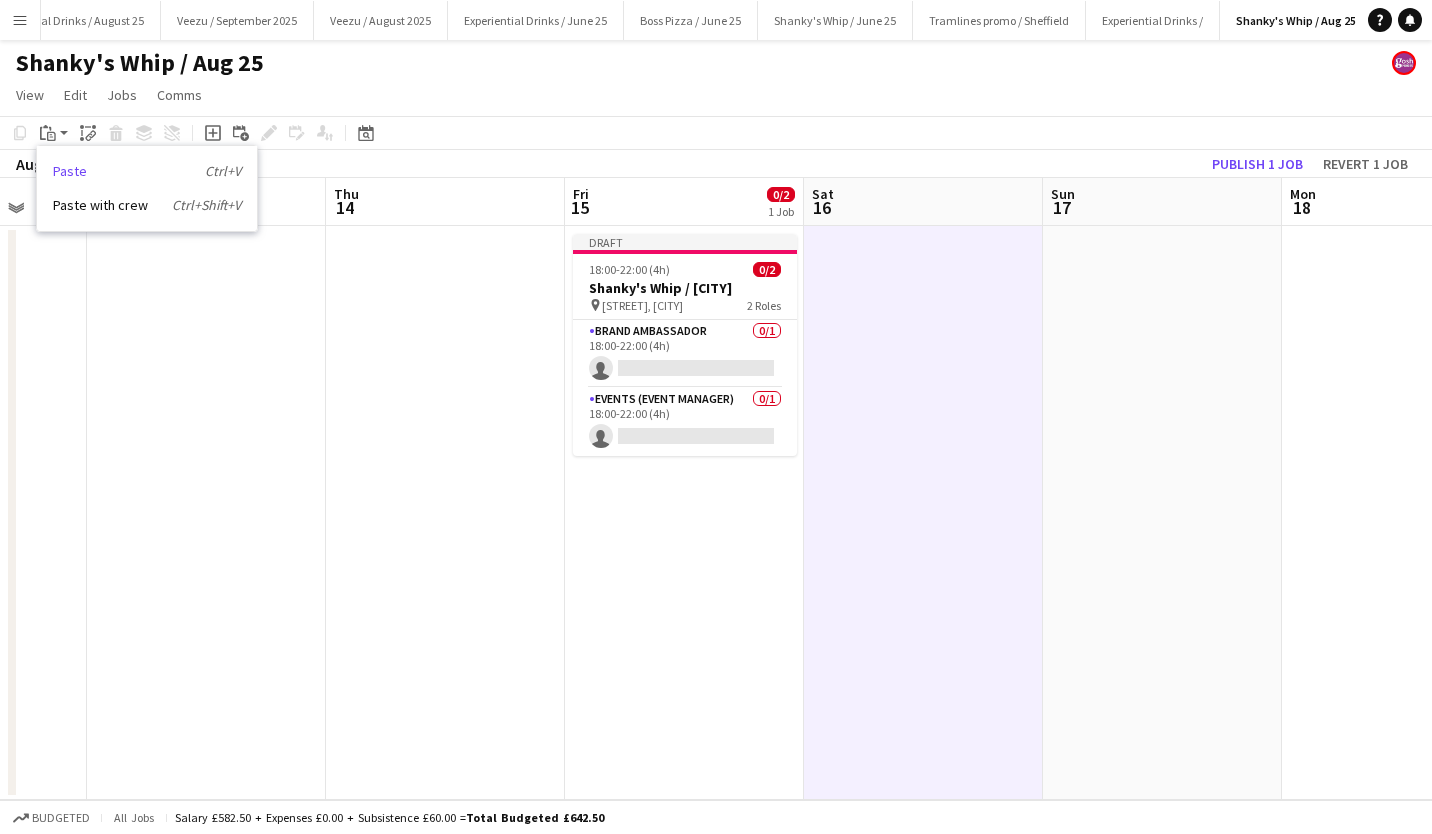 click on "Paste   Ctrl+V" at bounding box center (147, 171) 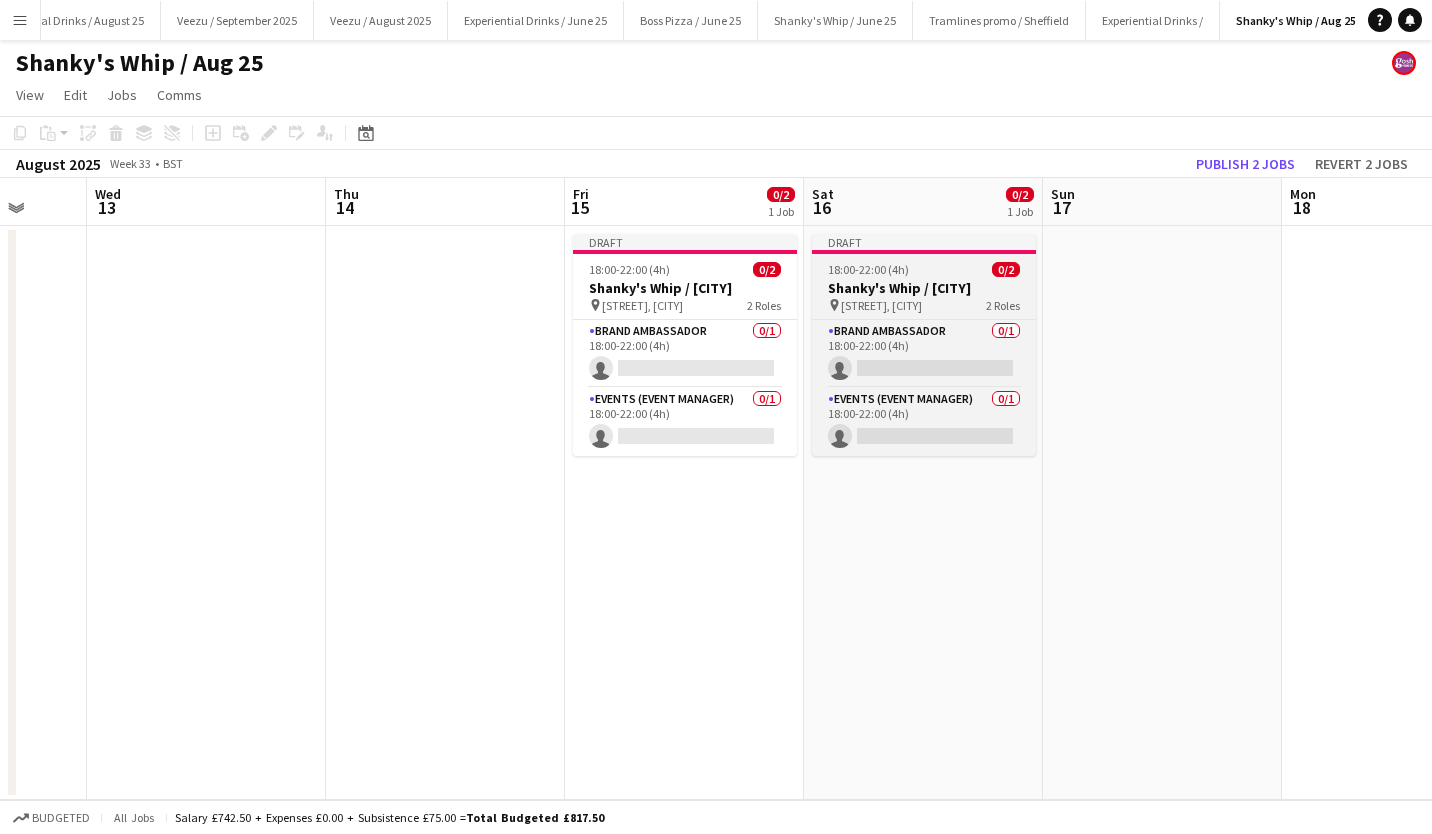 click on "Shanky's Whip / Sheffield" at bounding box center [924, 288] 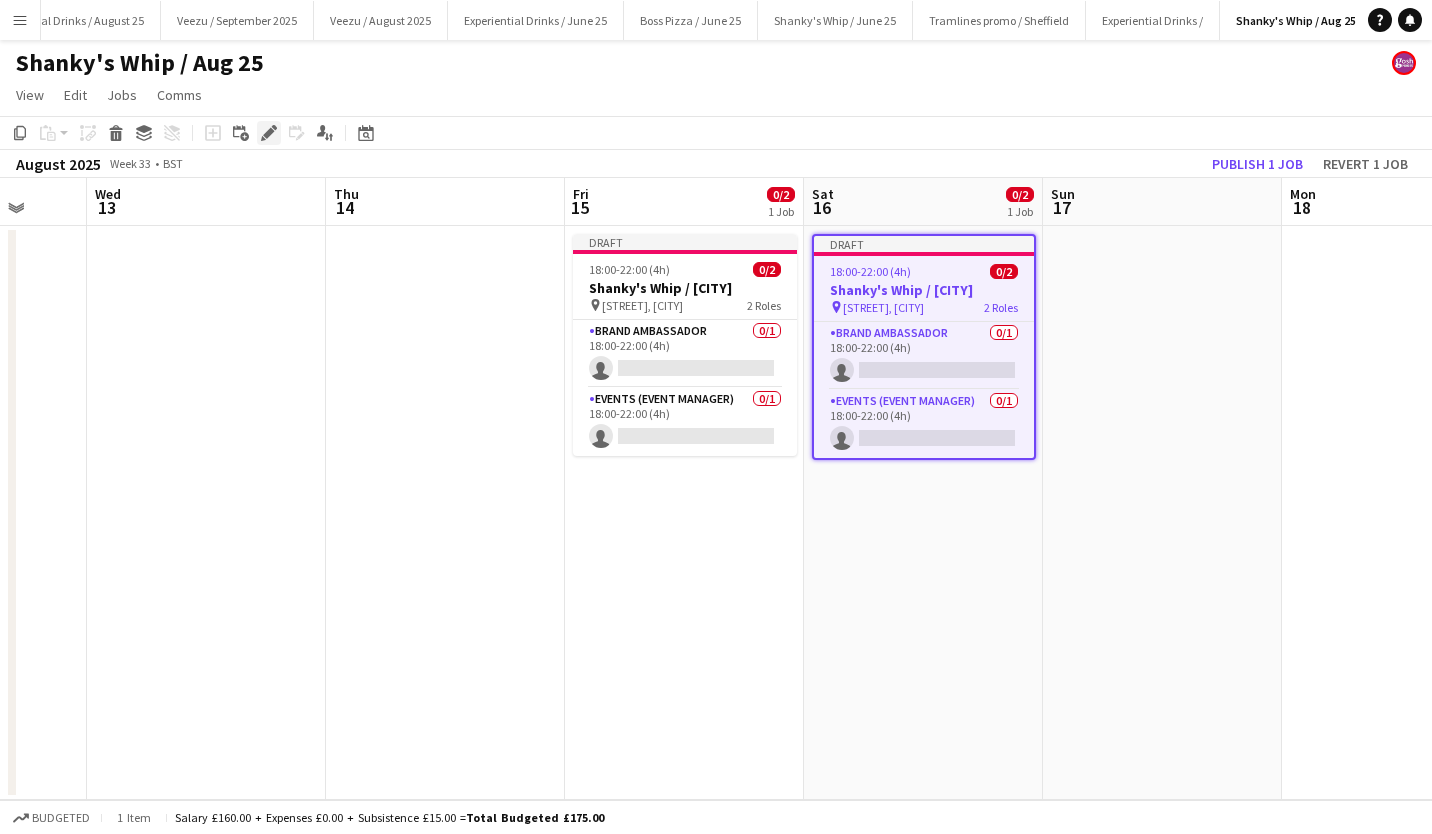 click on "Edit" 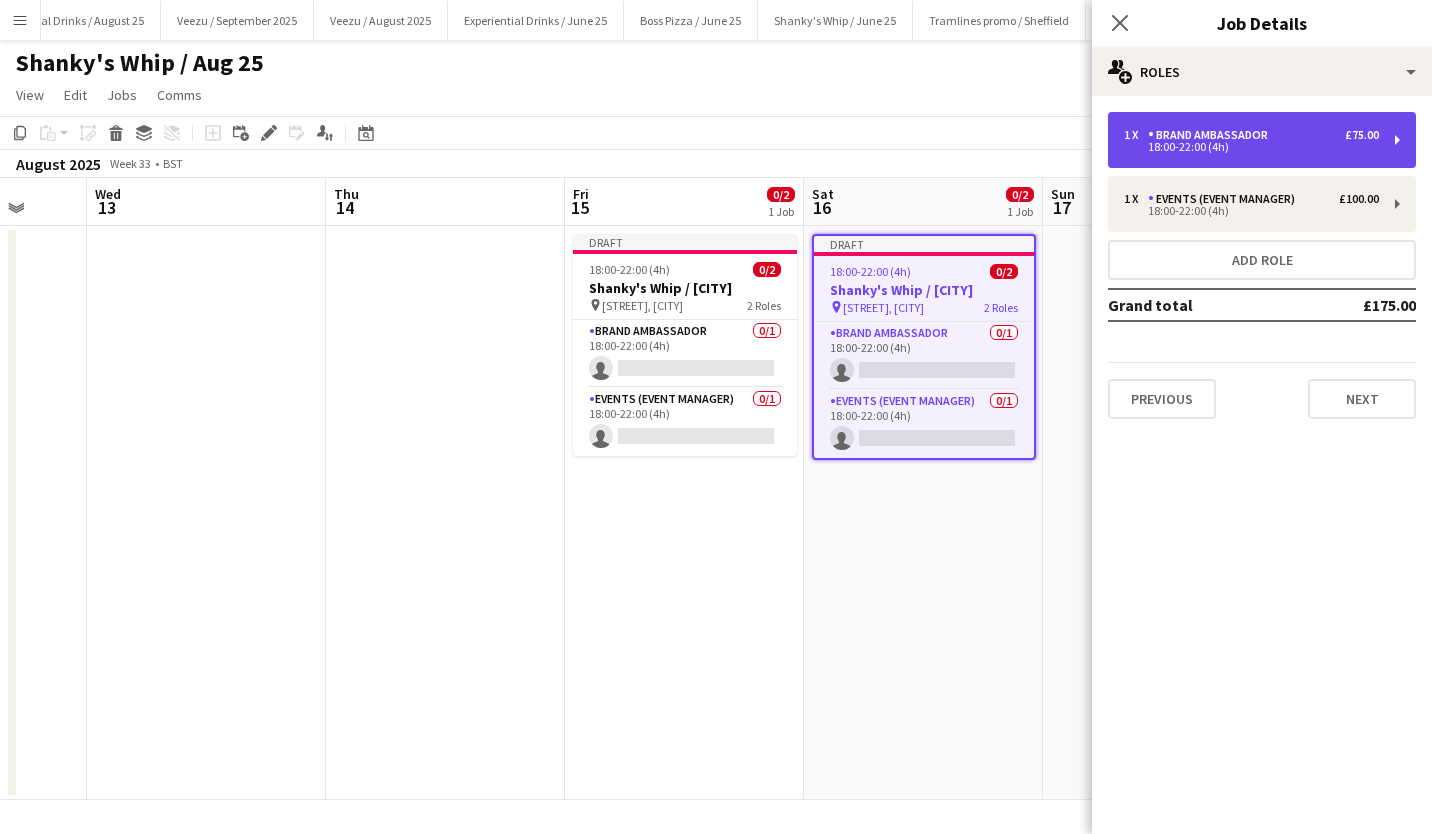 click on "Brand Ambassador" at bounding box center [1212, 135] 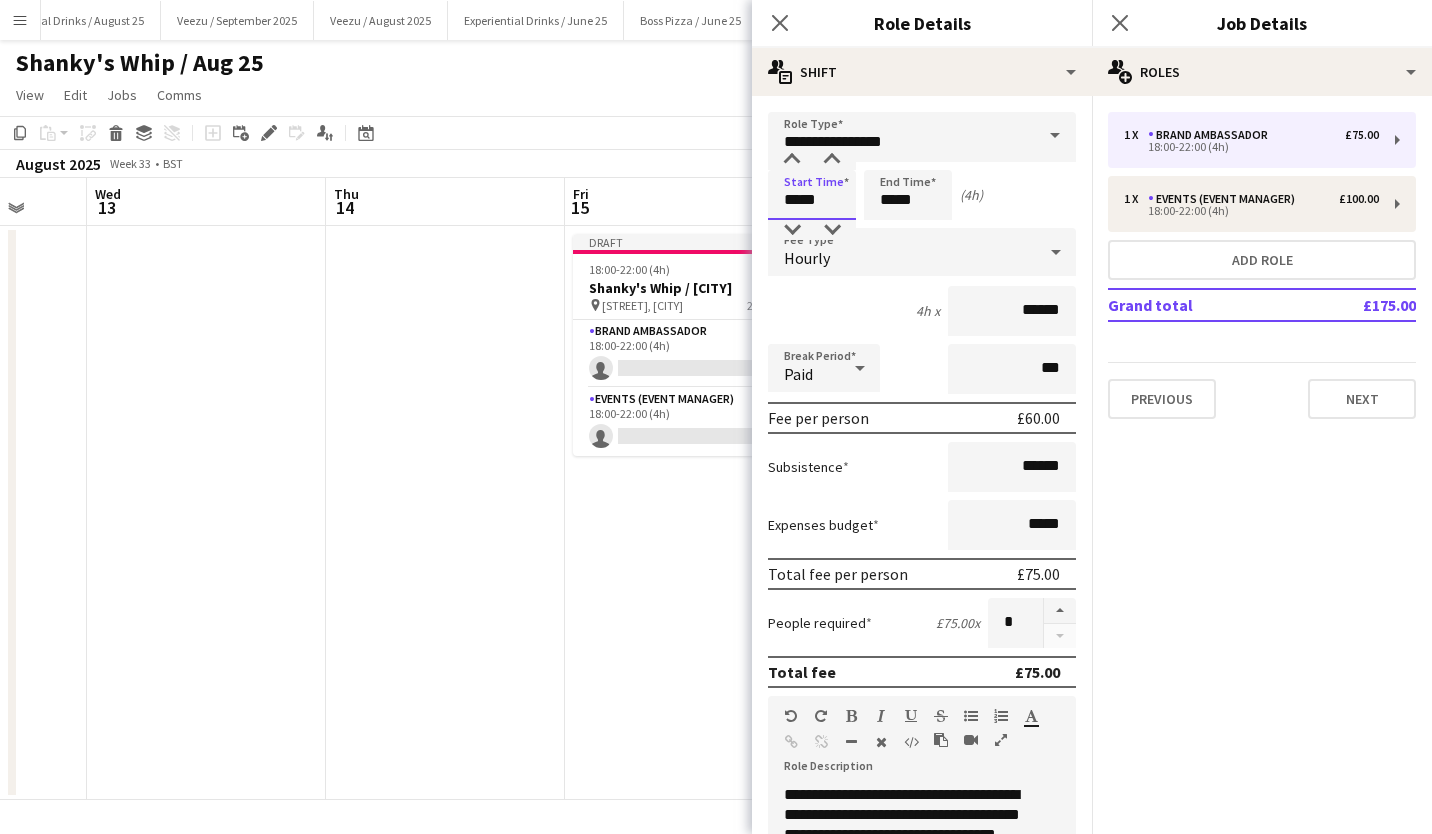 click on "*****" at bounding box center [812, 195] 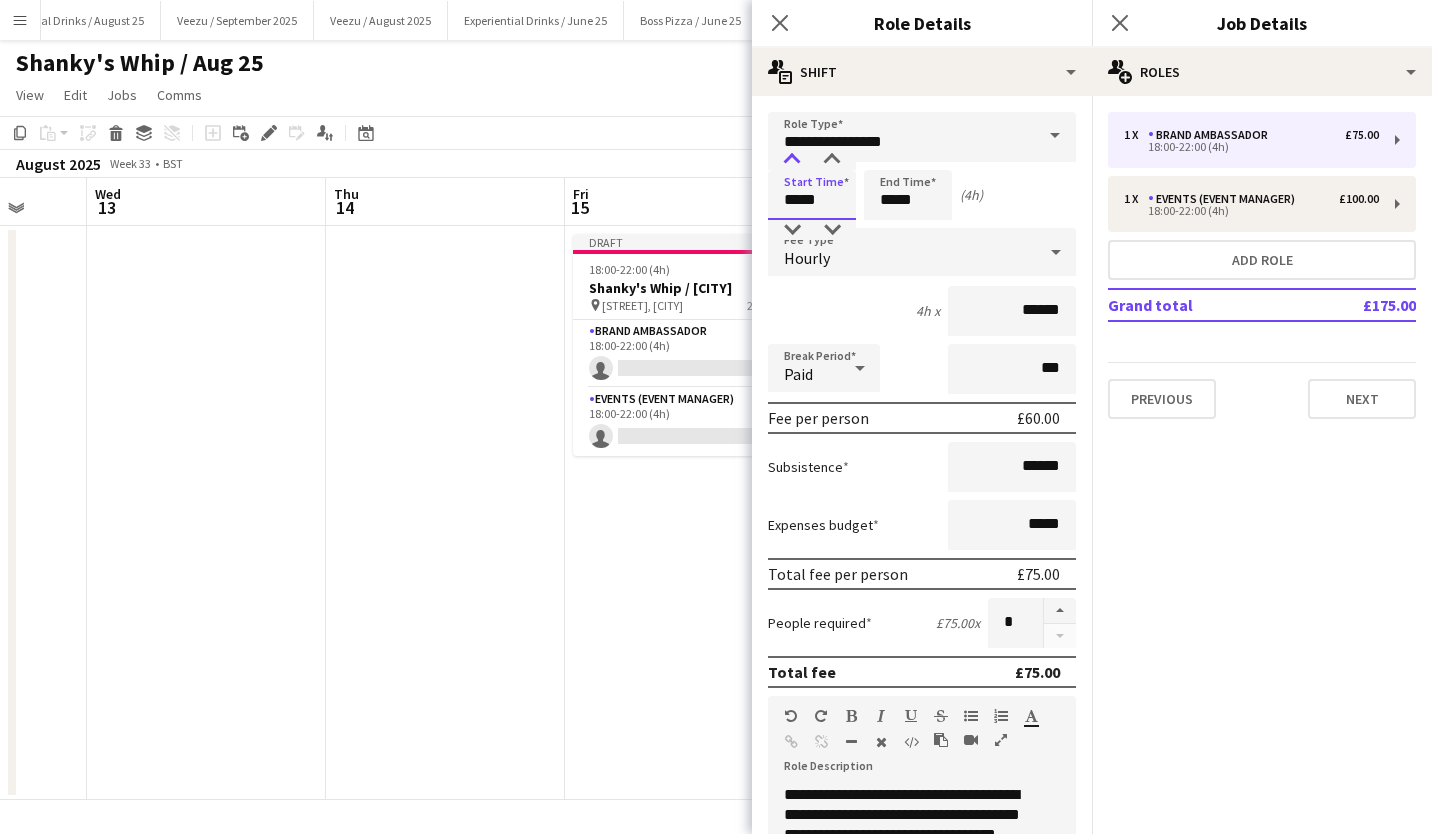 type on "*****" 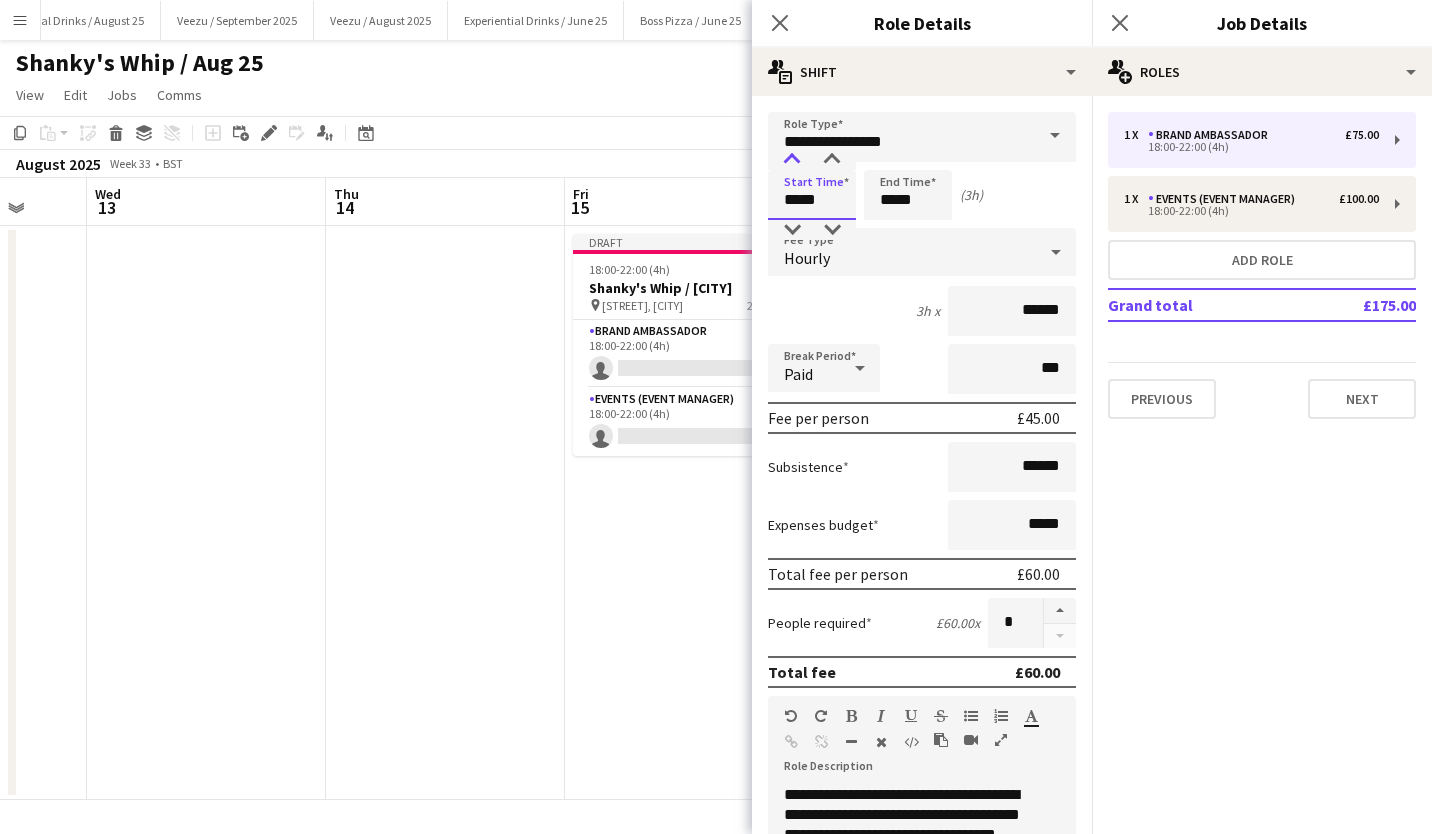 click at bounding box center (792, 160) 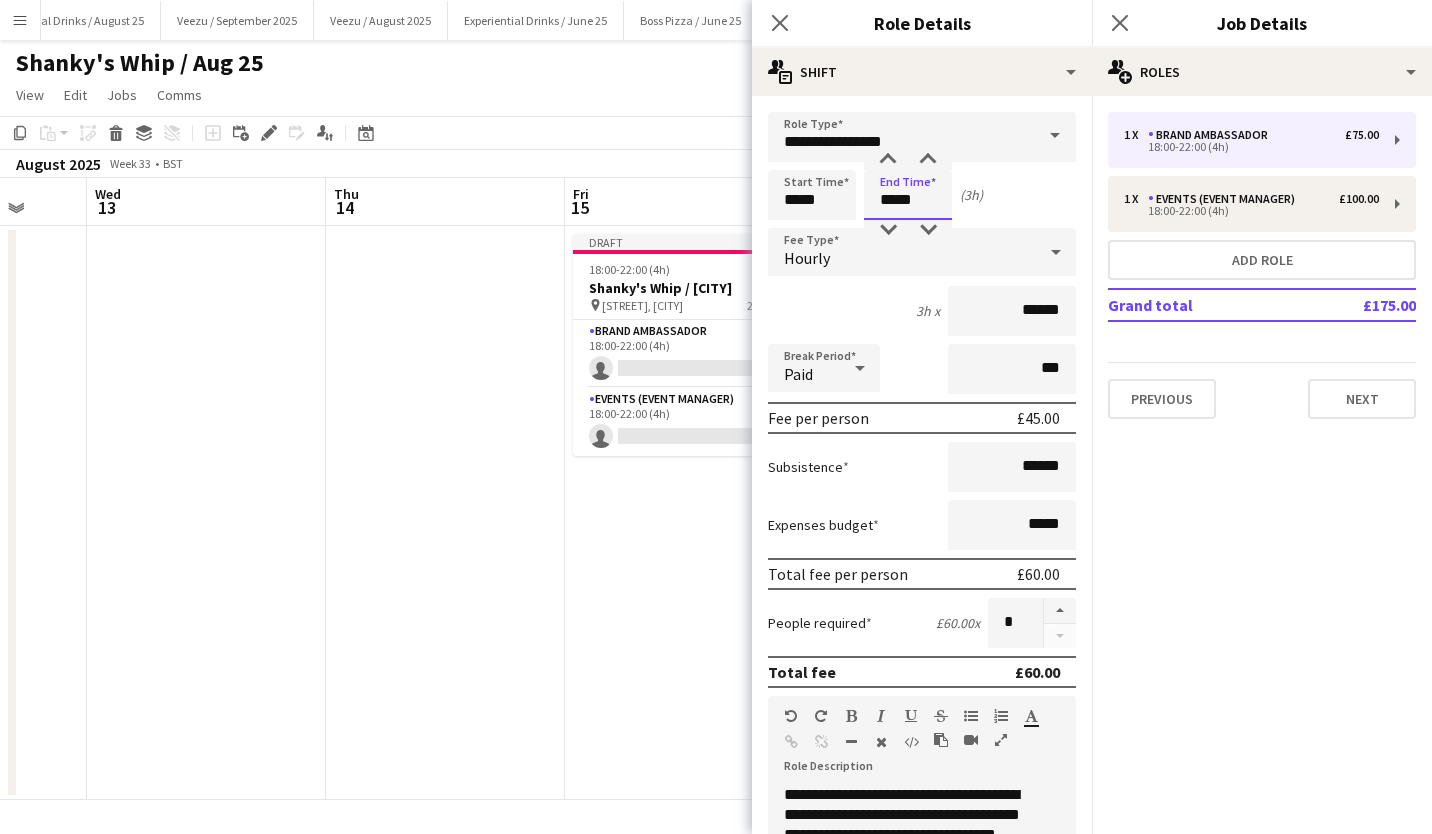 click on "*****" at bounding box center [908, 195] 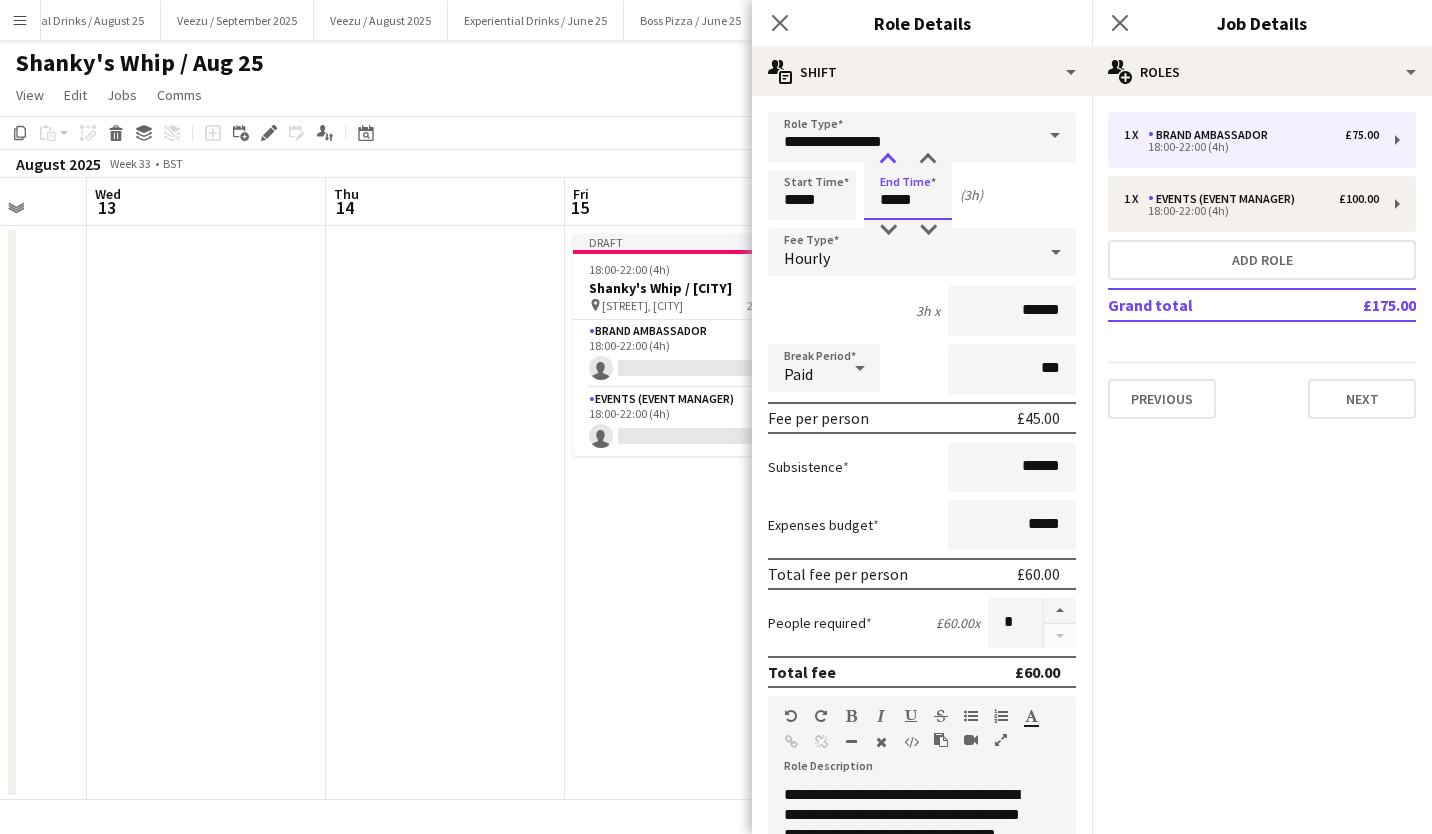 type on "*****" 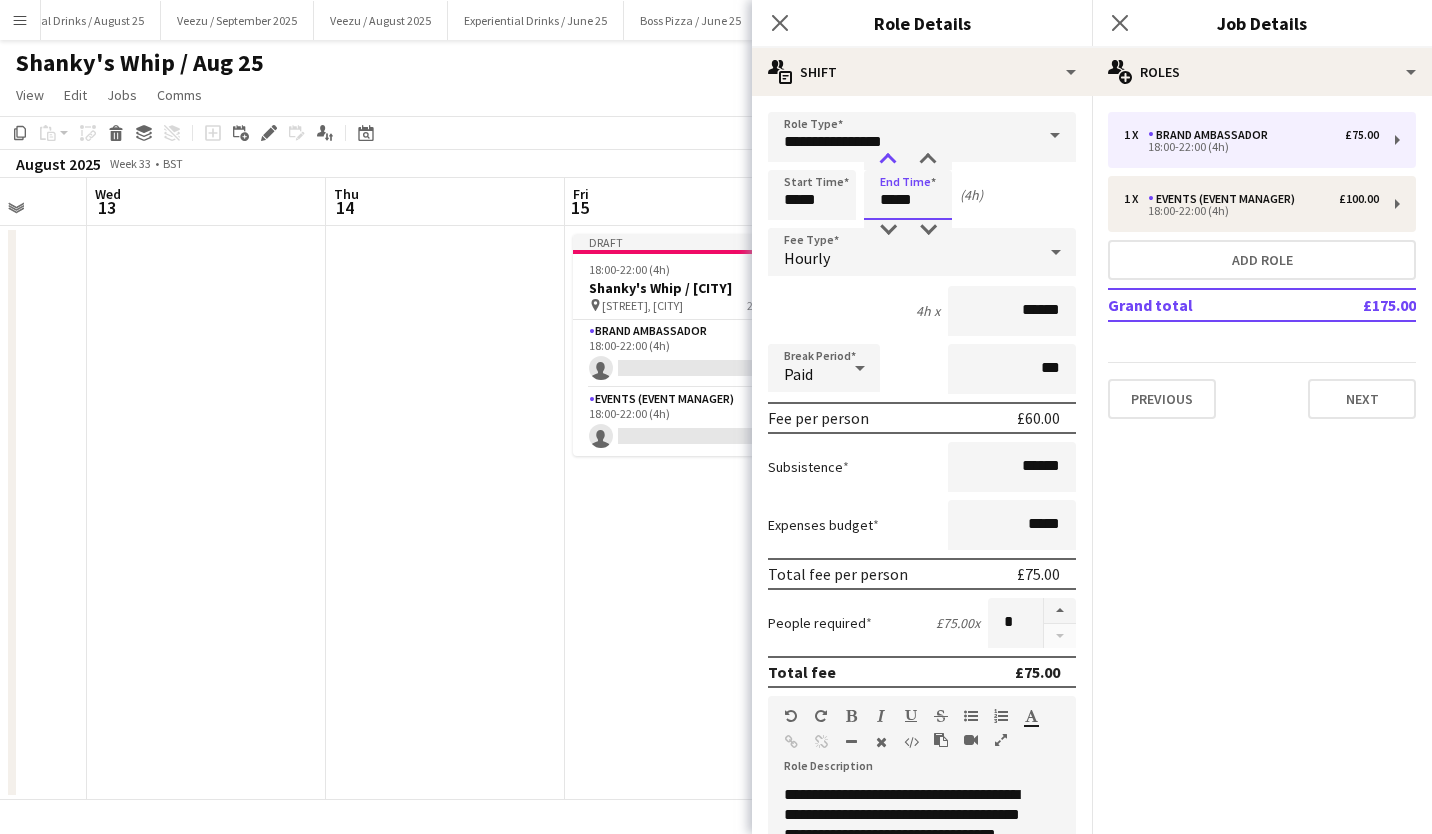 click at bounding box center [888, 160] 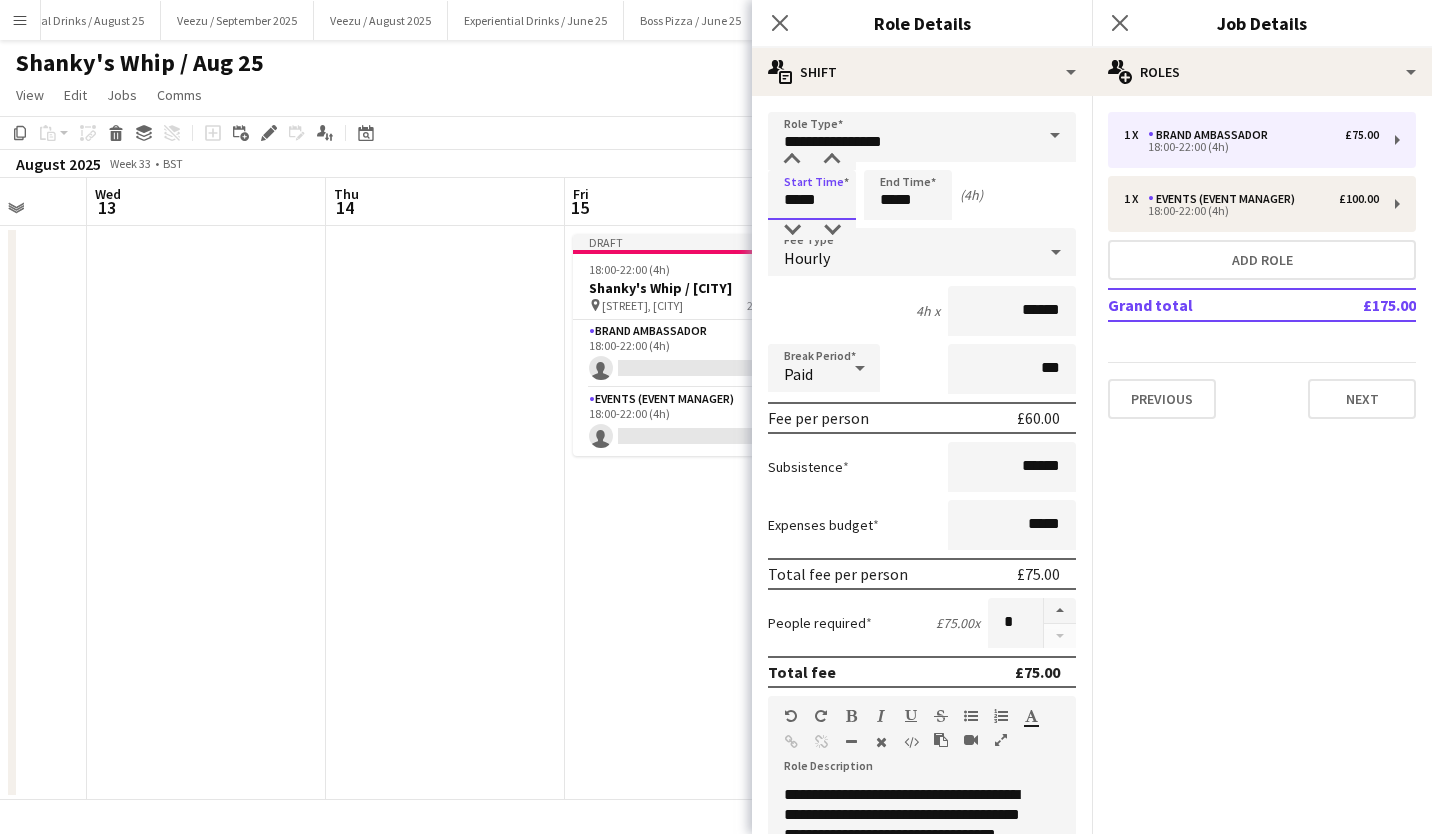 click on "*****" at bounding box center (812, 195) 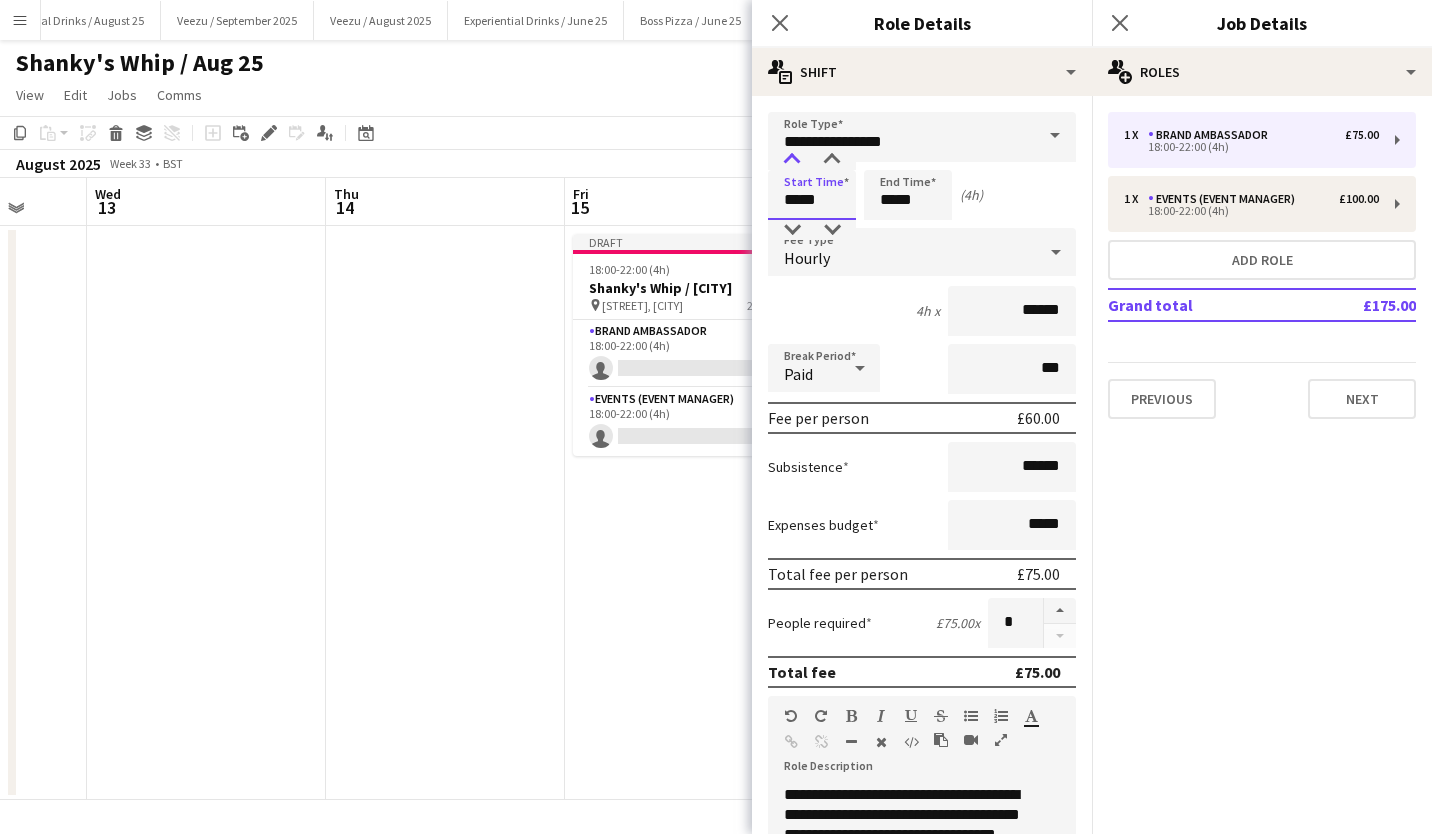 type on "*****" 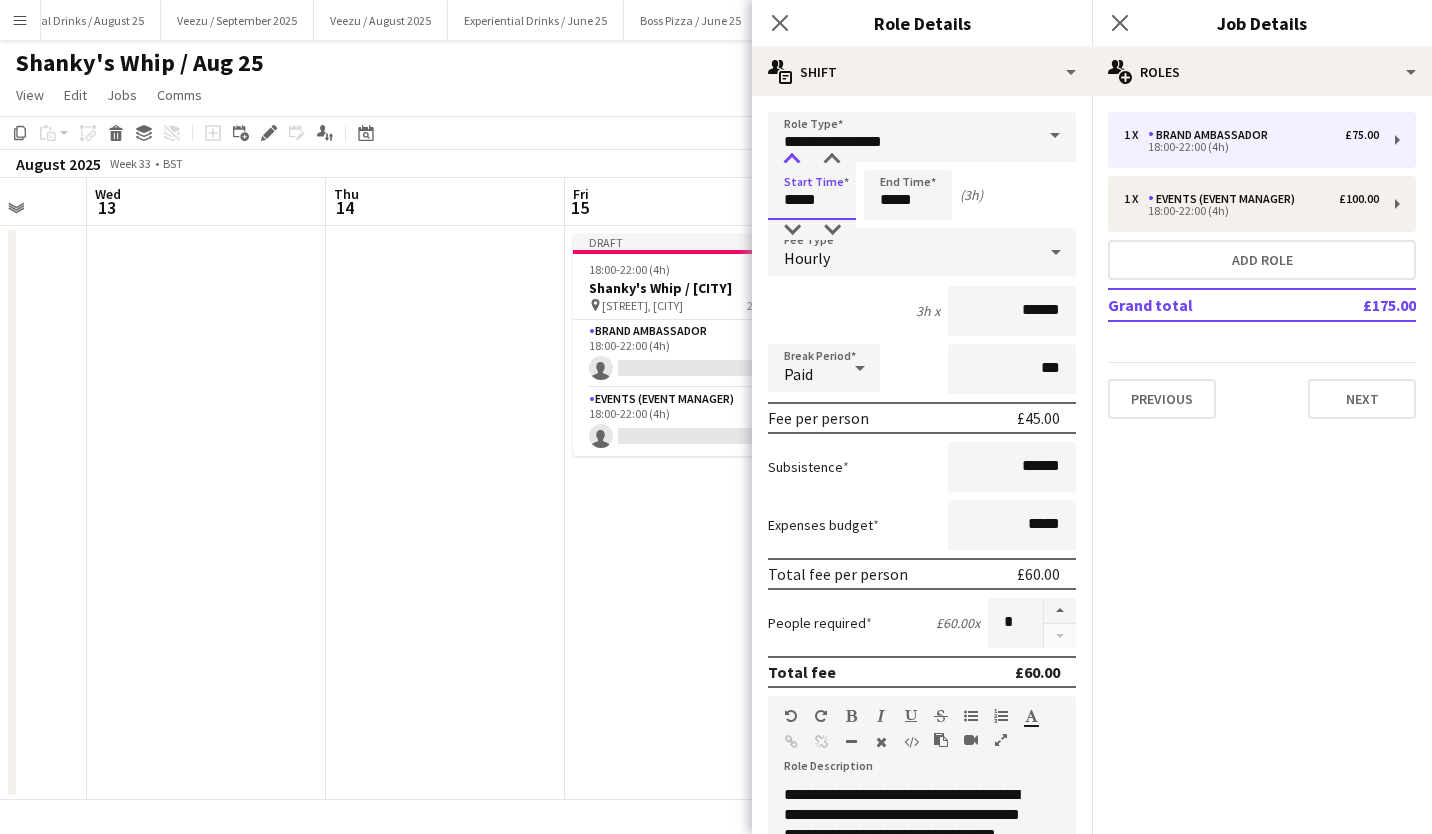 click at bounding box center [792, 160] 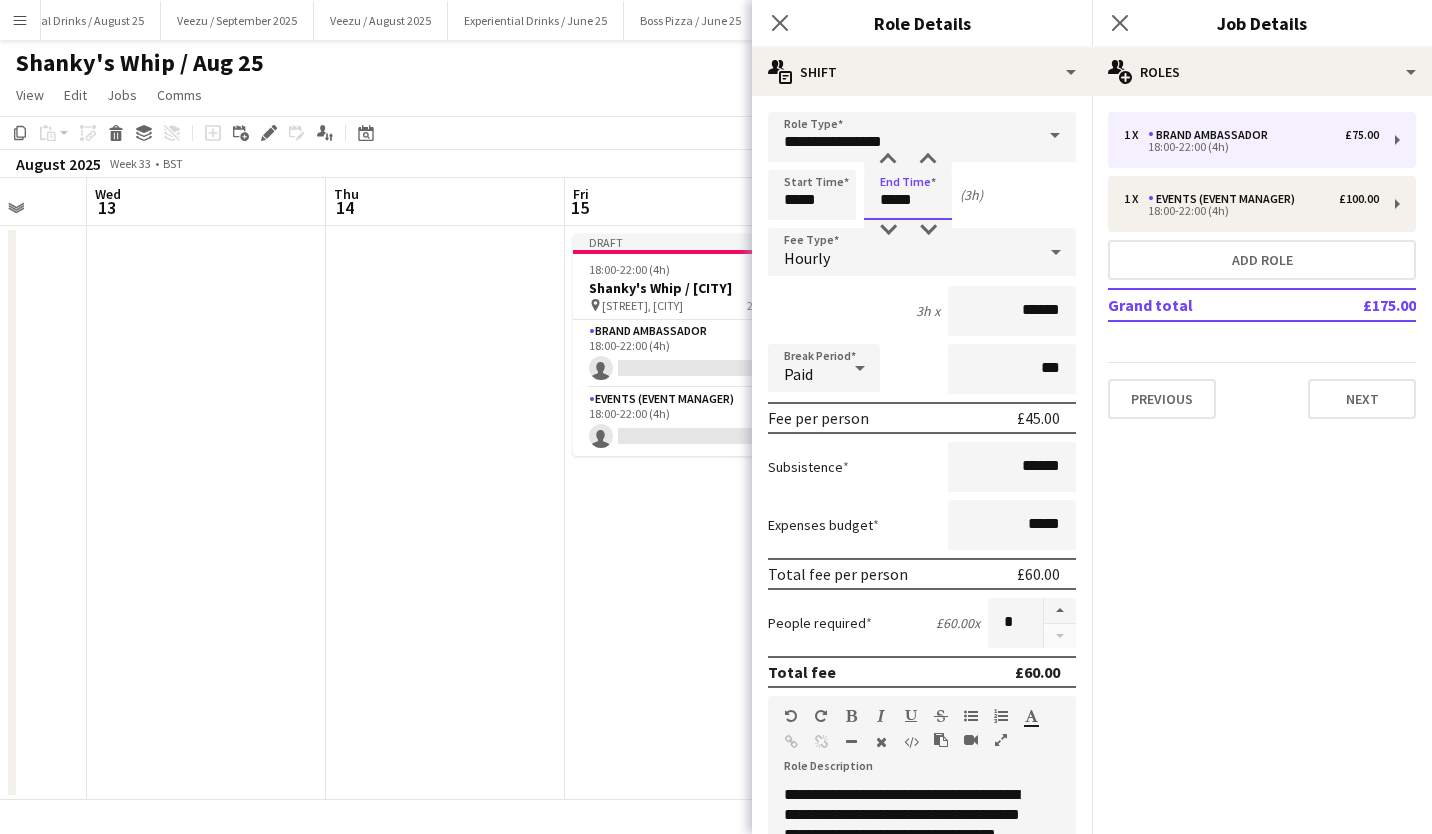 click on "*****" at bounding box center [908, 195] 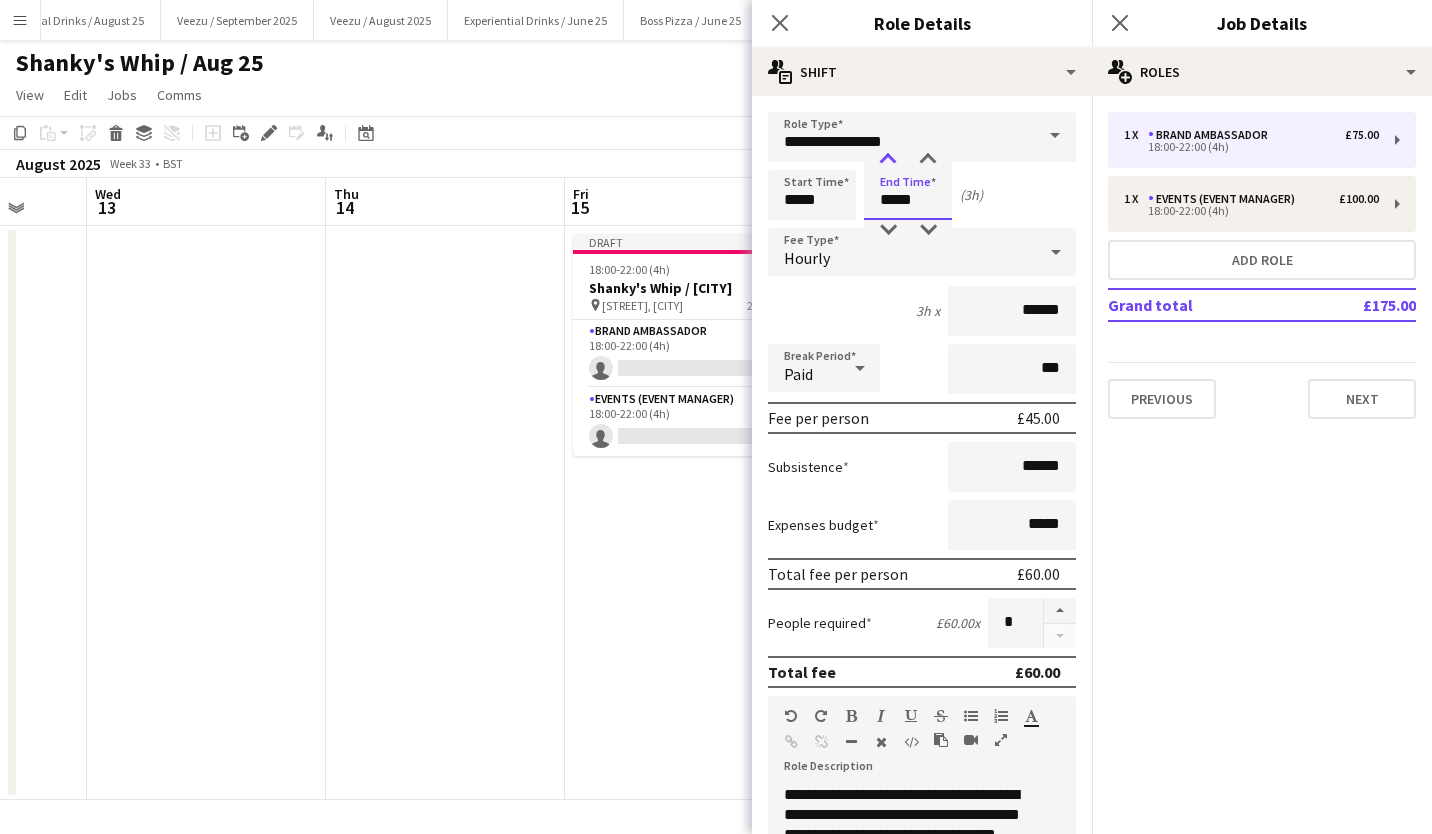 type on "*****" 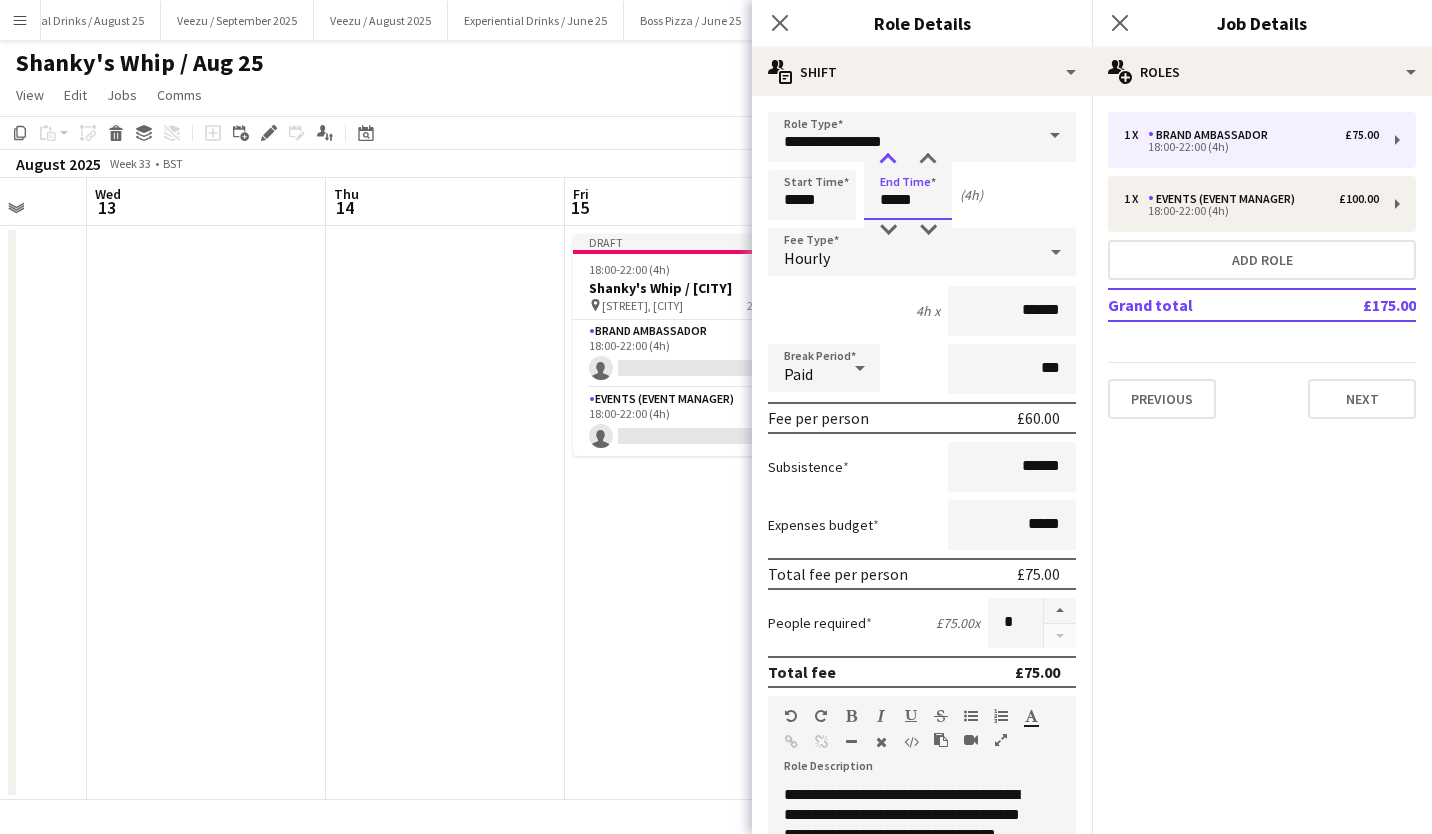 click at bounding box center (888, 160) 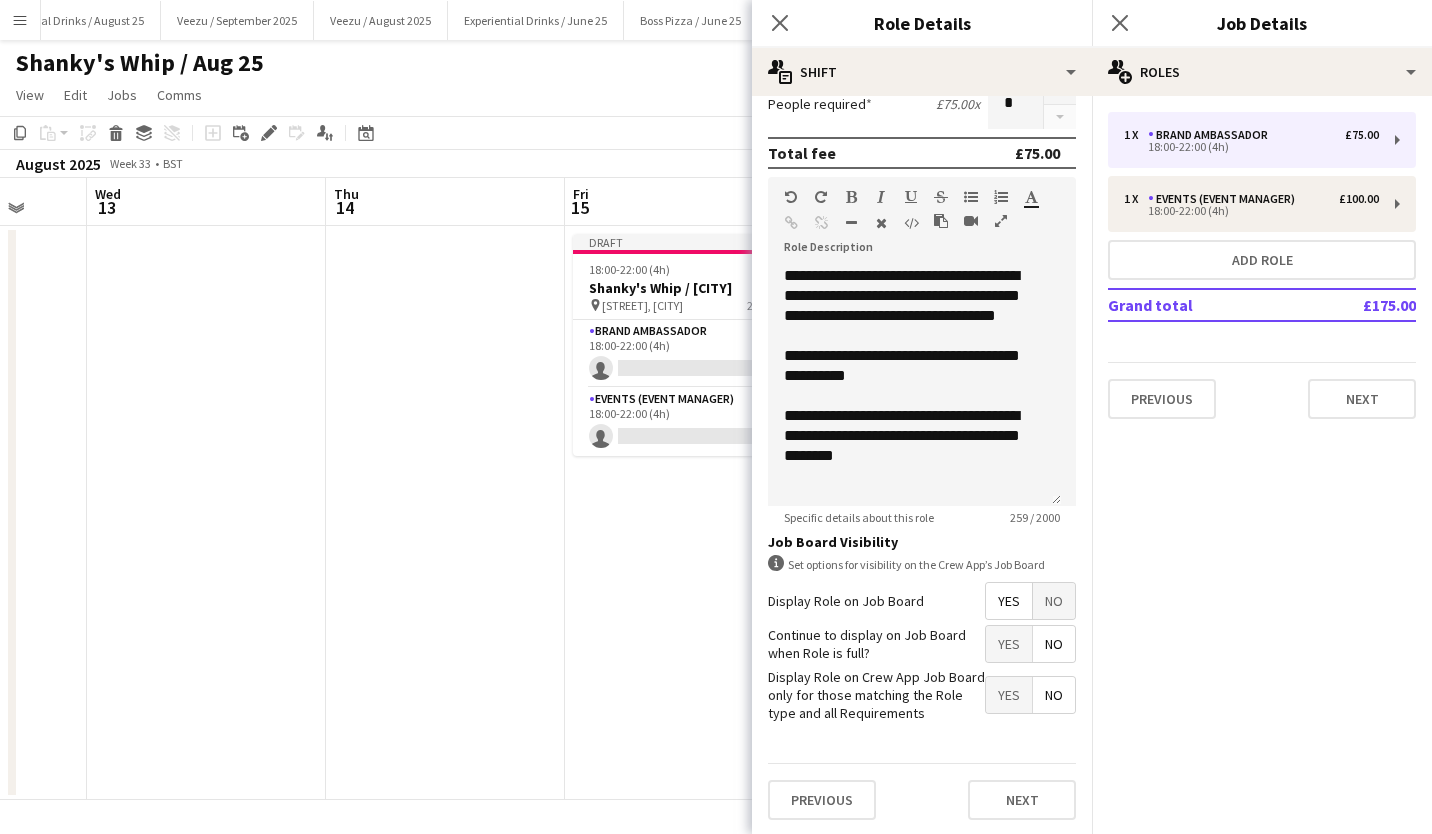 scroll, scrollTop: 520, scrollLeft: 0, axis: vertical 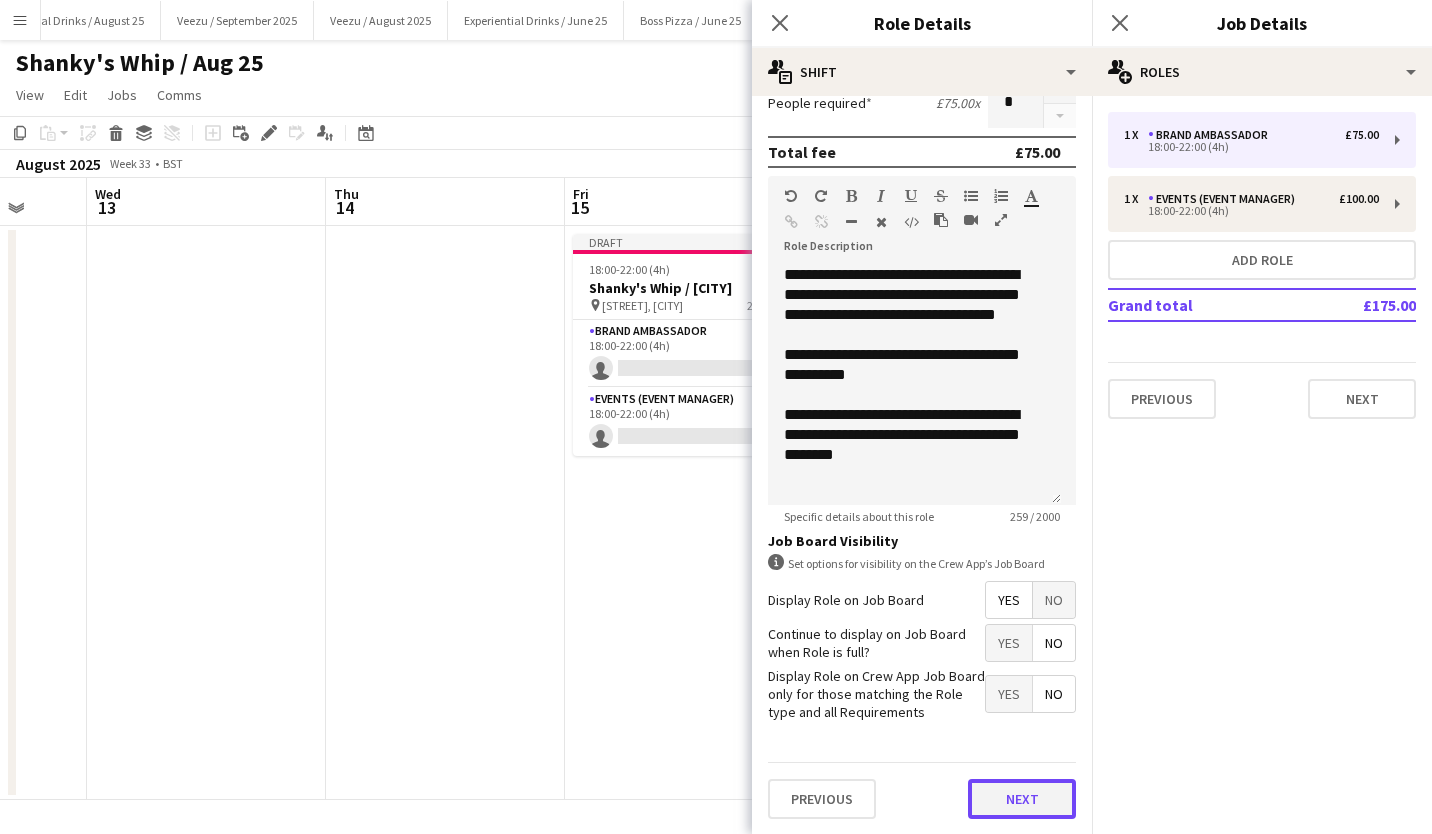 click on "Next" at bounding box center [1022, 799] 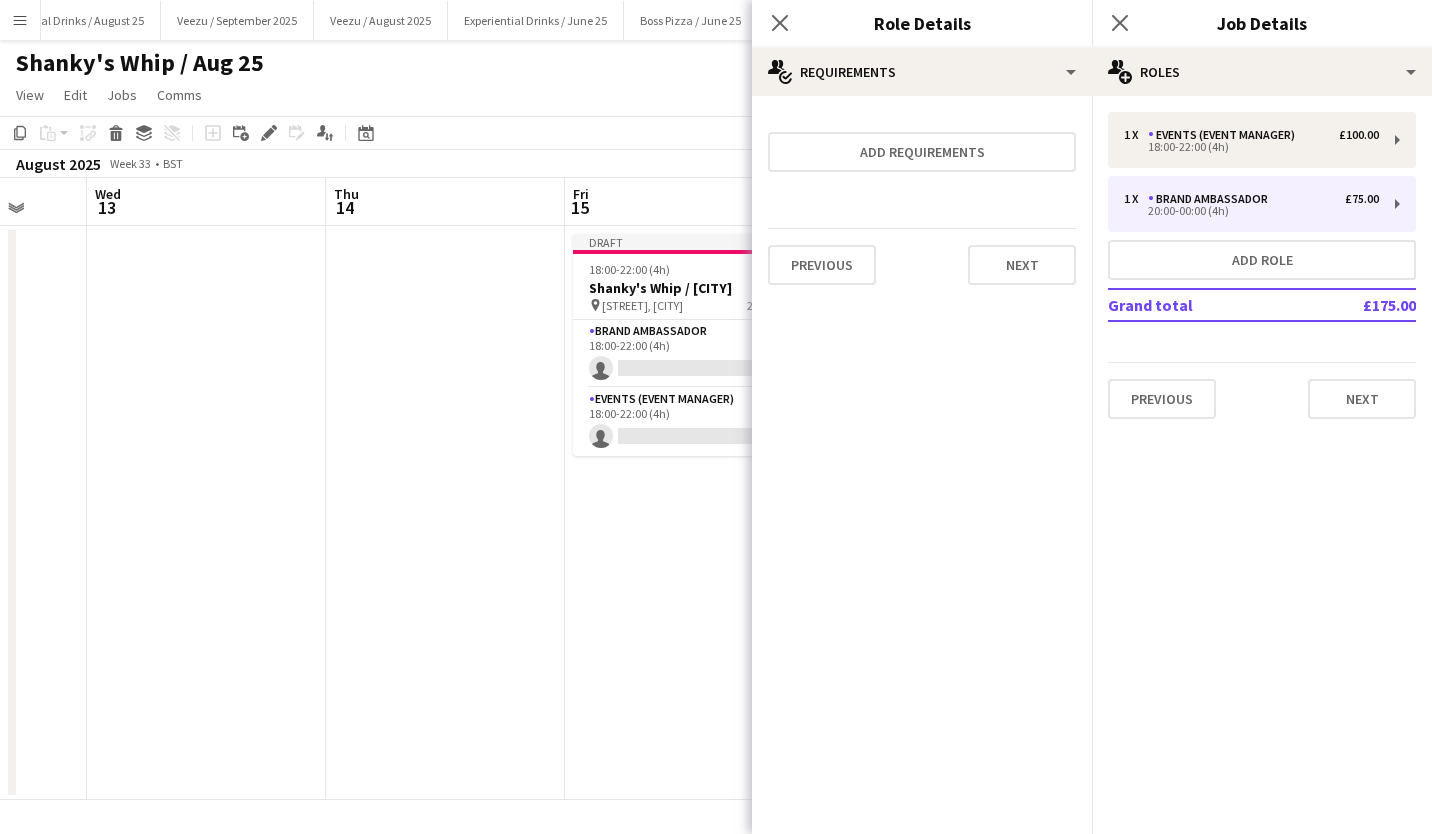 scroll, scrollTop: 0, scrollLeft: 0, axis: both 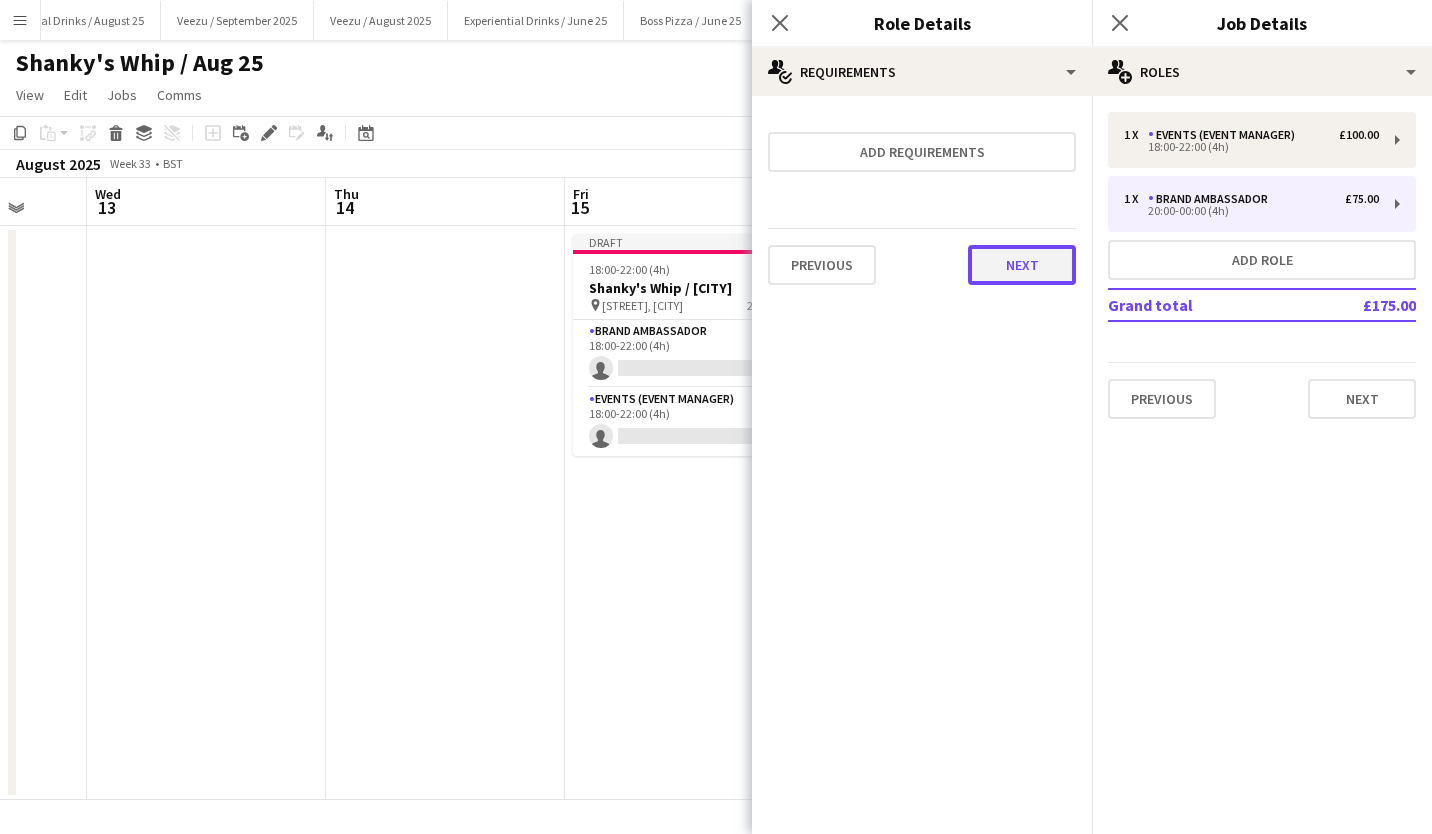 click on "Next" at bounding box center [1022, 265] 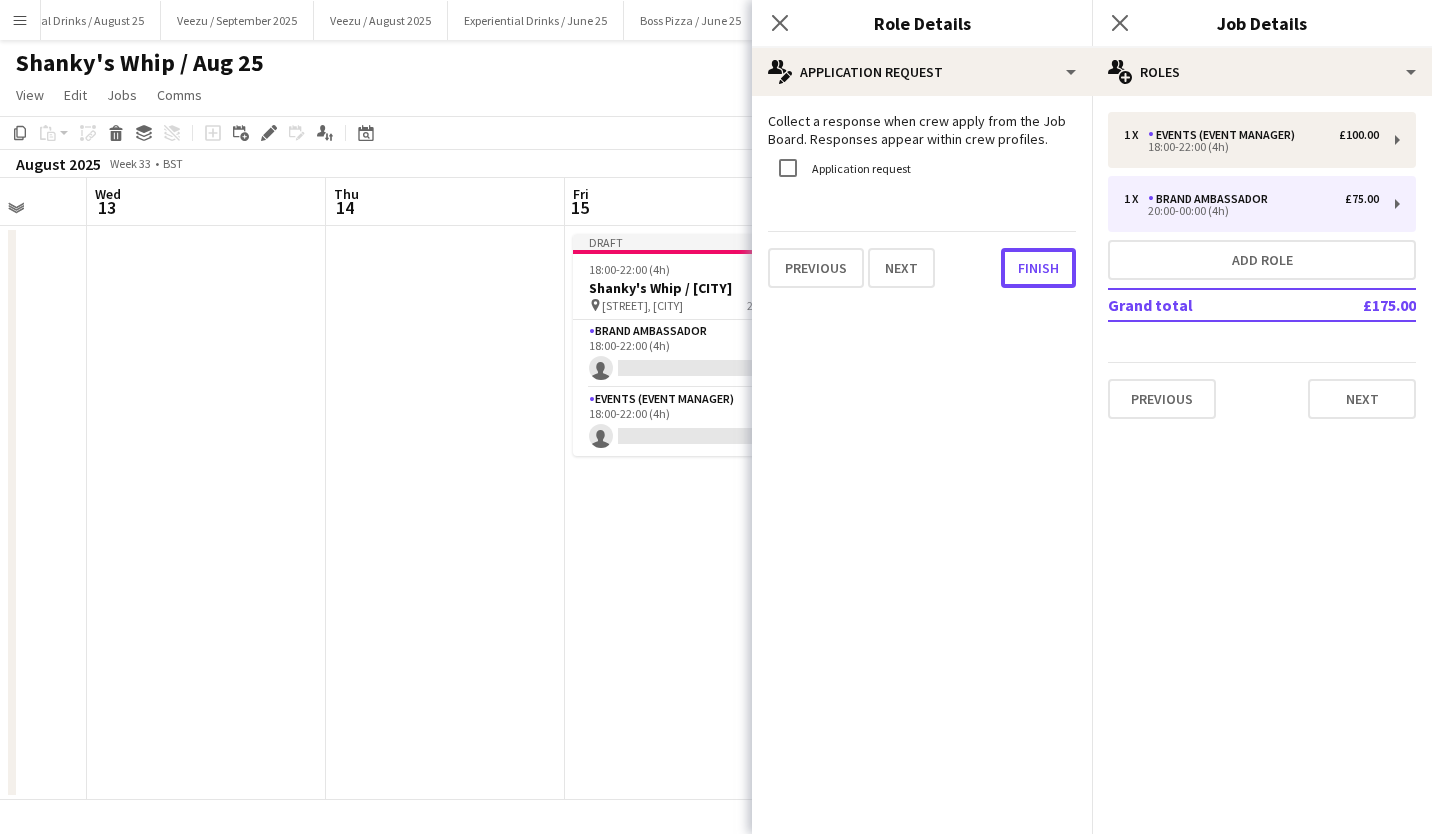 click on "Finish" at bounding box center (1038, 268) 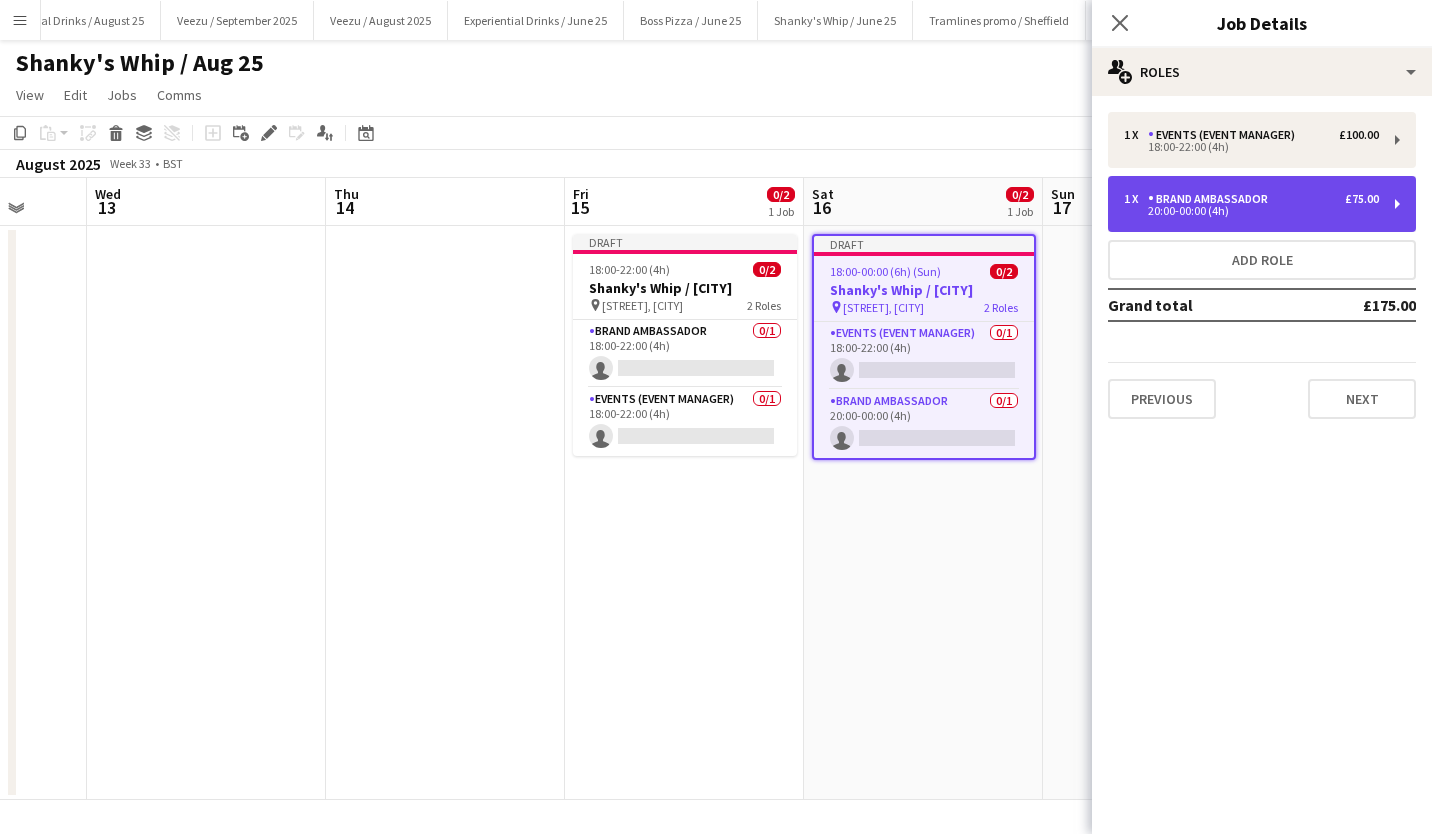 click on "Brand Ambassador" at bounding box center [1212, 199] 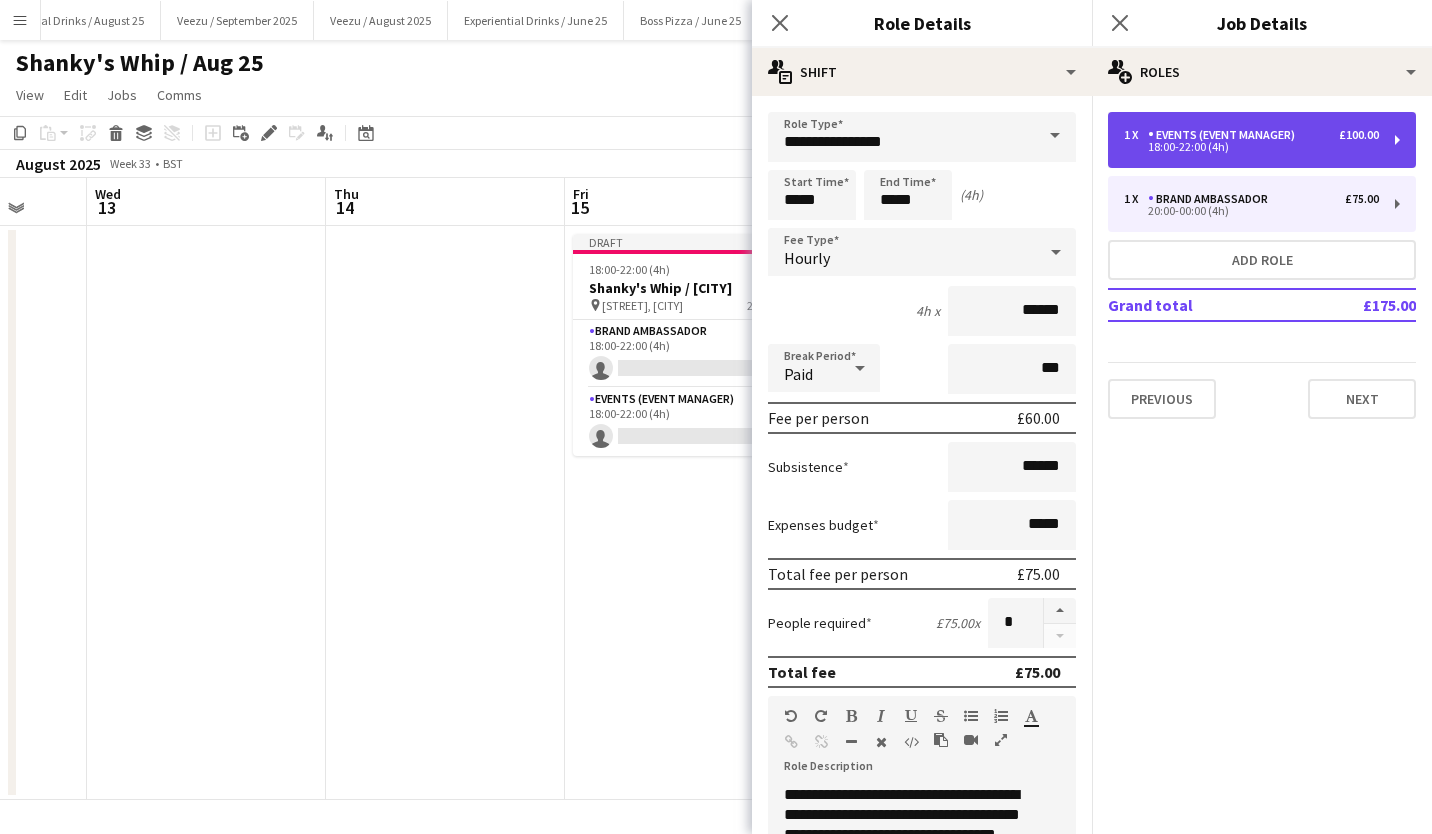 click on "18:00-22:00 (4h)" at bounding box center [1251, 147] 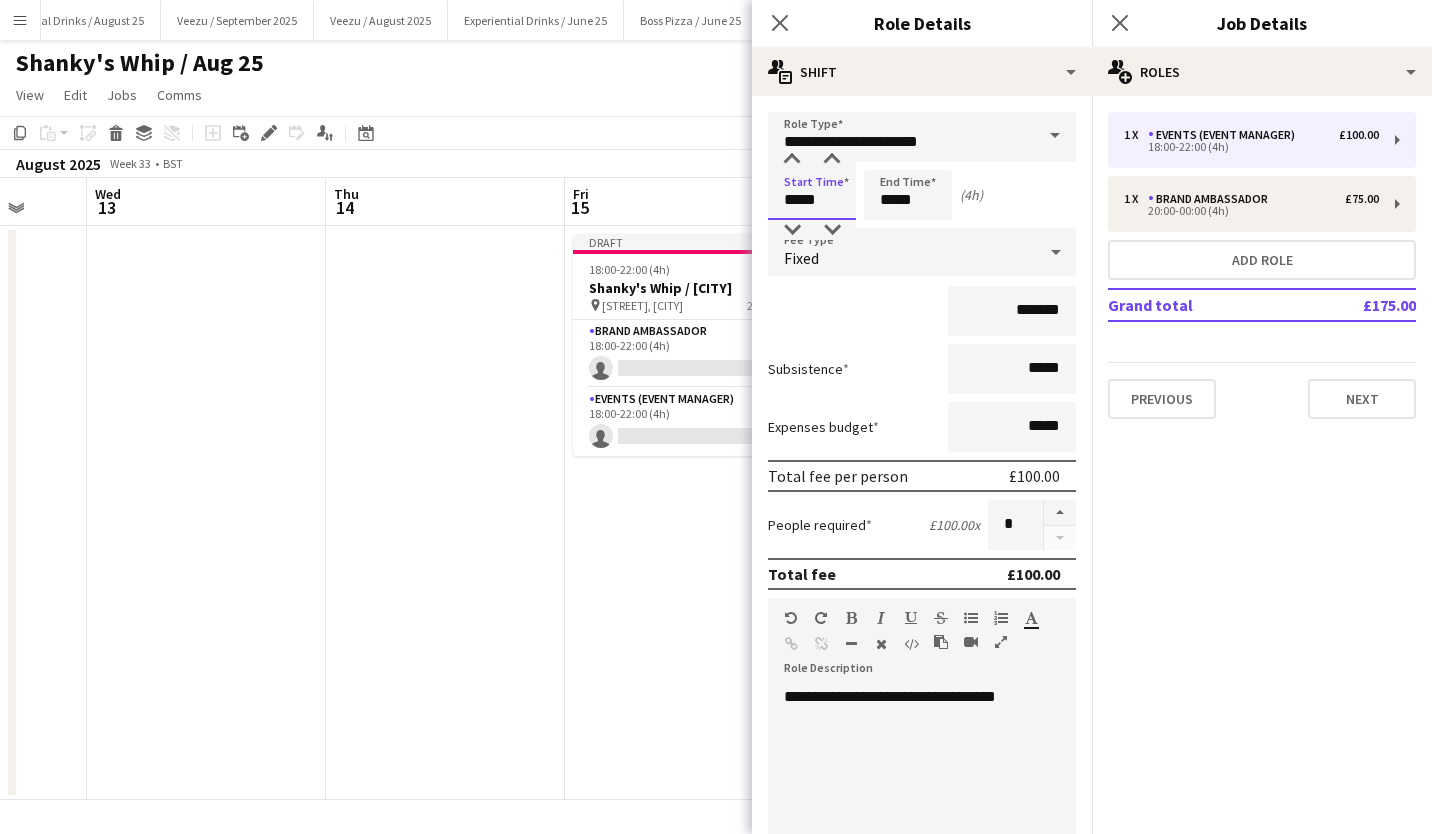 click on "*****" at bounding box center (812, 195) 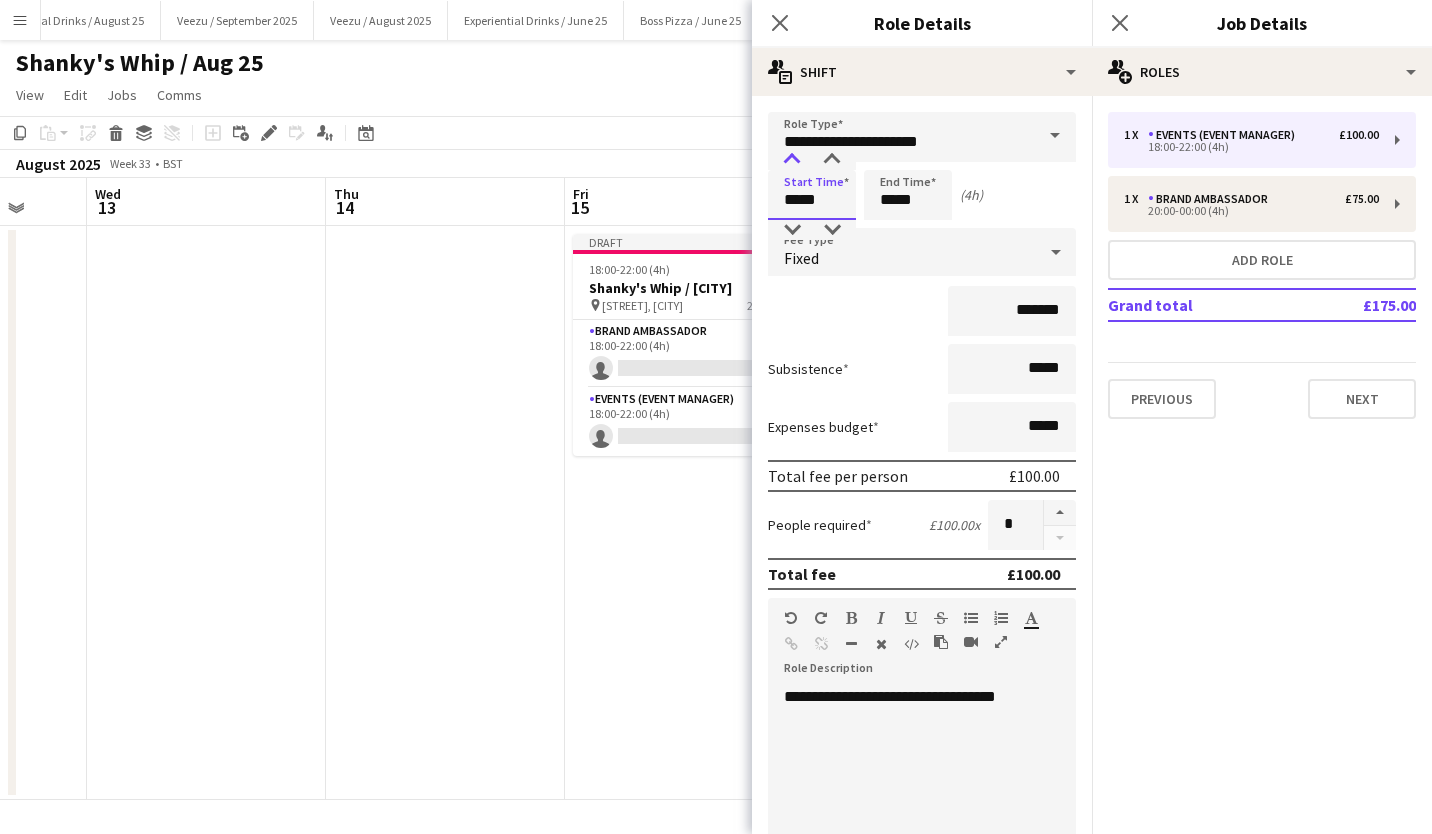 click at bounding box center (792, 160) 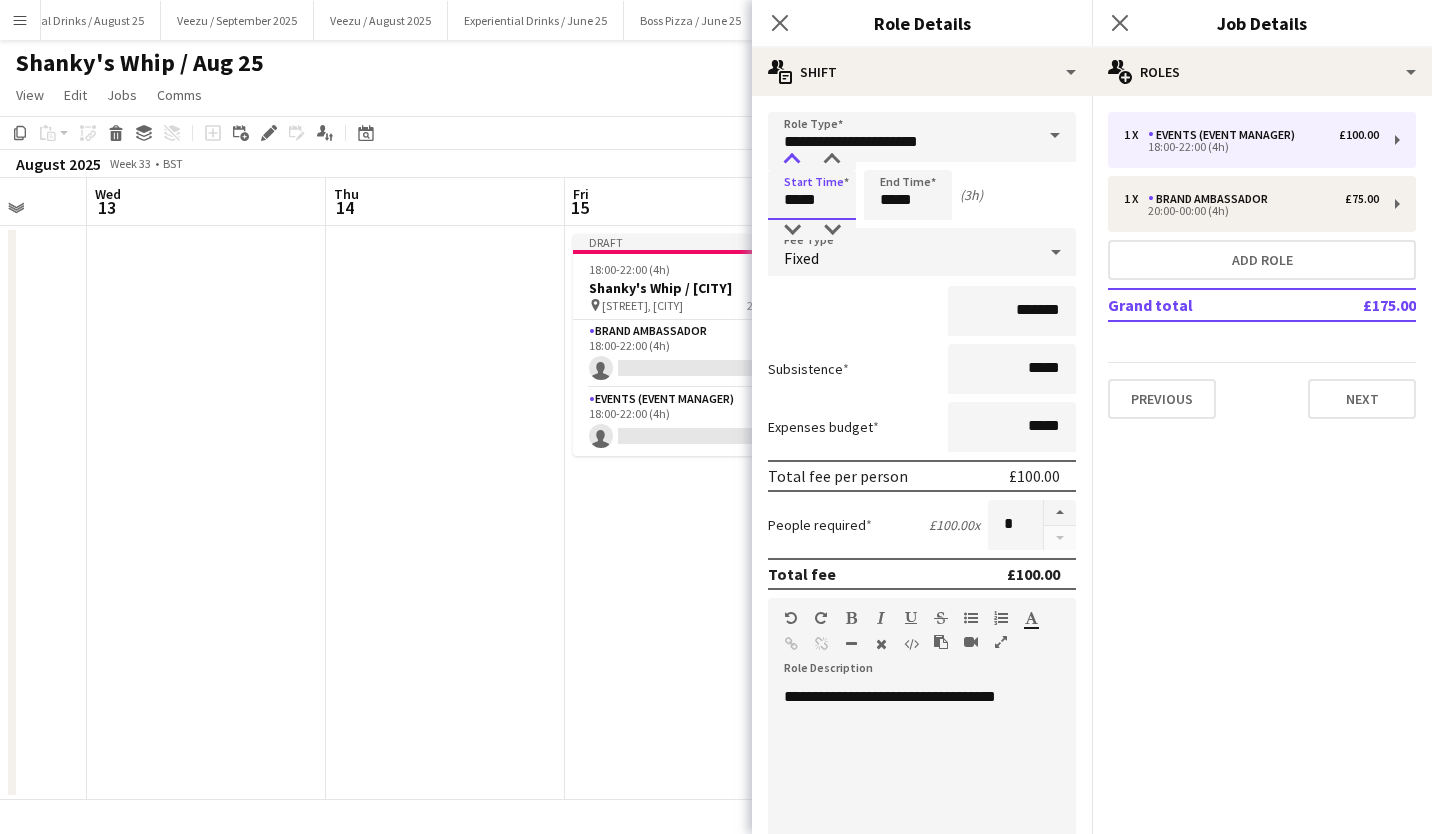 type on "*****" 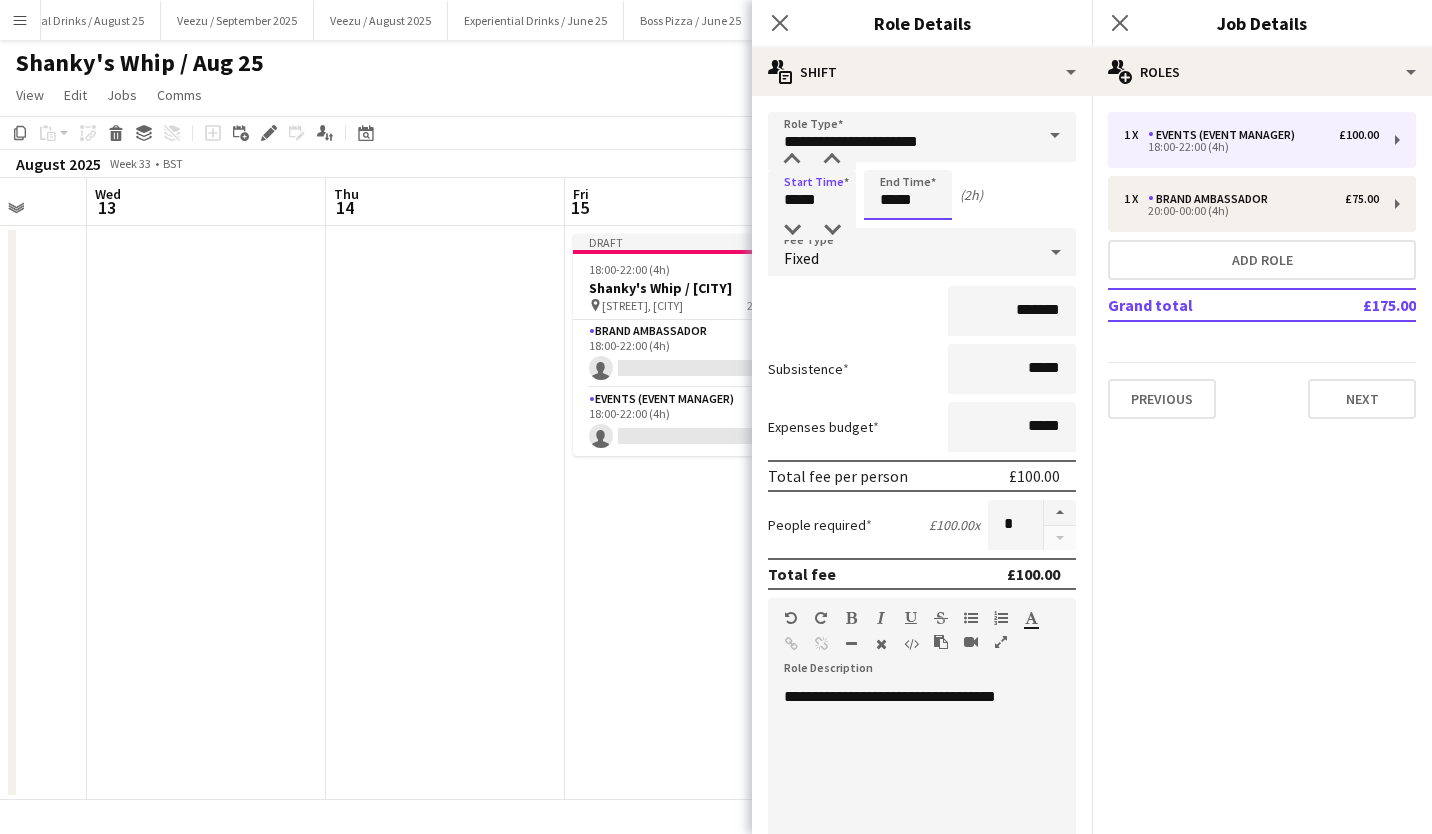 click on "*****" at bounding box center [908, 195] 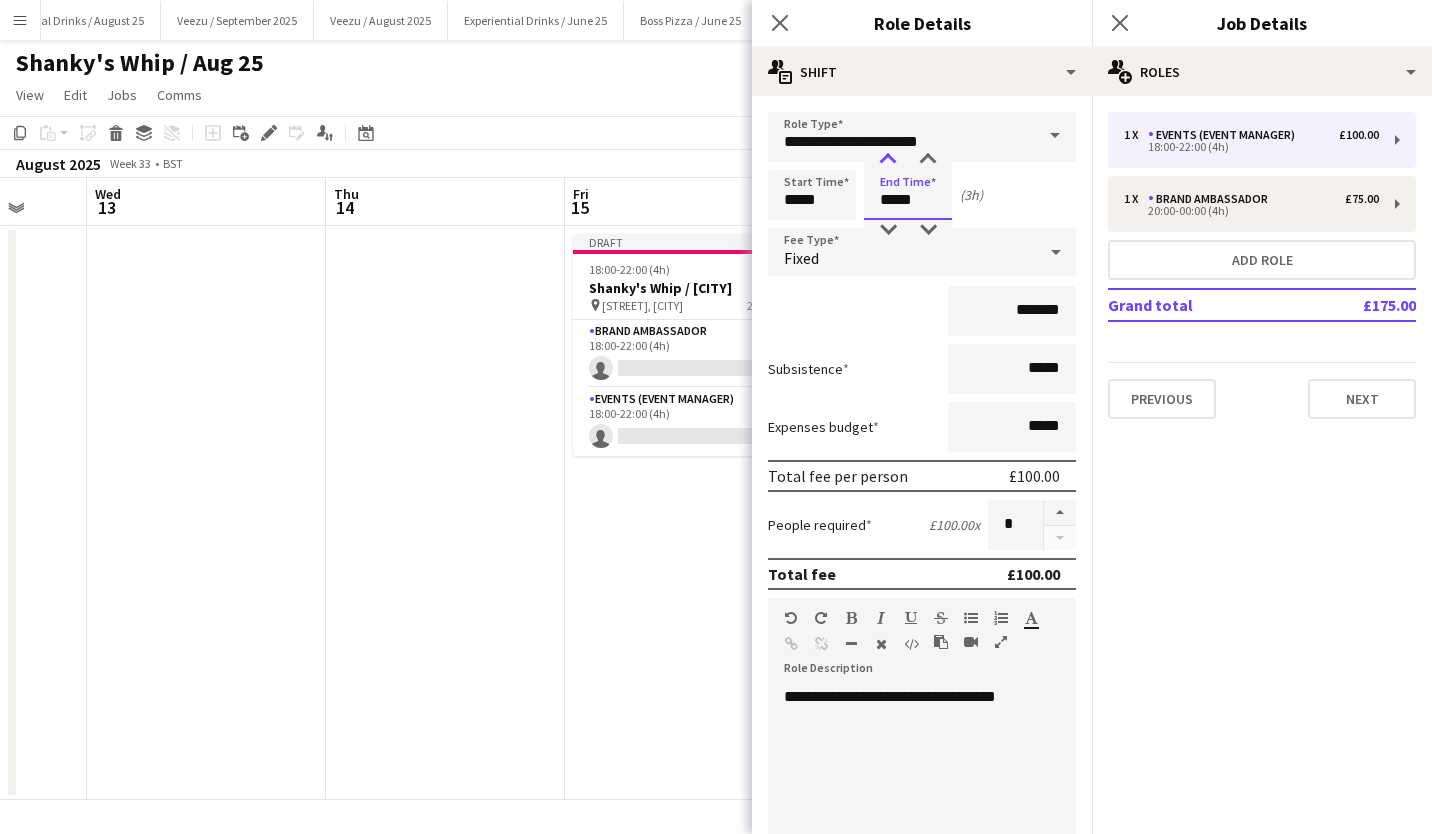 click at bounding box center (888, 160) 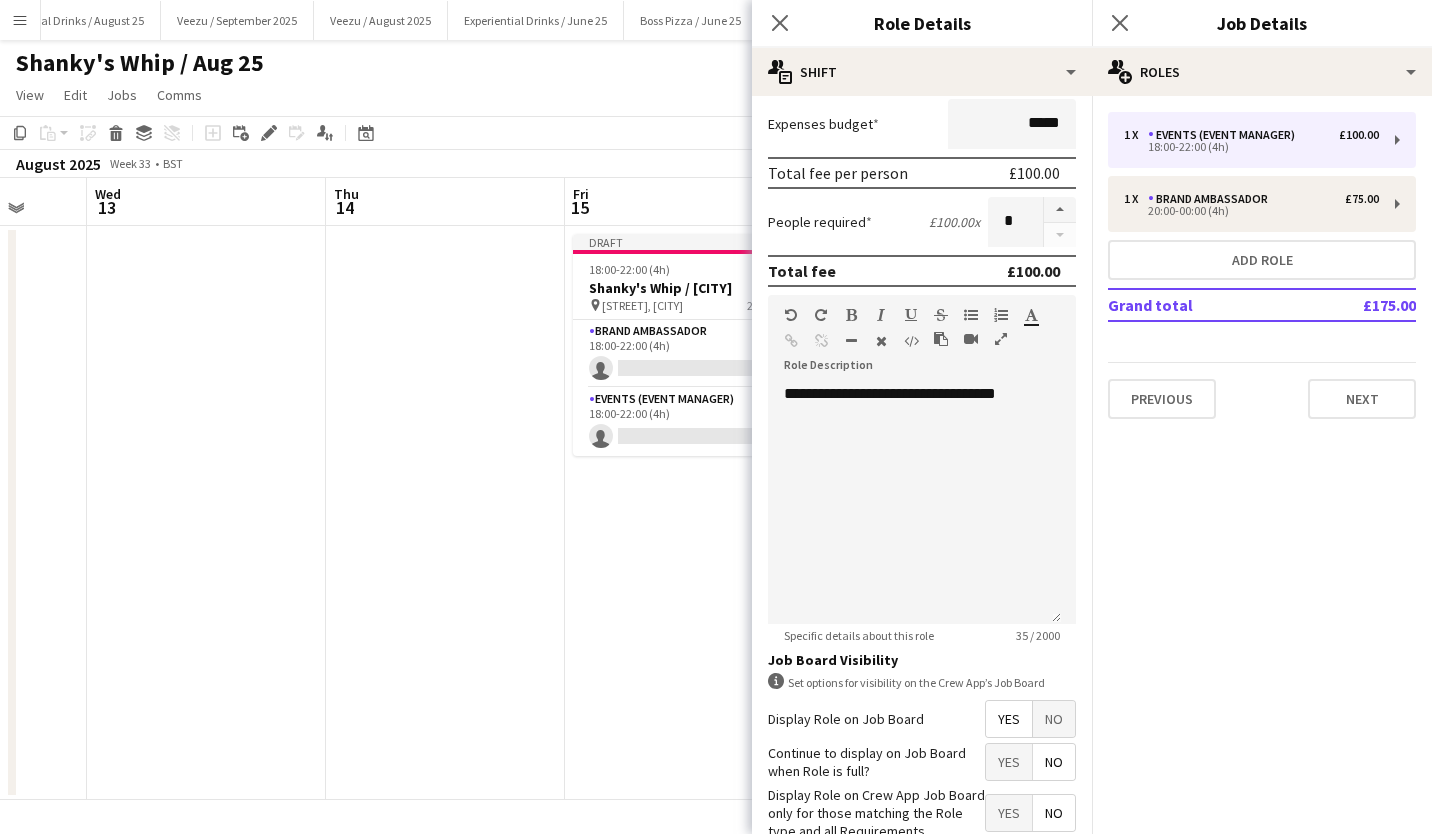 scroll, scrollTop: 422, scrollLeft: 0, axis: vertical 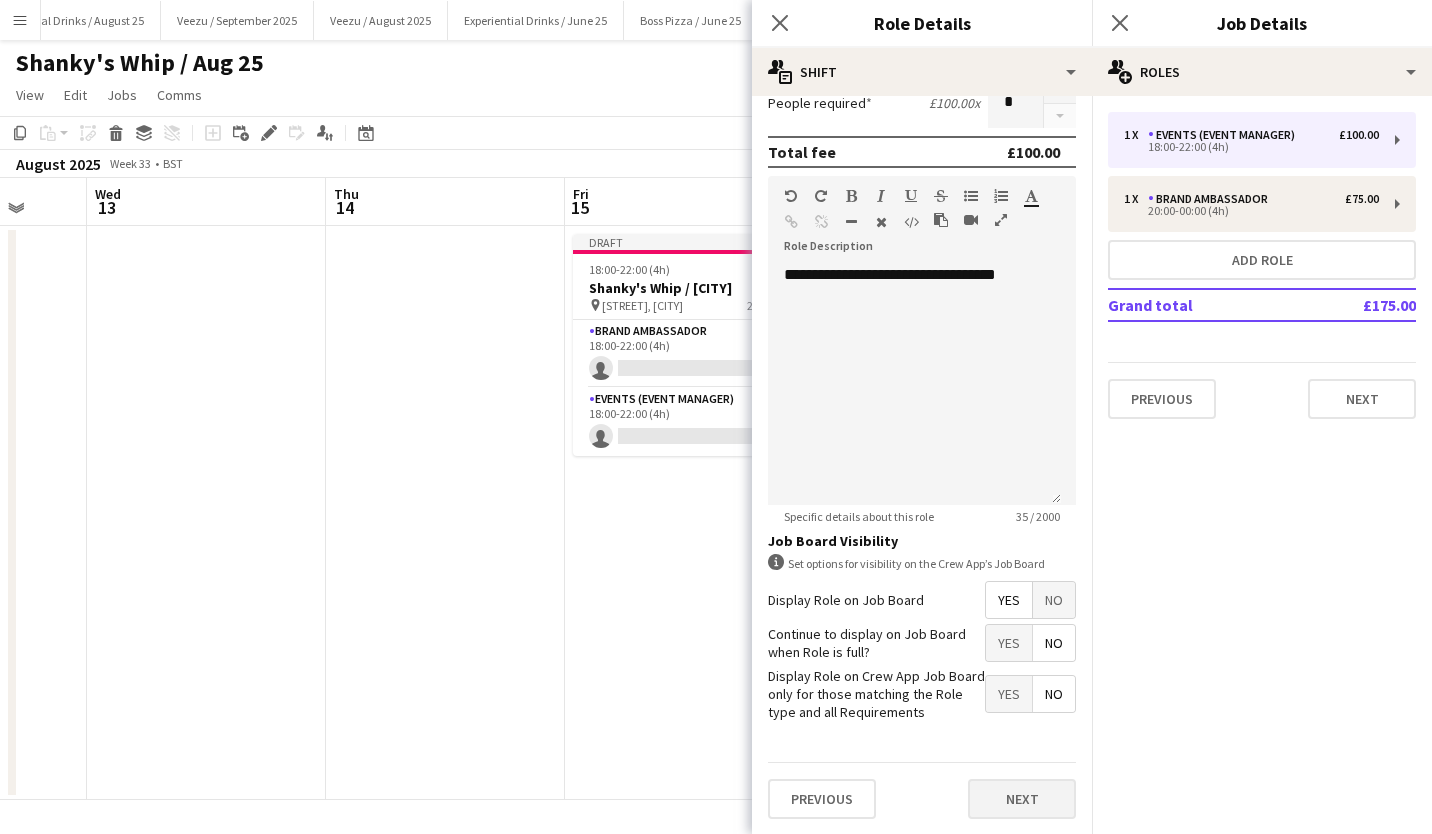 drag, startPoint x: 1015, startPoint y: 776, endPoint x: 1021, endPoint y: 796, distance: 20.880613 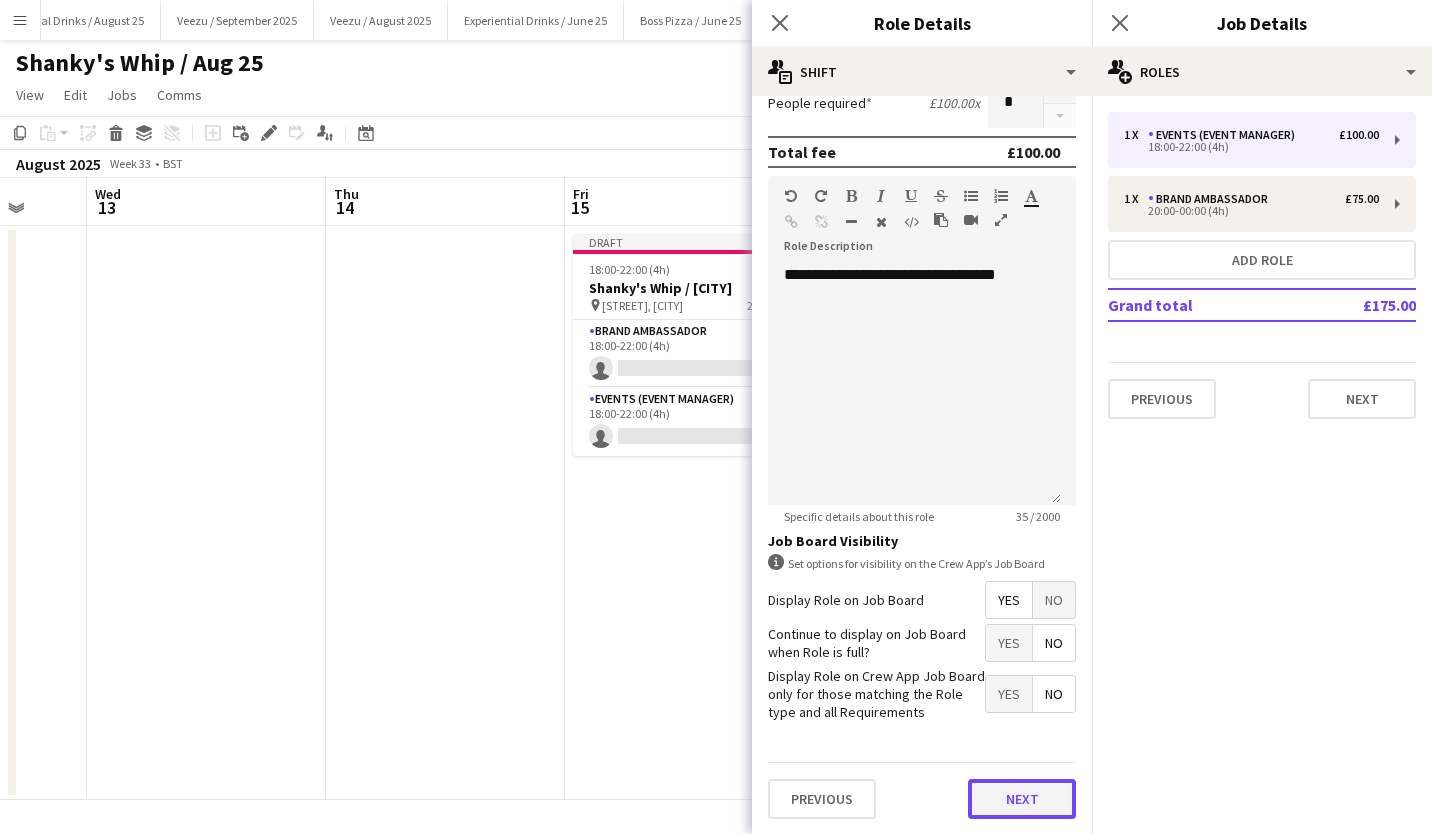 click on "Next" at bounding box center [1022, 799] 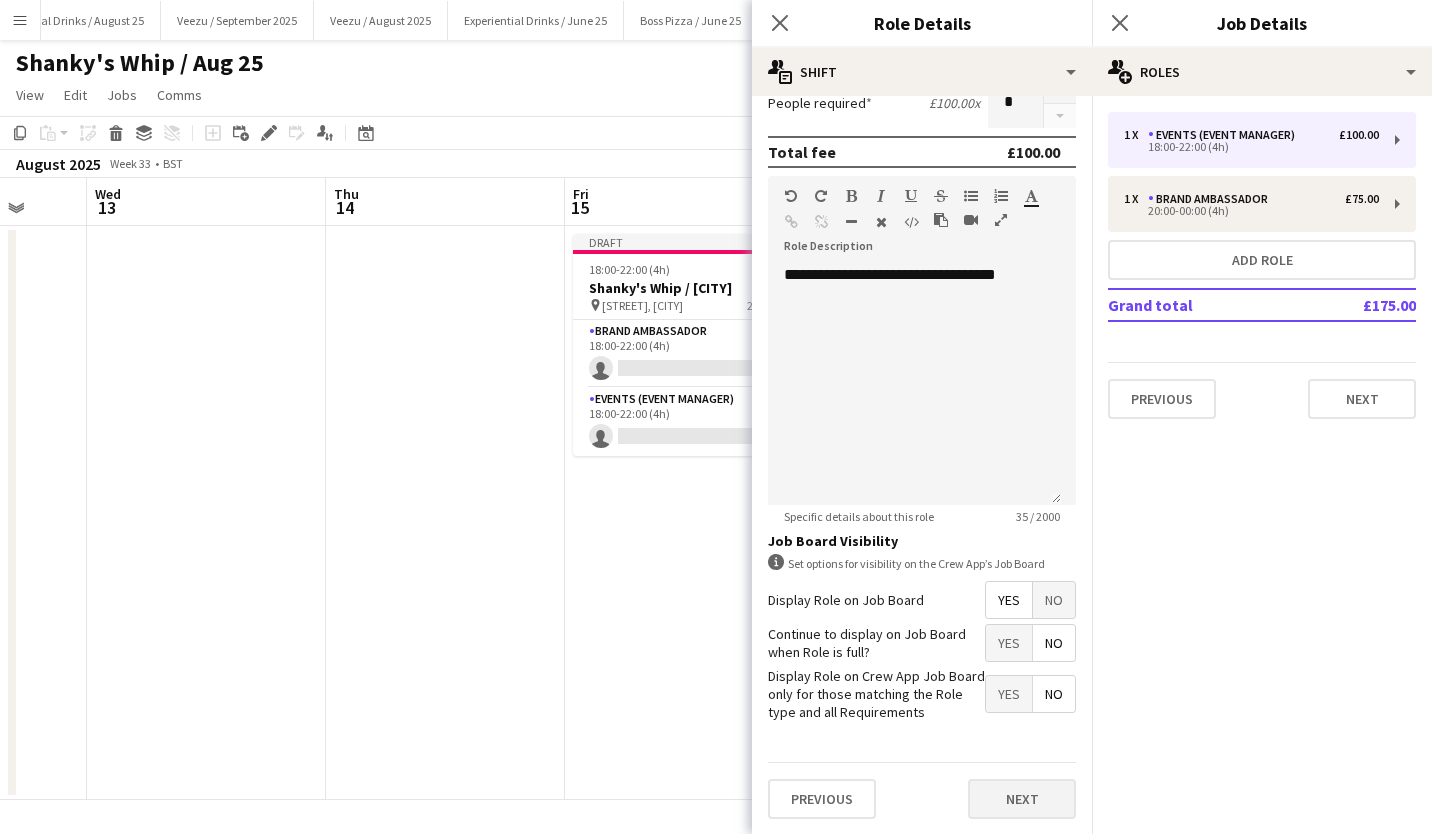 scroll, scrollTop: 0, scrollLeft: 0, axis: both 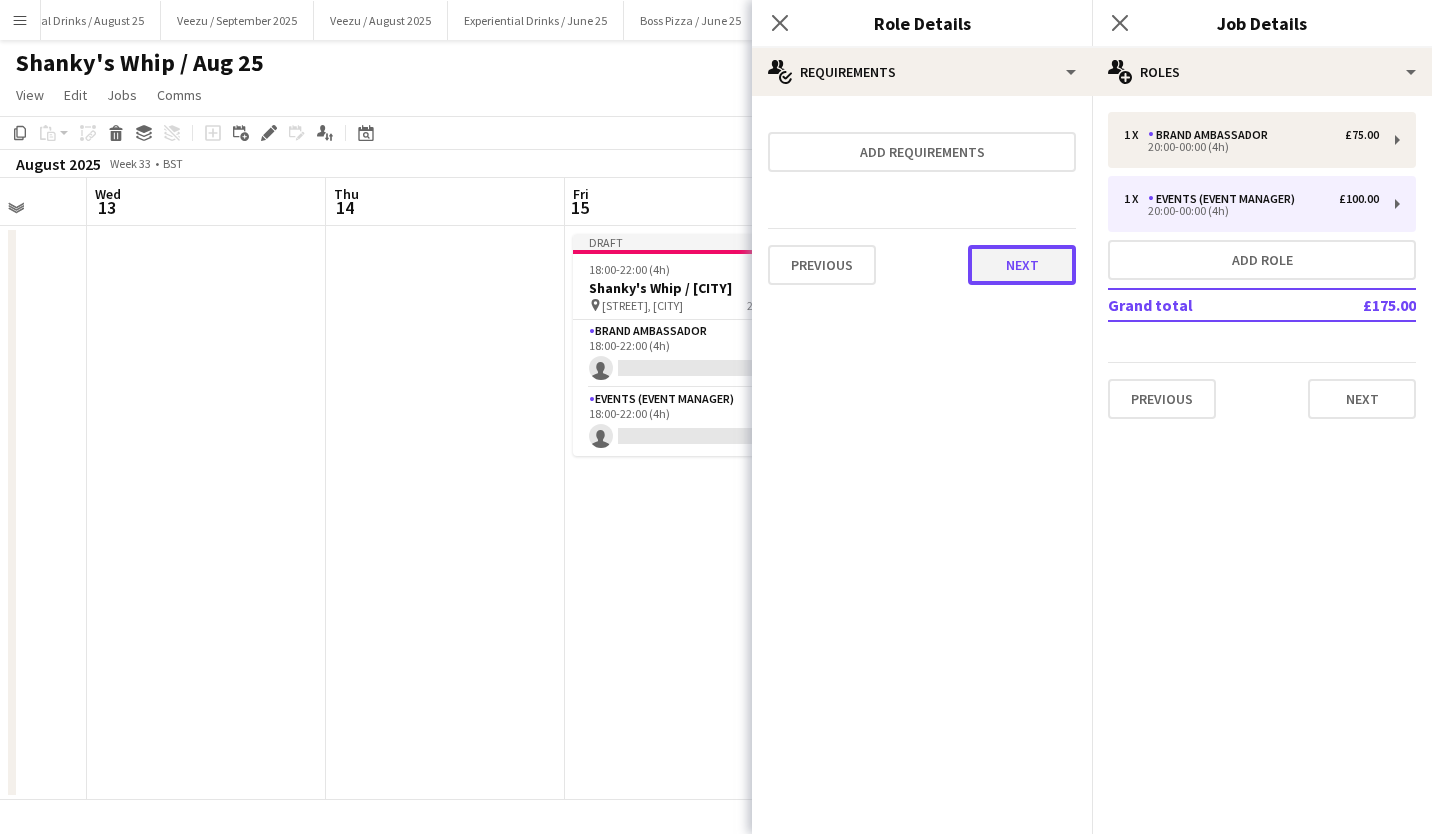 click on "Next" at bounding box center (1022, 265) 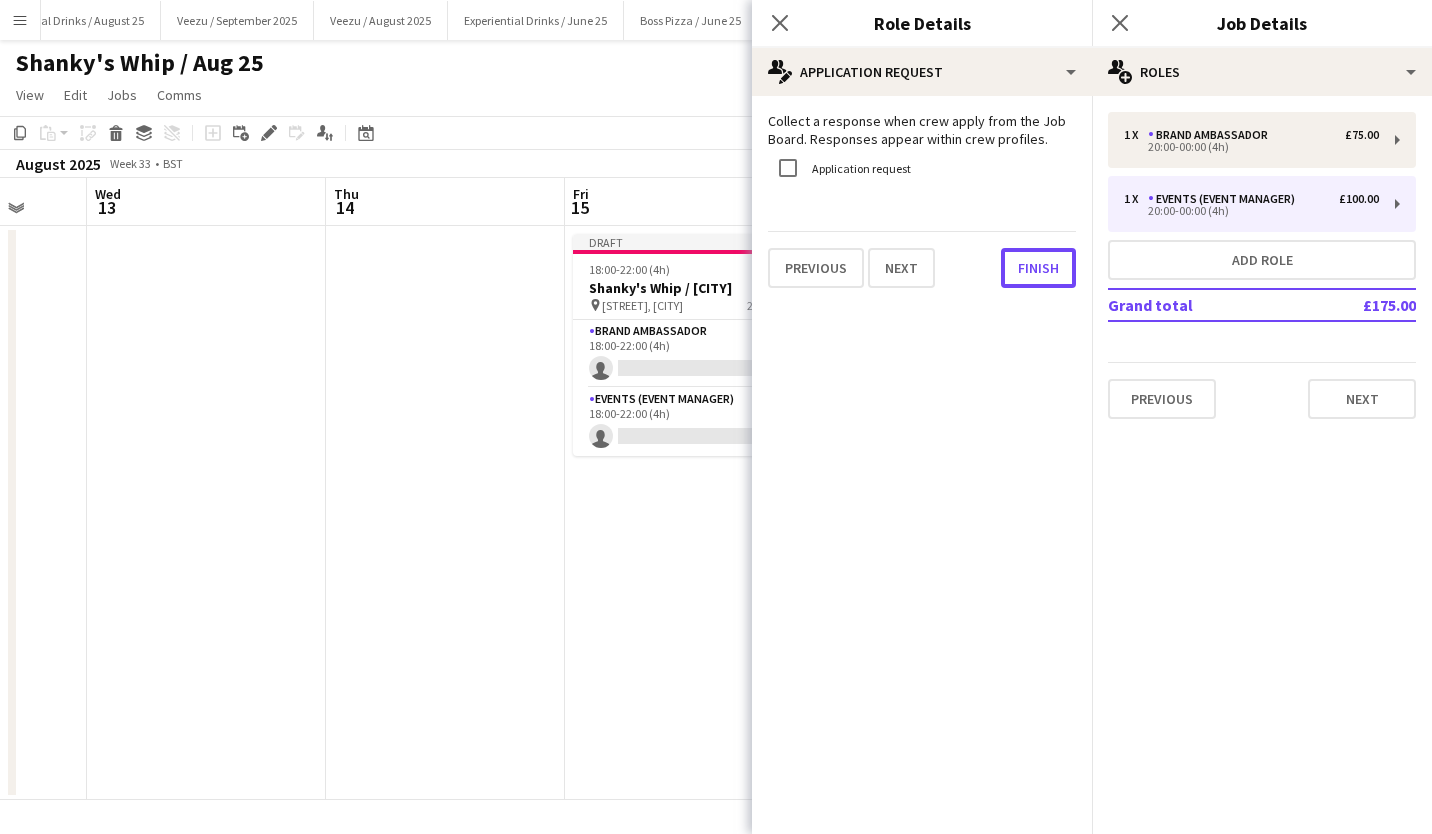 click on "Finish" at bounding box center [1038, 268] 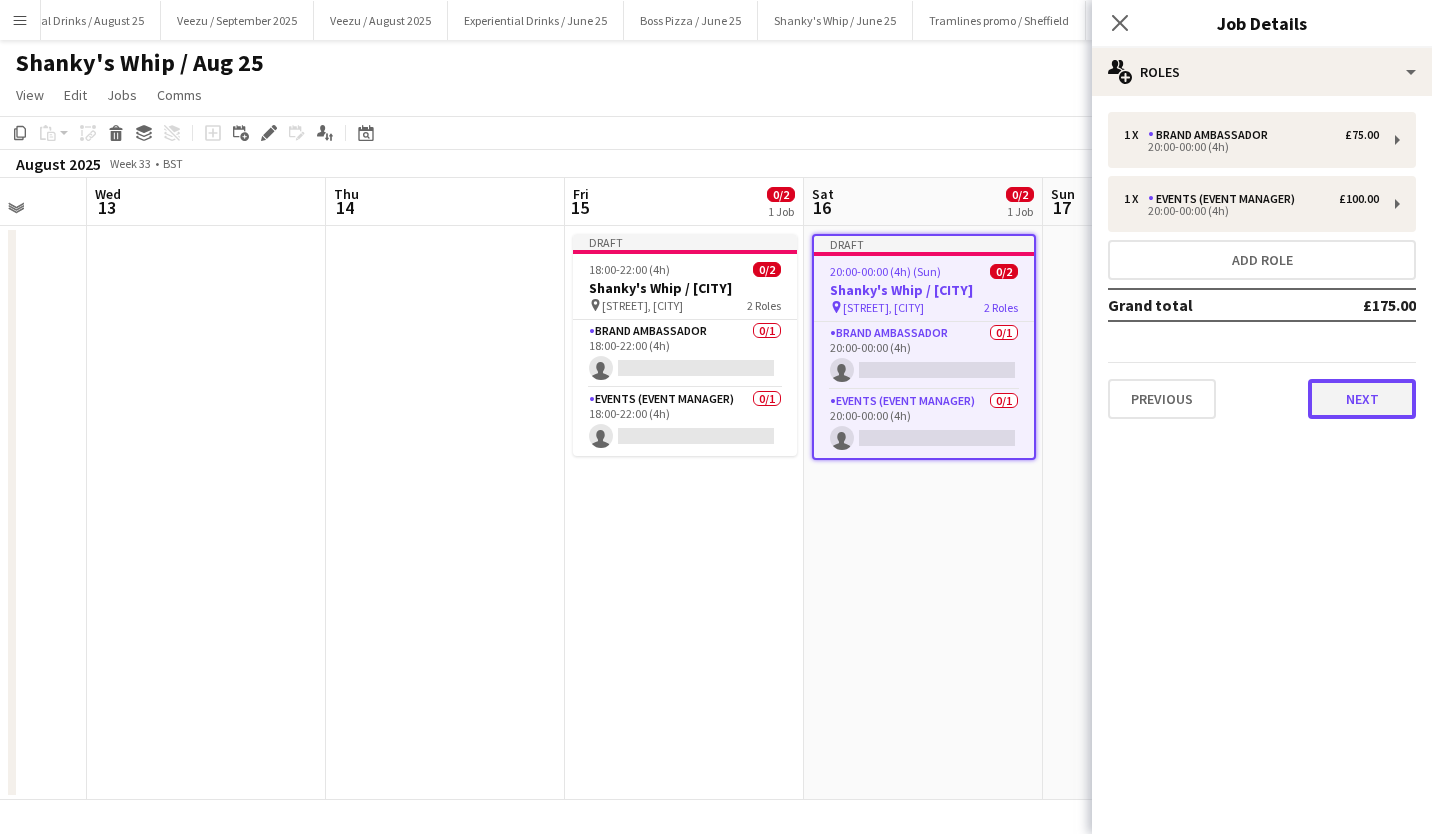click on "Next" at bounding box center [1362, 399] 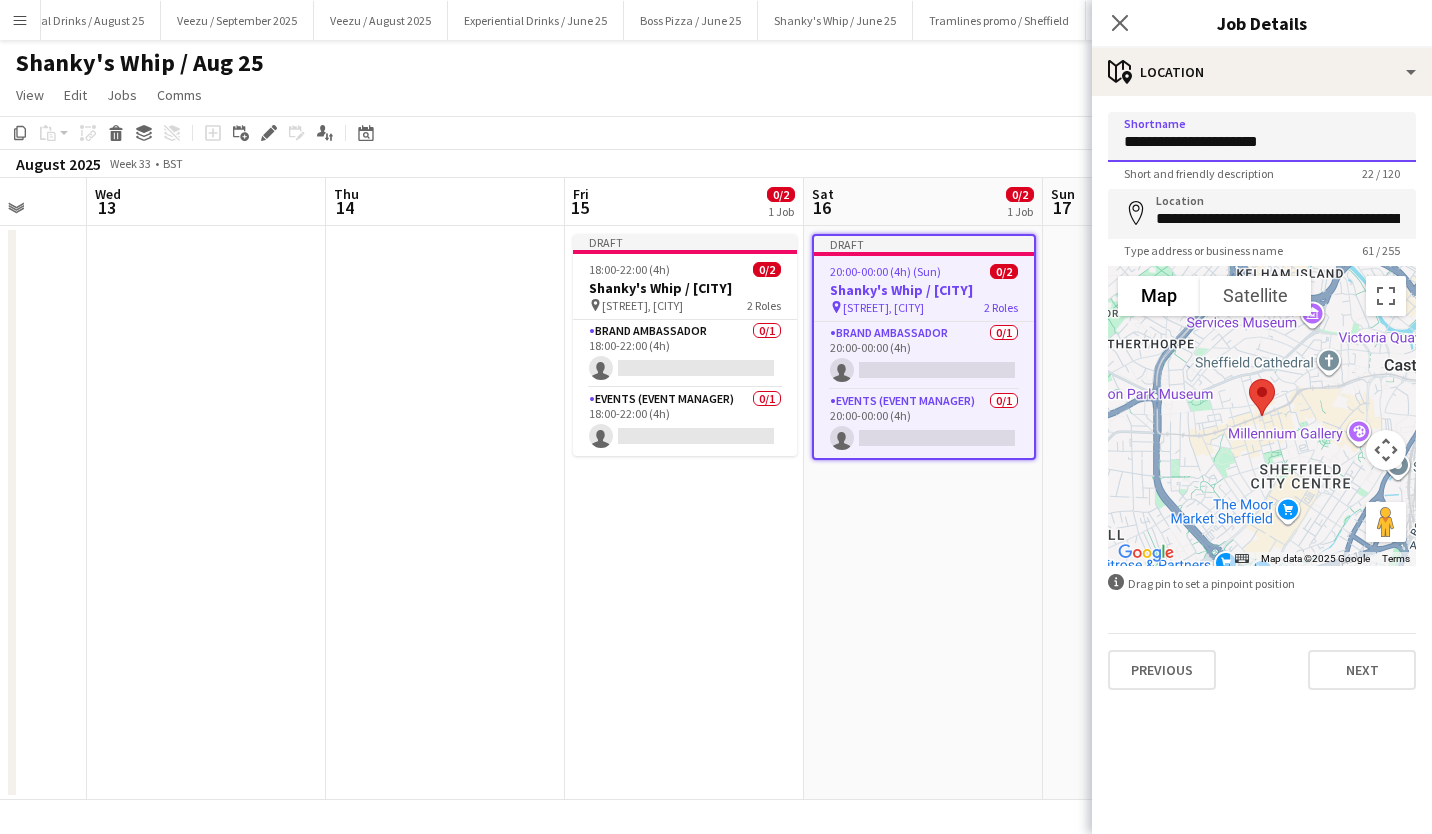 drag, startPoint x: 1303, startPoint y: 141, endPoint x: 1002, endPoint y: 130, distance: 301.20093 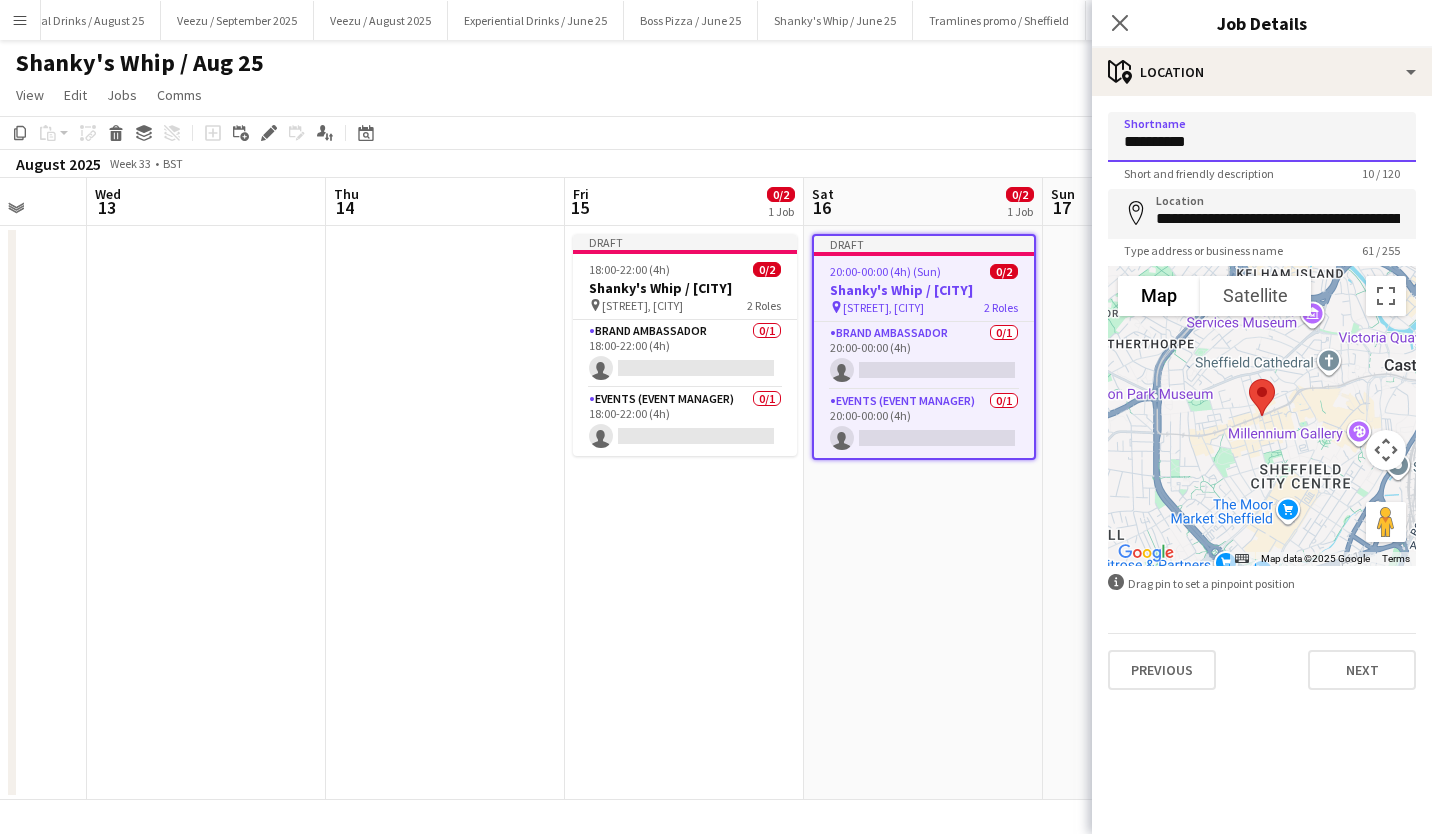 type on "**********" 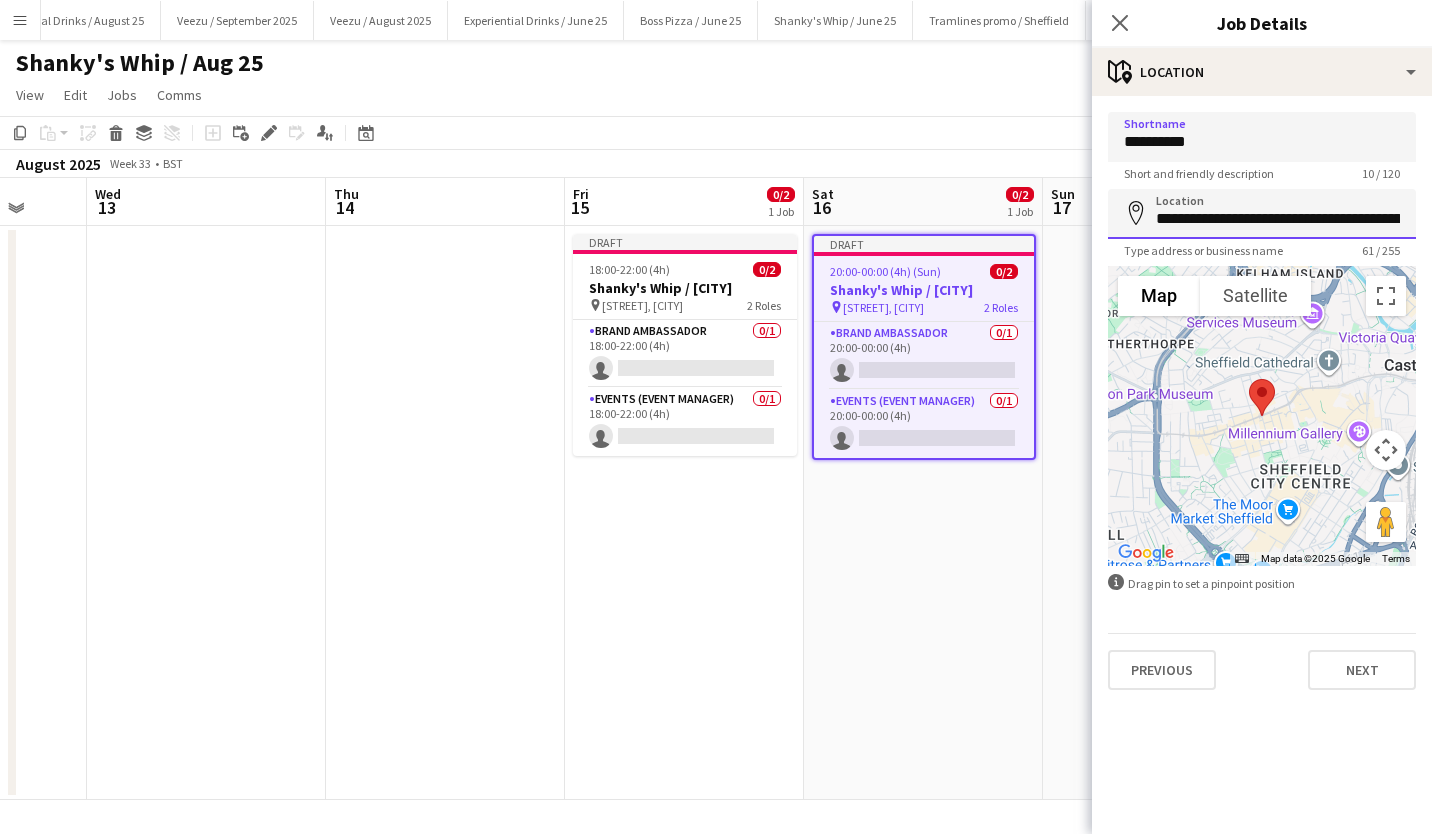 drag, startPoint x: 1339, startPoint y: 222, endPoint x: 1051, endPoint y: 214, distance: 288.11108 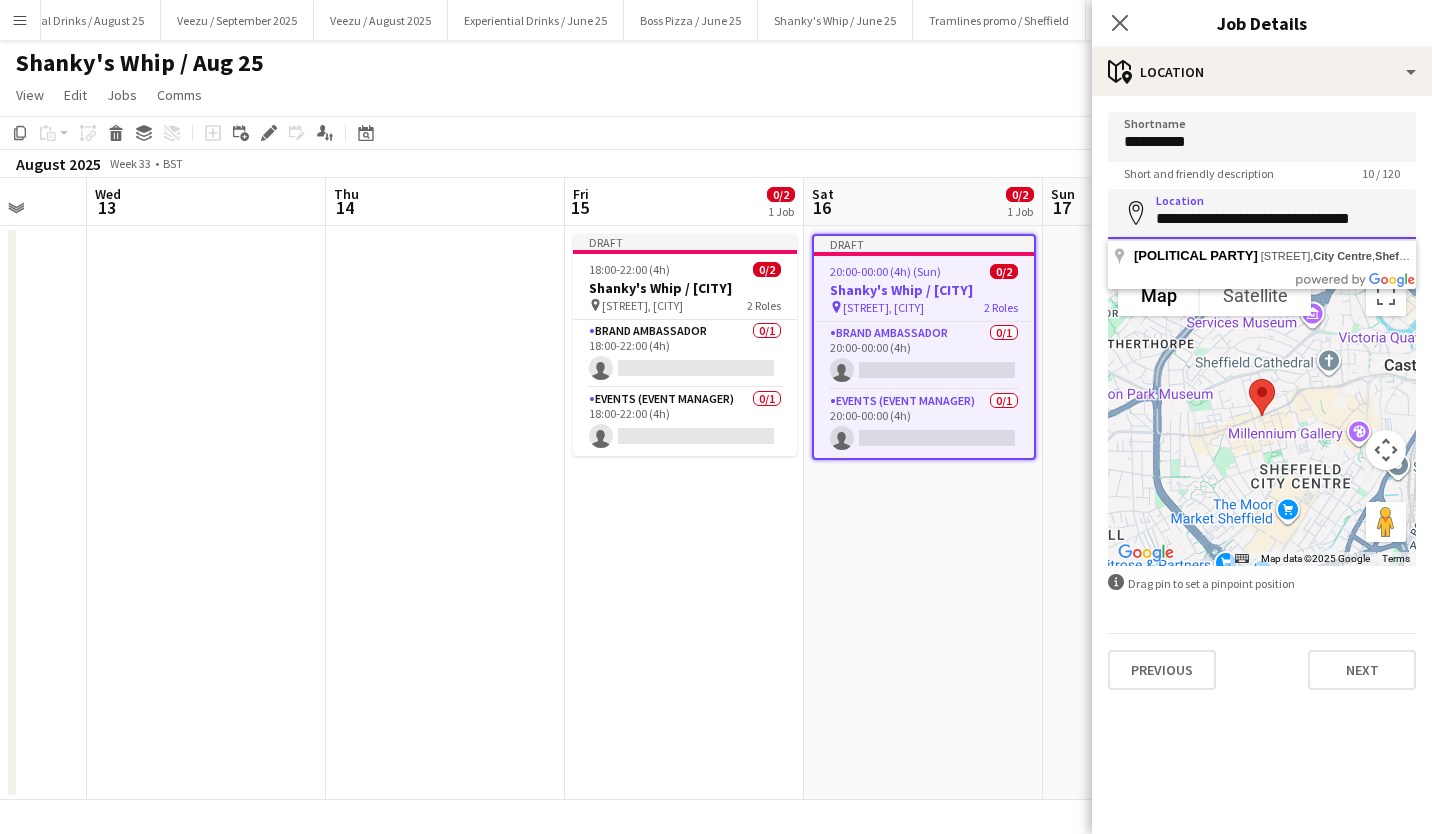 drag, startPoint x: 1389, startPoint y: 219, endPoint x: 1011, endPoint y: 233, distance: 378.25916 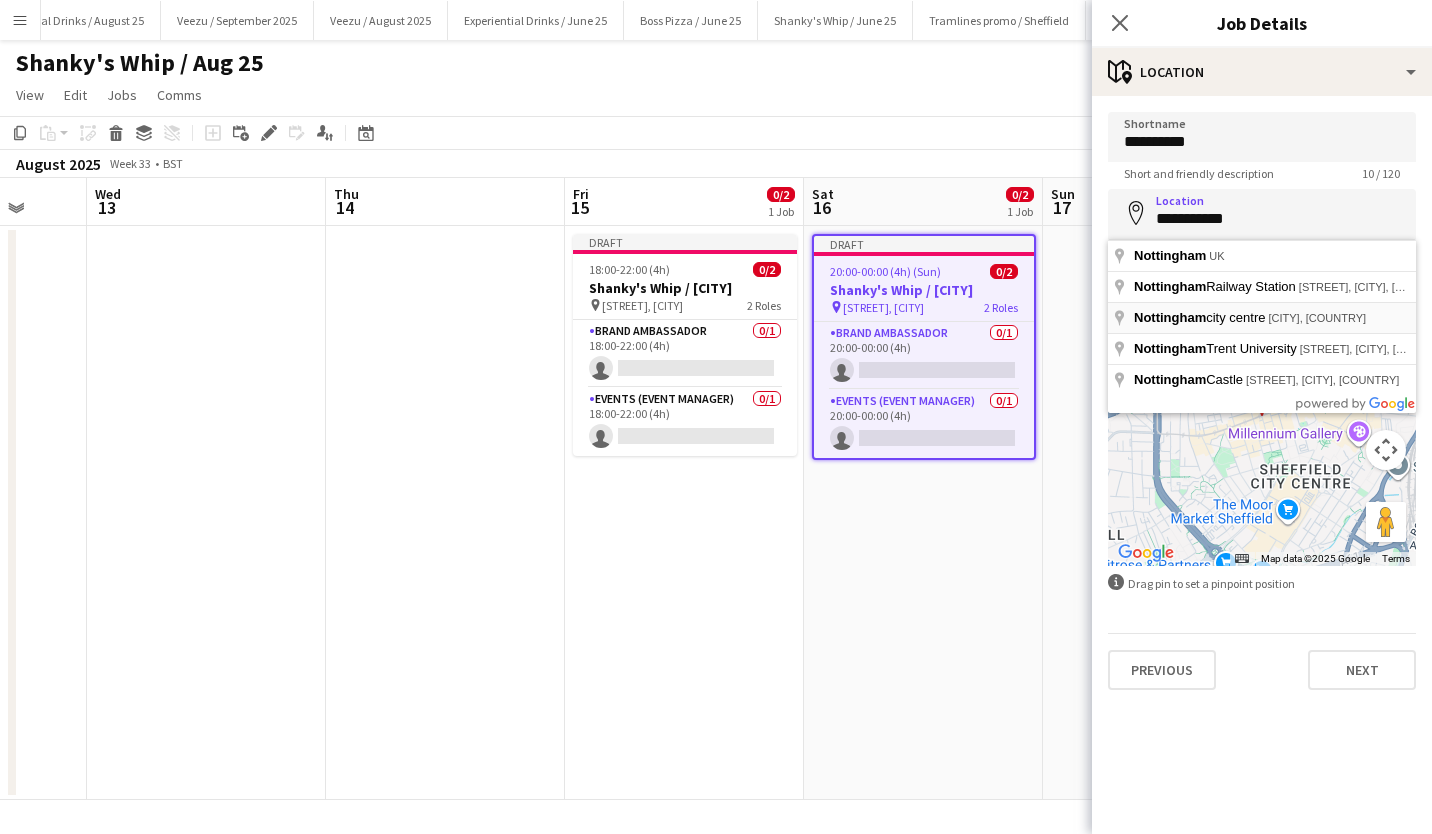 type on "**********" 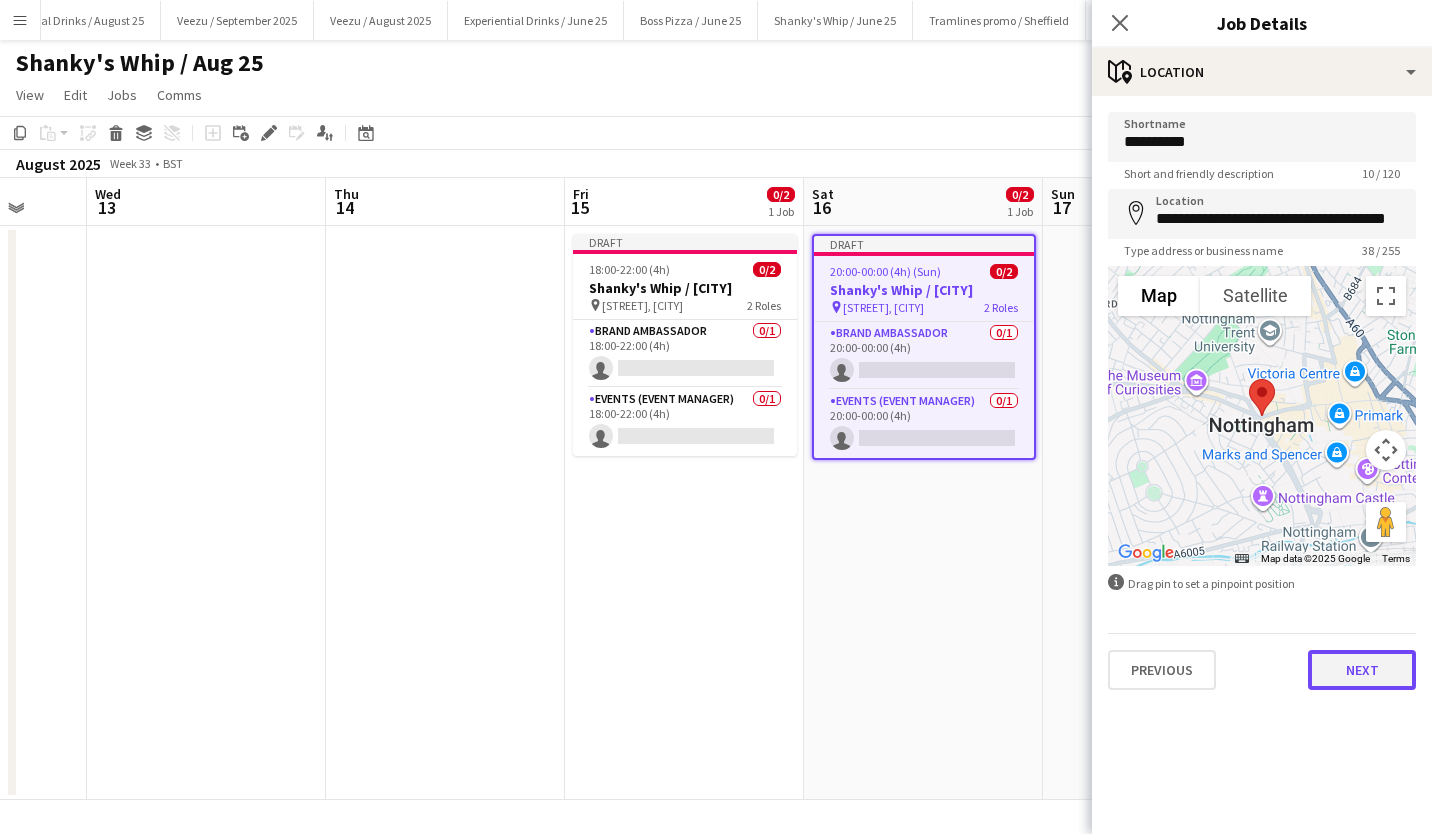 click on "Next" at bounding box center [1362, 670] 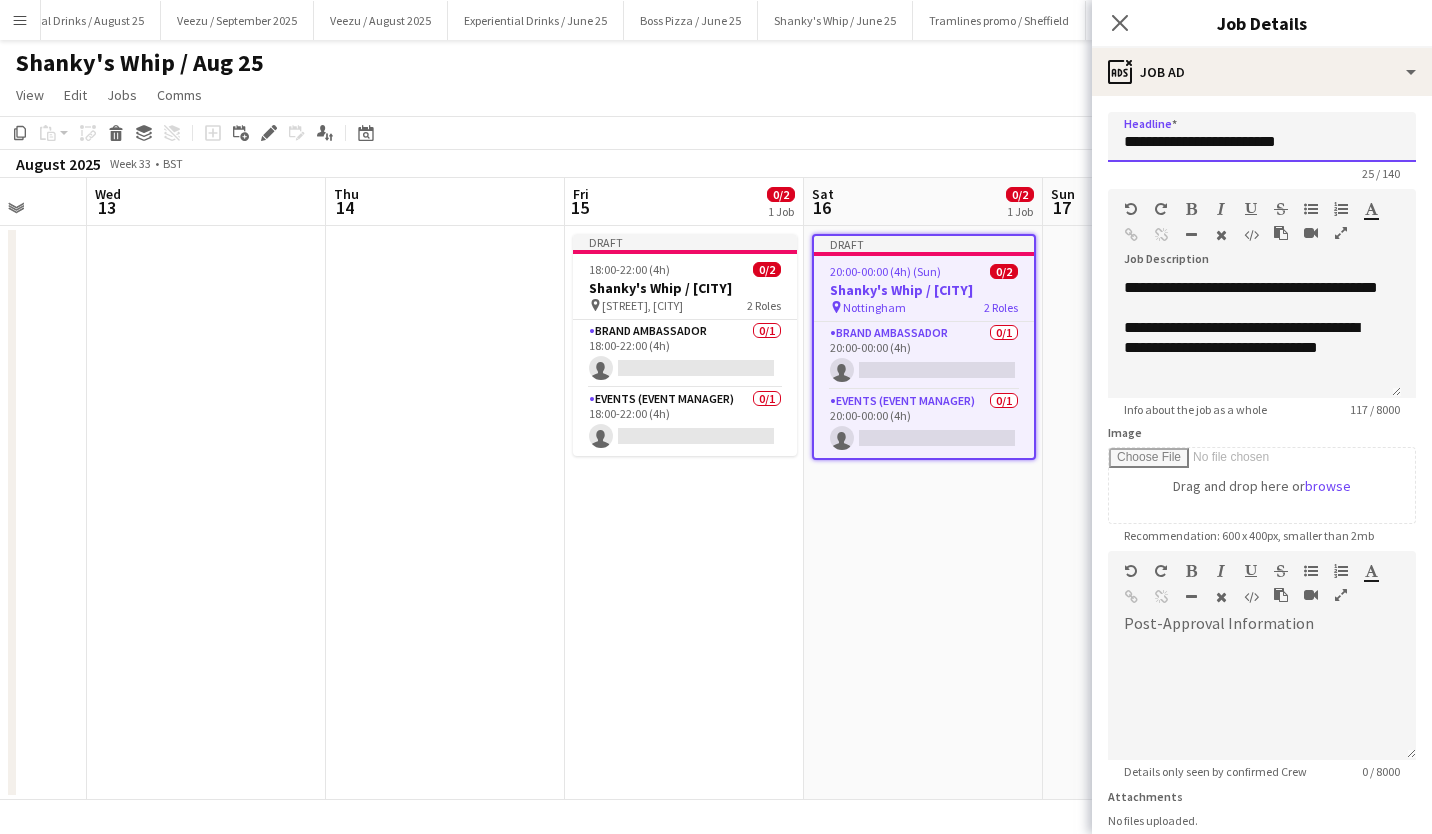 click on "**********" at bounding box center (1262, 137) 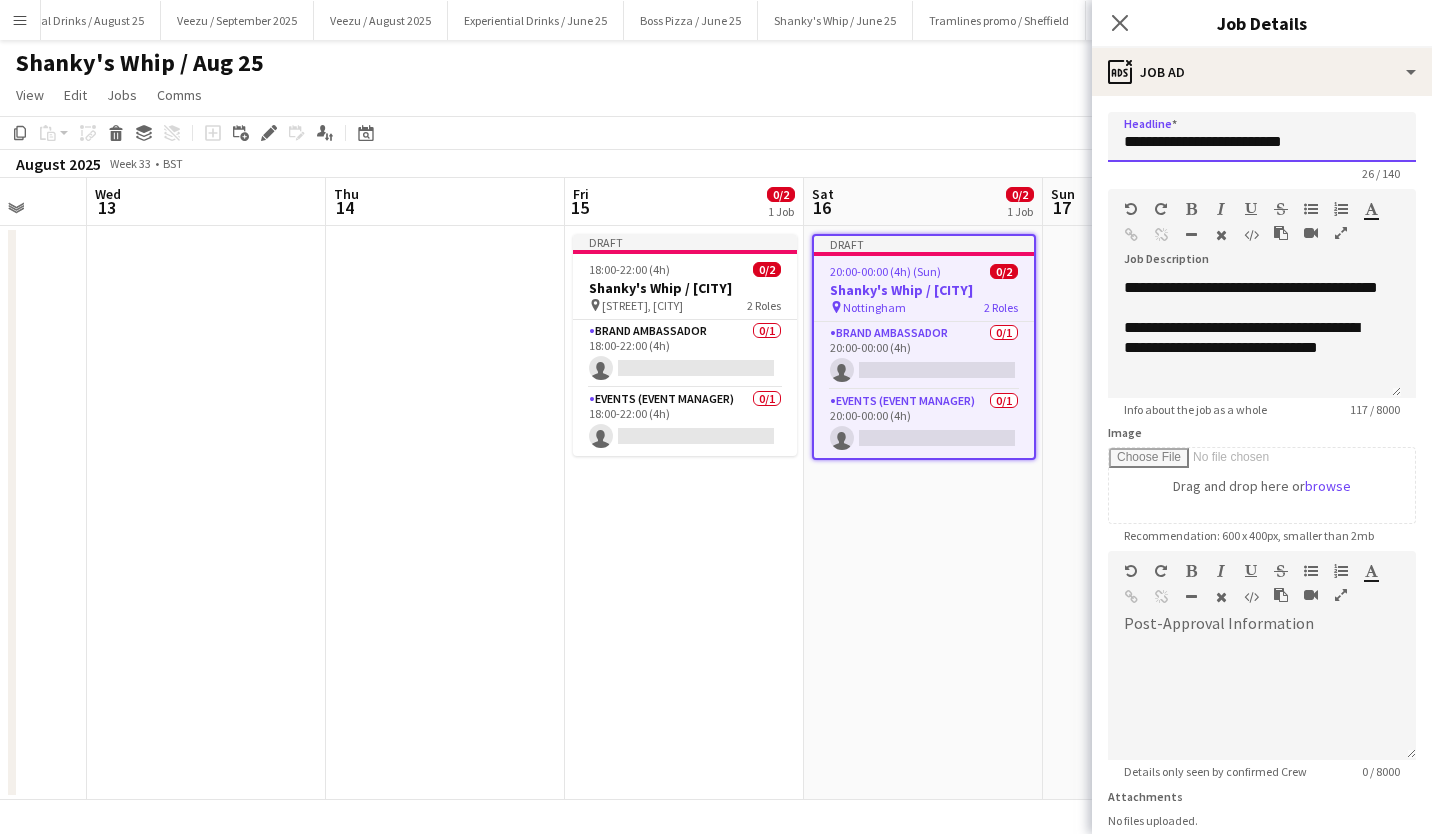 scroll, scrollTop: 154, scrollLeft: 0, axis: vertical 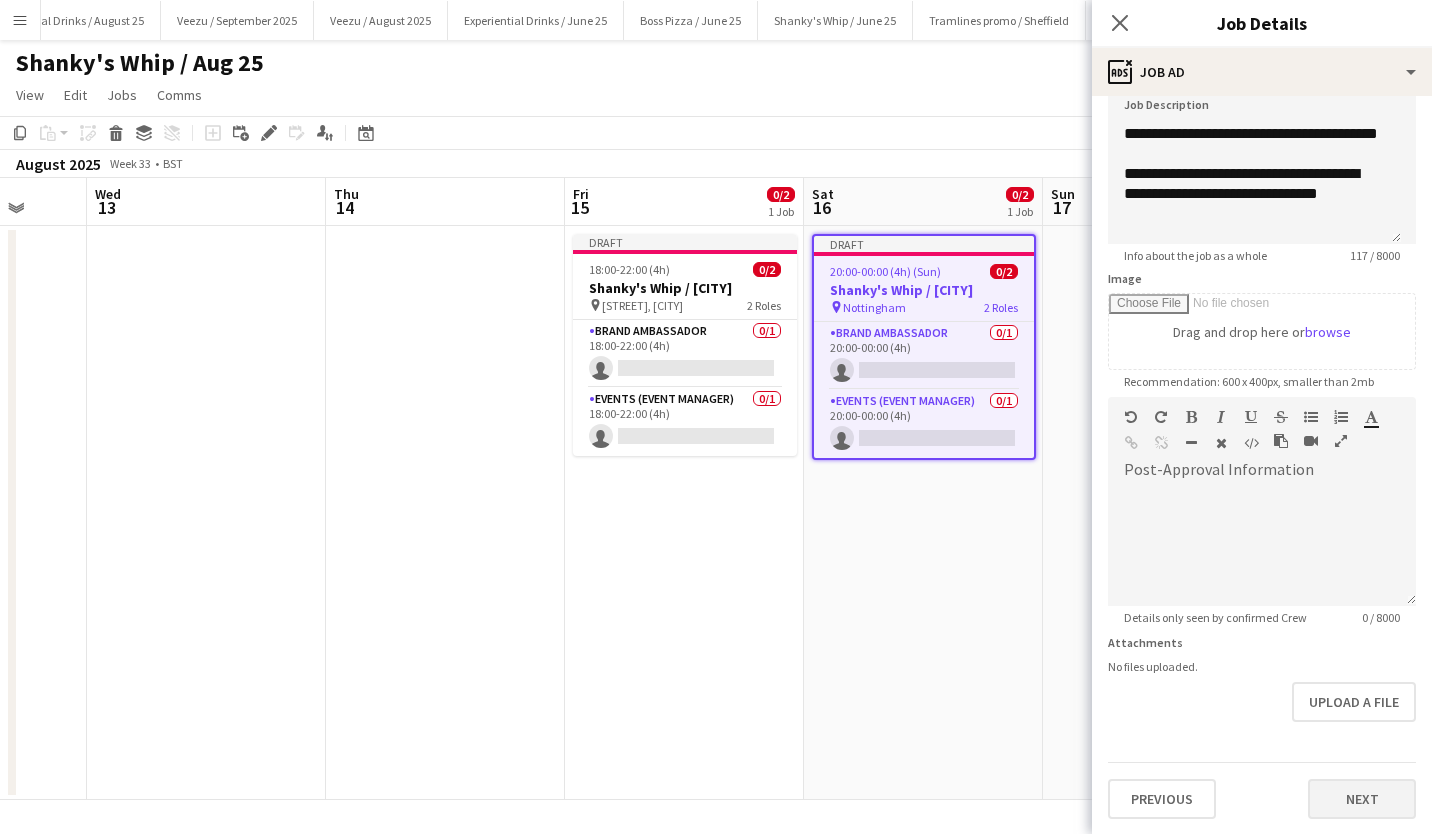 type on "**********" 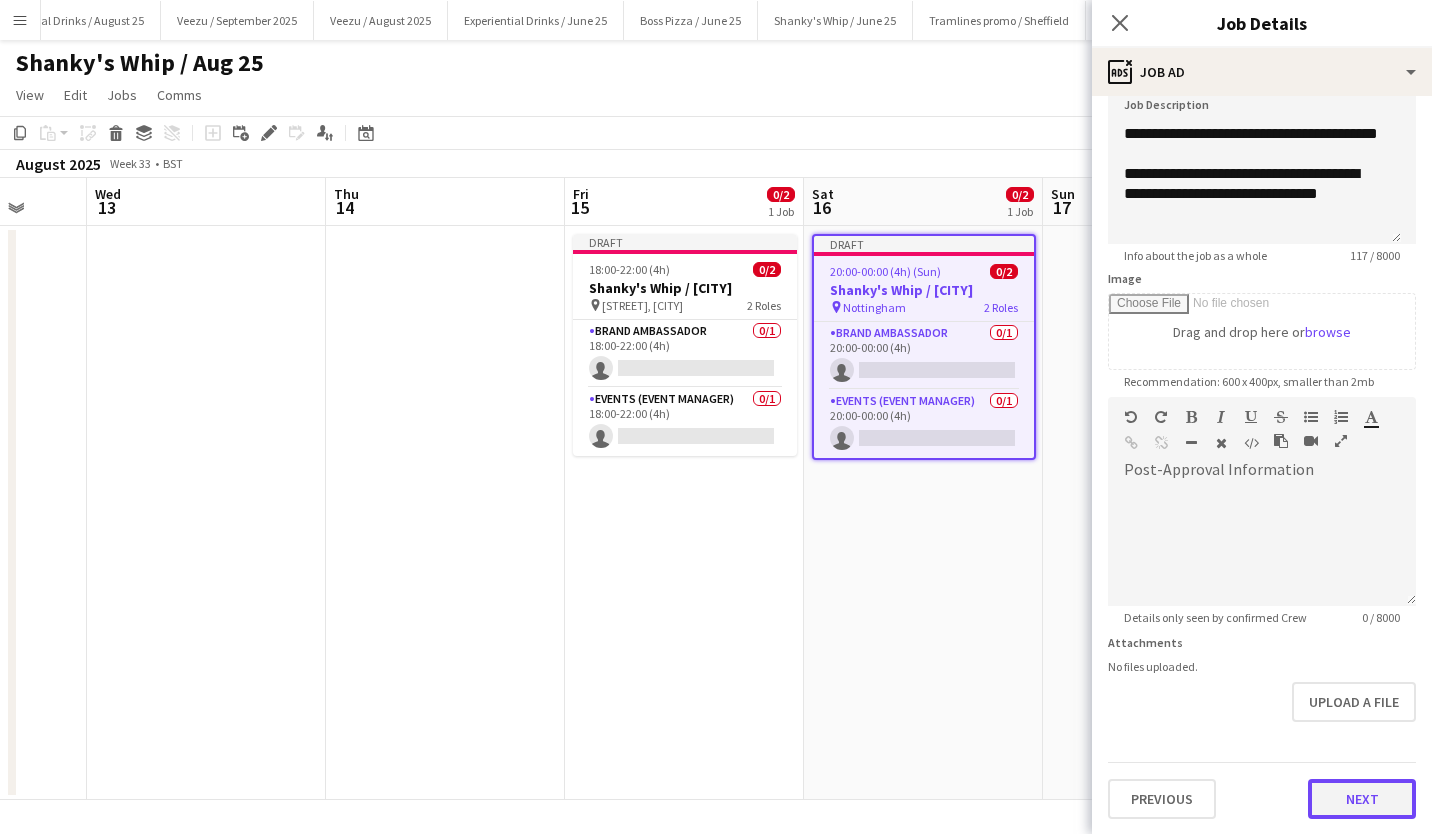 click on "Next" at bounding box center [1362, 799] 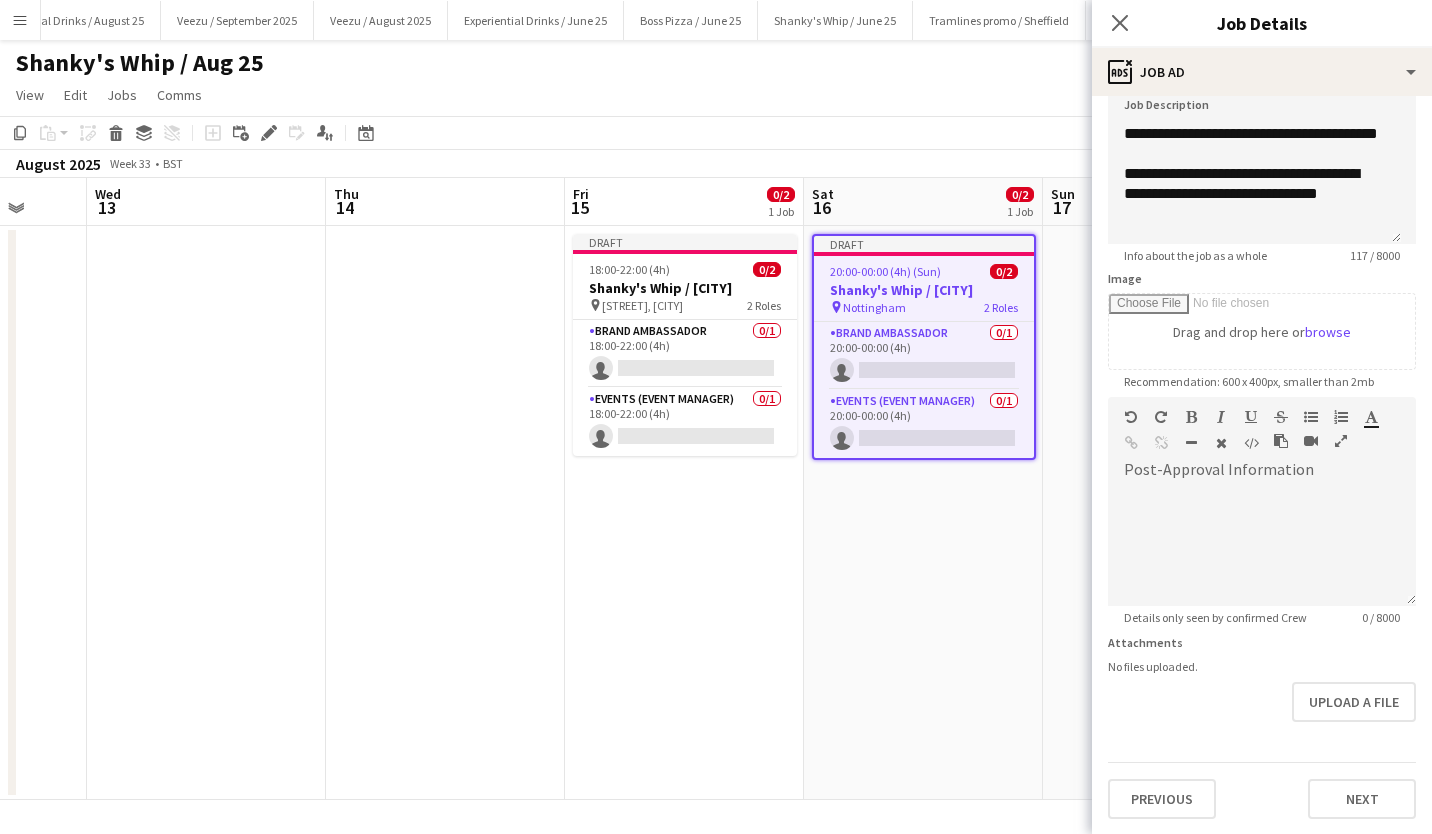 type on "*******" 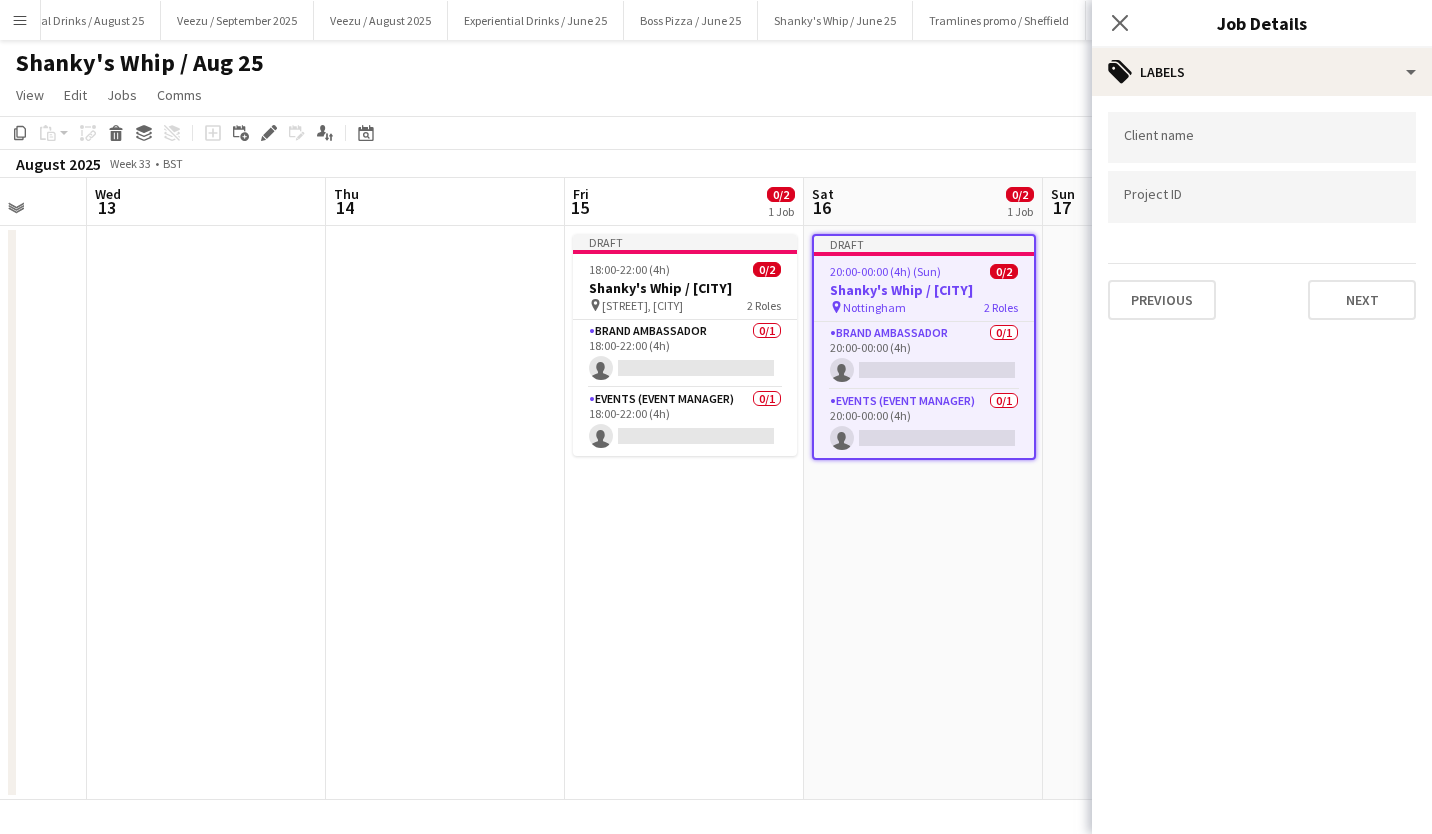 scroll, scrollTop: 0, scrollLeft: 0, axis: both 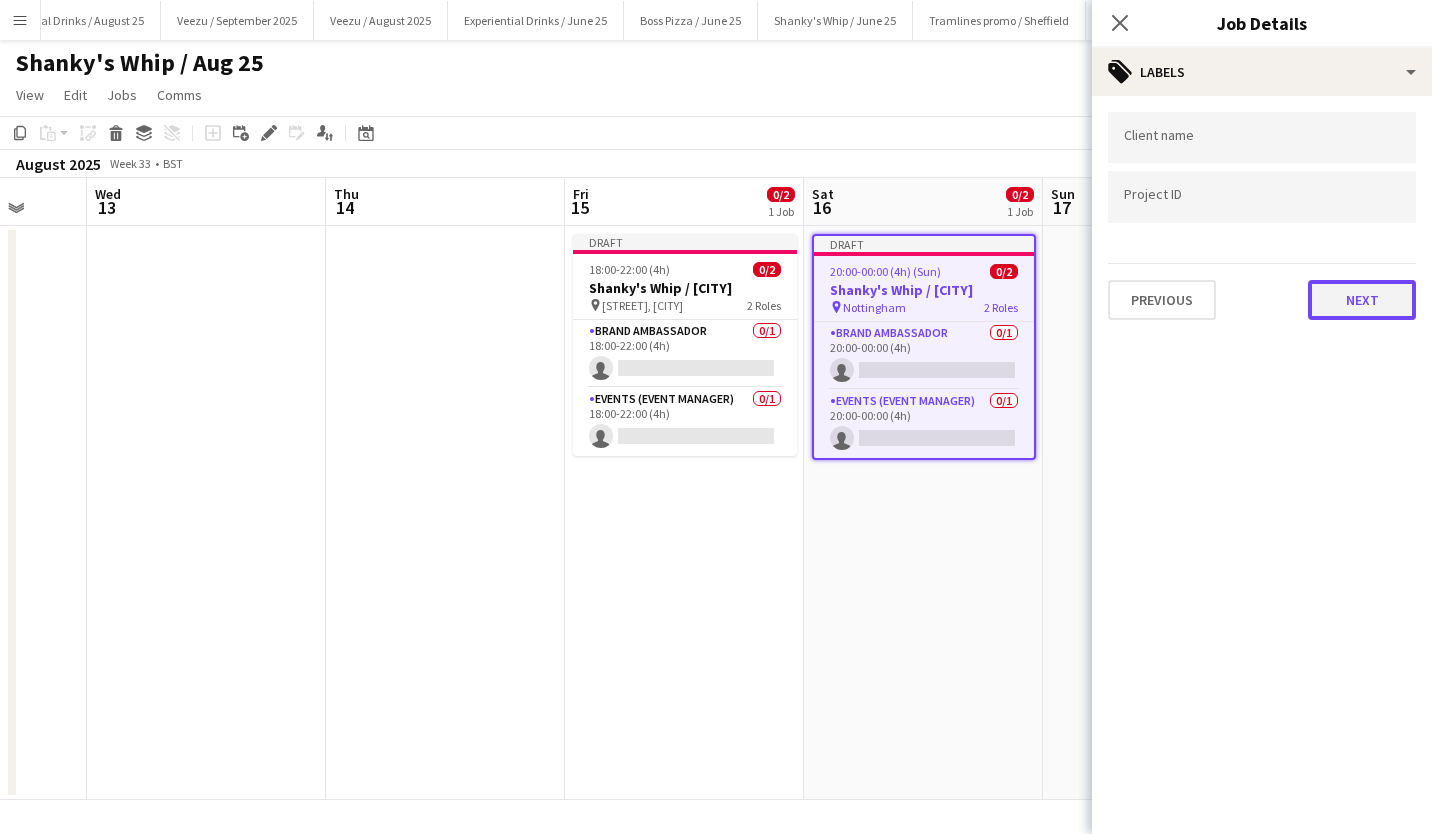 click on "Next" at bounding box center (1362, 300) 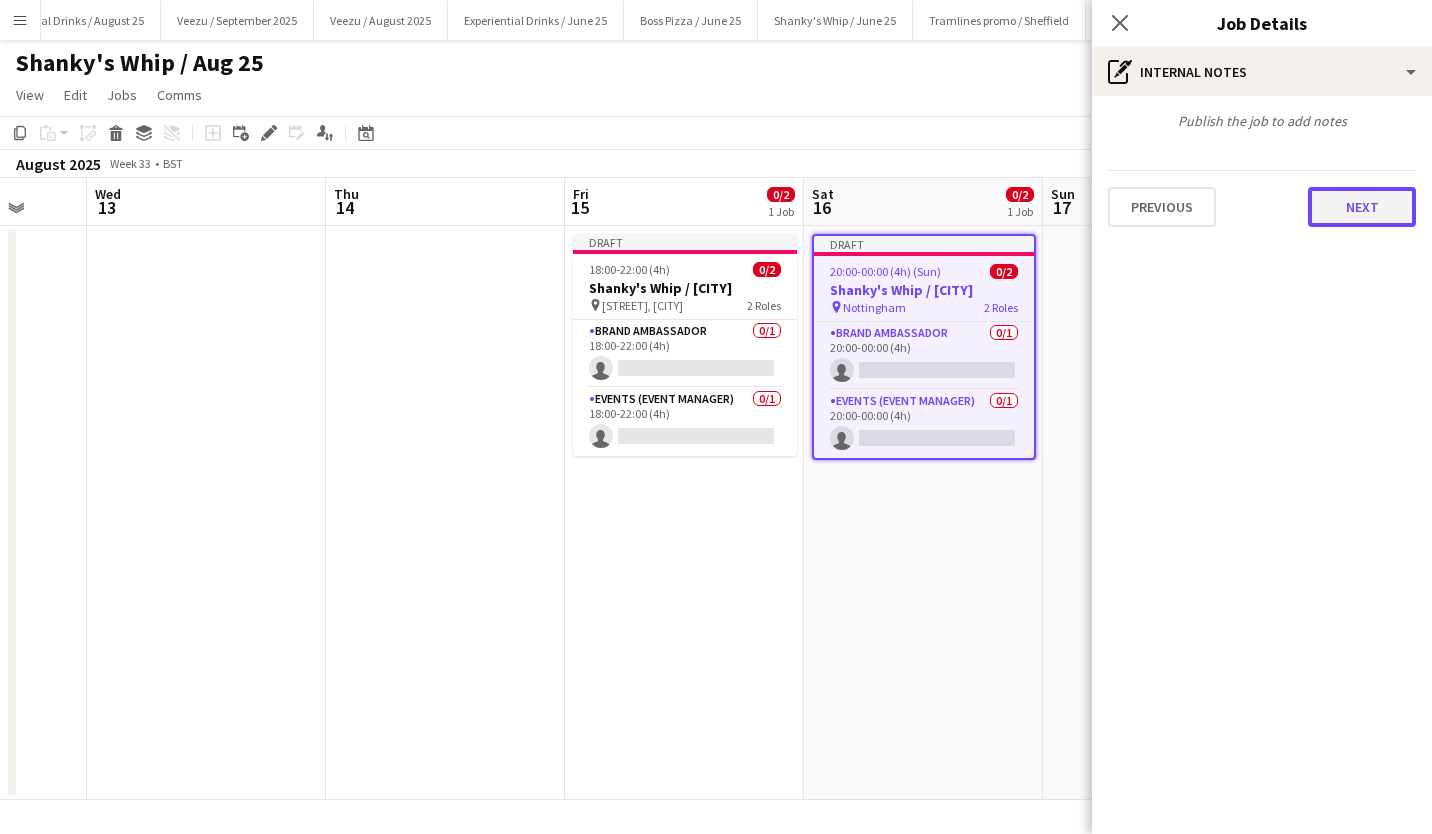 click on "Next" at bounding box center [1362, 207] 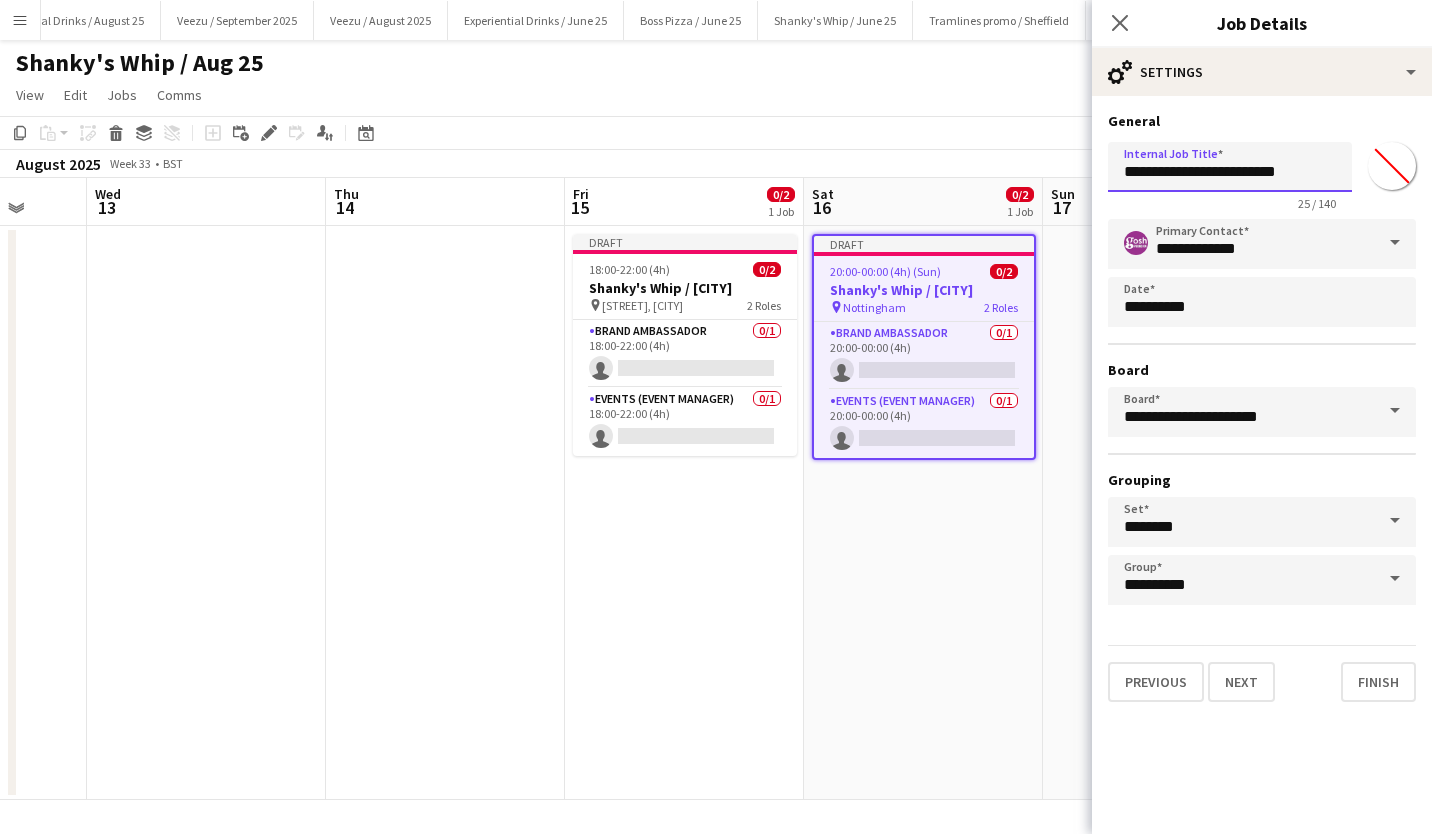 click on "**********" at bounding box center [1230, 167] 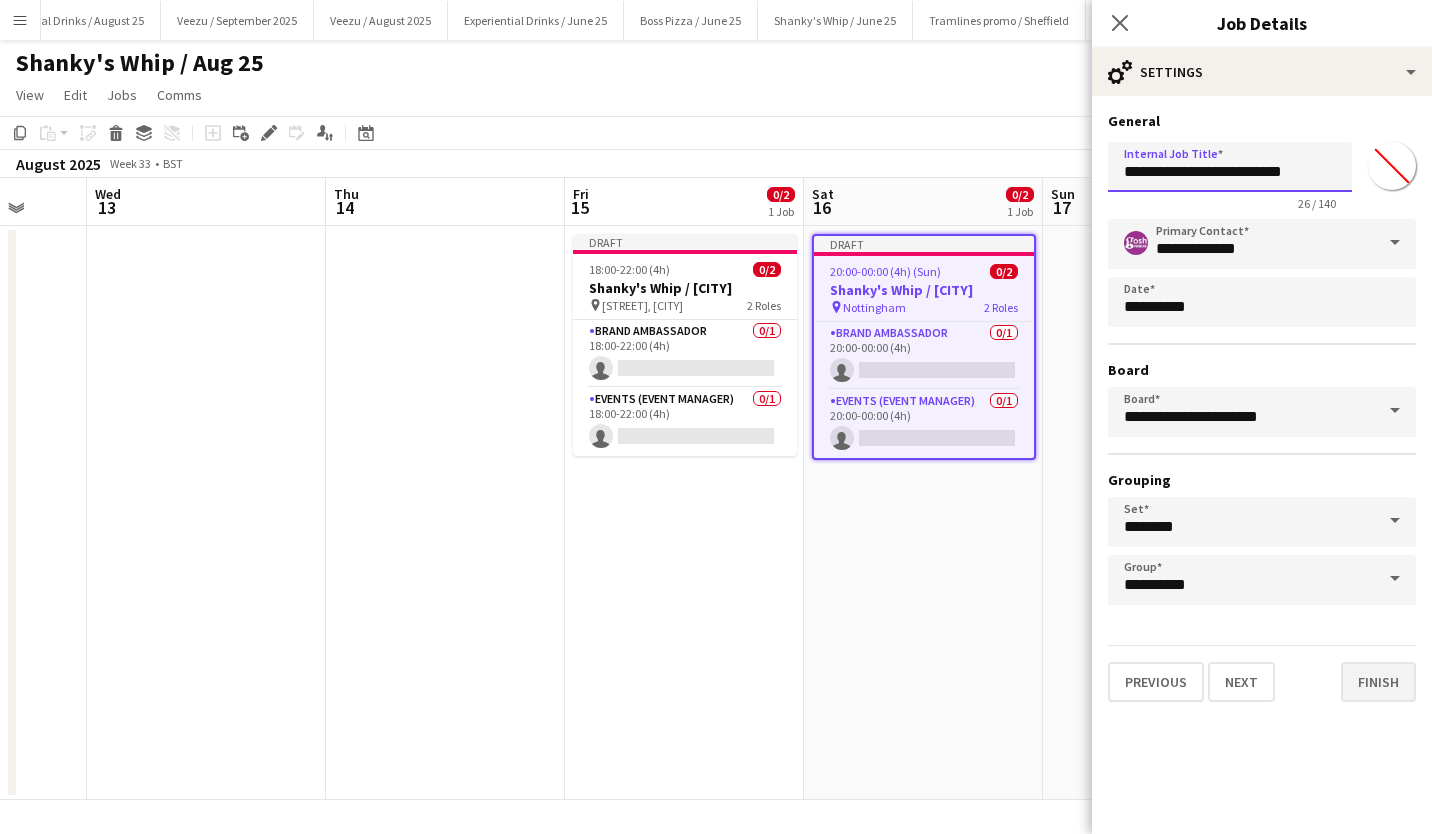 type on "**********" 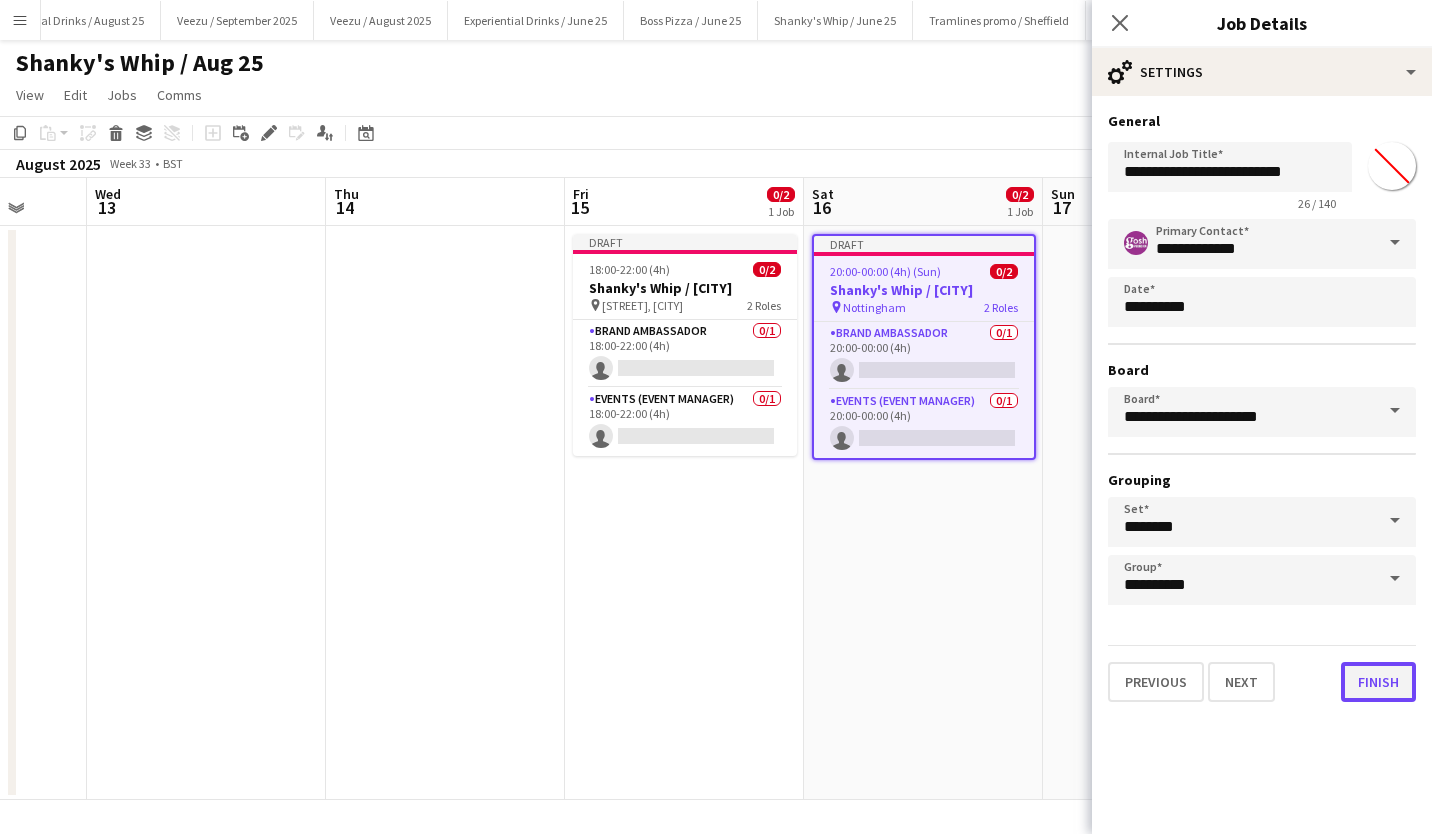 click on "Finish" at bounding box center (1378, 682) 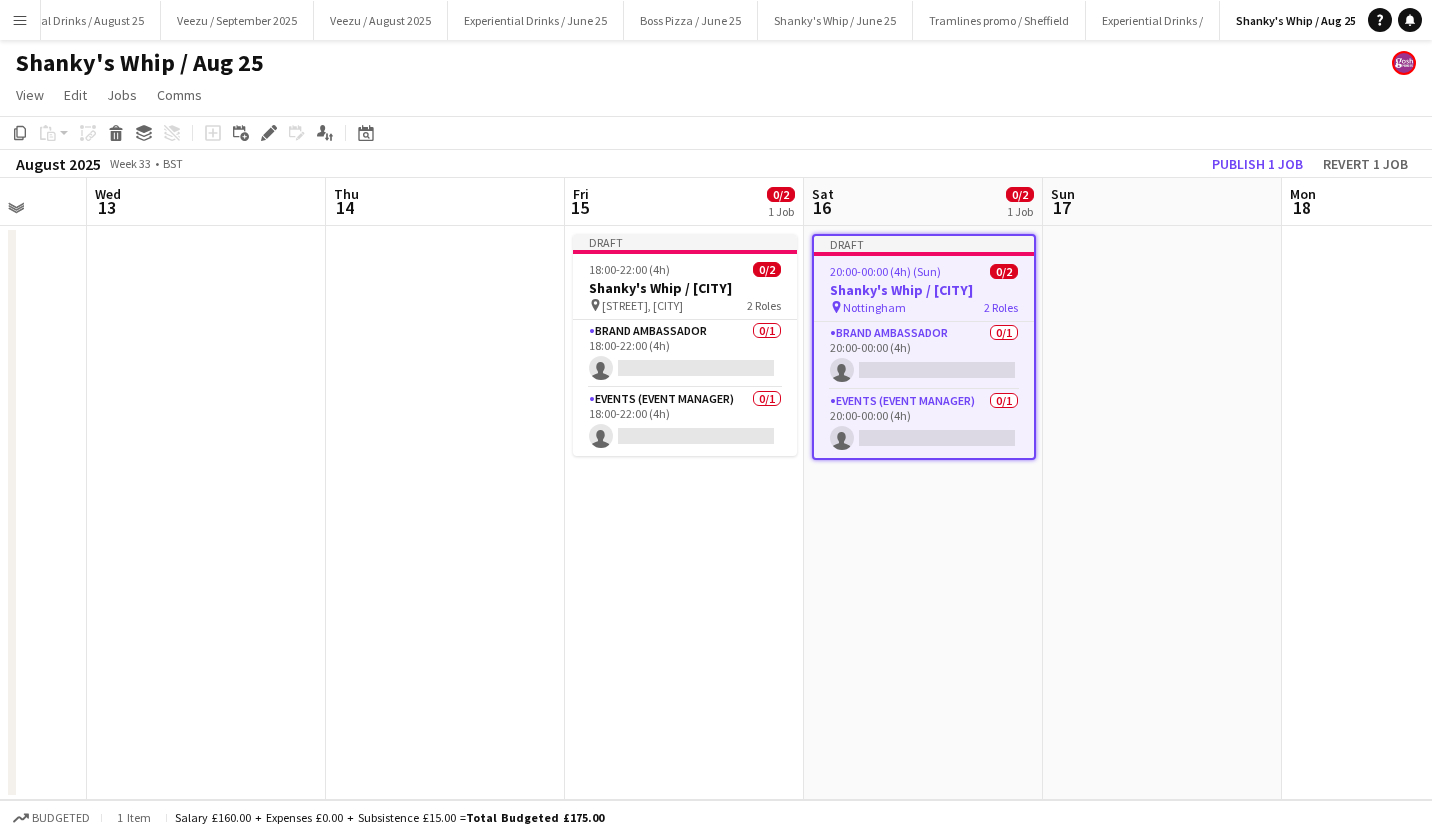 click at bounding box center [1401, 513] 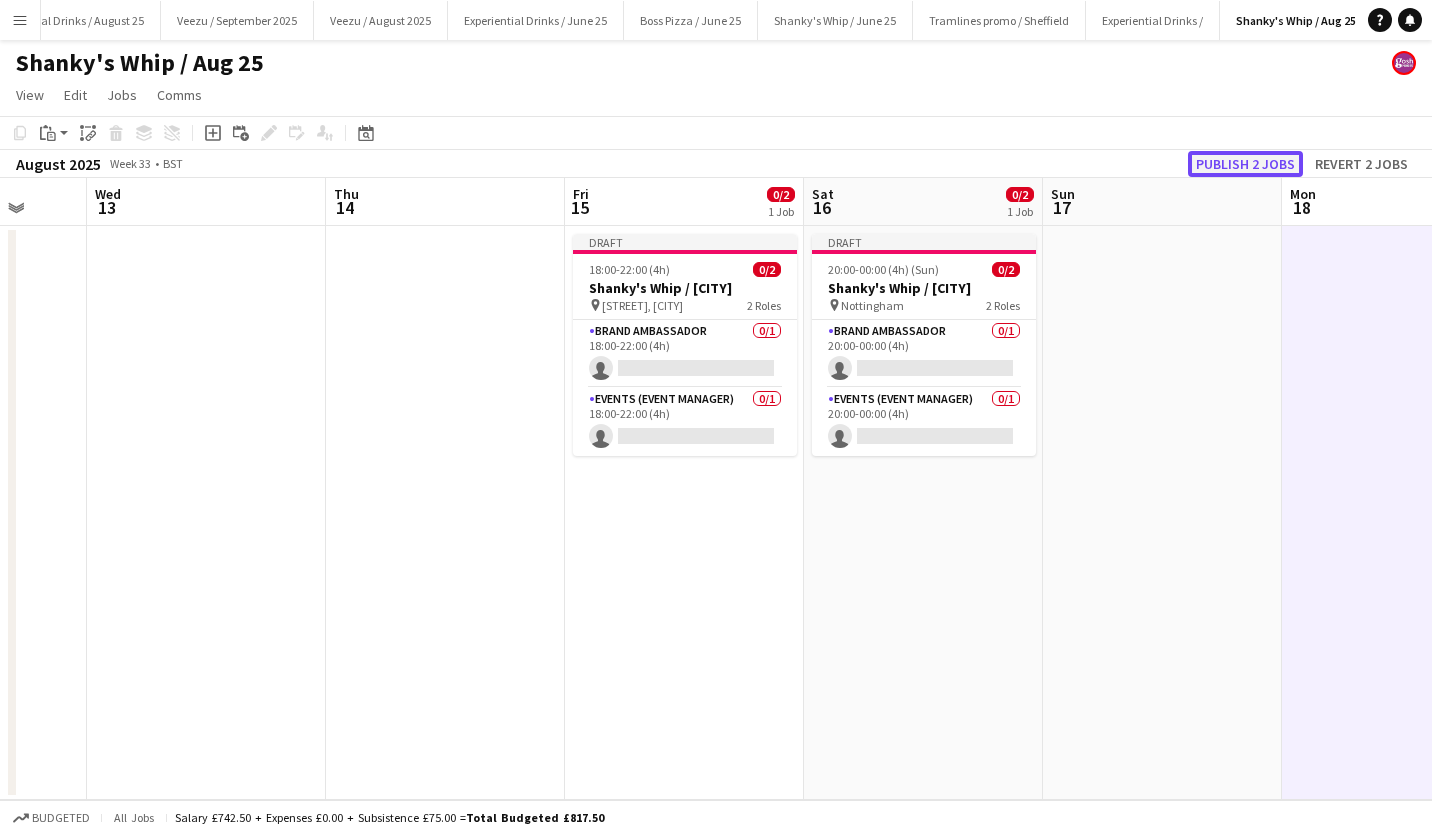 click on "Publish 2 jobs" 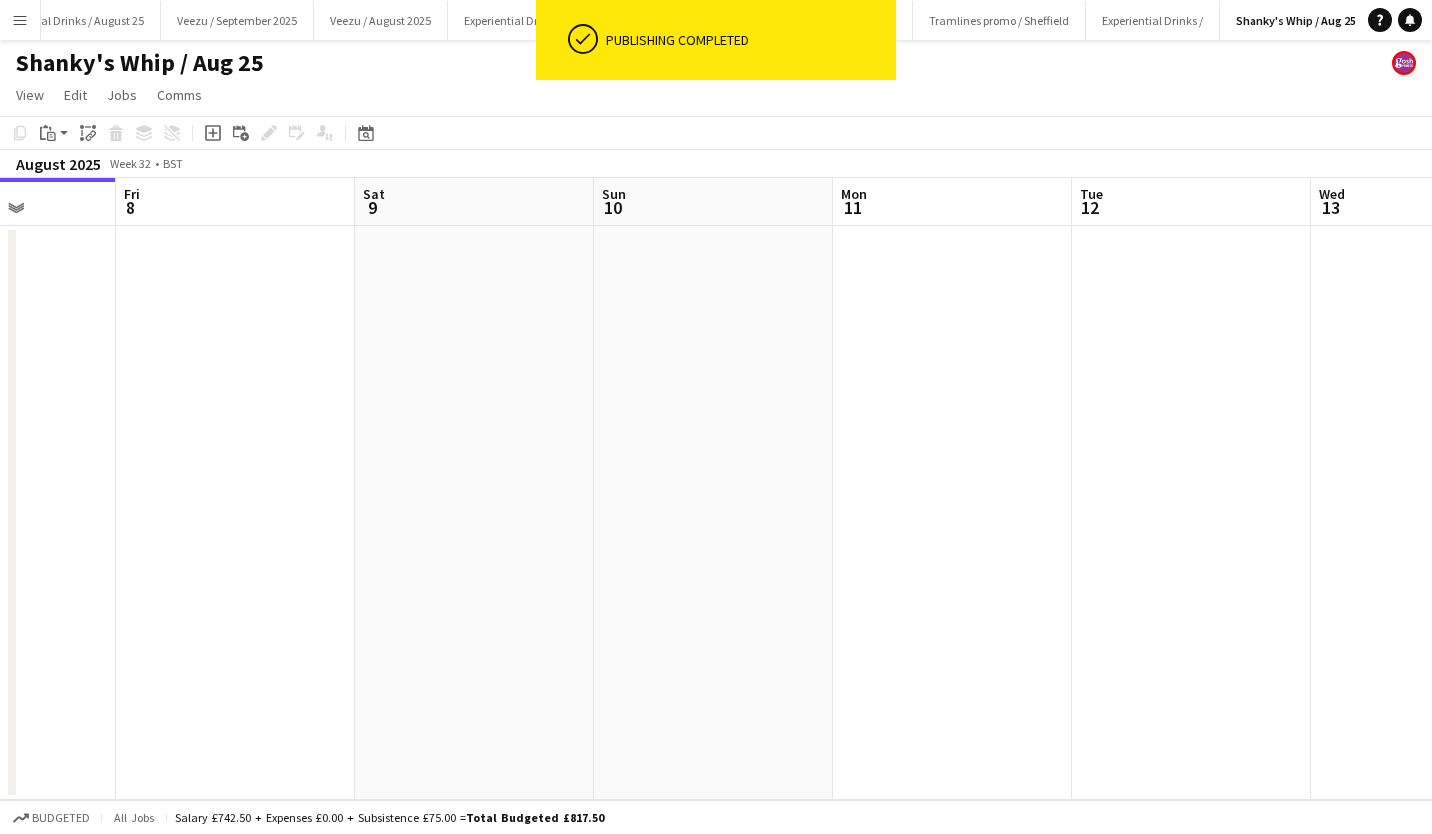 scroll, scrollTop: 0, scrollLeft: 479, axis: horizontal 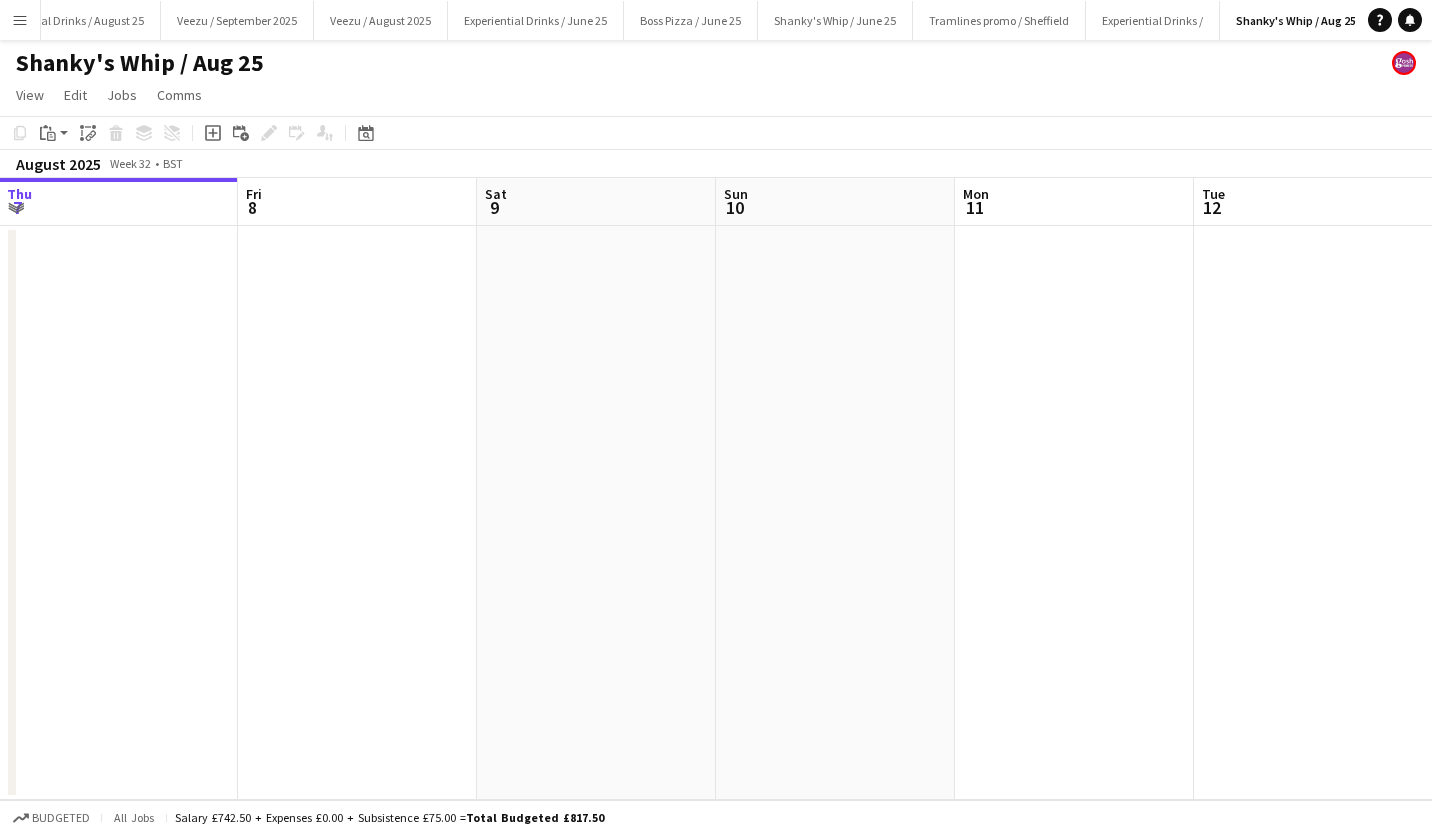 click on "Menu" at bounding box center (20, 20) 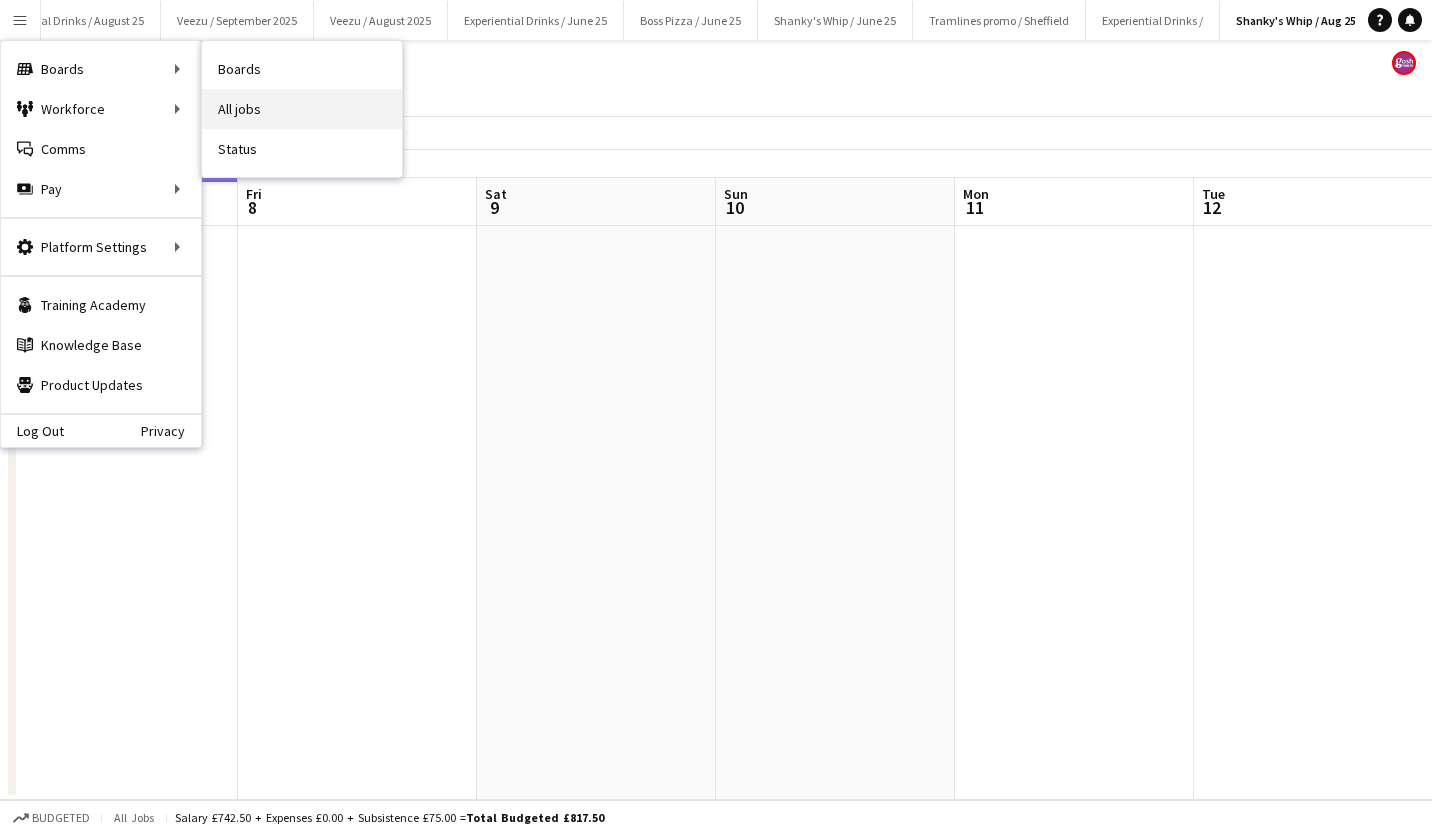 click on "All jobs" at bounding box center [302, 109] 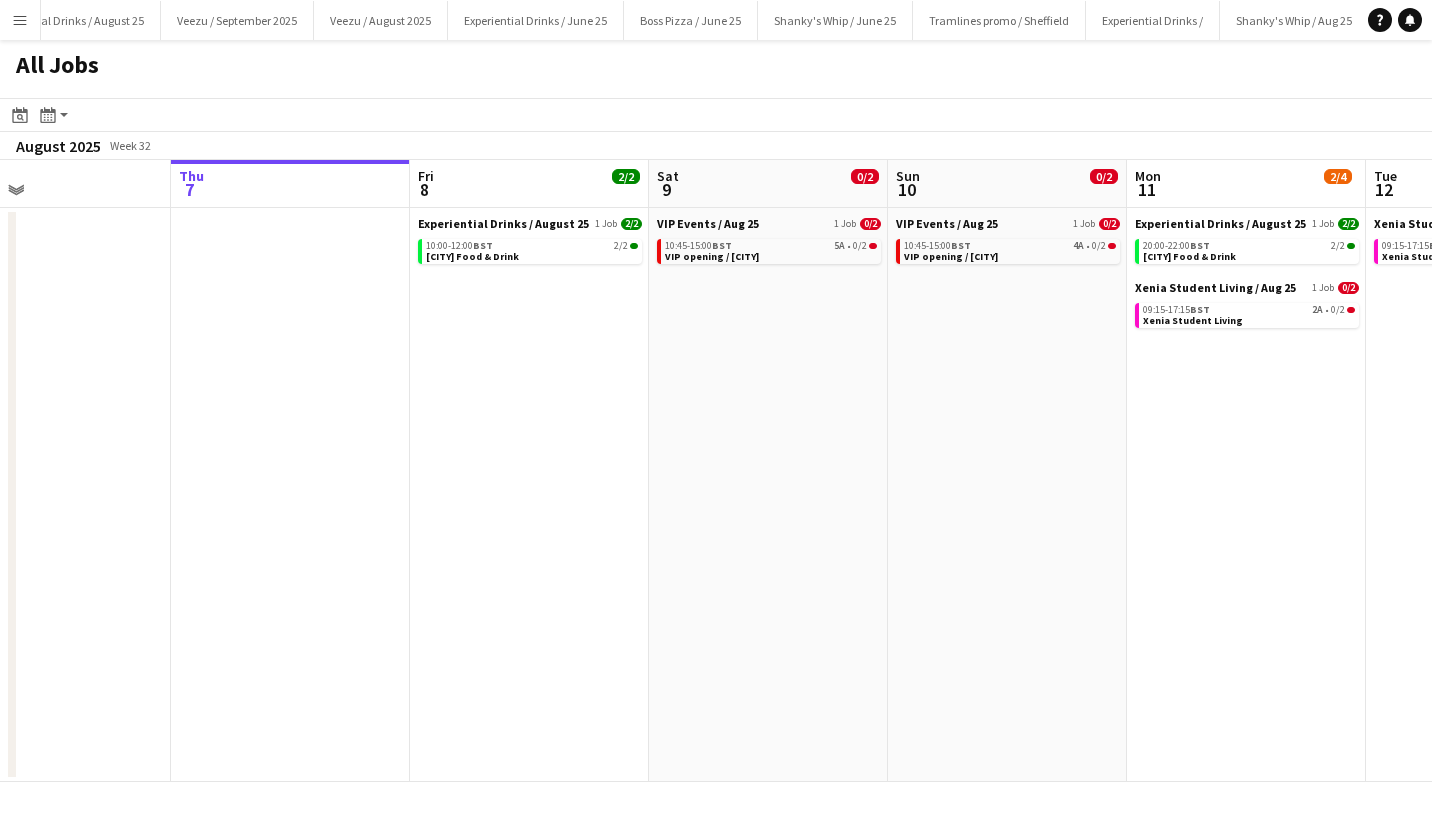 scroll, scrollTop: 0, scrollLeft: 651, axis: horizontal 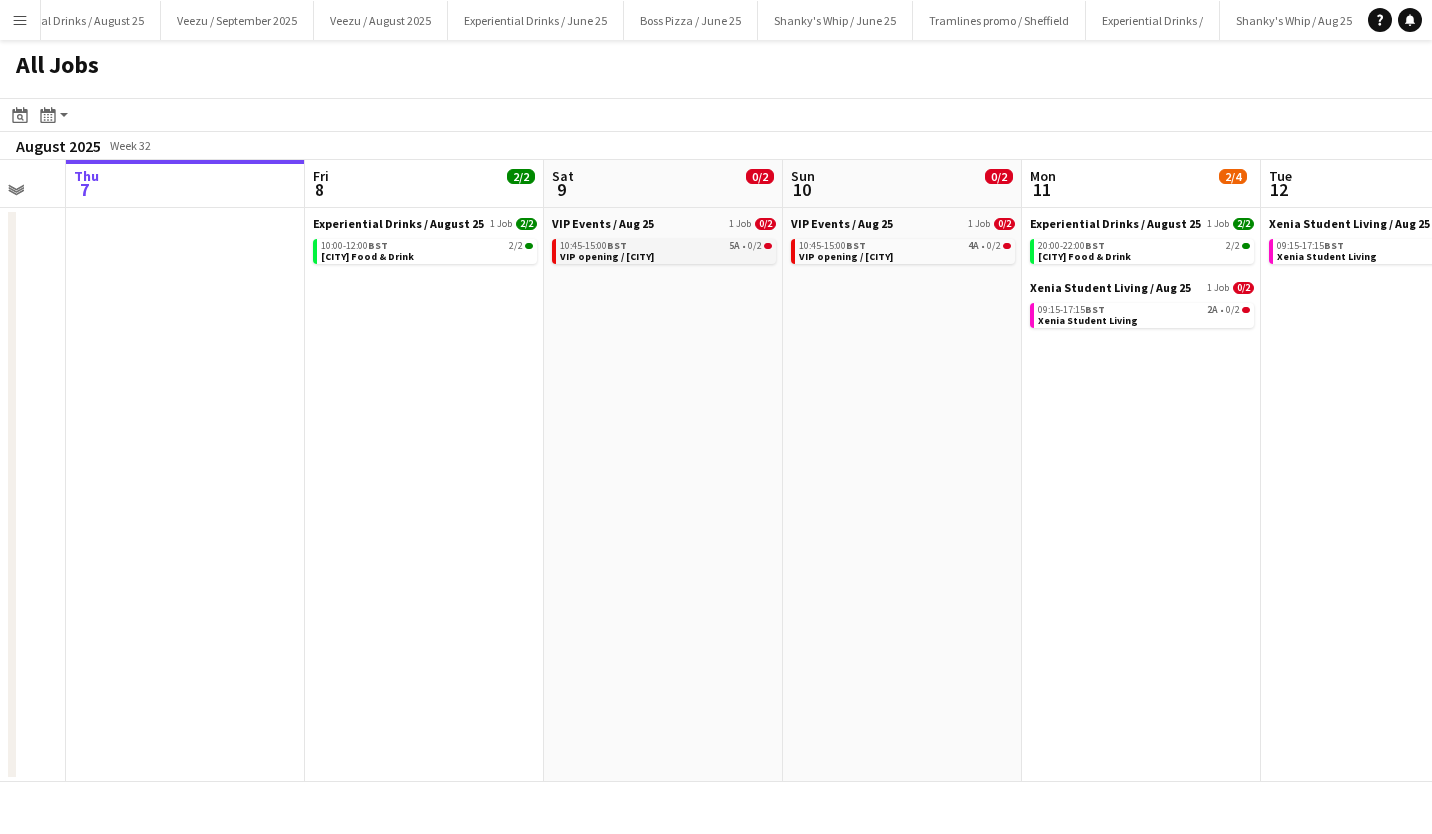 click on "10:45-15:00    BST   5A   •   0/2" at bounding box center [666, 246] 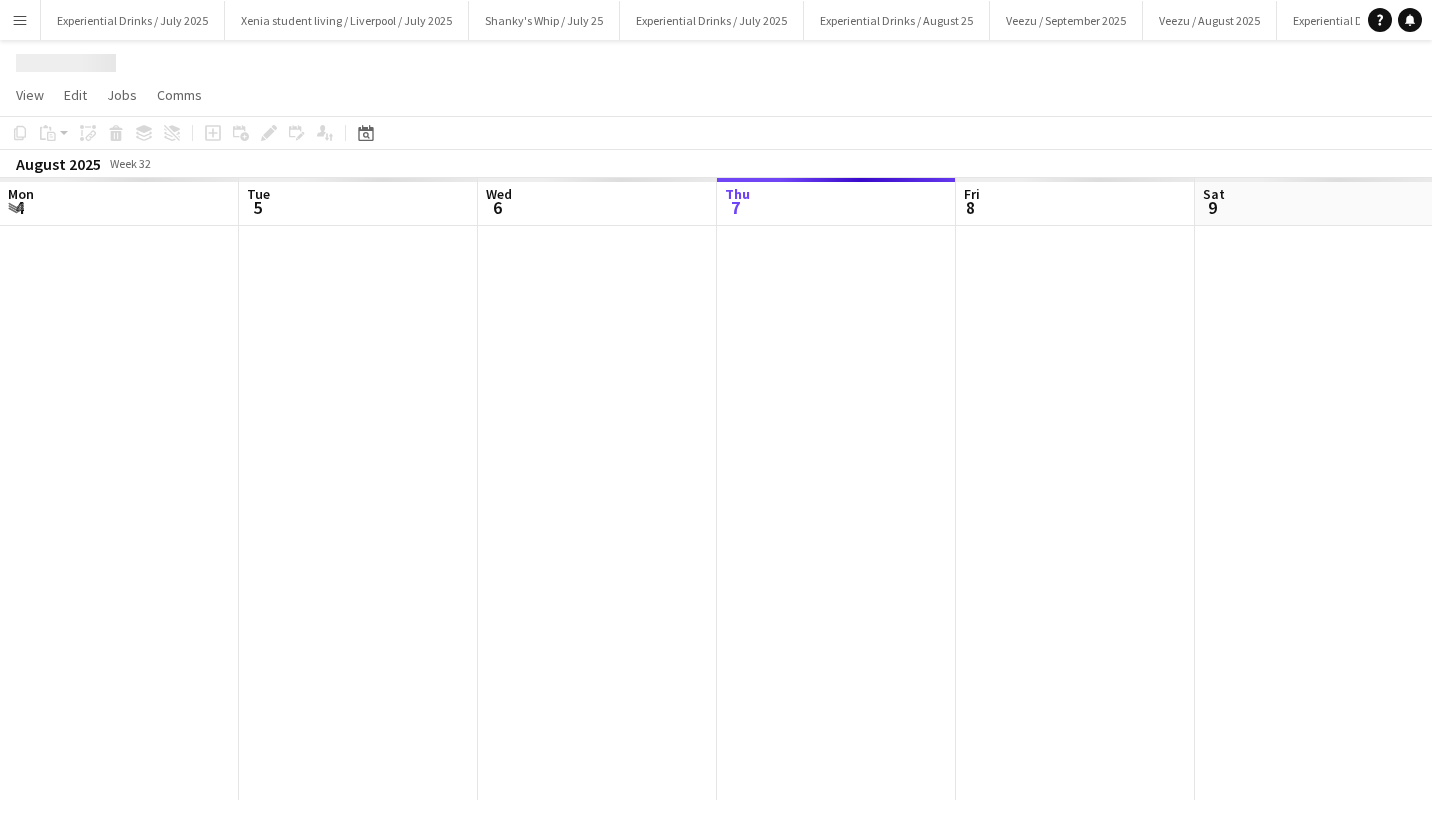 scroll, scrollTop: 0, scrollLeft: 0, axis: both 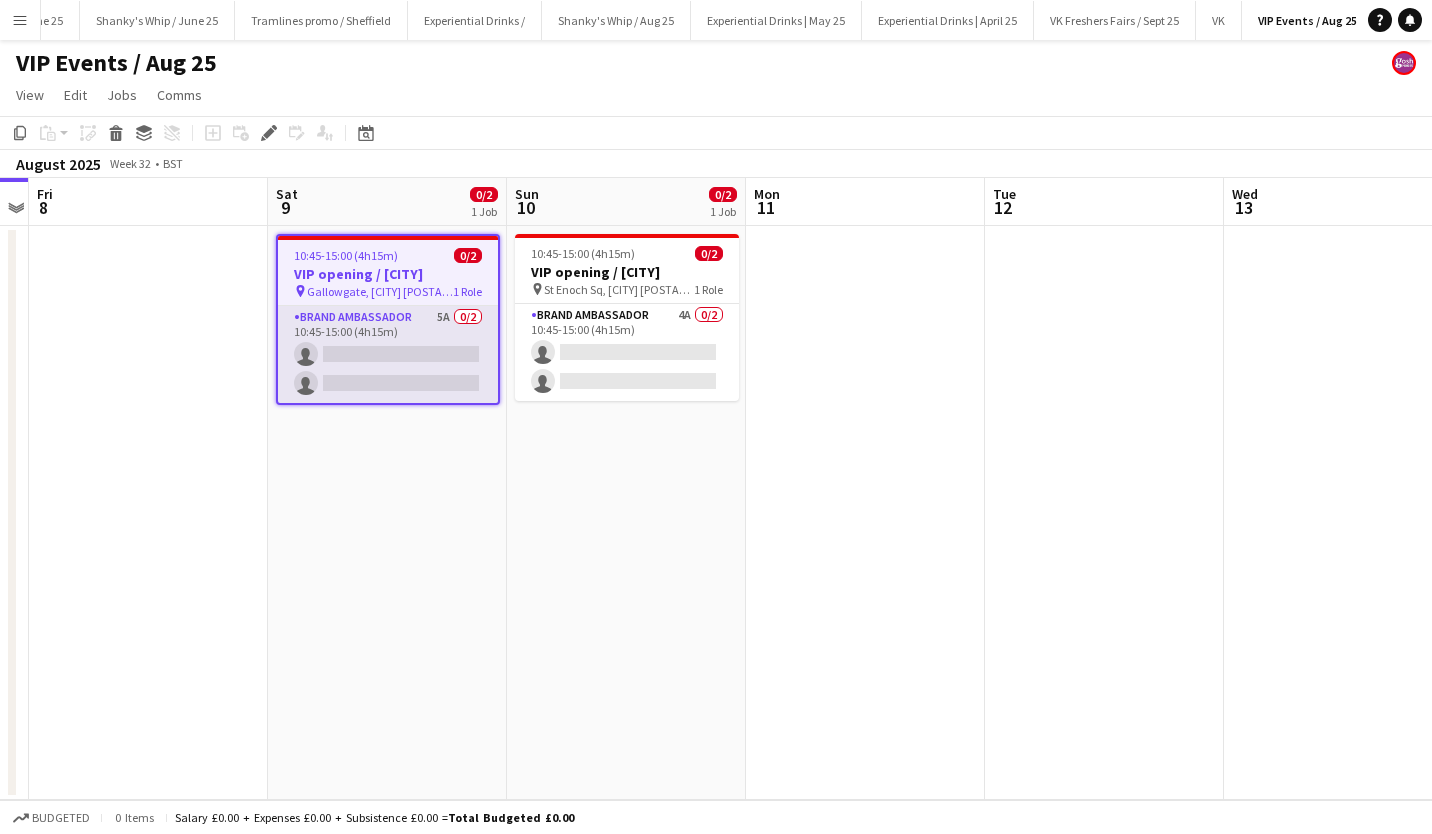 click on "Brand Ambassador   5A   0/2   10:45-15:00 (4h15m)
single-neutral-actions
single-neutral-actions" at bounding box center [388, 354] 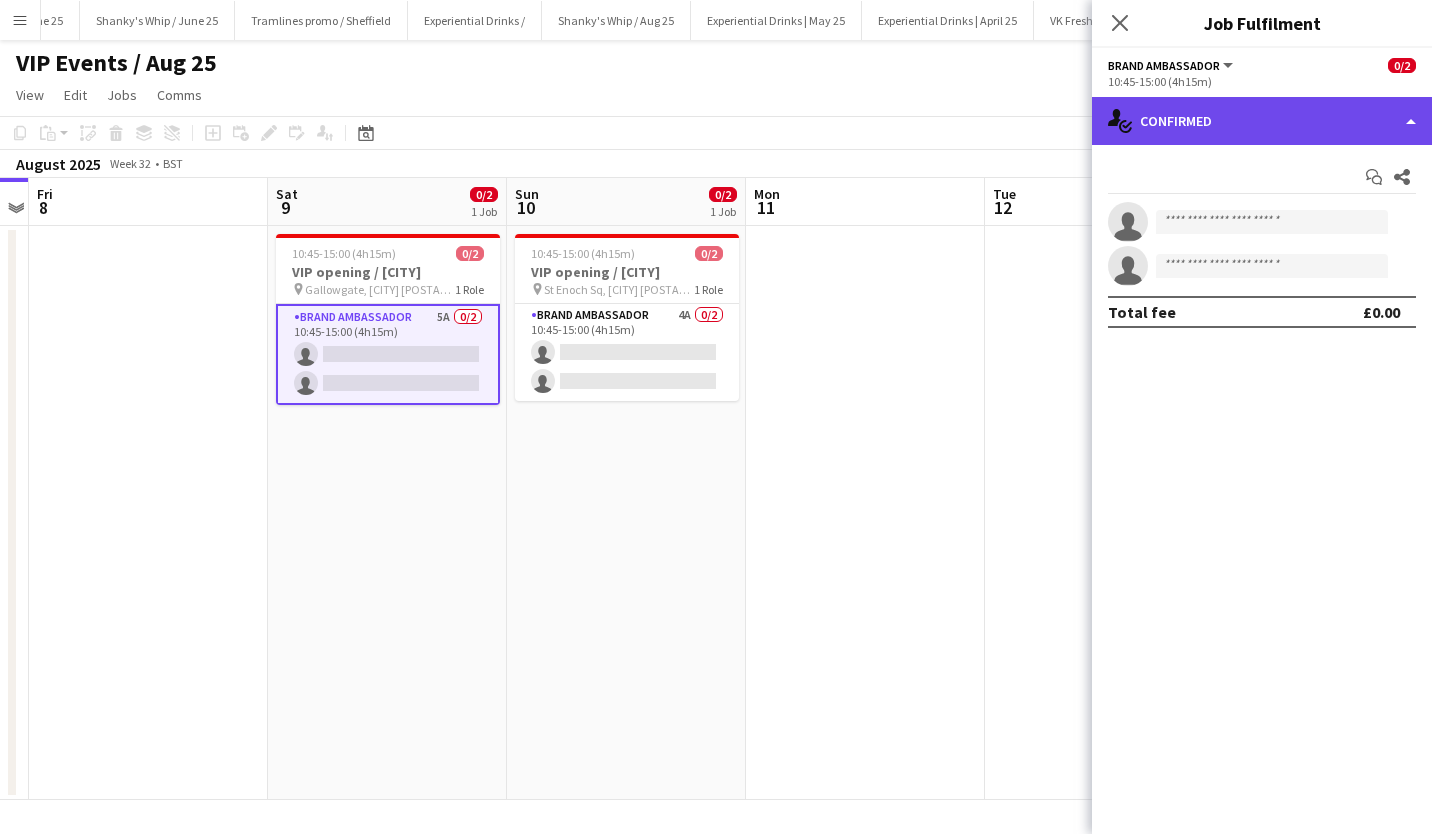 click on "single-neutral-actions-check-2
Confirmed" 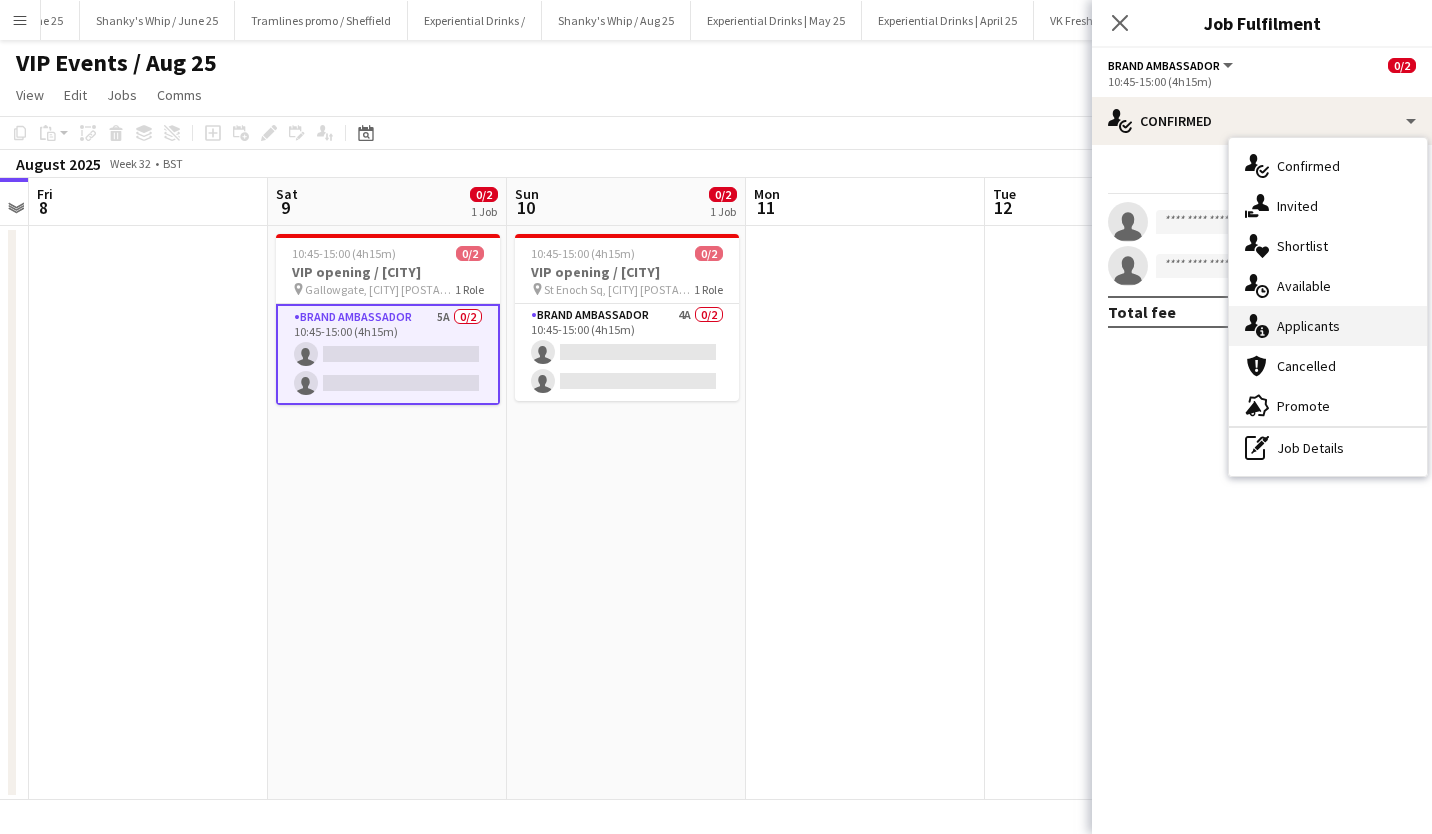 click on "single-neutral-actions-information
Applicants" at bounding box center (1328, 326) 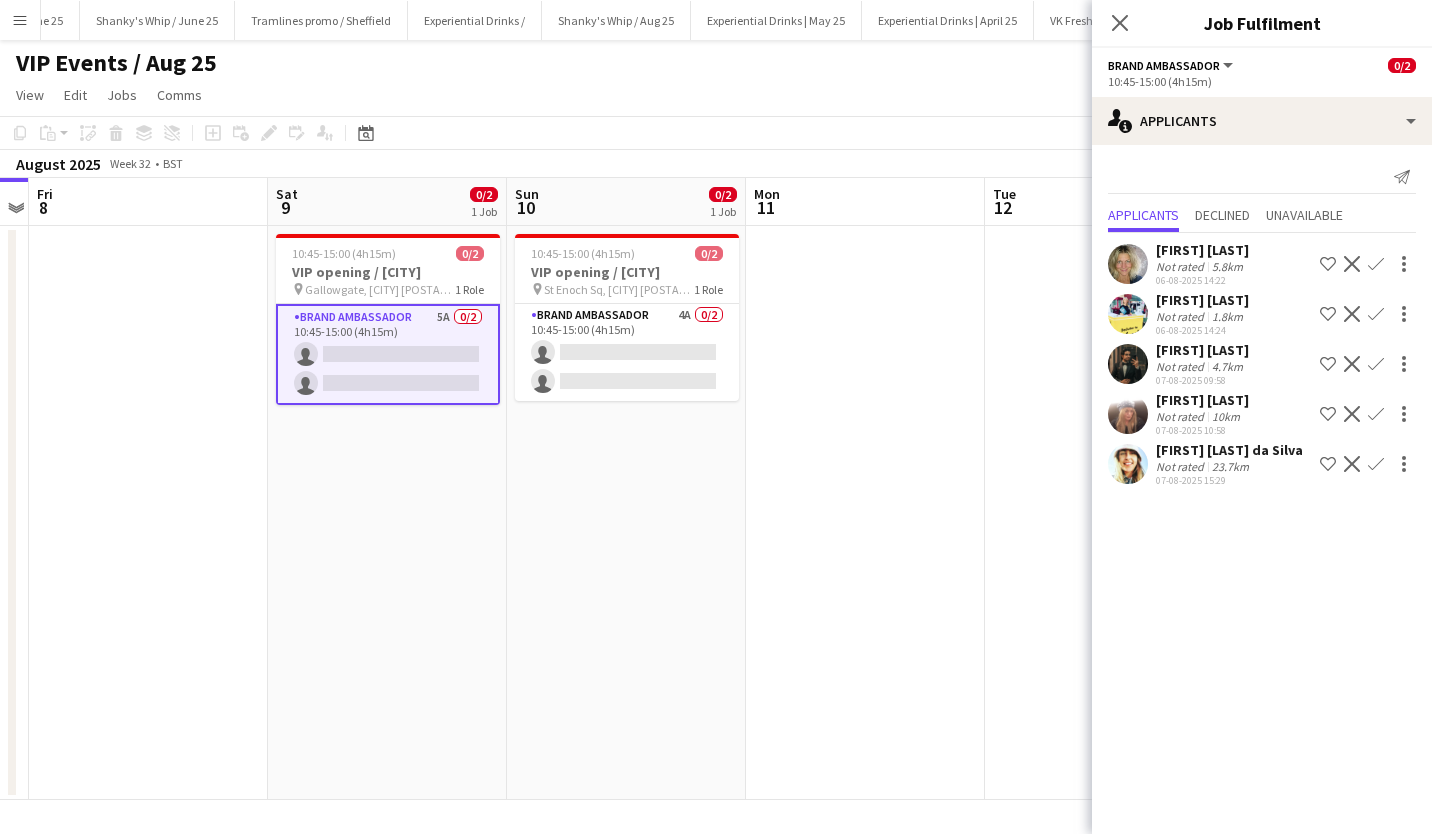 click on "Sara Cooper da Silva" 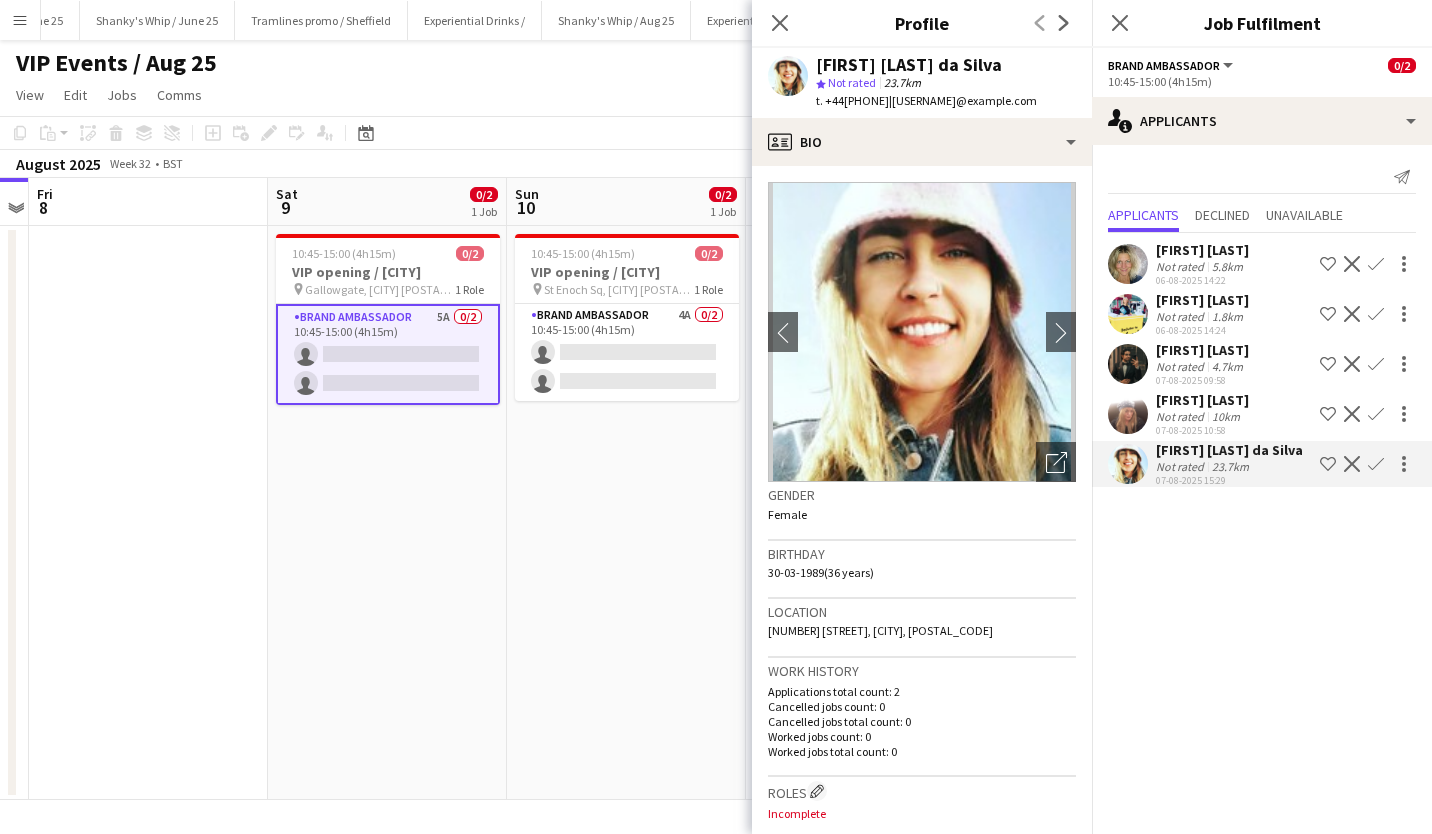 click on "Haris Imran" at bounding box center (1202, 400) 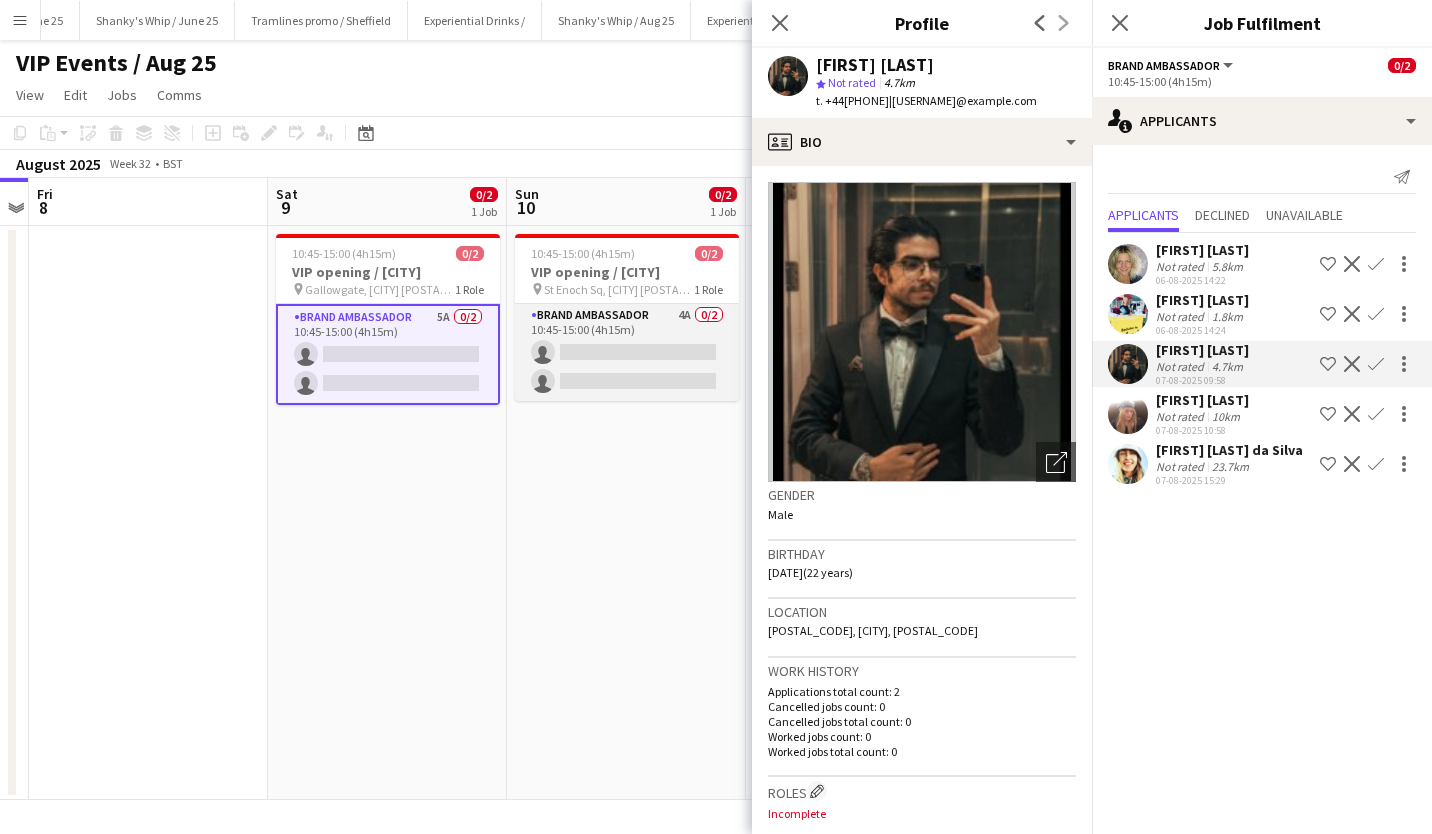click on "Brand Ambassador   4A   0/2   10:45-15:00 (4h15m)
single-neutral-actions
single-neutral-actions" at bounding box center (627, 352) 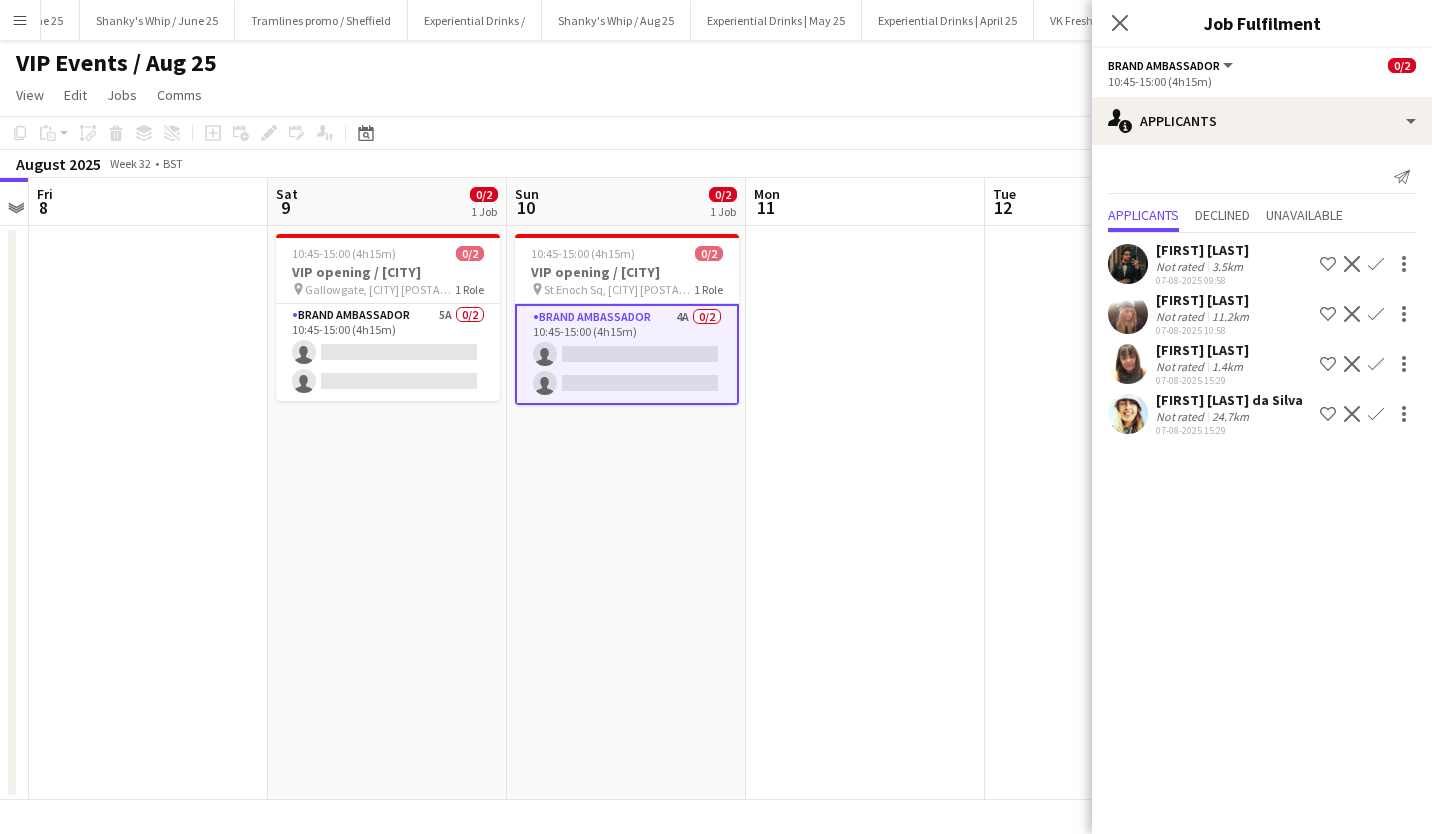 click on "Sara Cooper da Silva" 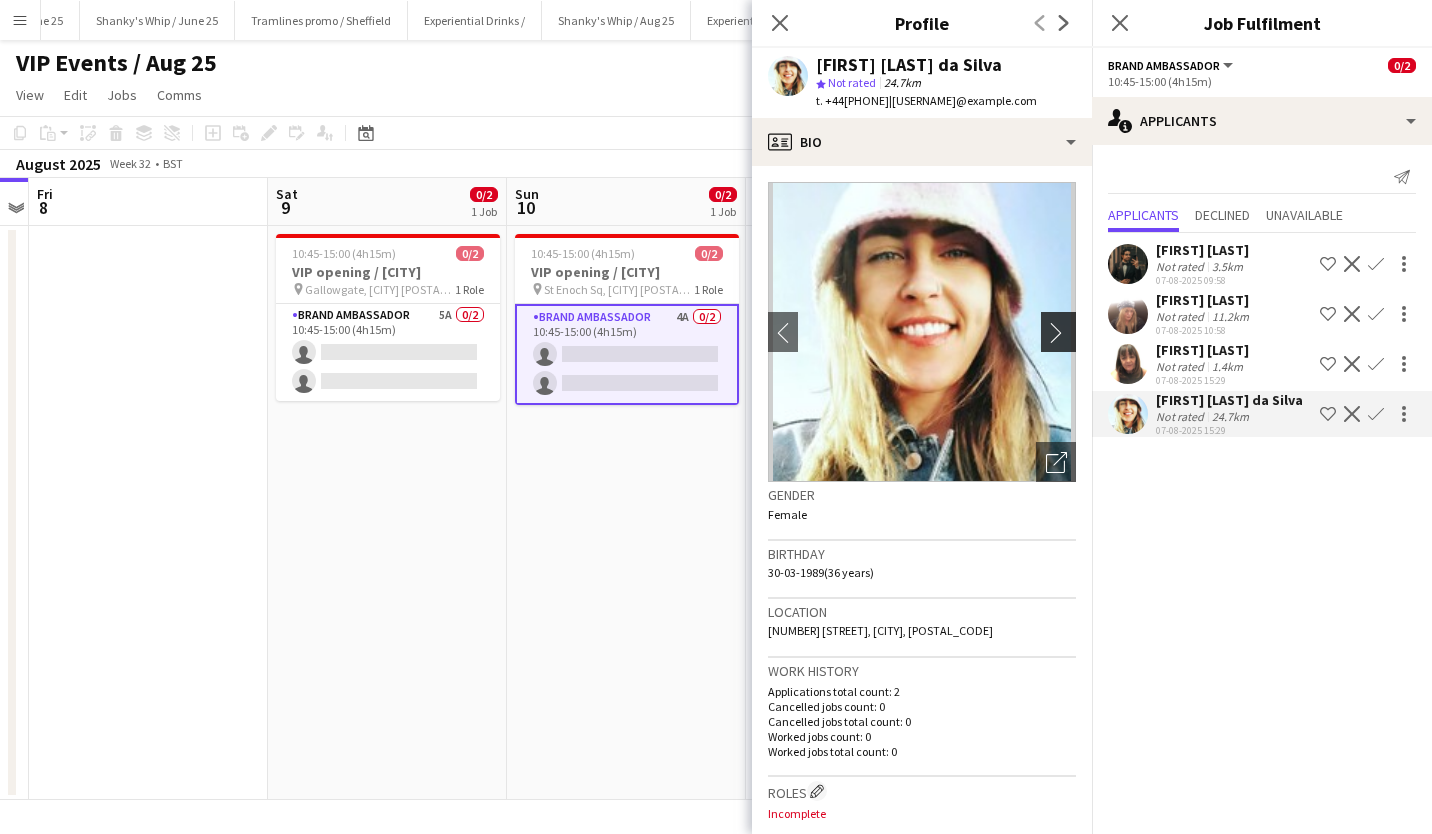 click on "chevron-right" 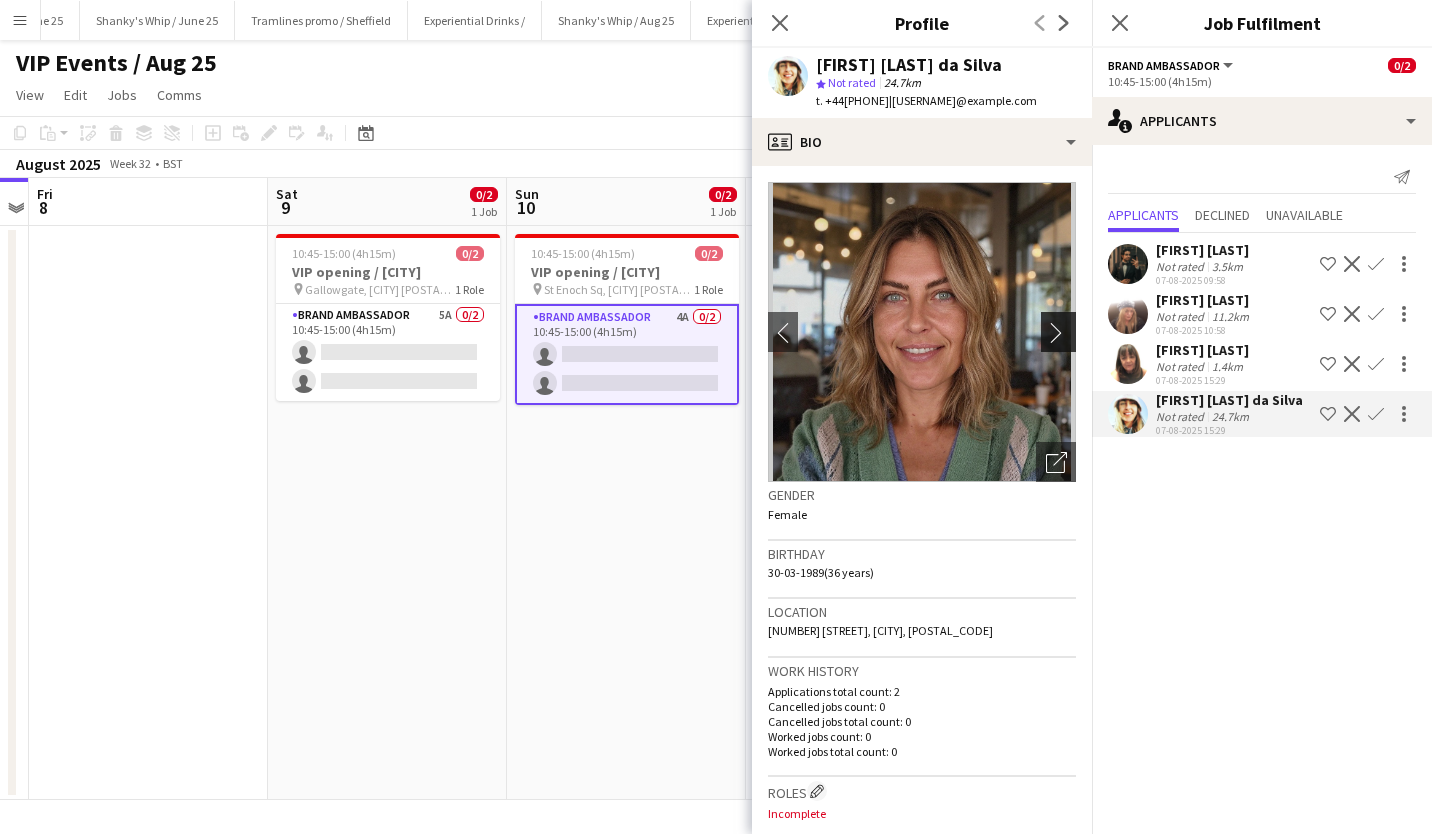 click on "chevron-right" 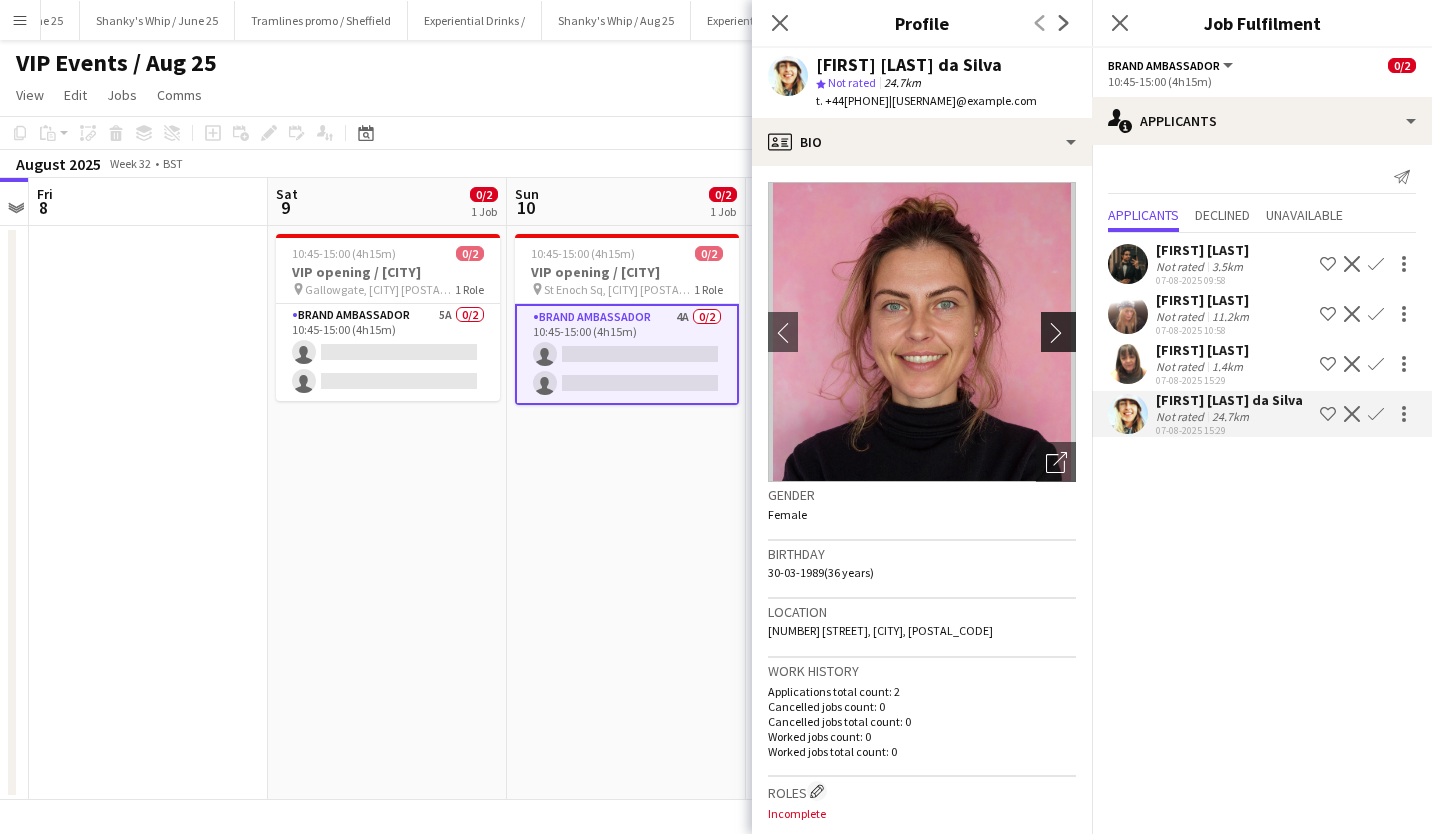 click on "chevron-right" 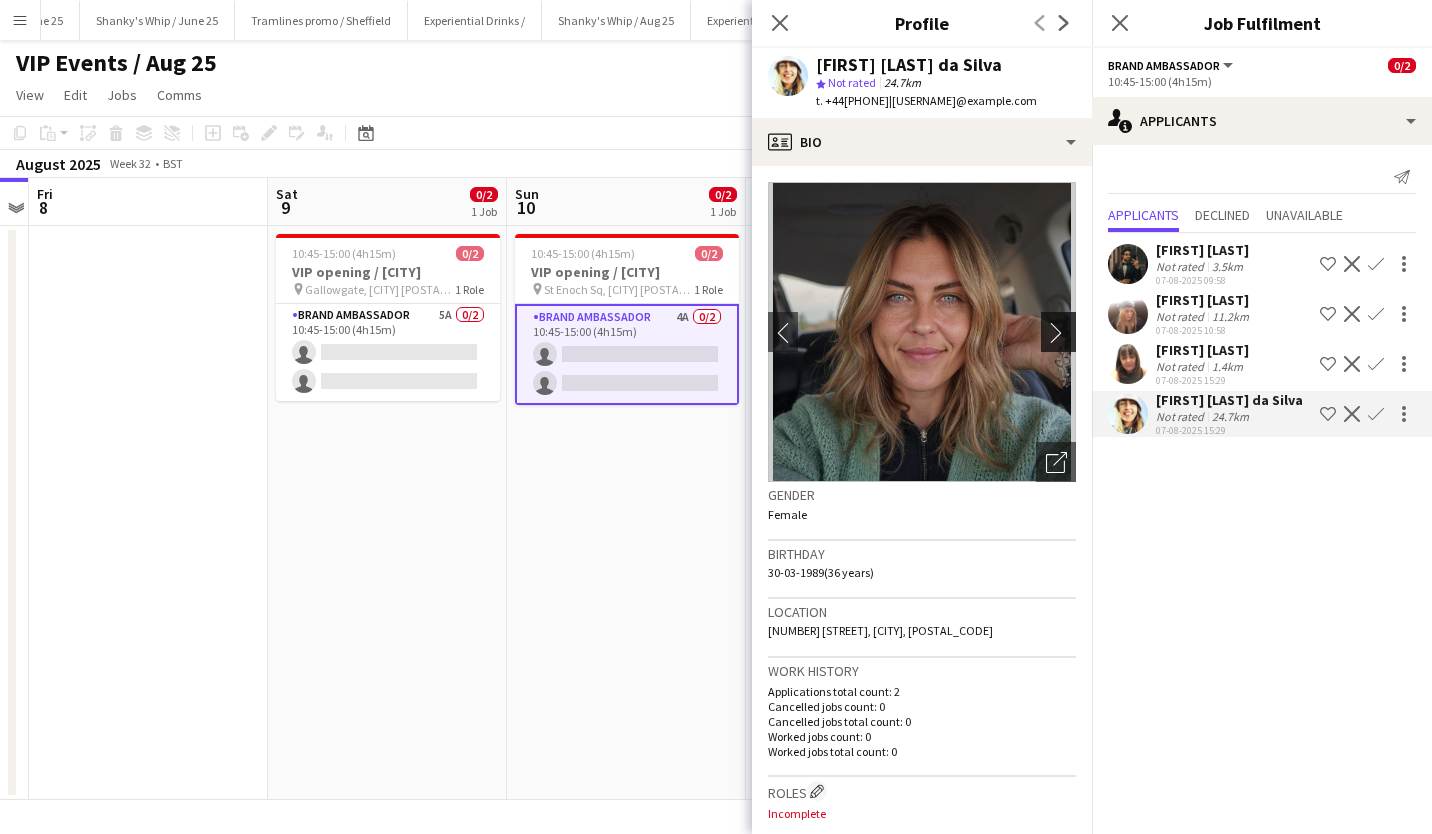 click on "chevron-right" 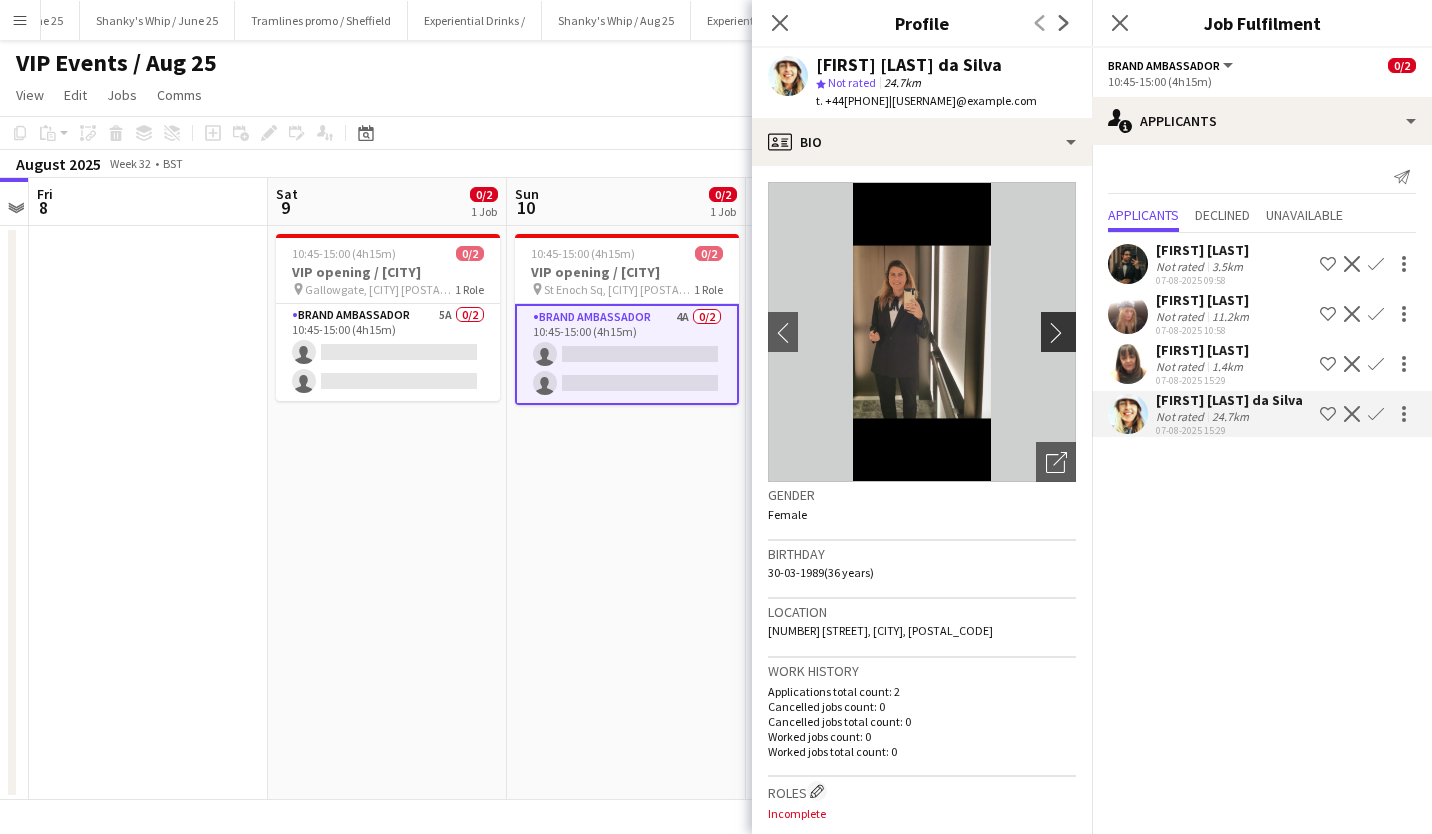 click on "chevron-right" 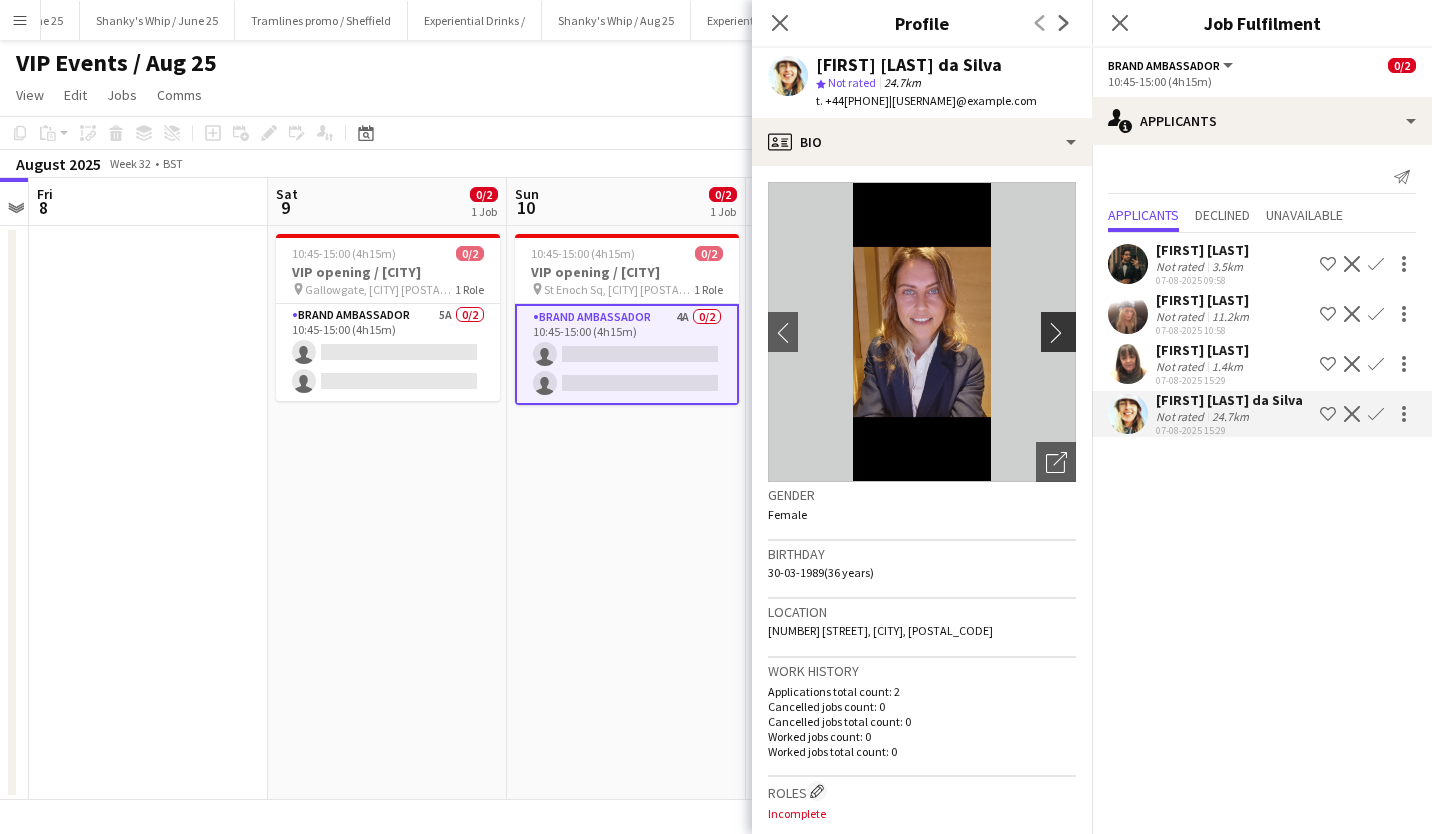 click on "chevron-right" 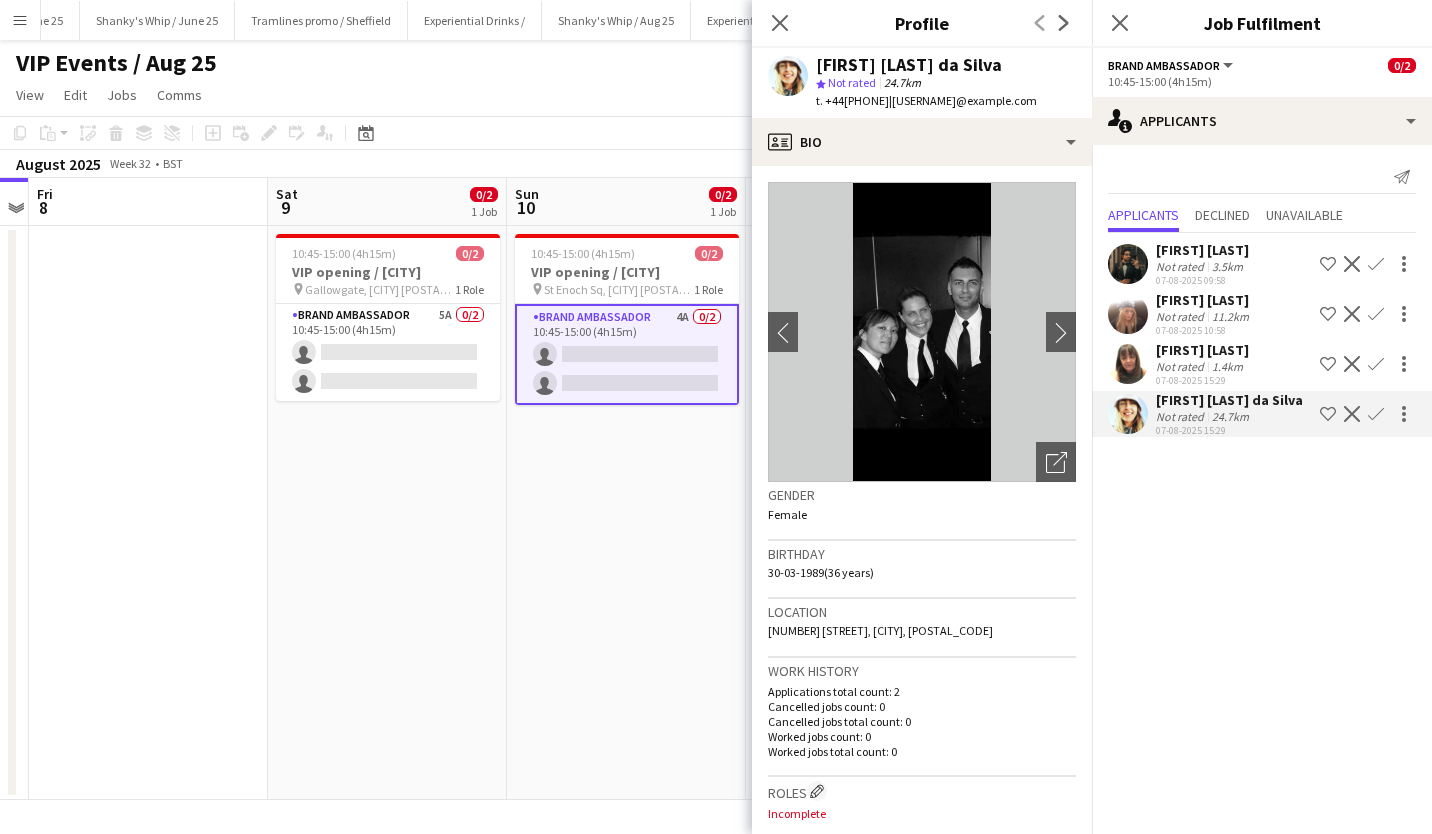 click on "Haris Imran" at bounding box center (1204, 300) 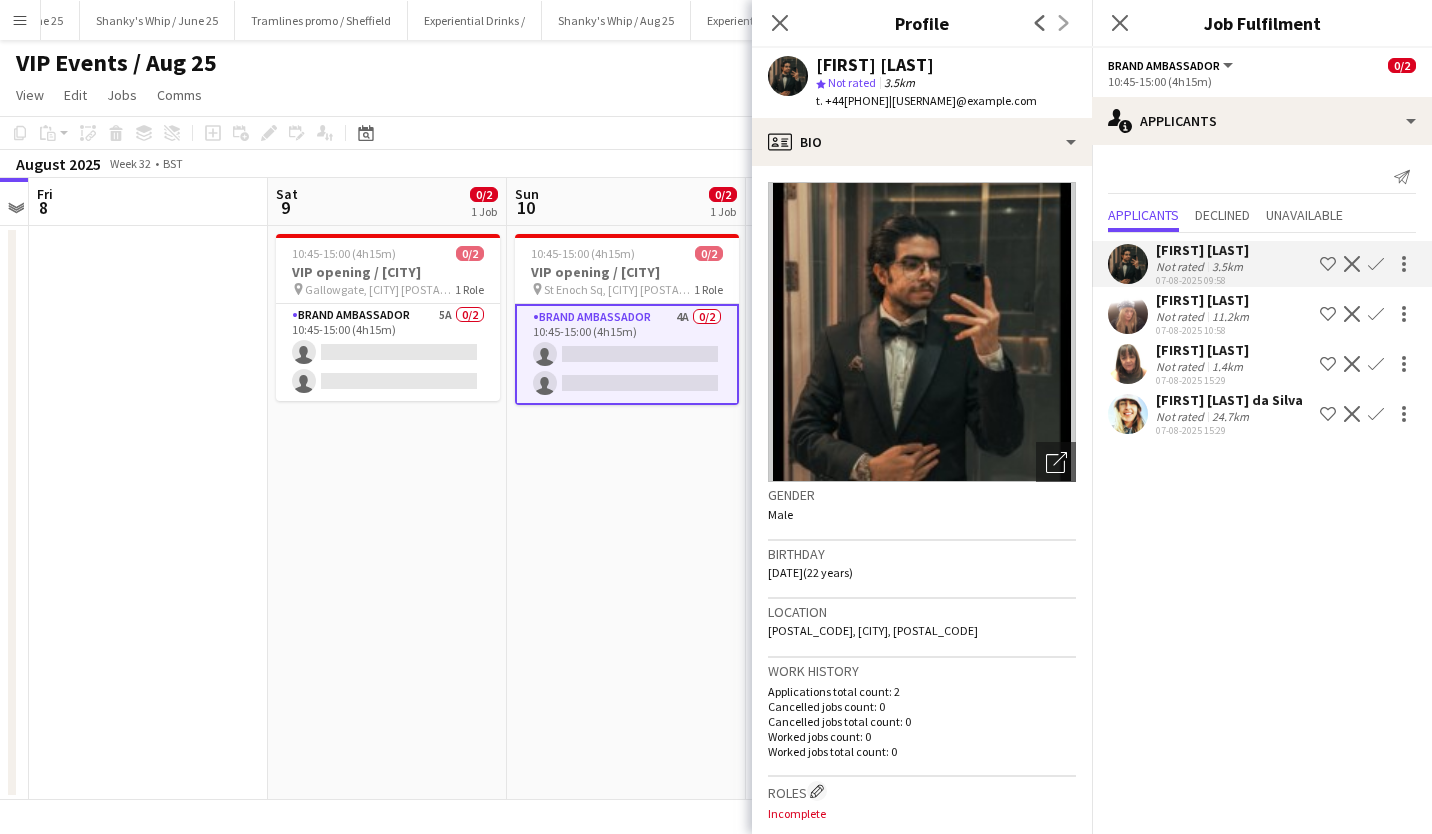 click on "Susan Gillies" at bounding box center (1229, 400) 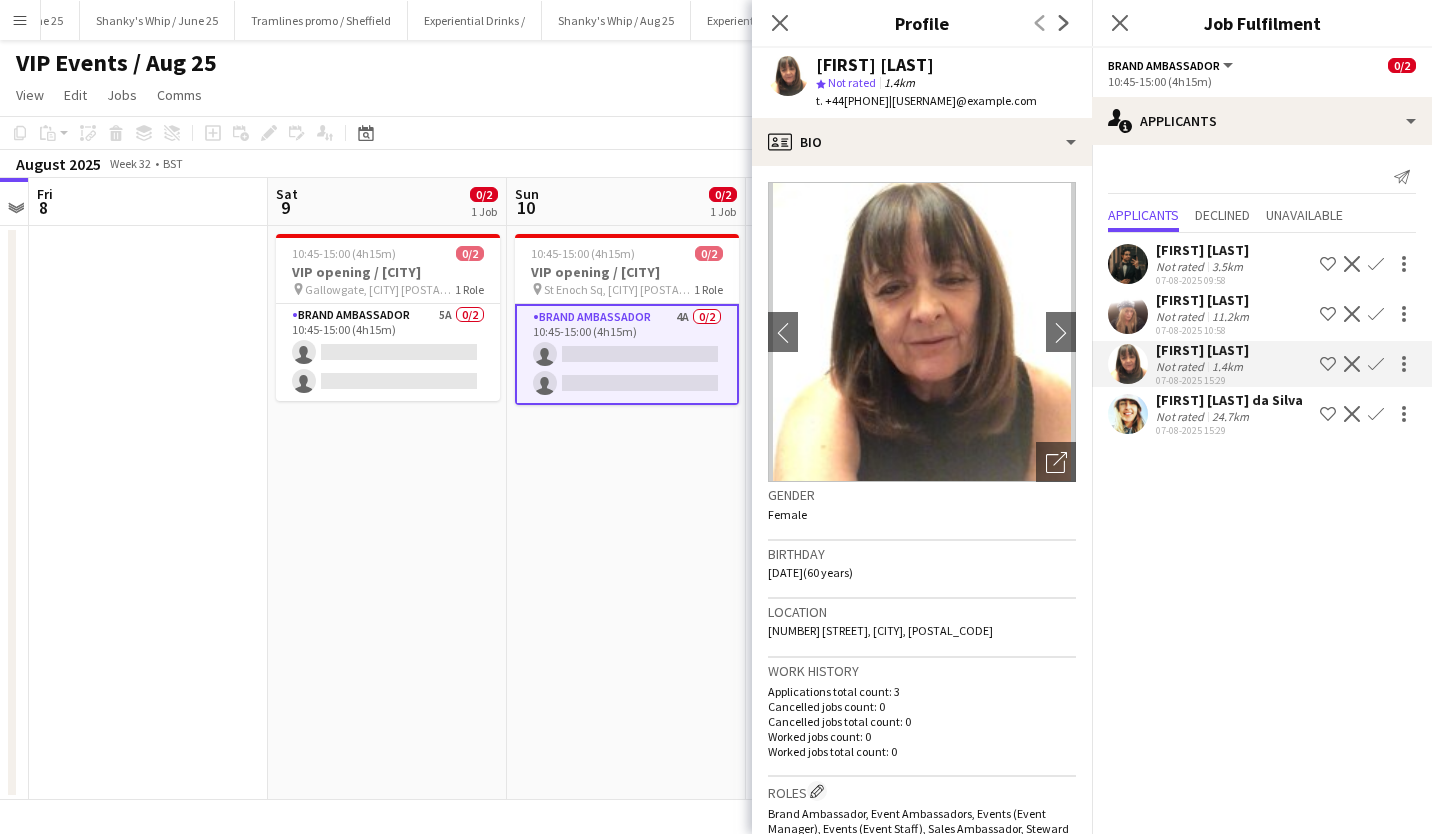 click on "Sara Cooper da Silva" 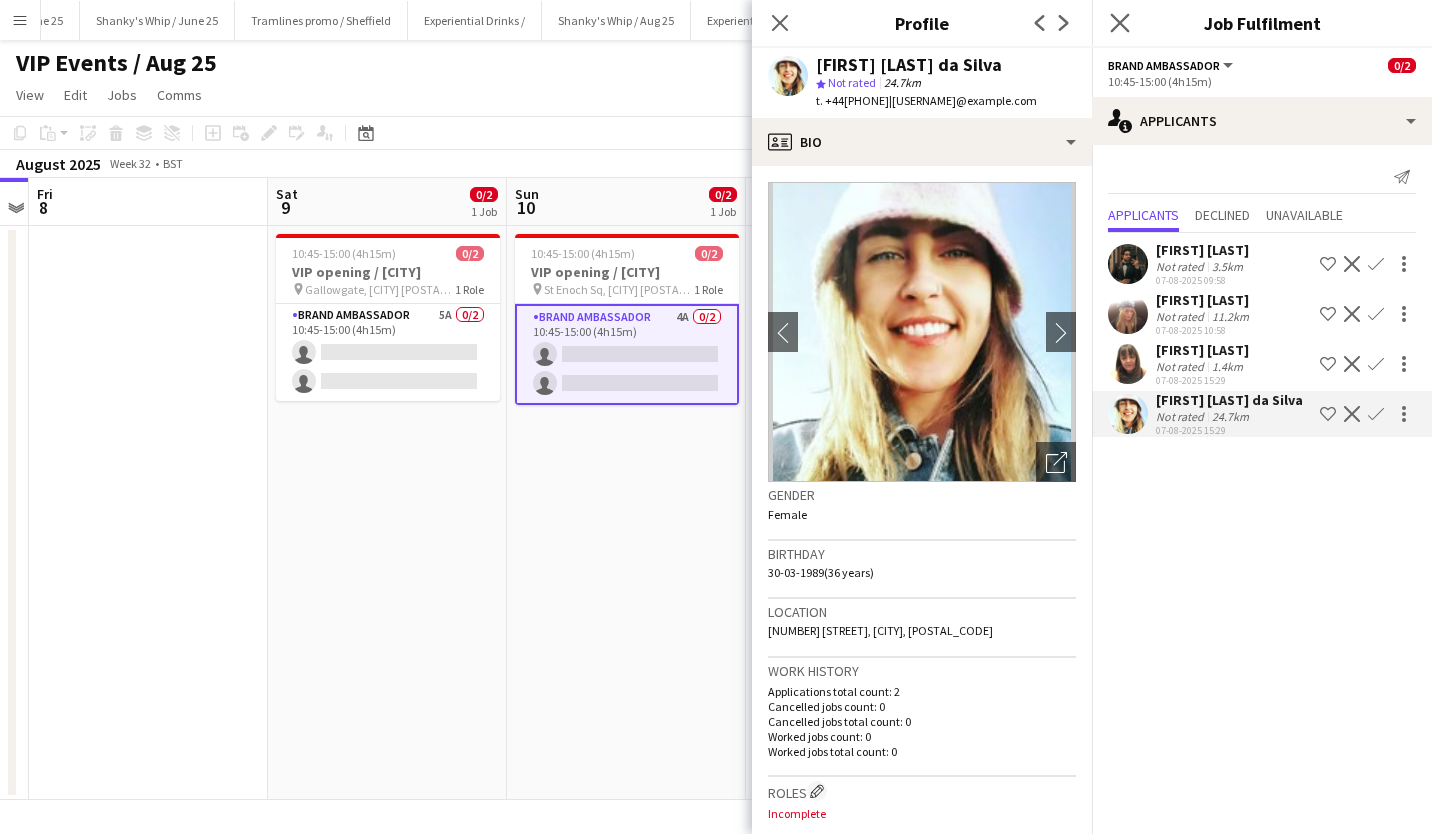 click on "Close pop-in" 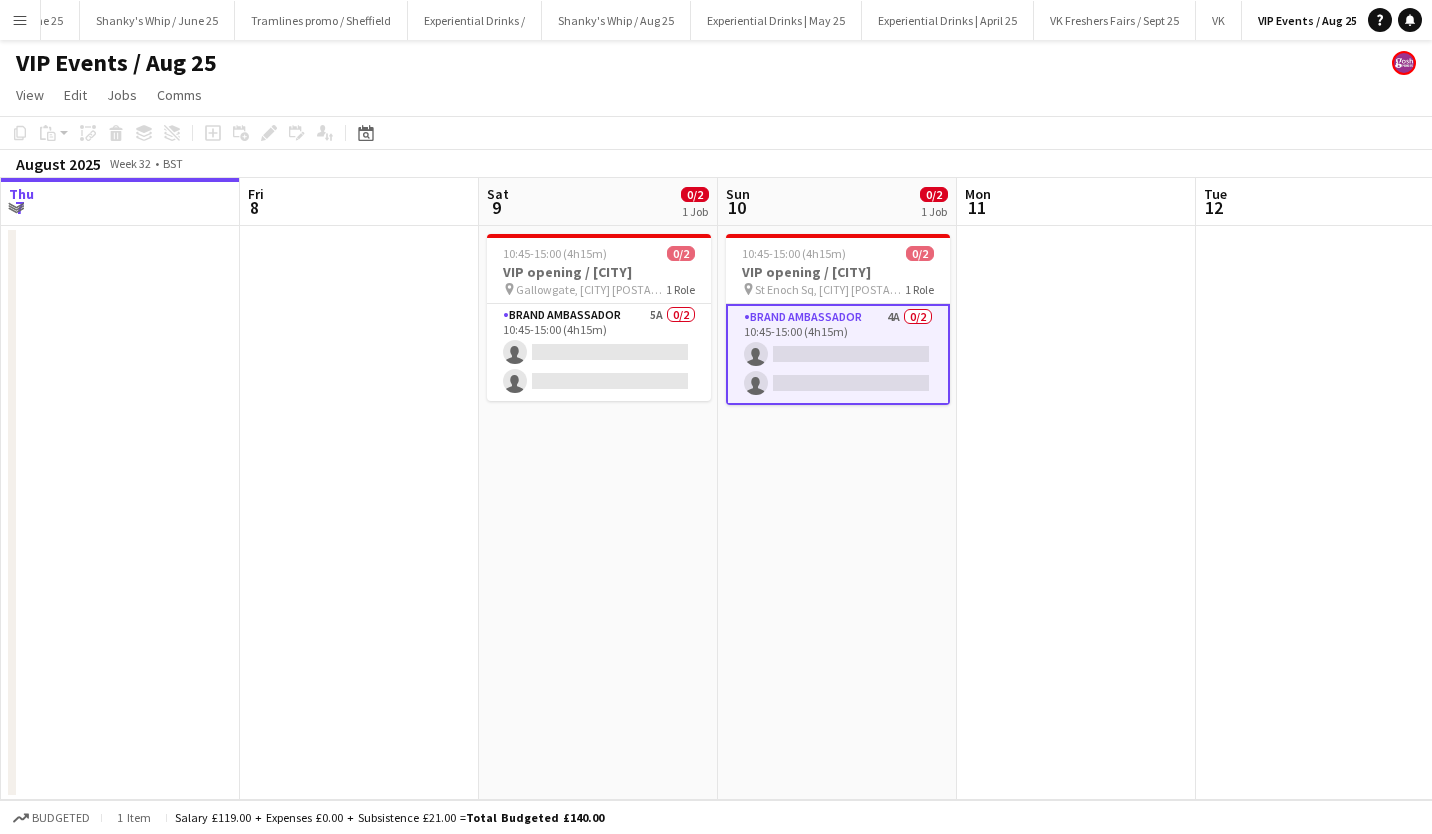 scroll, scrollTop: 0, scrollLeft: 476, axis: horizontal 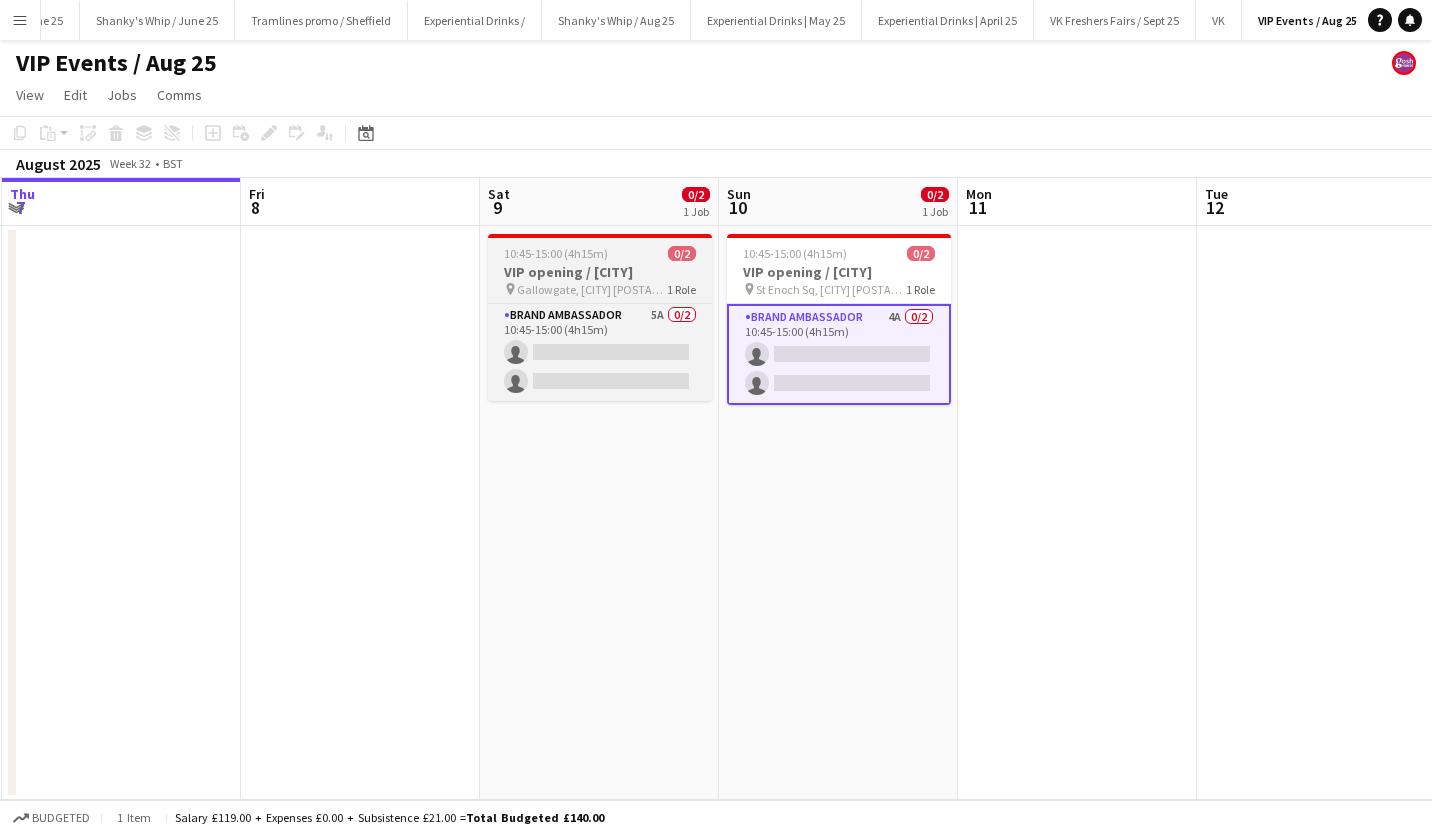 click on "VIP opening / Glasgow" at bounding box center [600, 272] 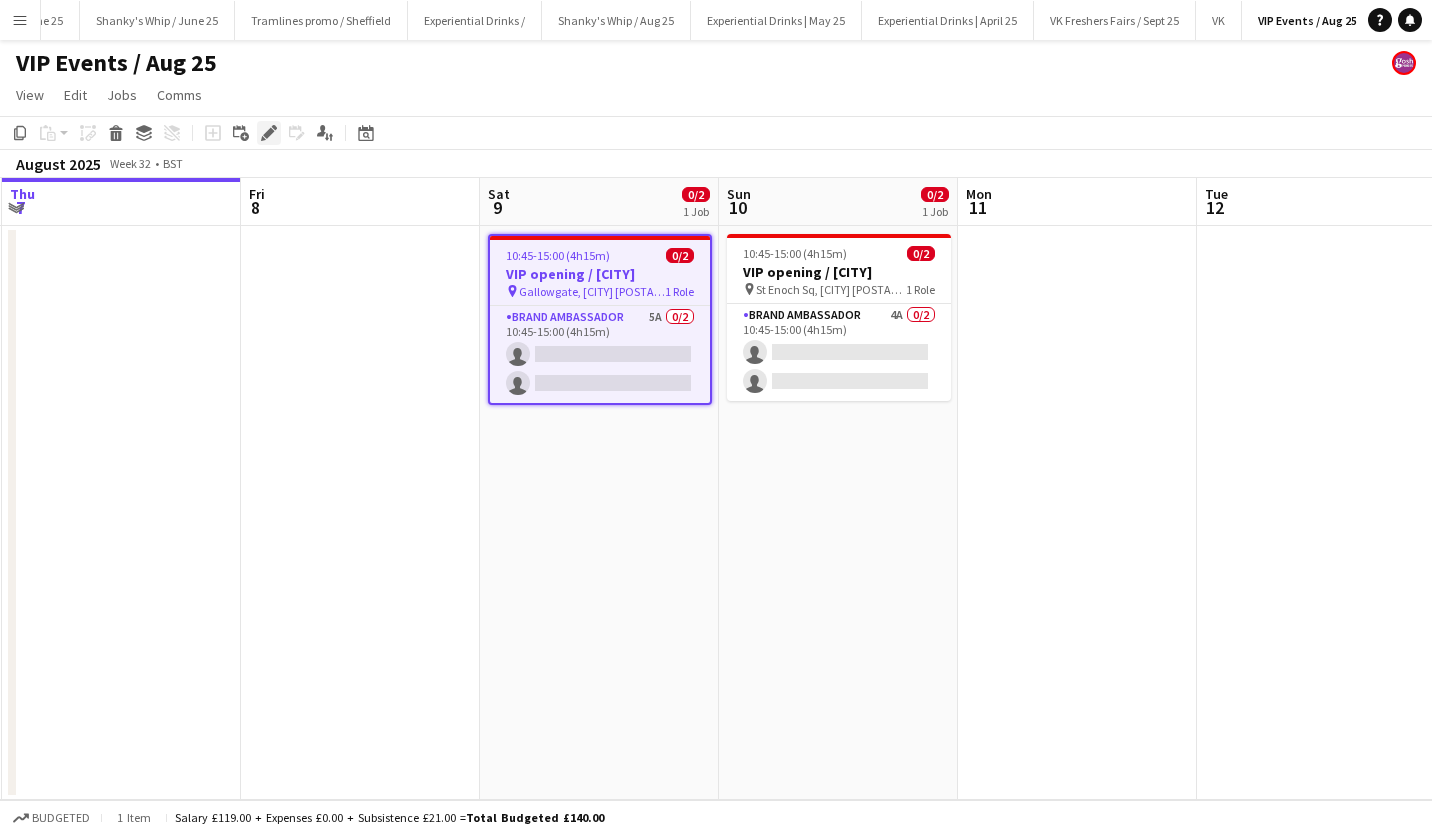 click 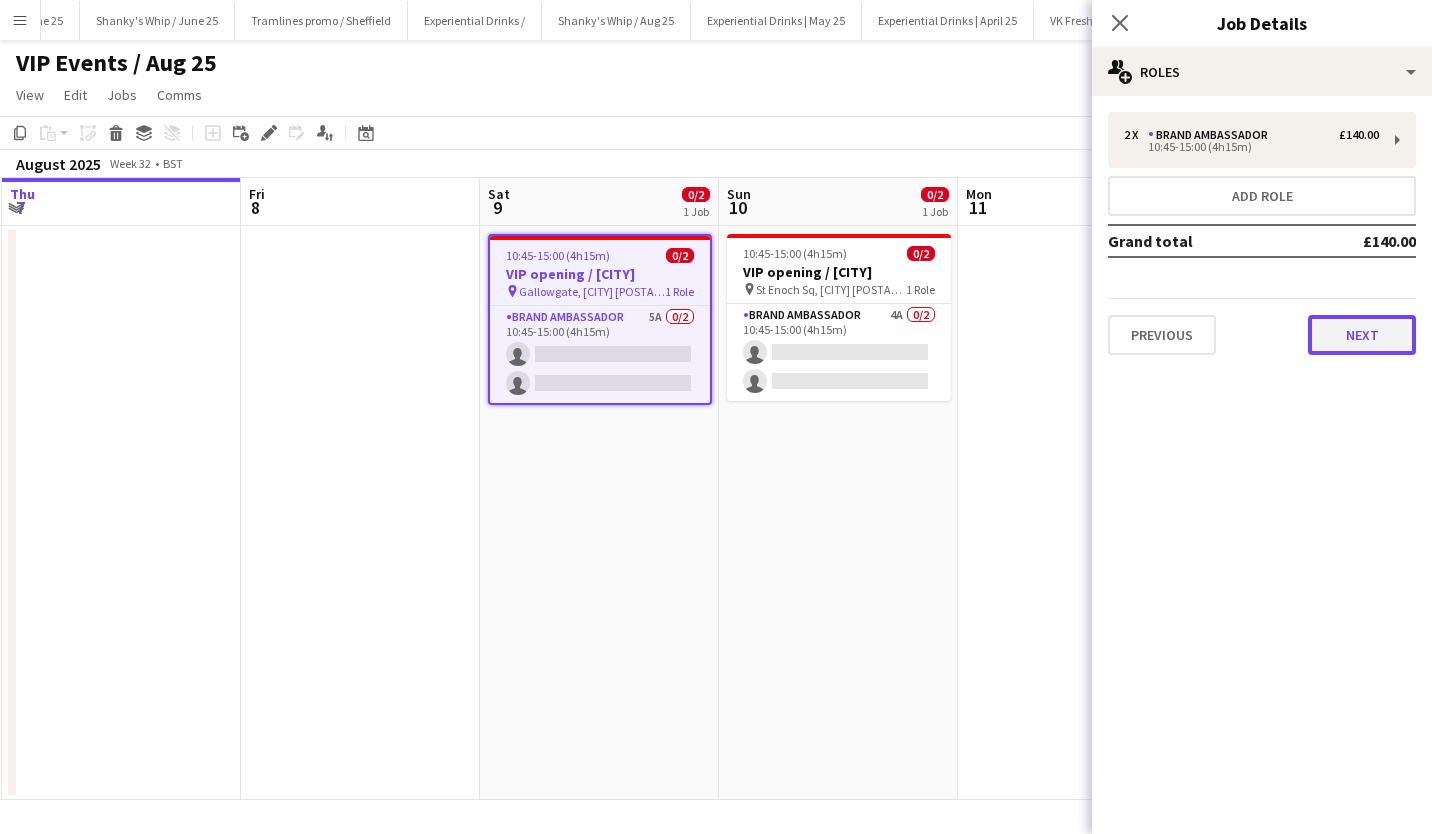 click on "Next" at bounding box center [1362, 335] 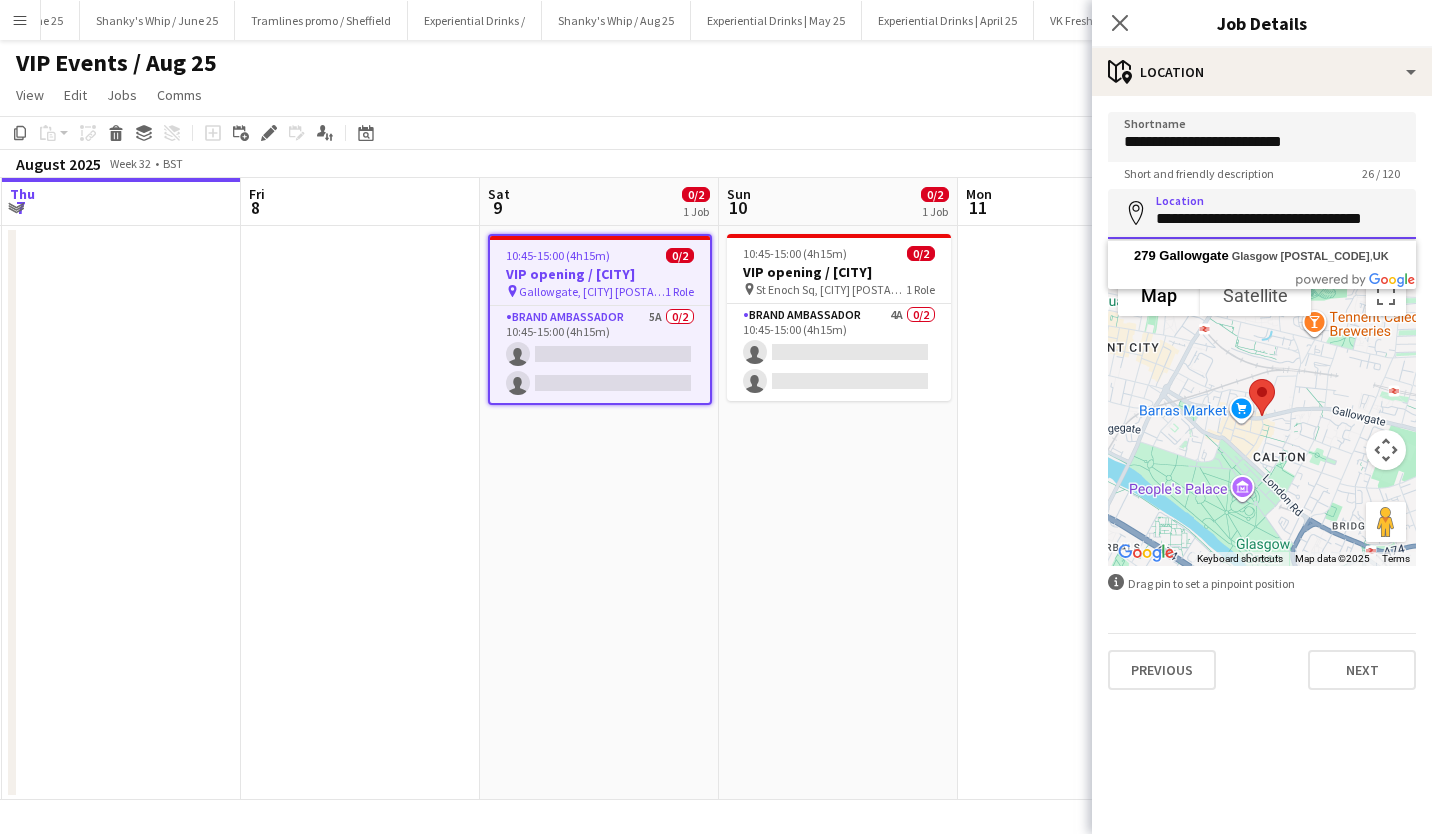 drag, startPoint x: 1156, startPoint y: 219, endPoint x: 1435, endPoint y: 203, distance: 279.4584 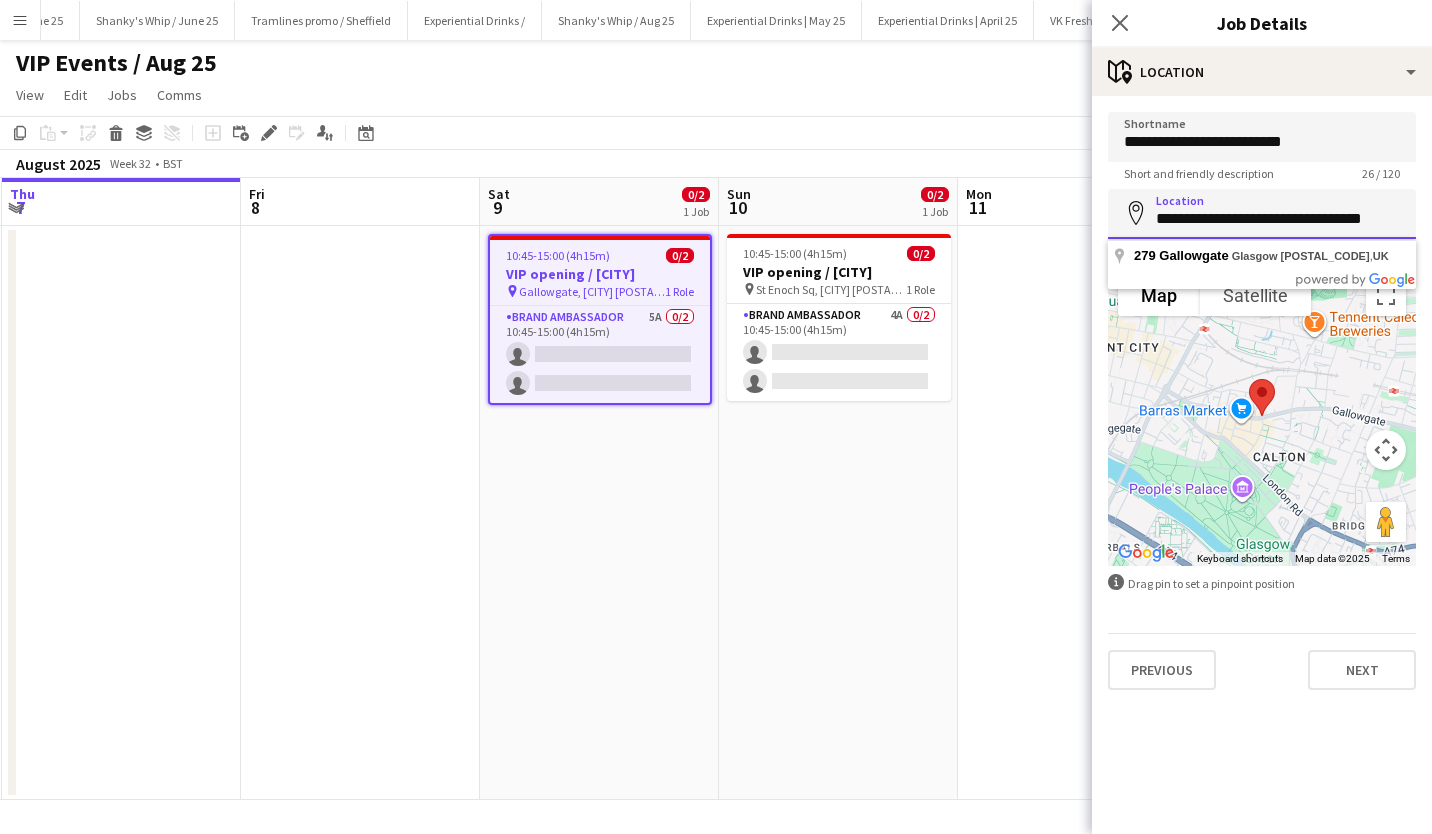 click on "Menu
Boards
Boards   Boards   All jobs   Status
Workforce
Workforce   My Workforce   Recruiting
Comms
Comms
Pay
Pay   Approvals   Payments   Reports
Platform Settings
Platform Settings   App settings   Your settings   Profiles
Training Academy
Training Academy
Knowledge Base
Knowledge Base
Product Updates
Product Updates   Log Out   Privacy   Experiential Drinks / July 2025
Close
Xenia student living / Liverpool / July 2025
Close
Shanky's Whip / July 25
Close
Experiential Drinks / July 2025
Close
Experiential Drinks / August 25
Close
Veezu / September 2025" at bounding box center [716, 417] 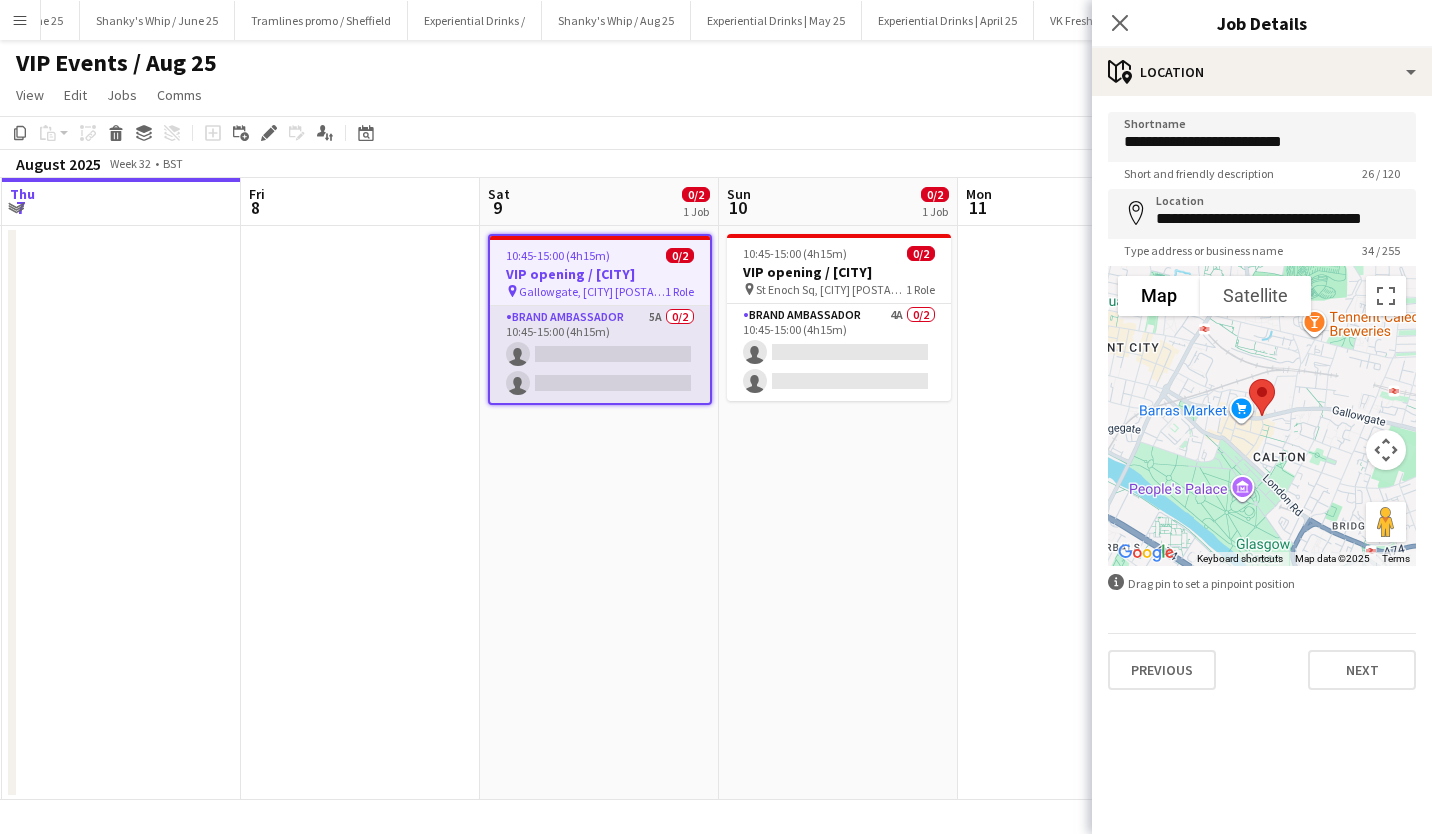 click on "Brand Ambassador   5A   0/2   10:45-15:00 (4h15m)
single-neutral-actions
single-neutral-actions" at bounding box center [600, 354] 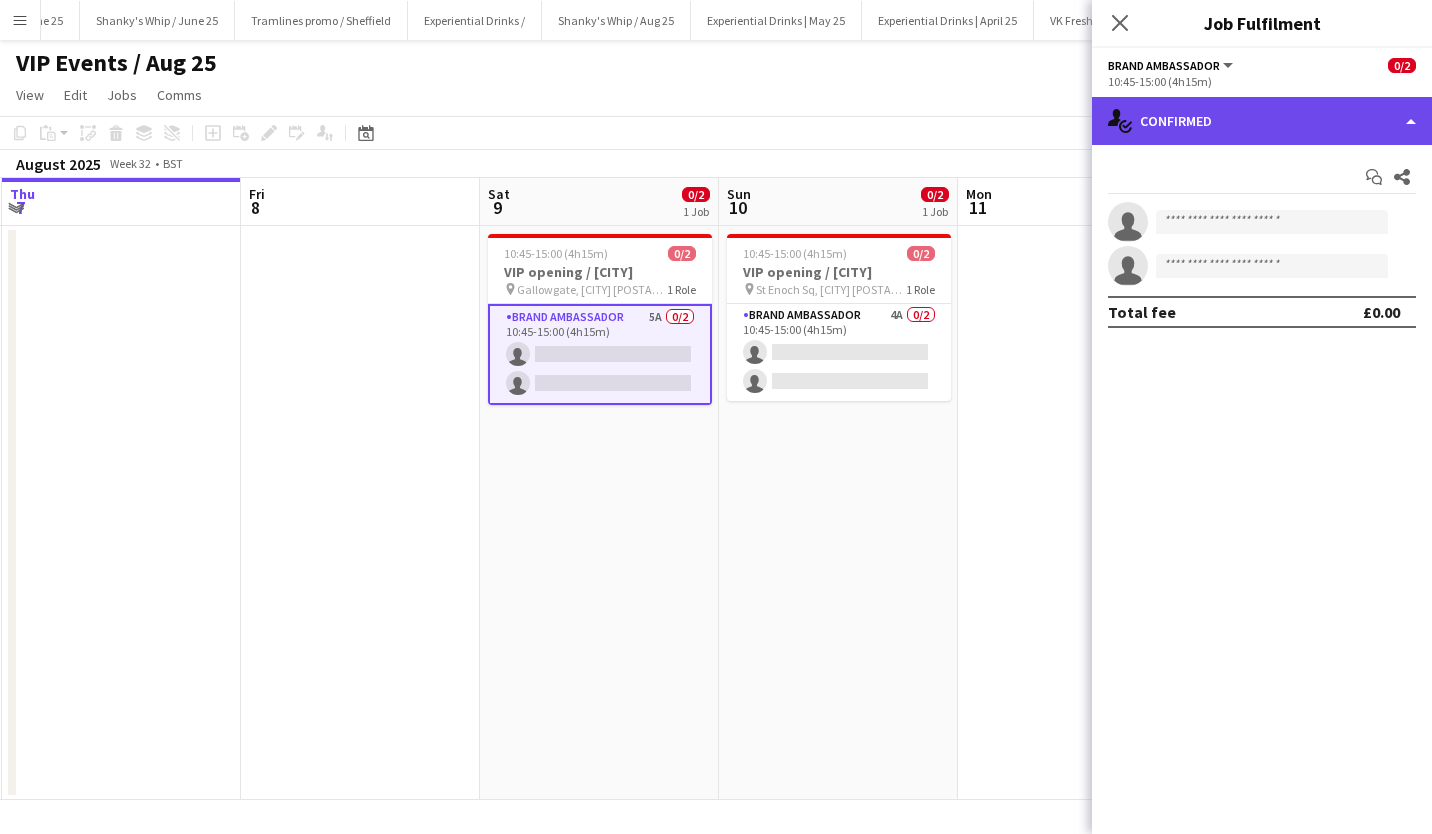 click on "single-neutral-actions-check-2
Confirmed" 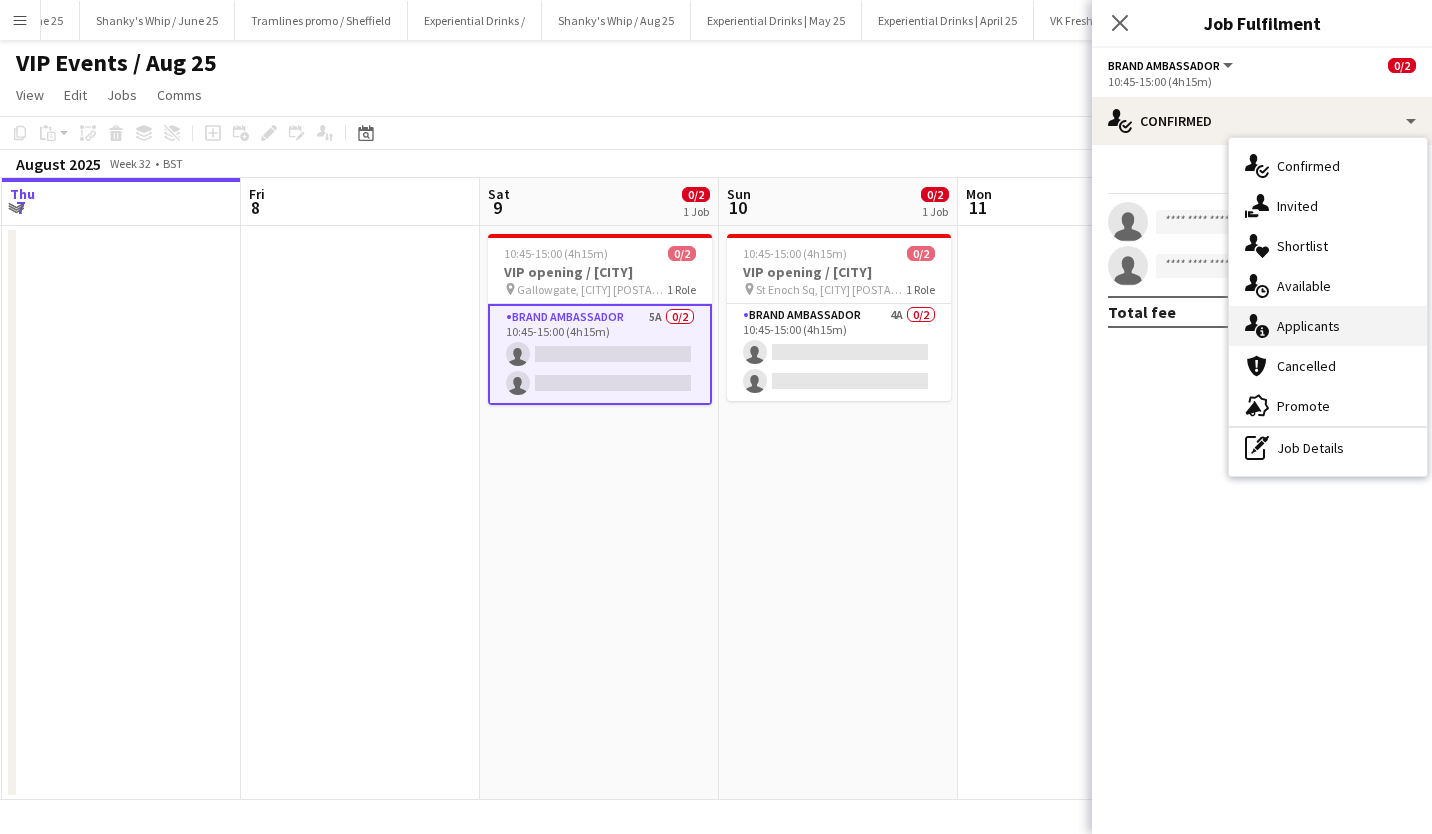 click on "single-neutral-actions-information
Applicants" at bounding box center [1328, 326] 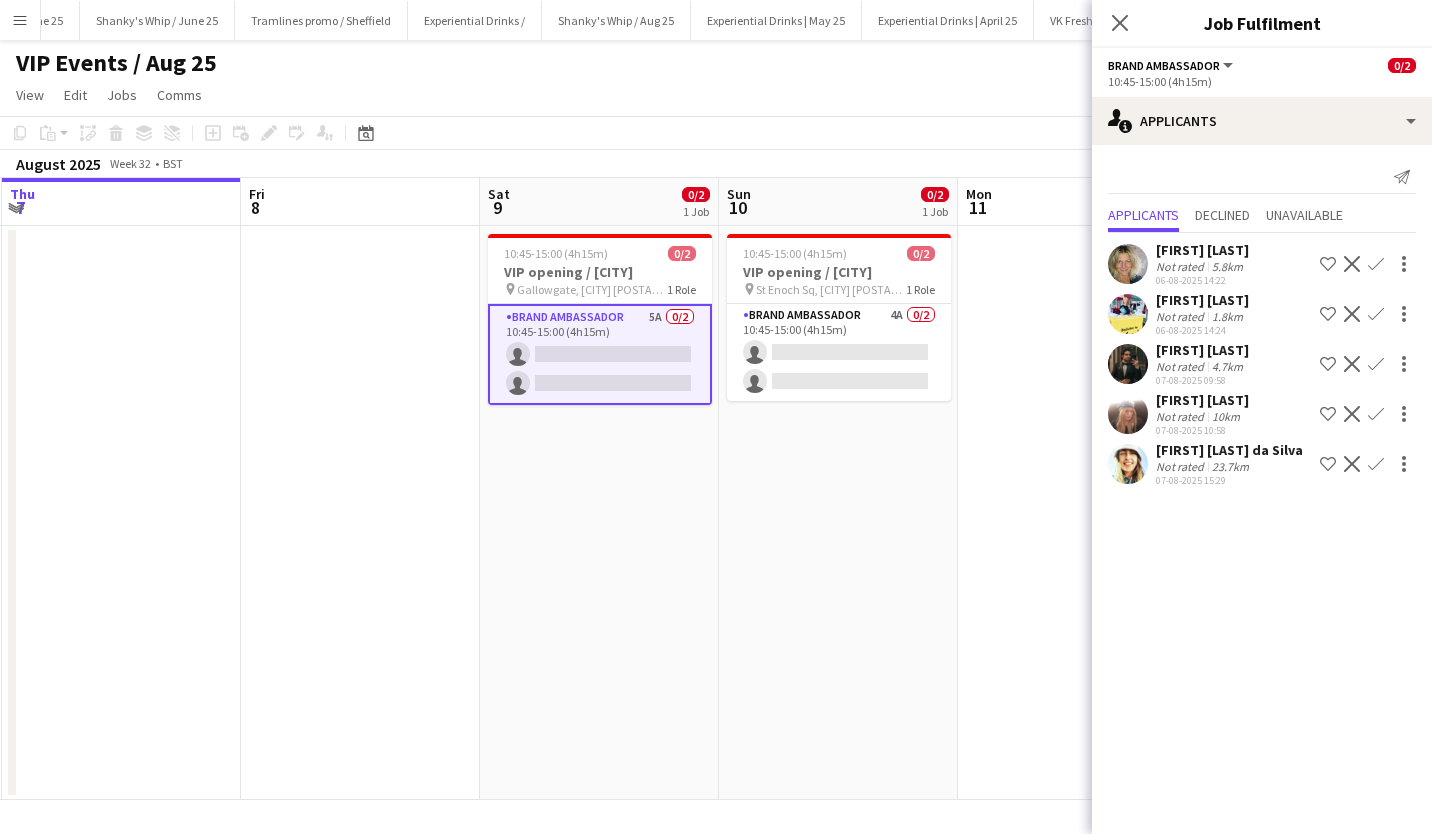 click on "Confirm" at bounding box center (1376, 414) 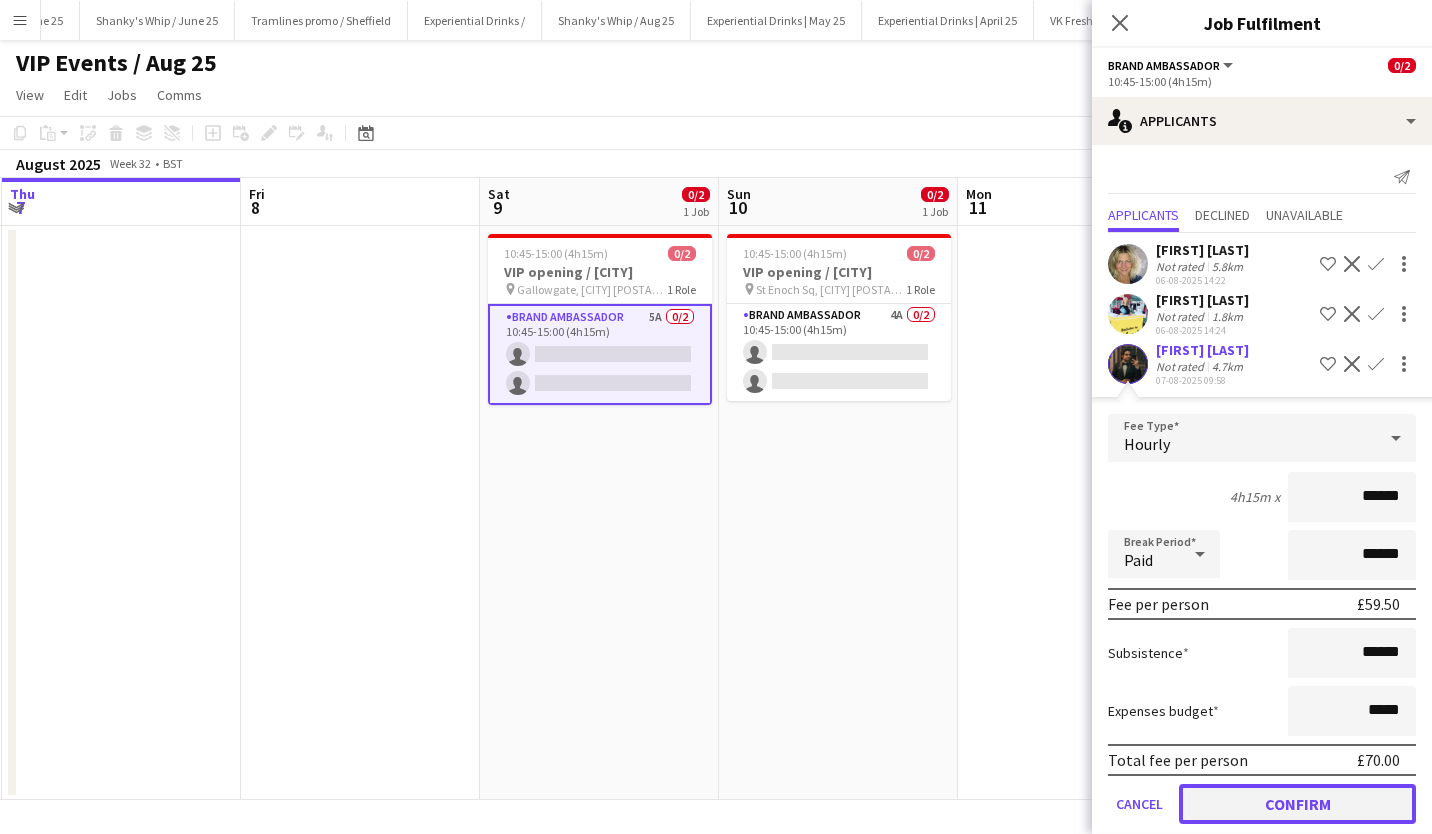 click on "Confirm" 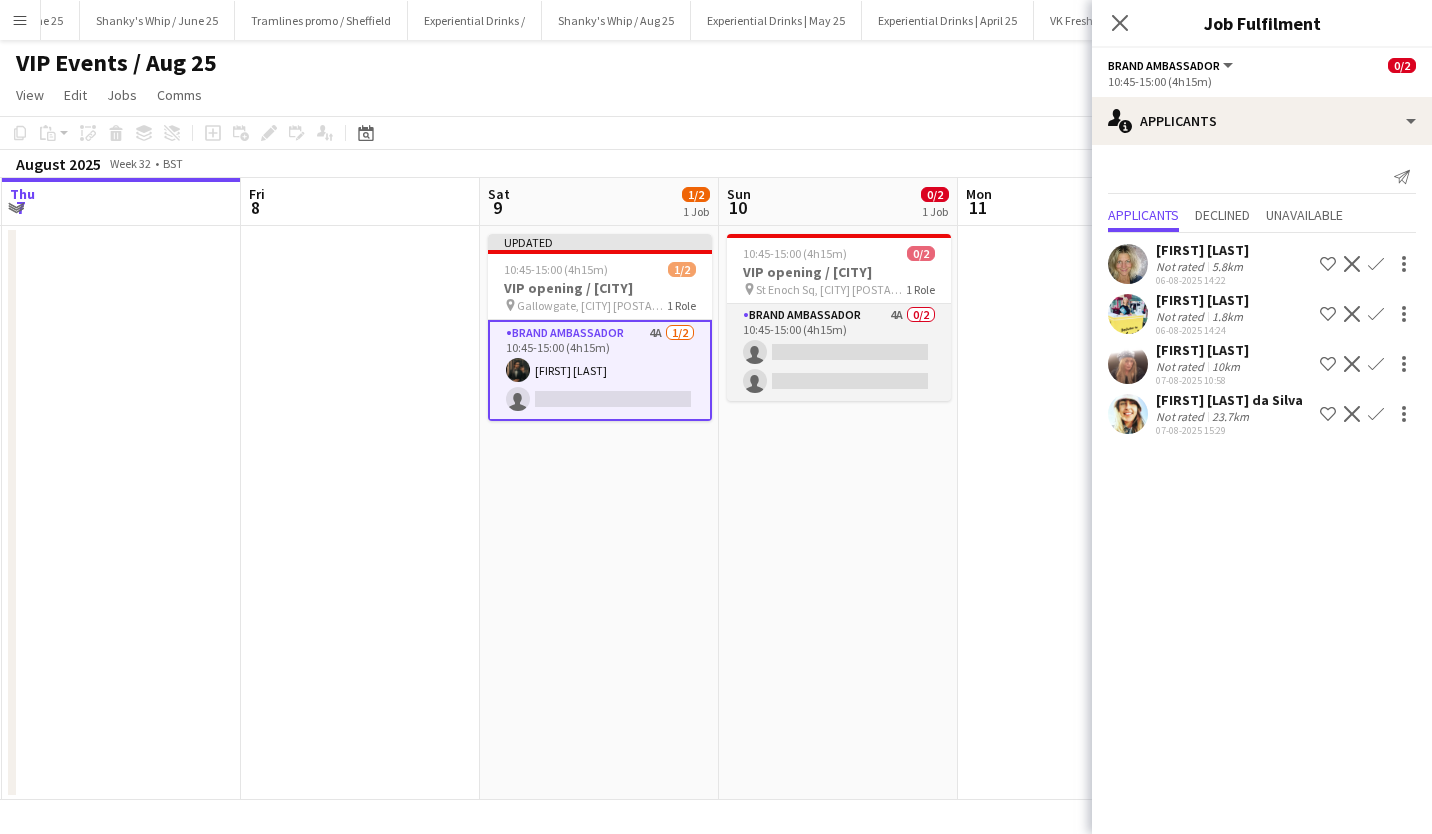 click on "Brand Ambassador   4A   0/2   10:45-15:00 (4h15m)
single-neutral-actions
single-neutral-actions" at bounding box center (839, 352) 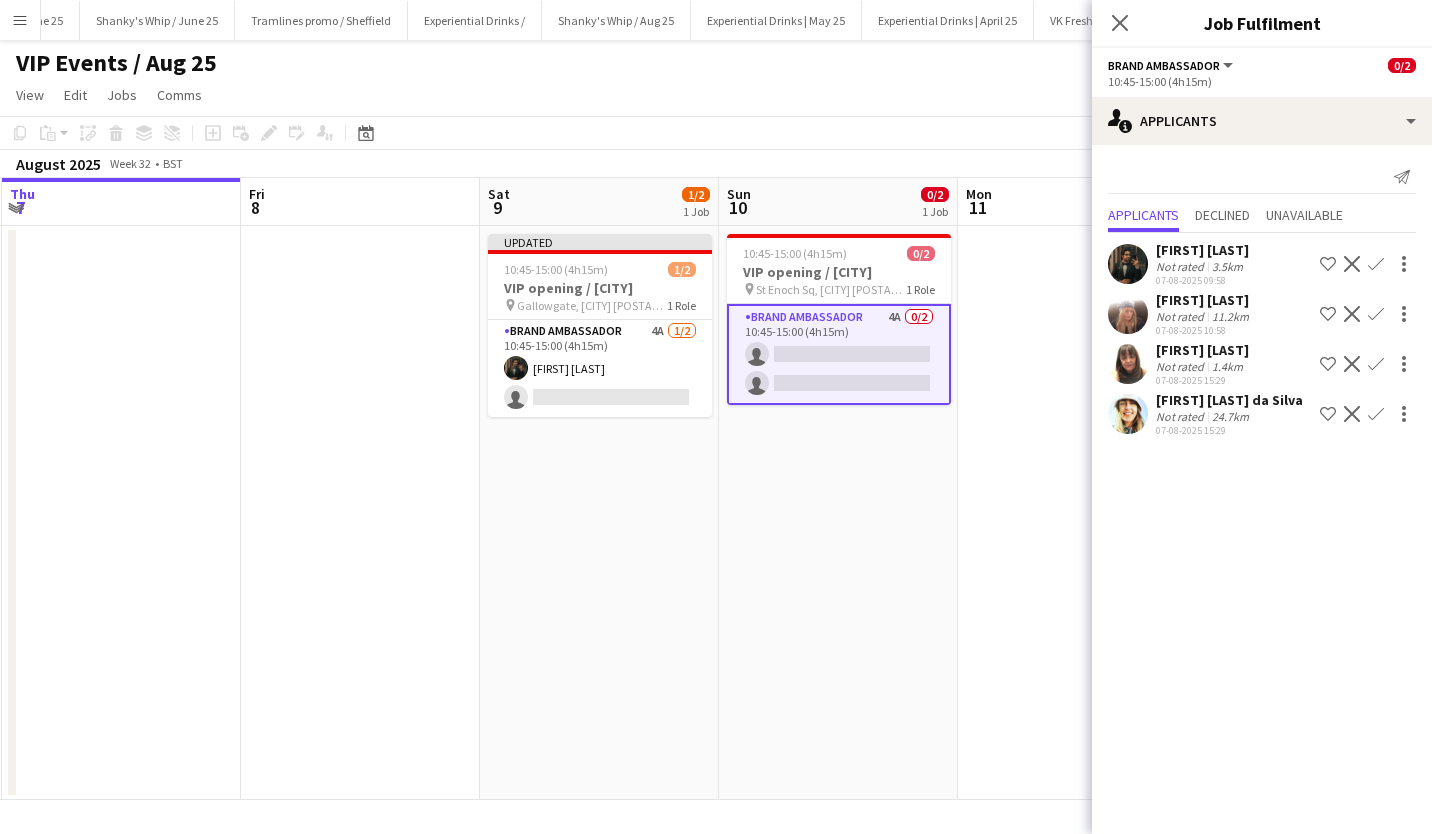 click on "Confirm" at bounding box center [1376, 314] 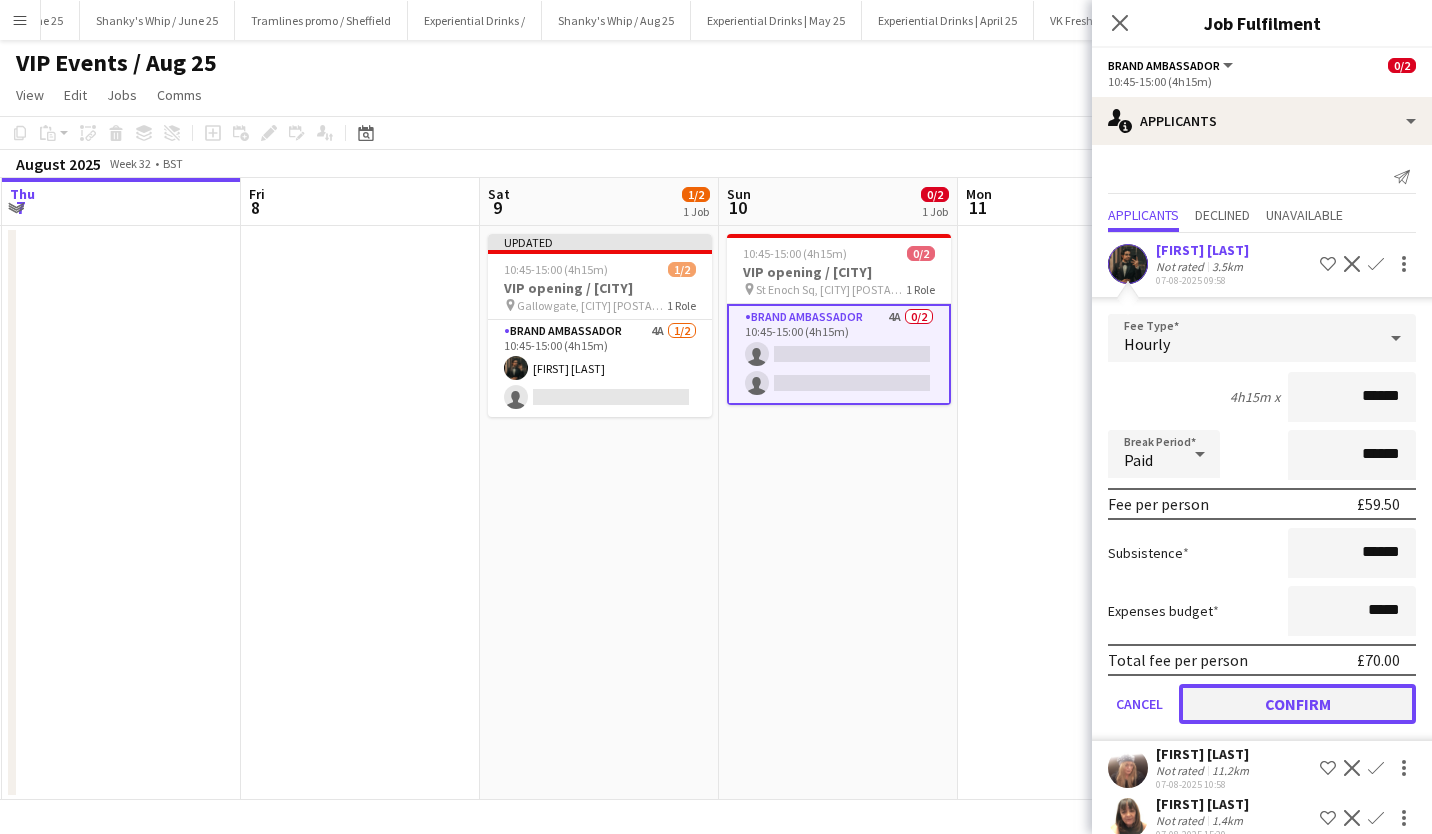 click on "Confirm" 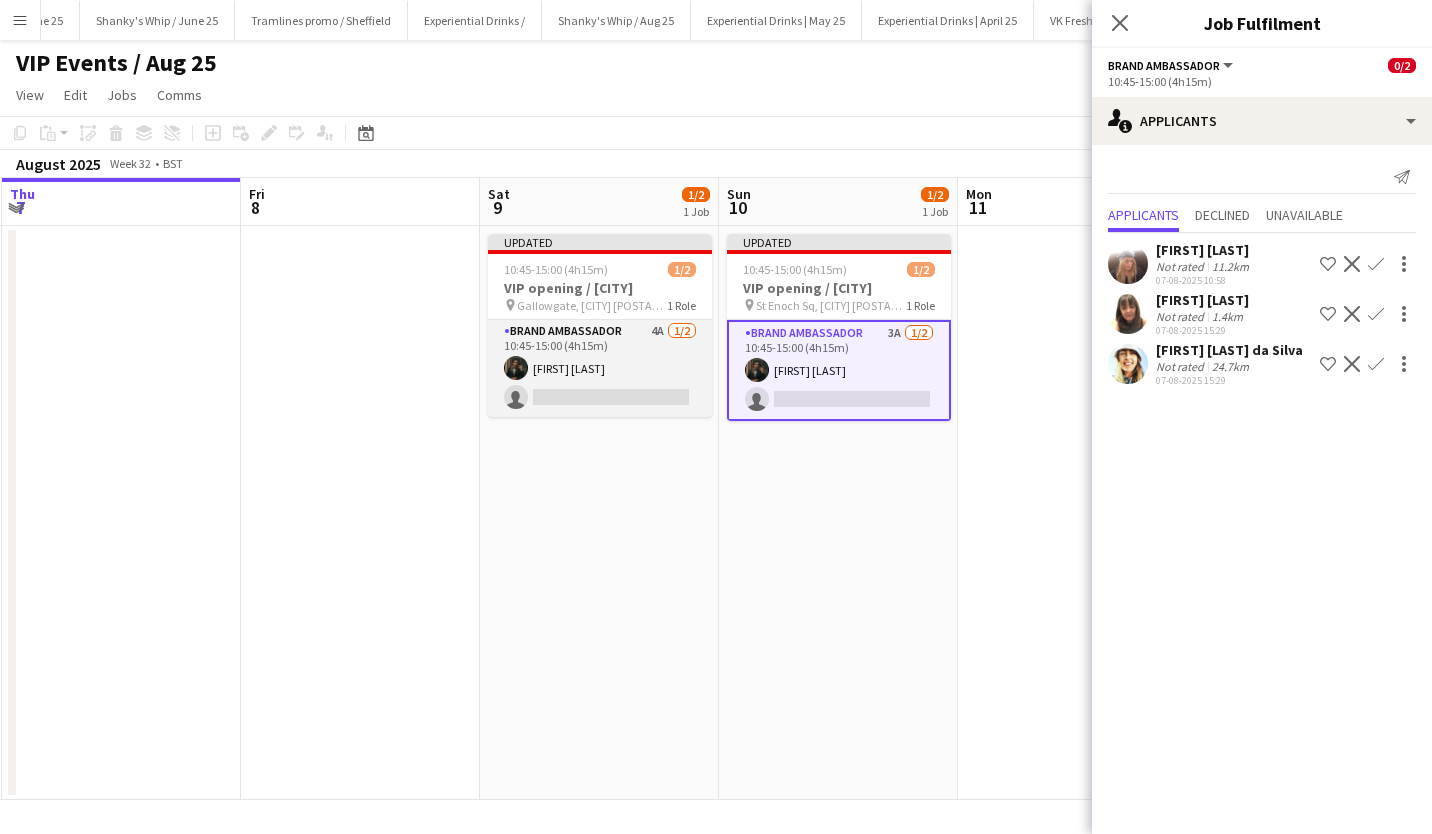 click on "Brand Ambassador   4A   1/2   10:45-15:00 (4h15m)
Haris Imran
single-neutral-actions" at bounding box center [600, 368] 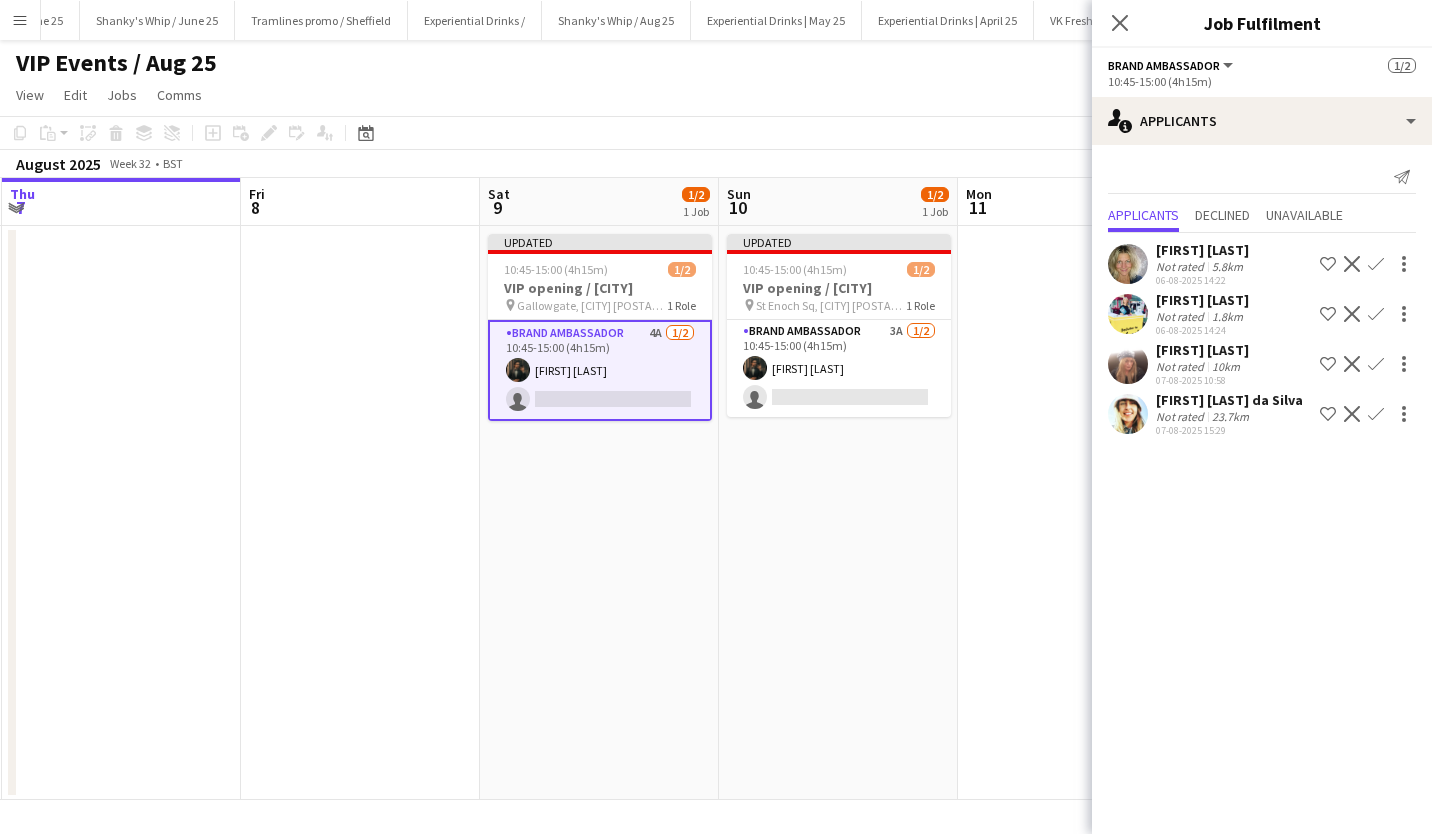 click on "Brand Ambassador   4A   1/2   10:45-15:00 (4h15m)
Haris Imran
single-neutral-actions" at bounding box center [600, 370] 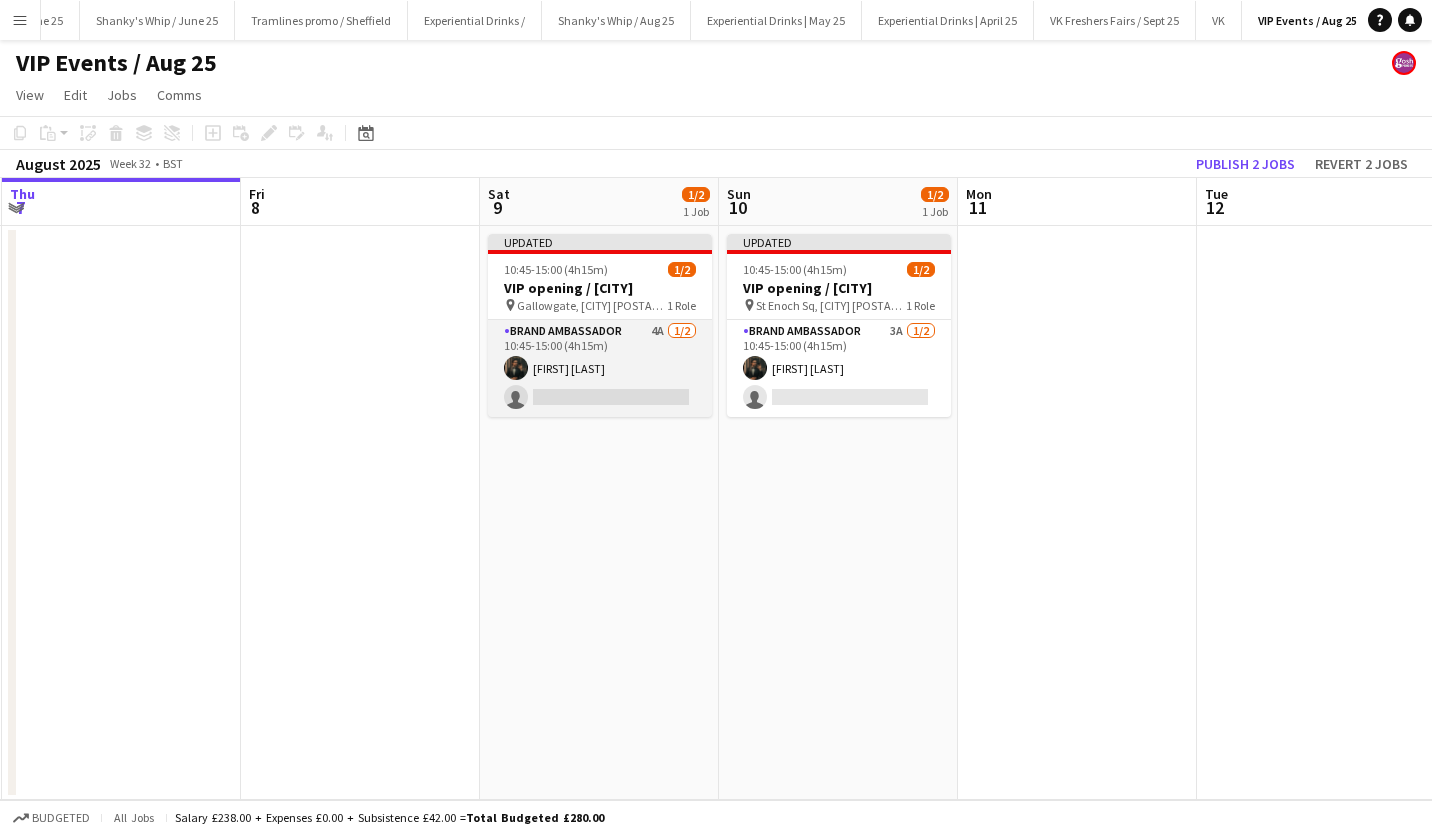 click on "Brand Ambassador   4A   1/2   10:45-15:00 (4h15m)
Haris Imran
single-neutral-actions" at bounding box center (600, 368) 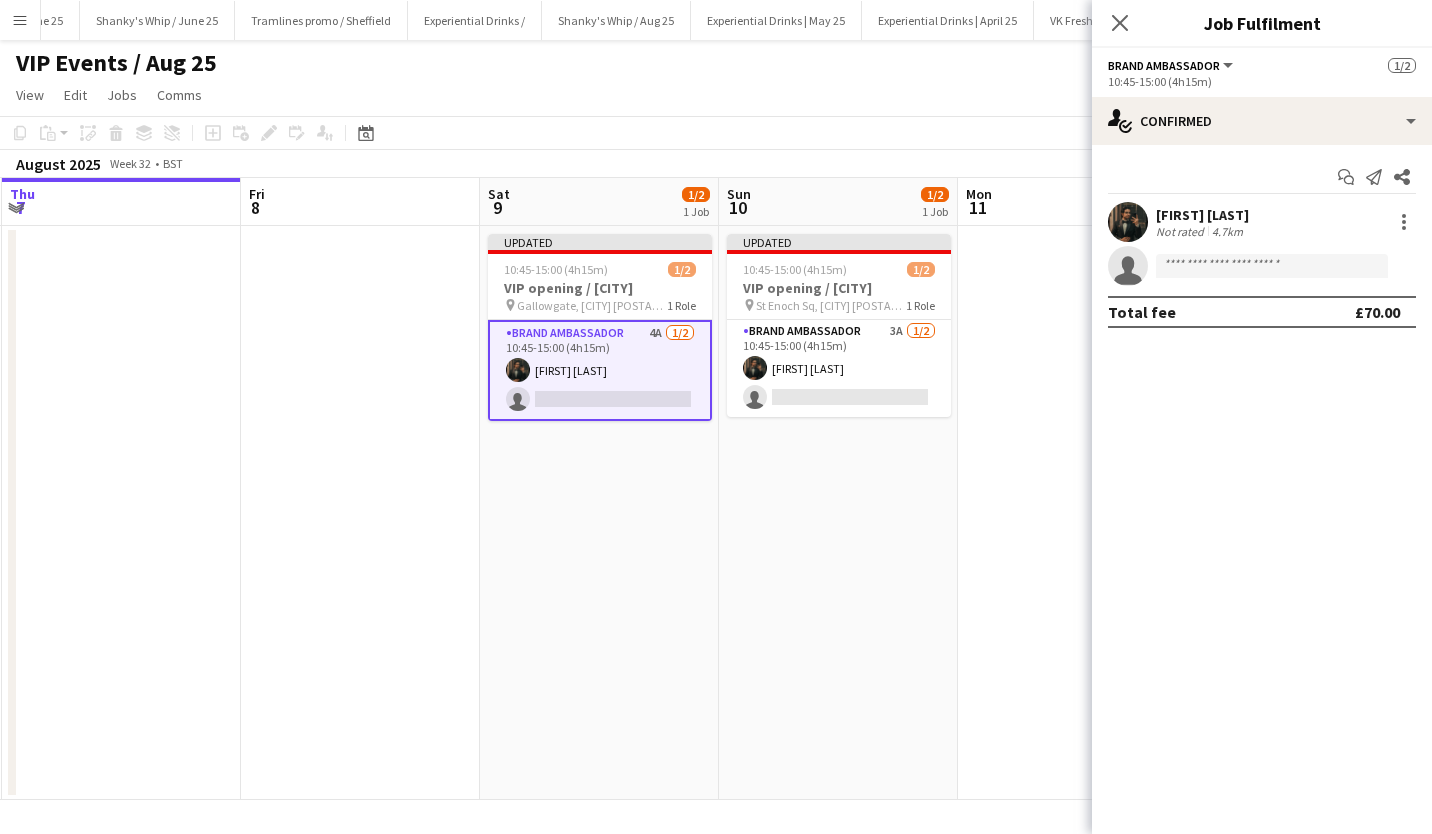 click on "Haris Imran" at bounding box center [1202, 215] 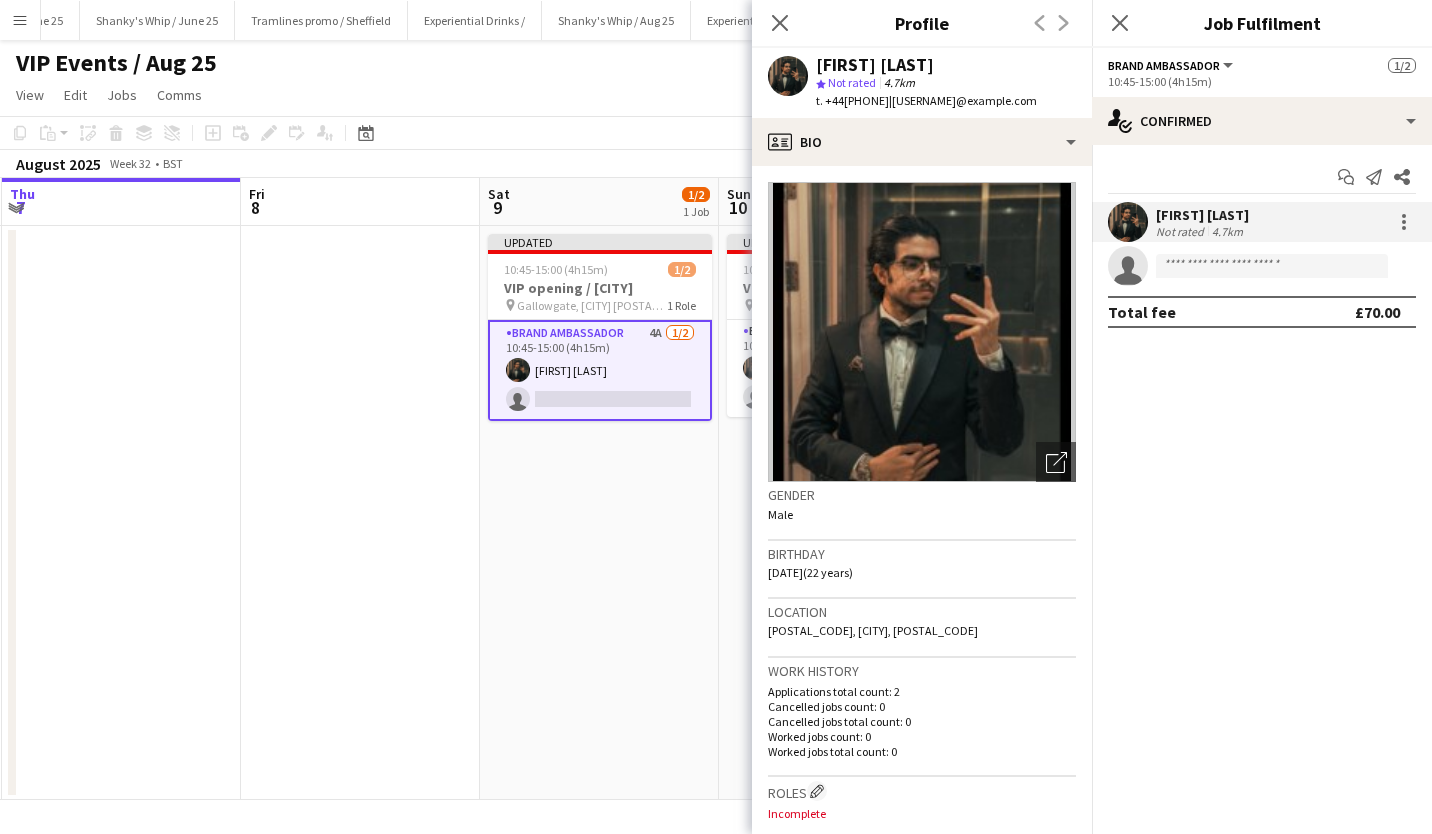 drag, startPoint x: 916, startPoint y: 101, endPoint x: 1053, endPoint y: 97, distance: 137.05838 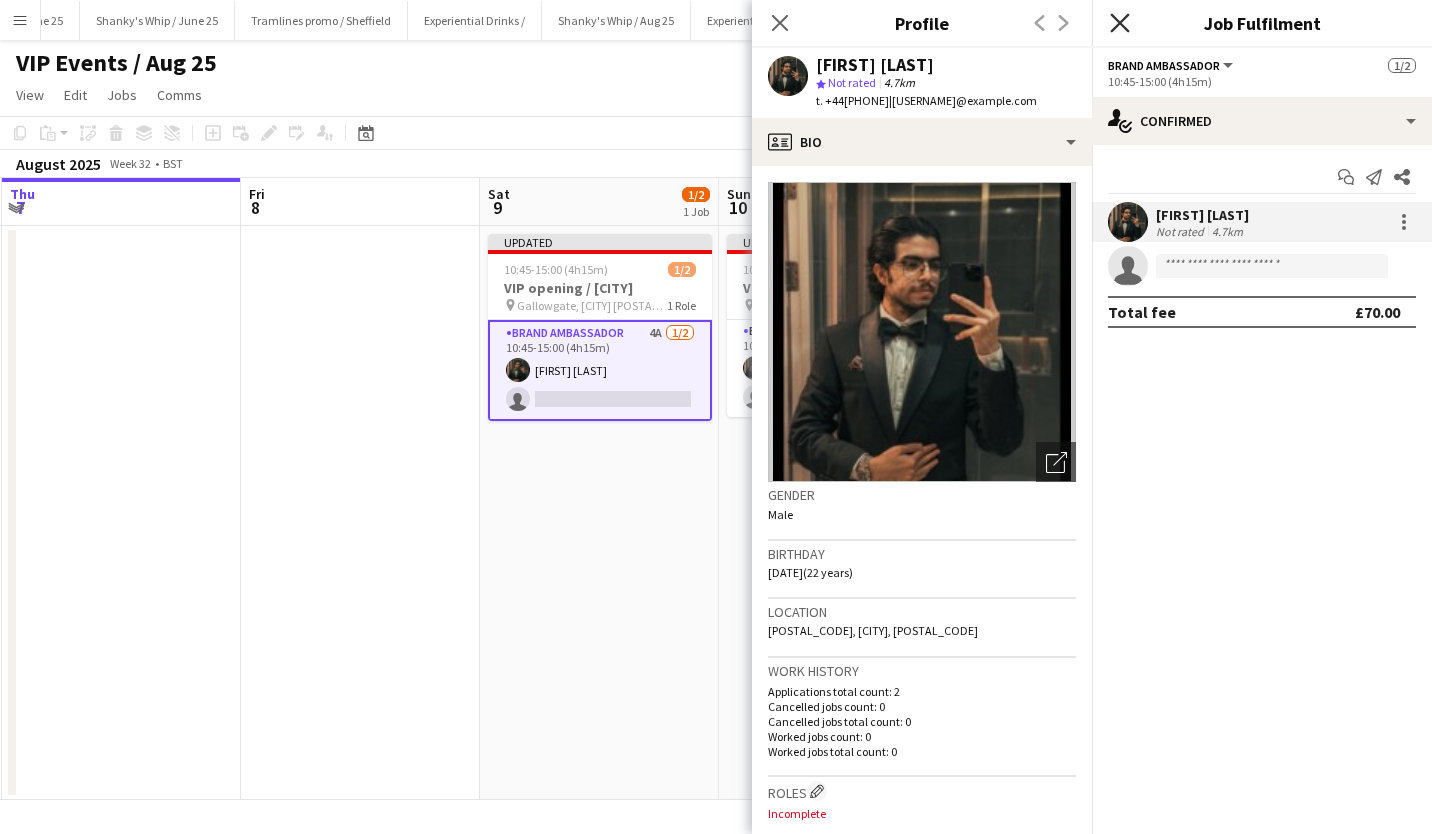 click on "Close pop-in" 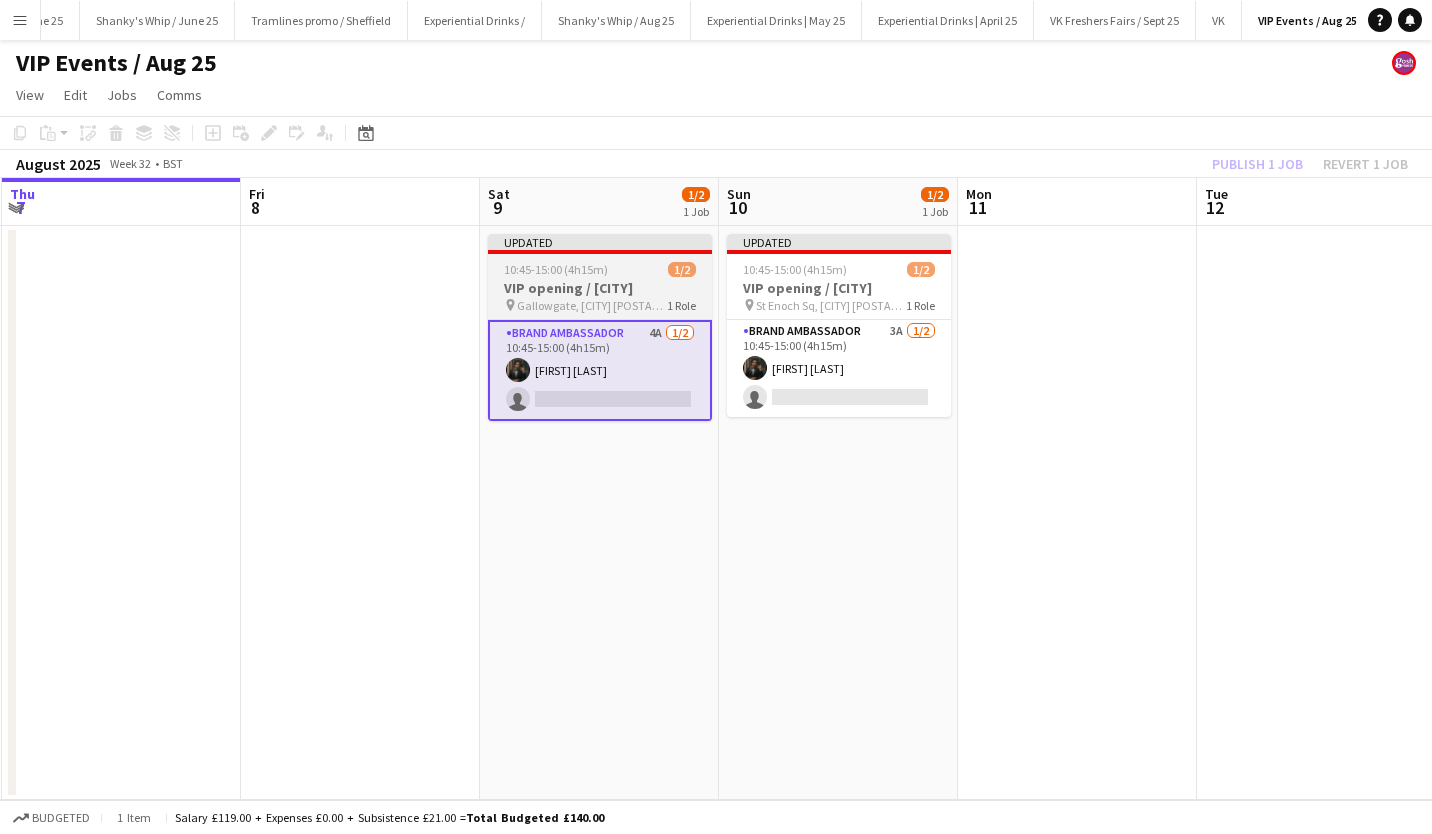 click on "VIP opening / Glasgow" at bounding box center [600, 288] 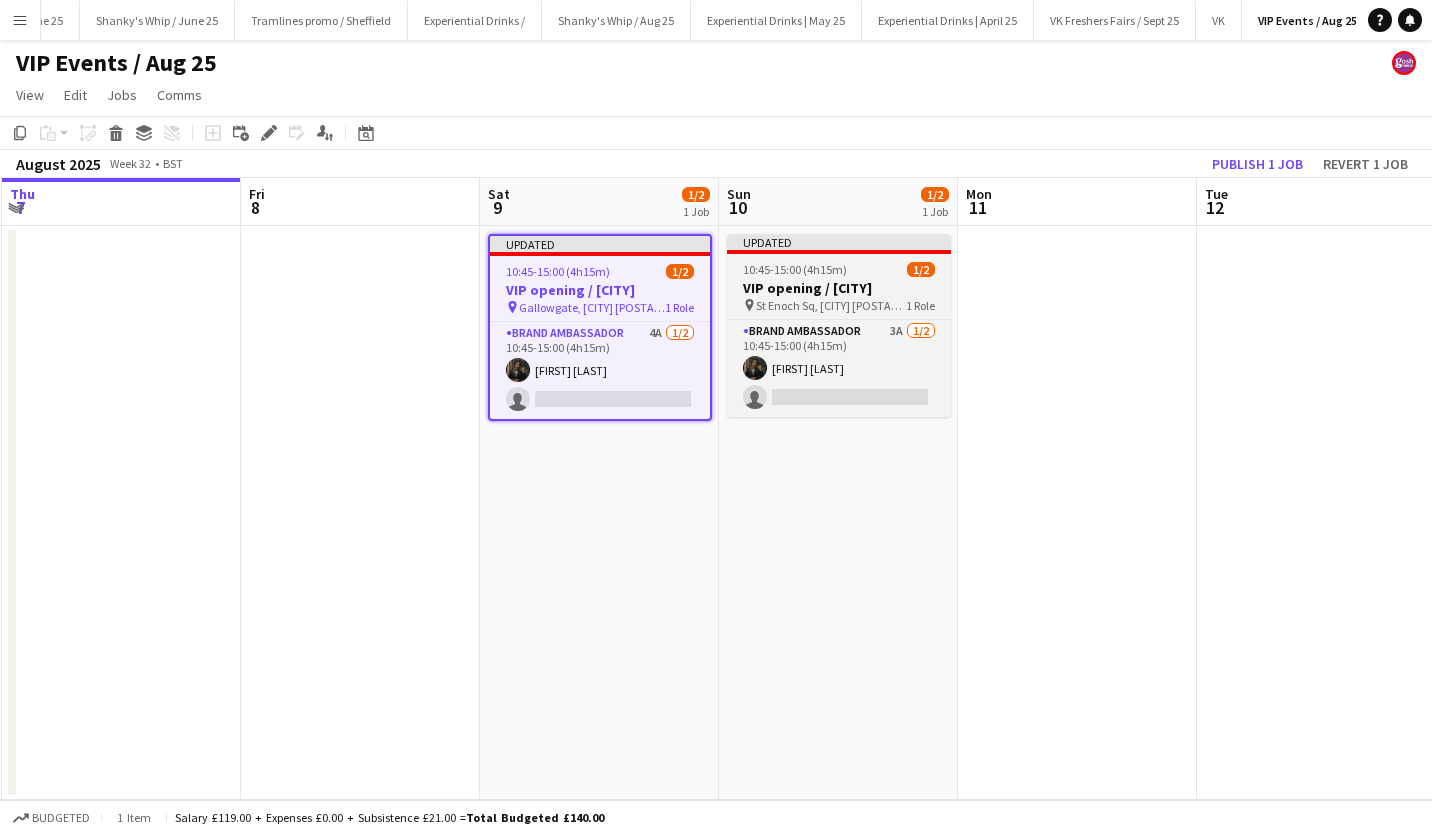 click on "VIP opening / Glasgow" at bounding box center (839, 288) 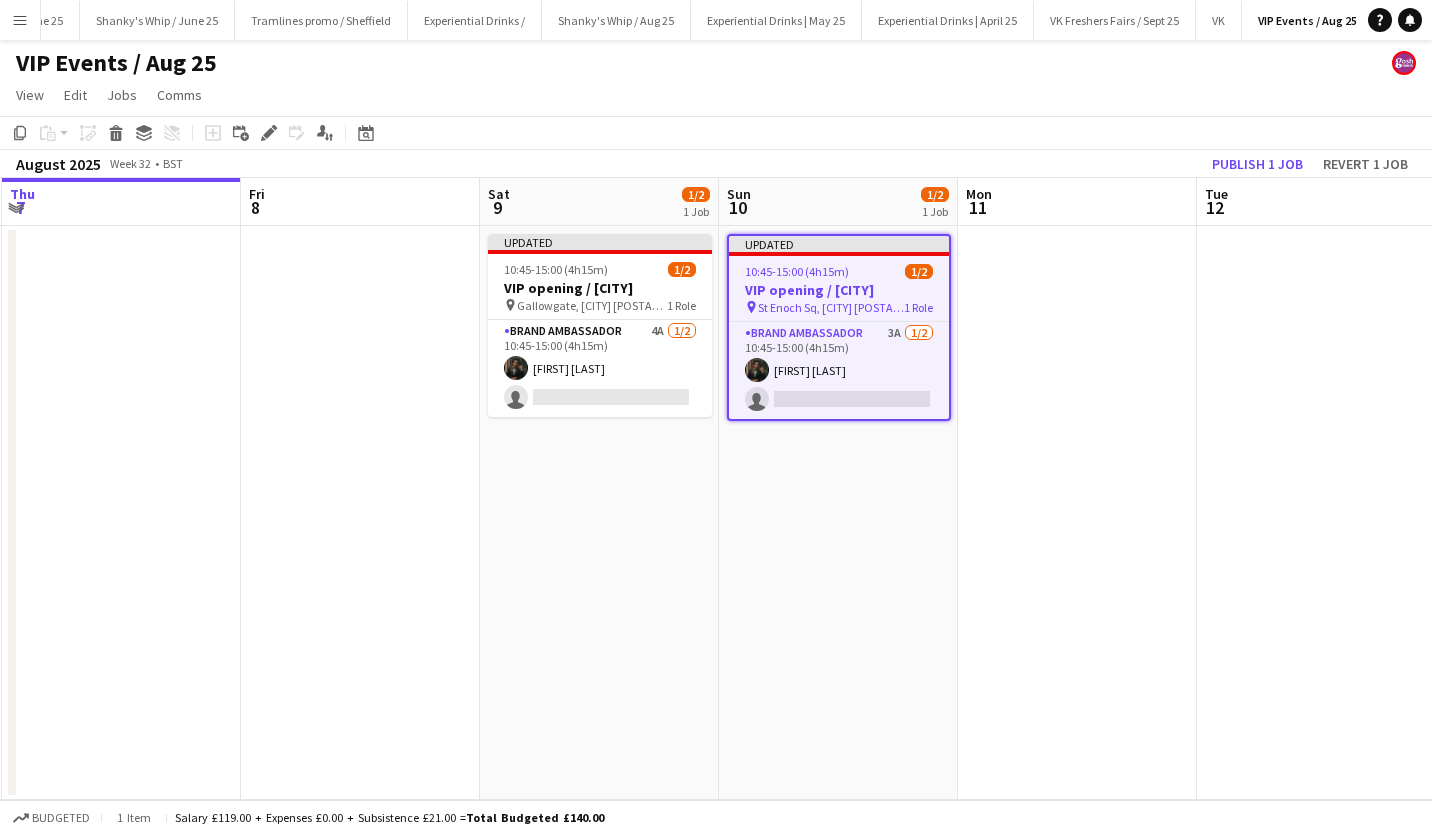 click at bounding box center (1077, 513) 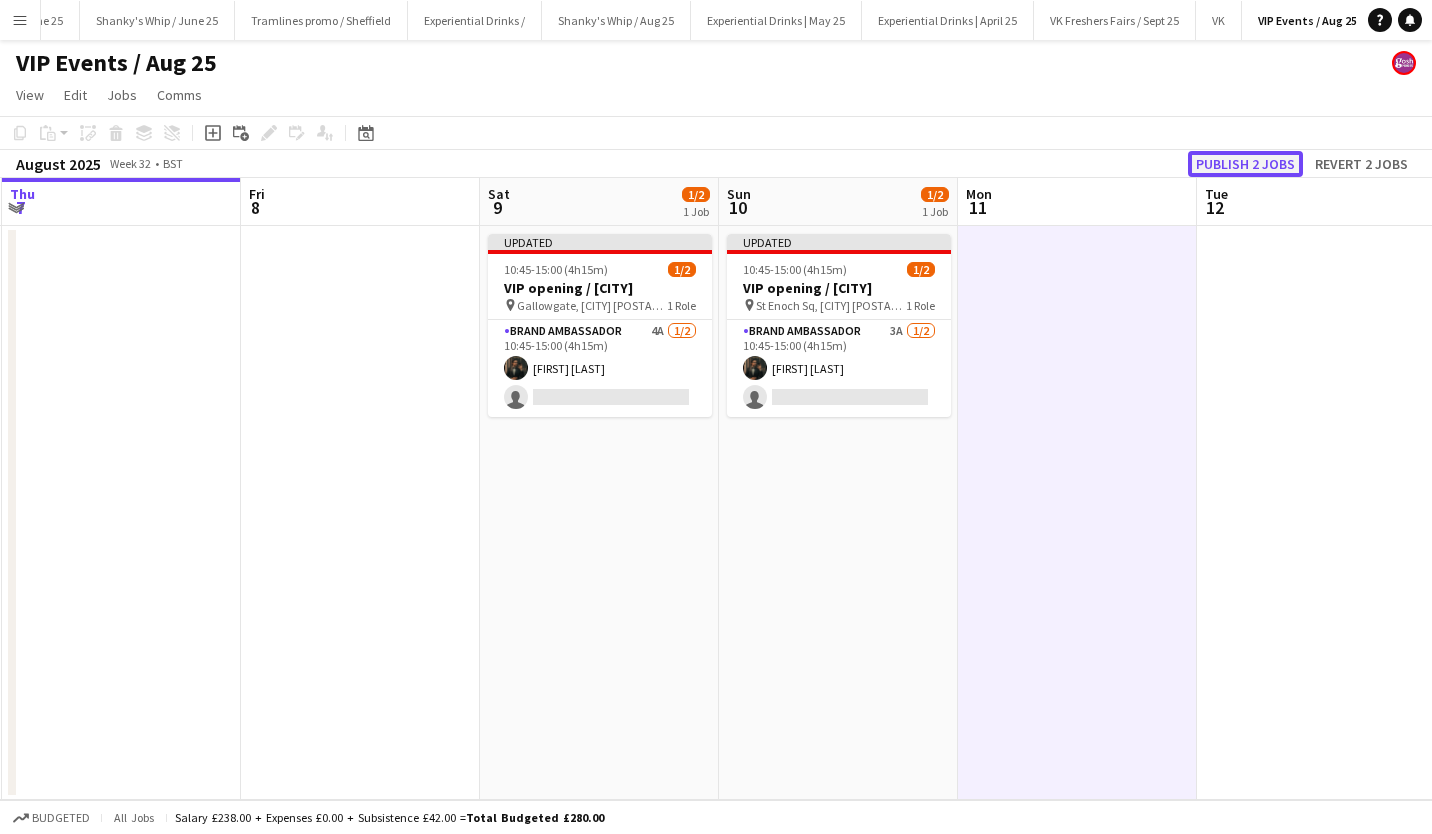 click on "Publish 2 jobs" 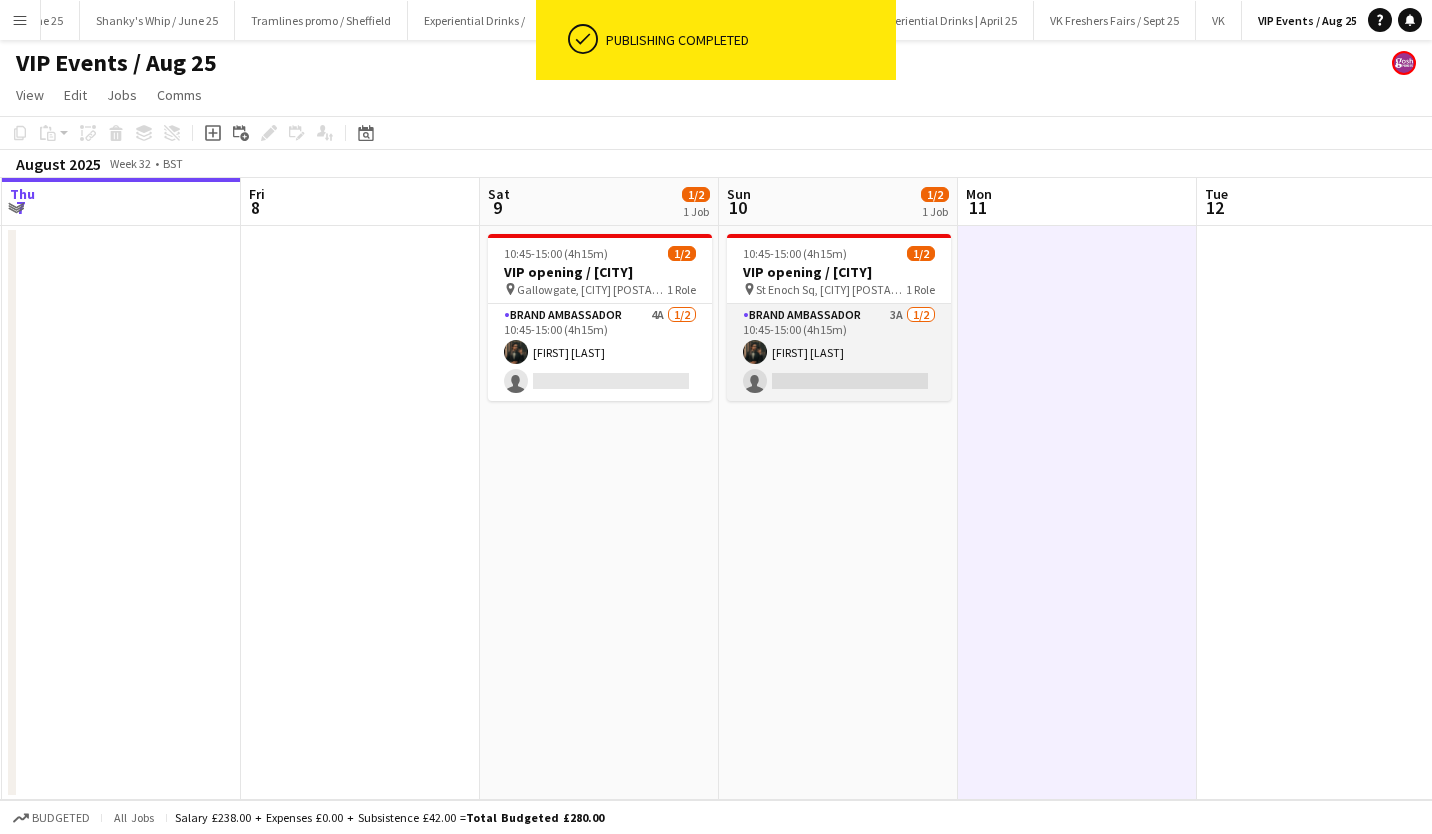click on "Brand Ambassador   3A   1/2   10:45-15:00 (4h15m)
Haris Imran
single-neutral-actions" at bounding box center (839, 352) 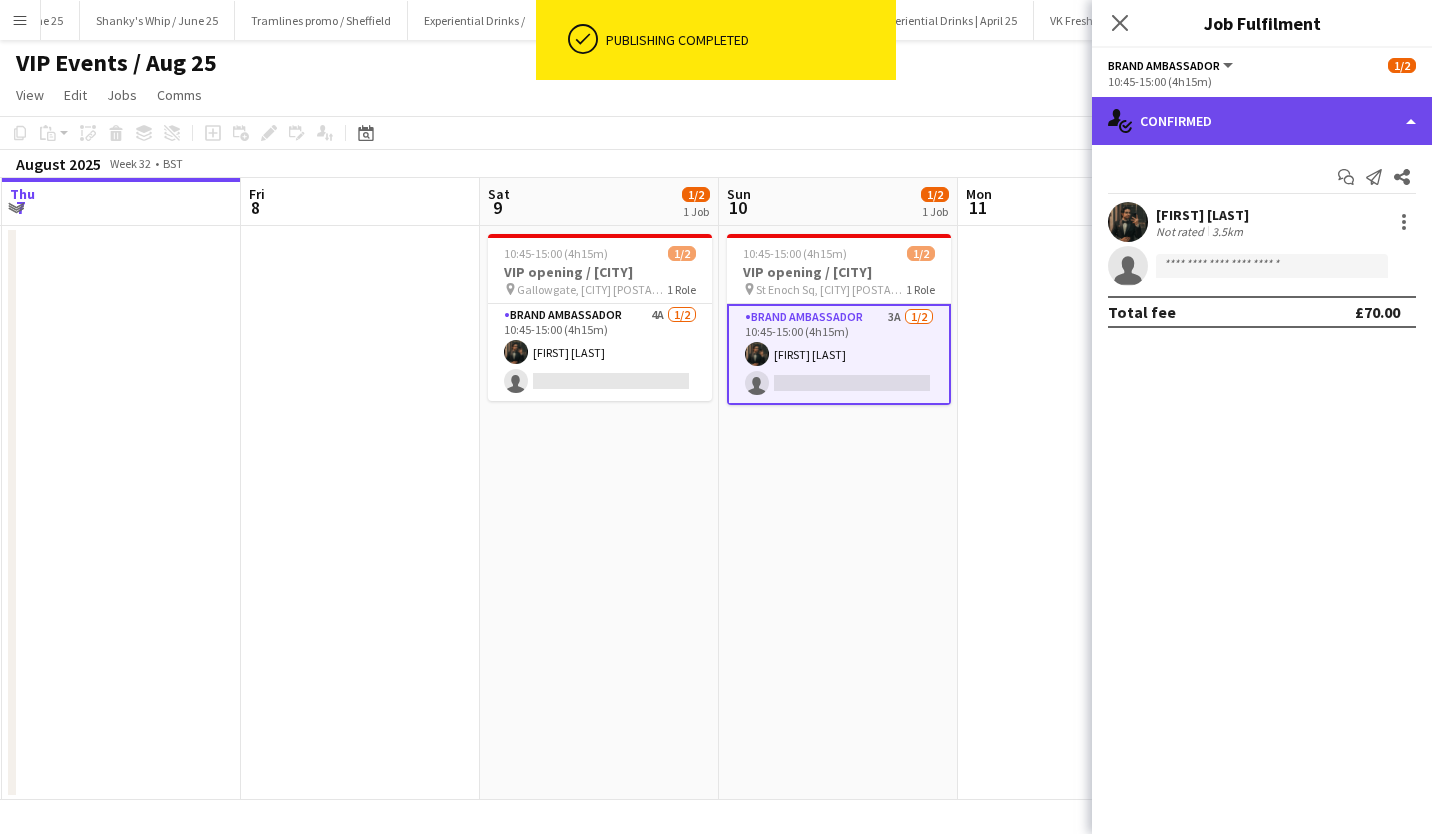 click on "single-neutral-actions-check-2
Confirmed" 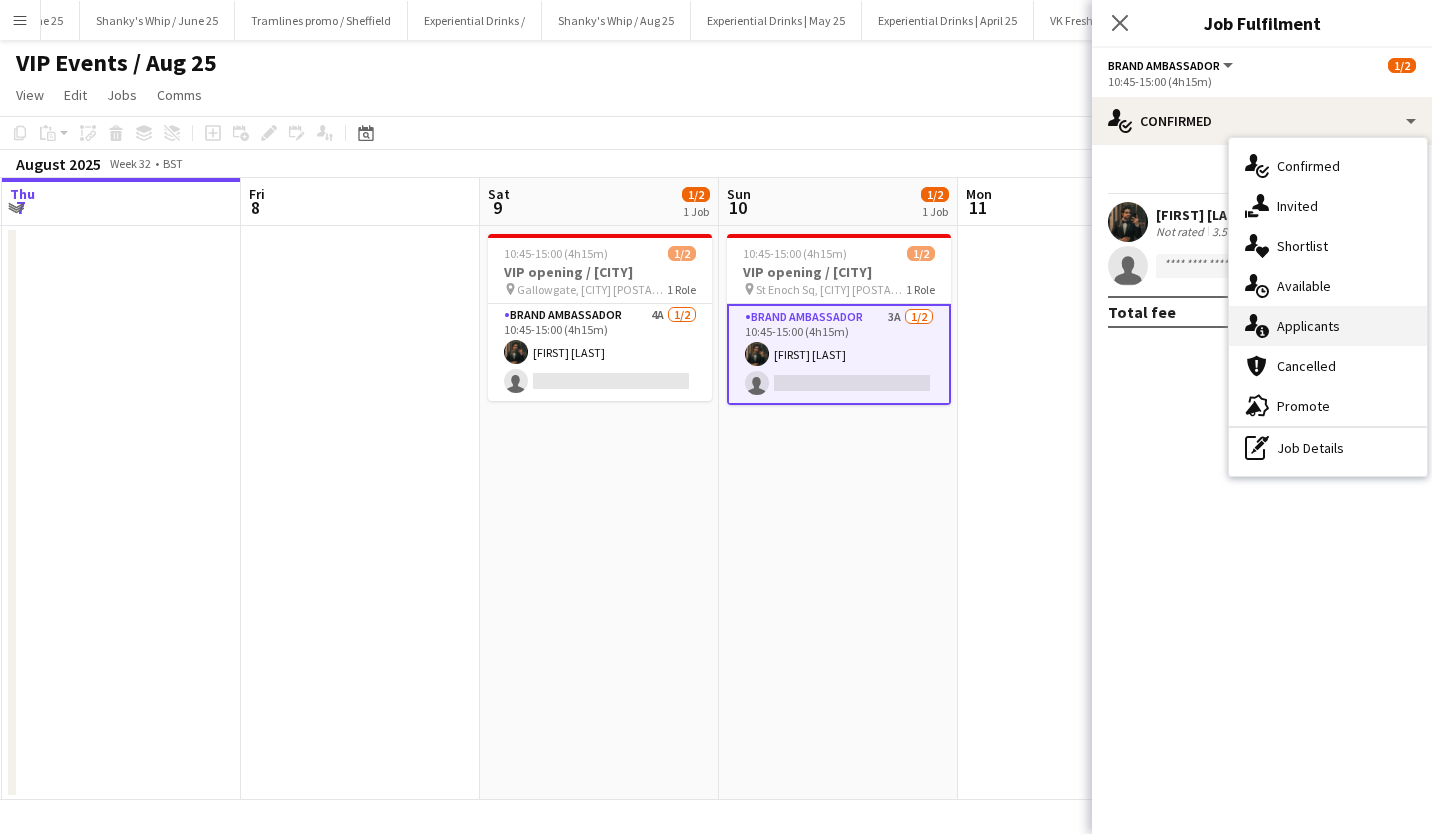 click on "single-neutral-actions-information
Applicants" at bounding box center [1328, 326] 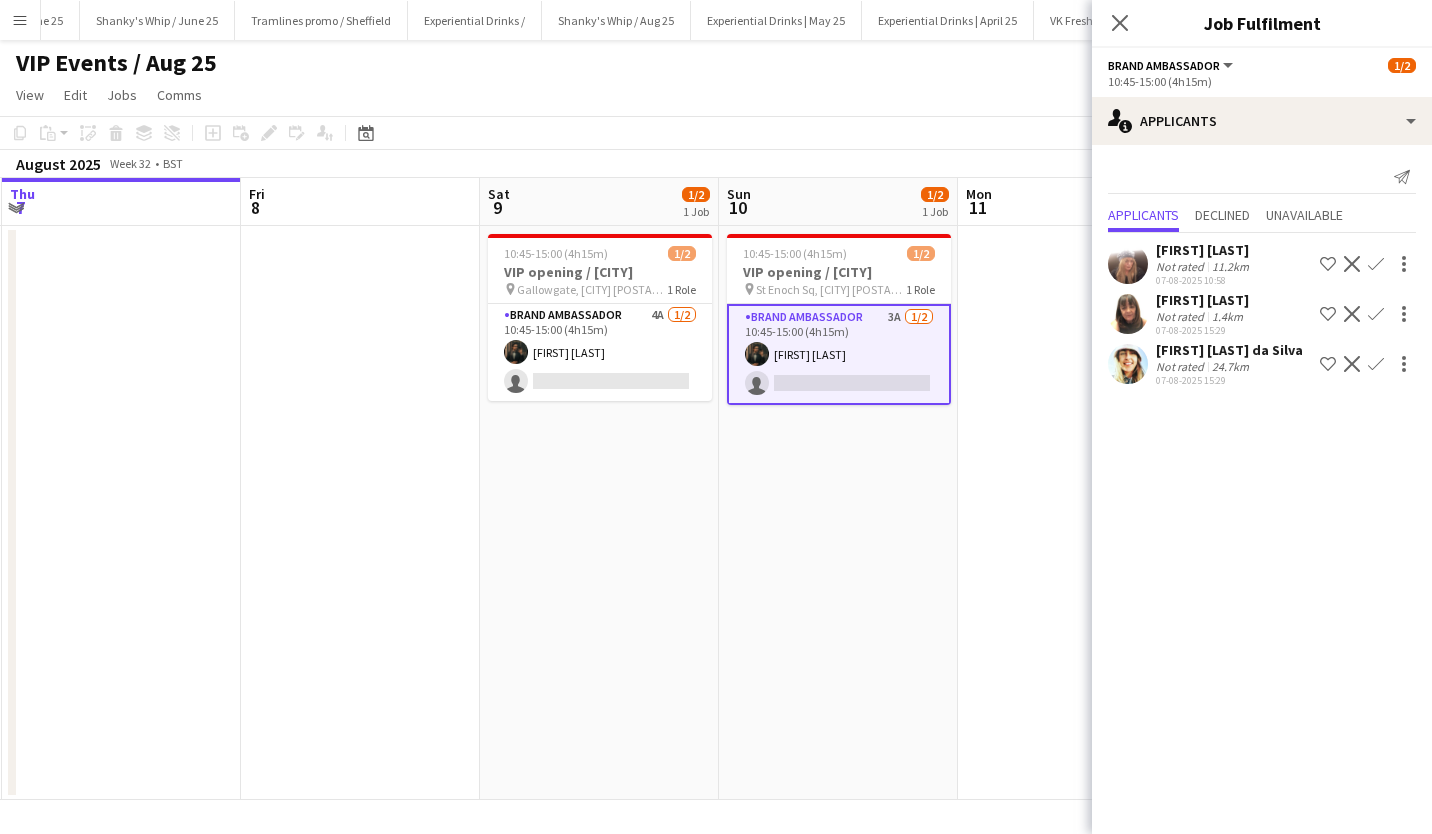 click on "Sara Cooper da Silva" 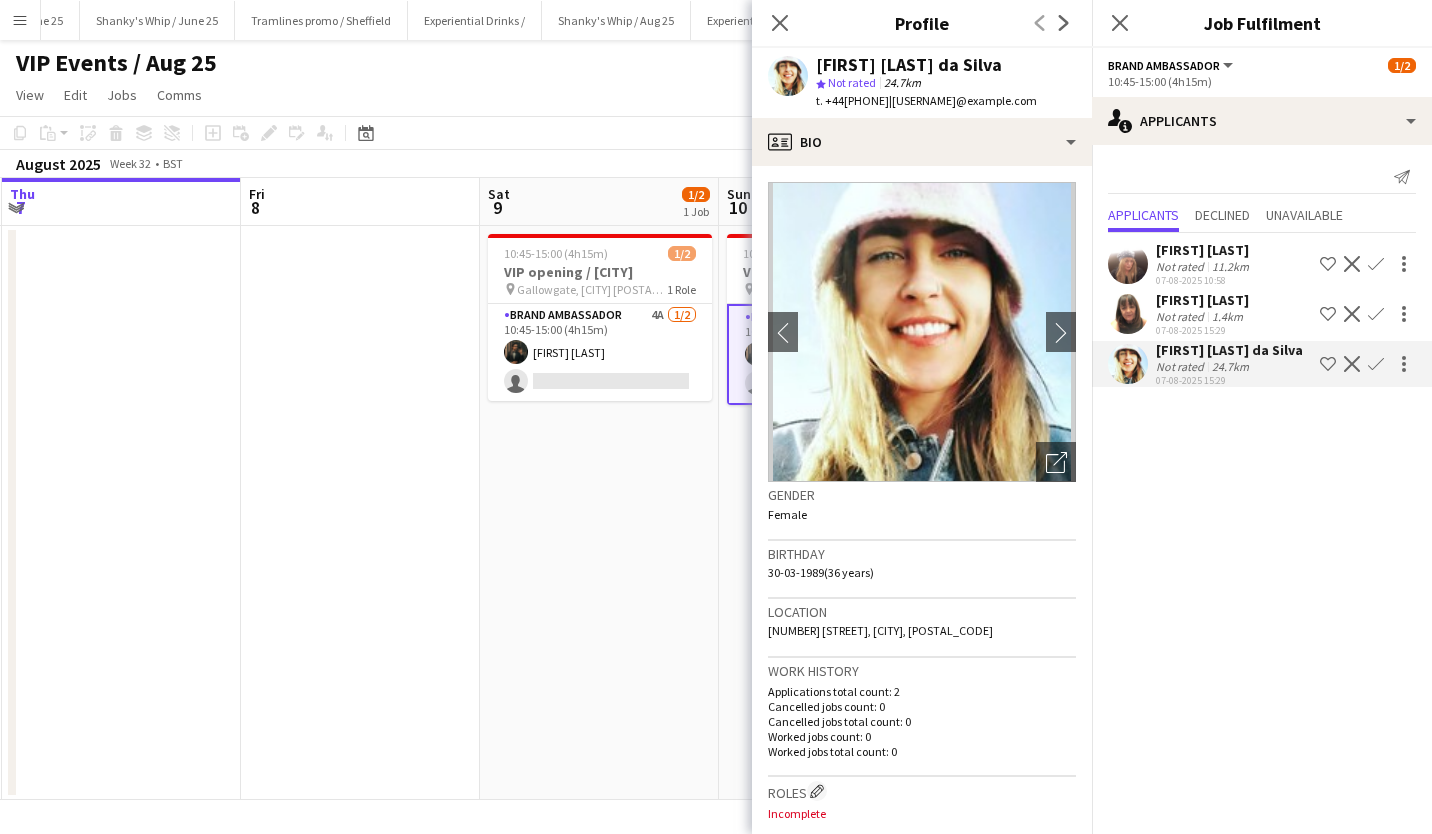 drag, startPoint x: 918, startPoint y: 97, endPoint x: 1052, endPoint y: 98, distance: 134.00374 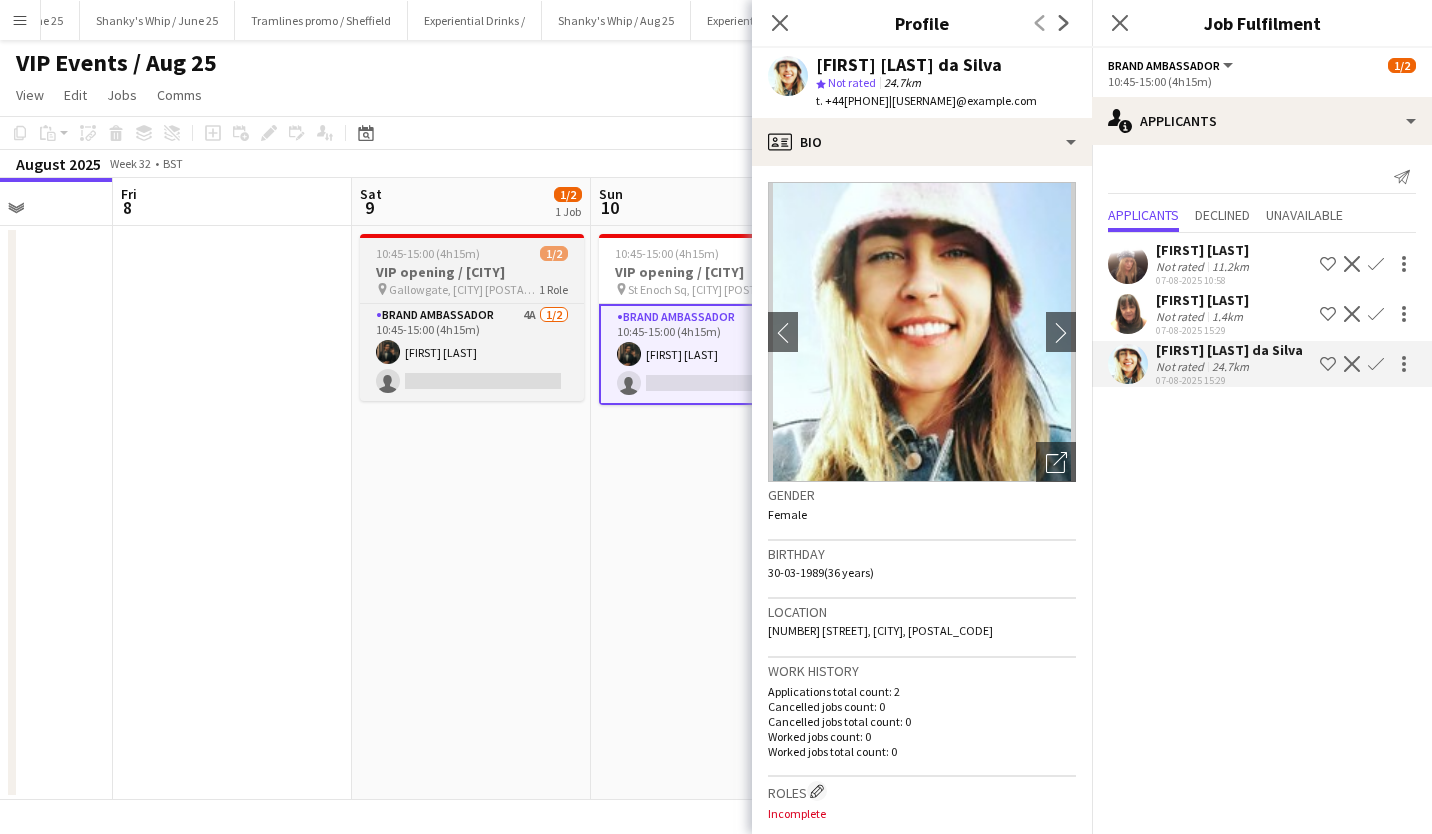 scroll, scrollTop: 0, scrollLeft: 603, axis: horizontal 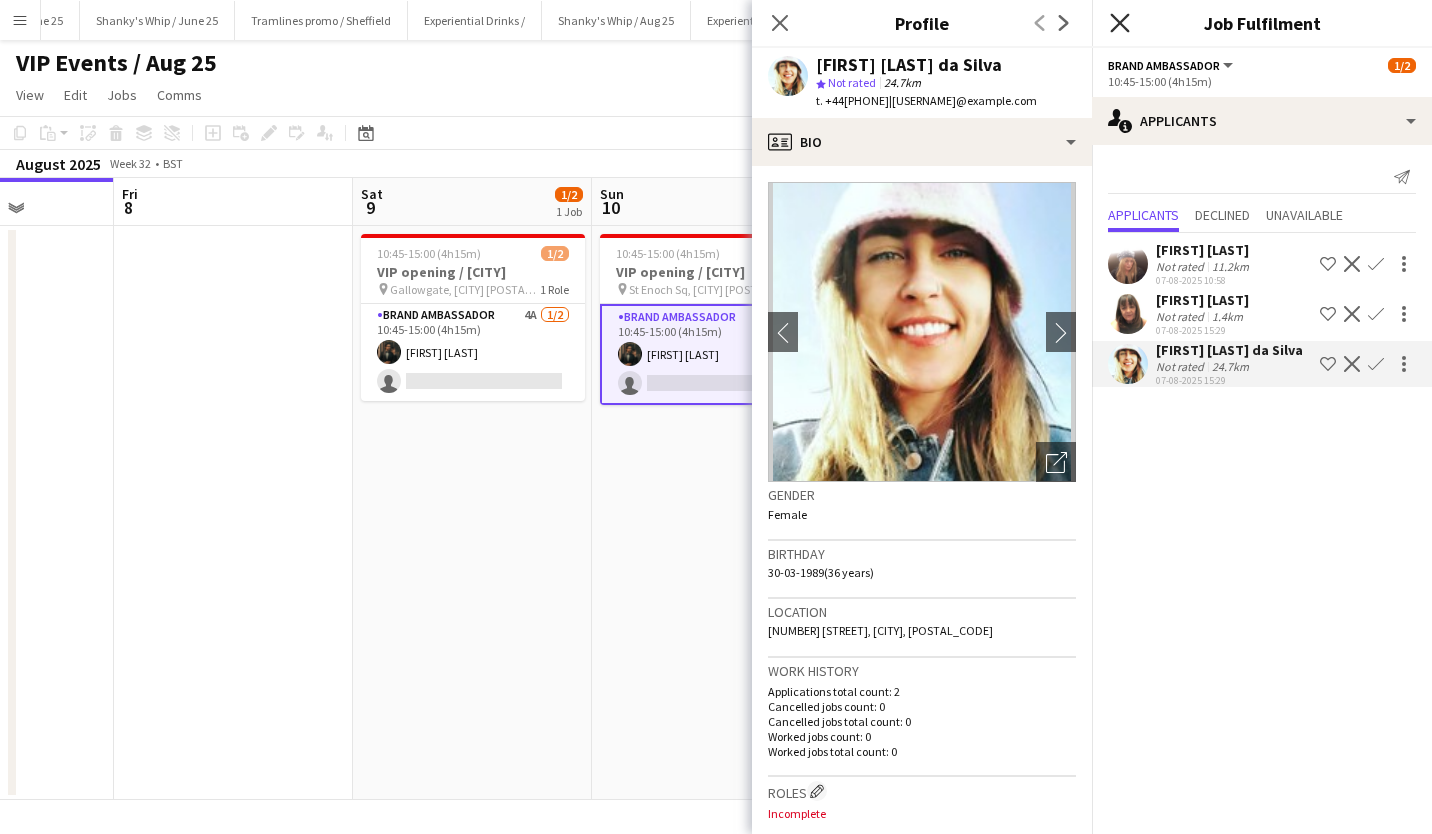 click on "Close pop-in" 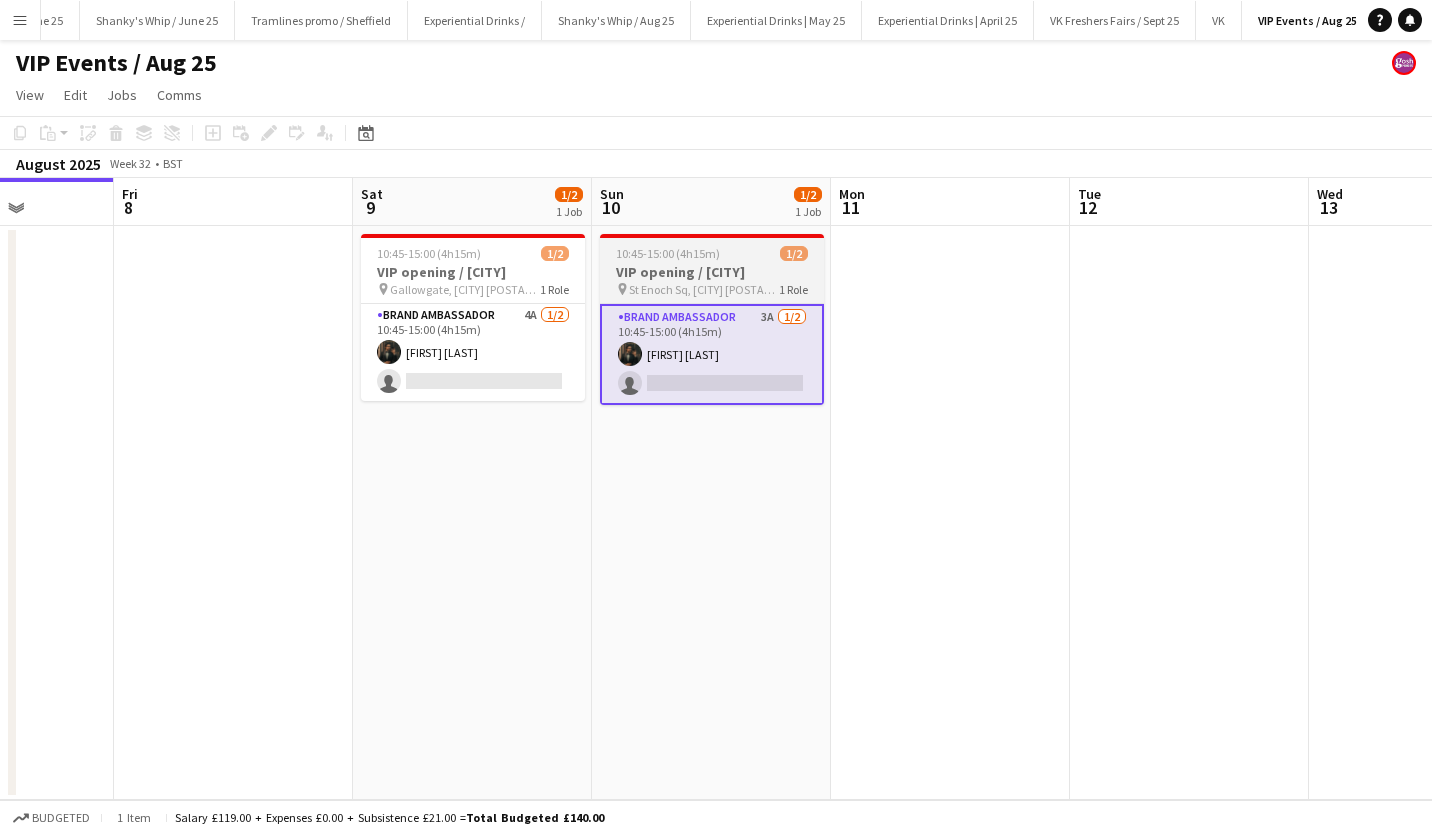 click on "VIP opening / Glasgow" at bounding box center [712, 272] 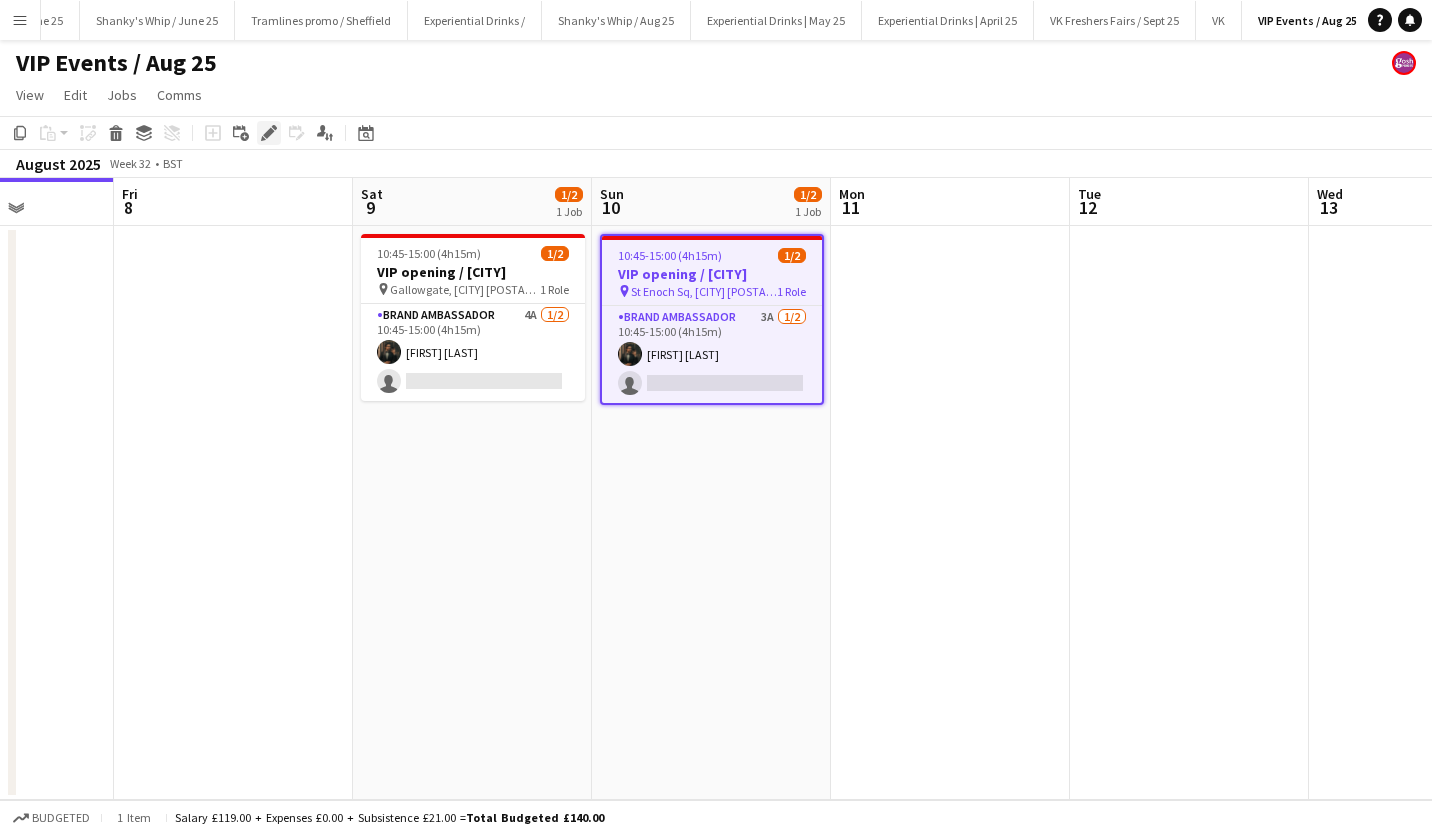 click 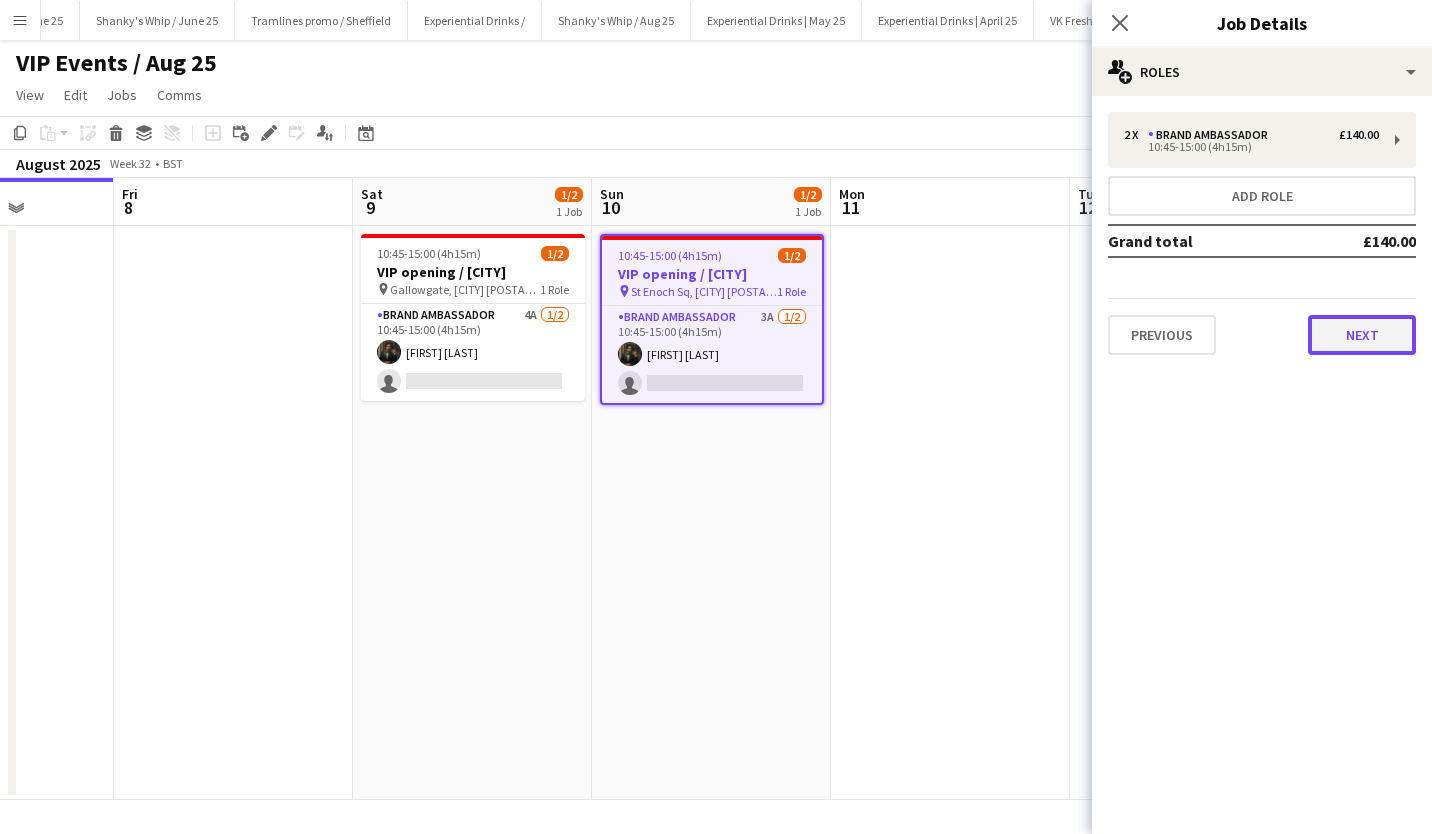 click on "Next" at bounding box center [1362, 335] 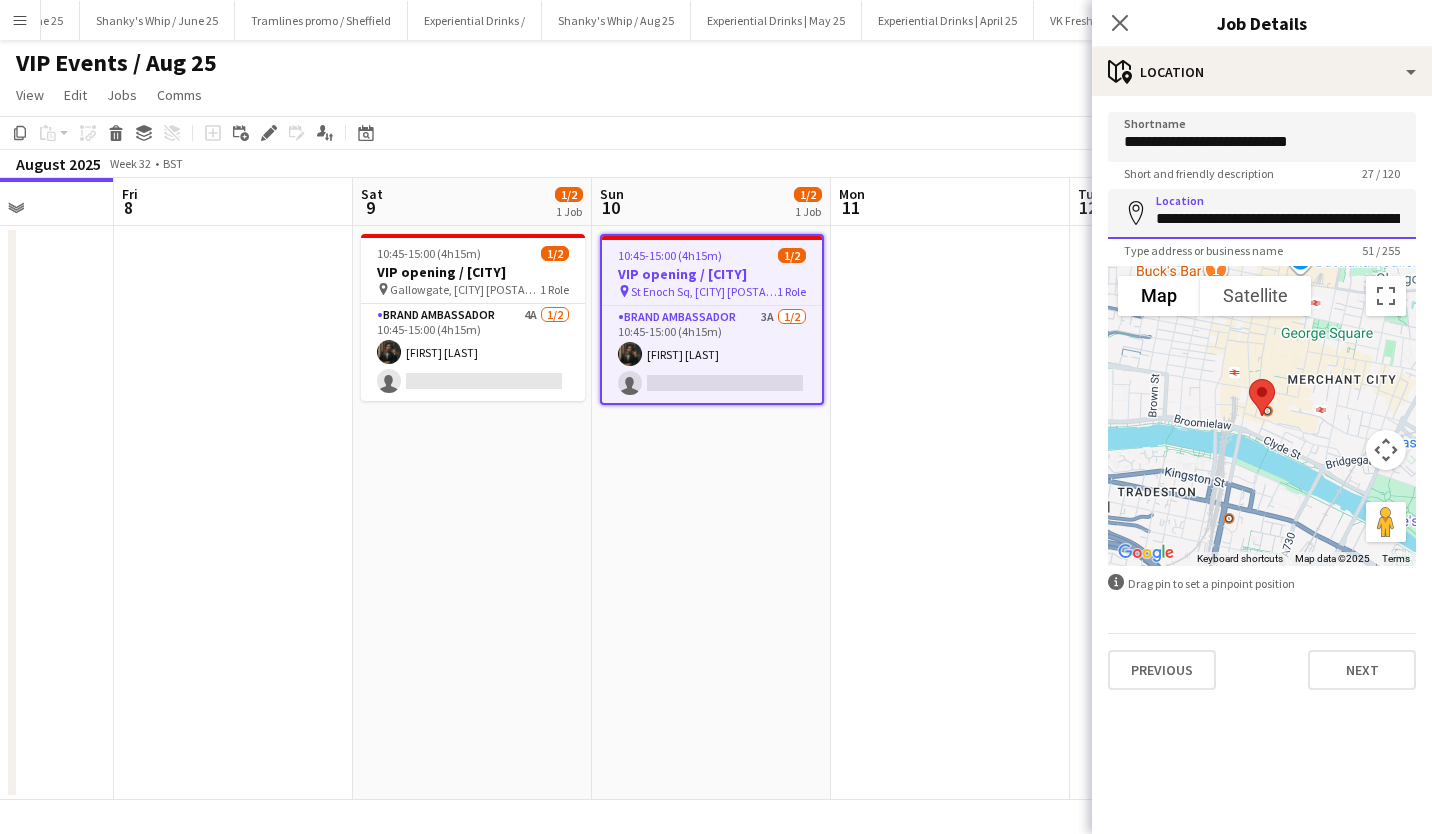 scroll, scrollTop: 0, scrollLeft: 117, axis: horizontal 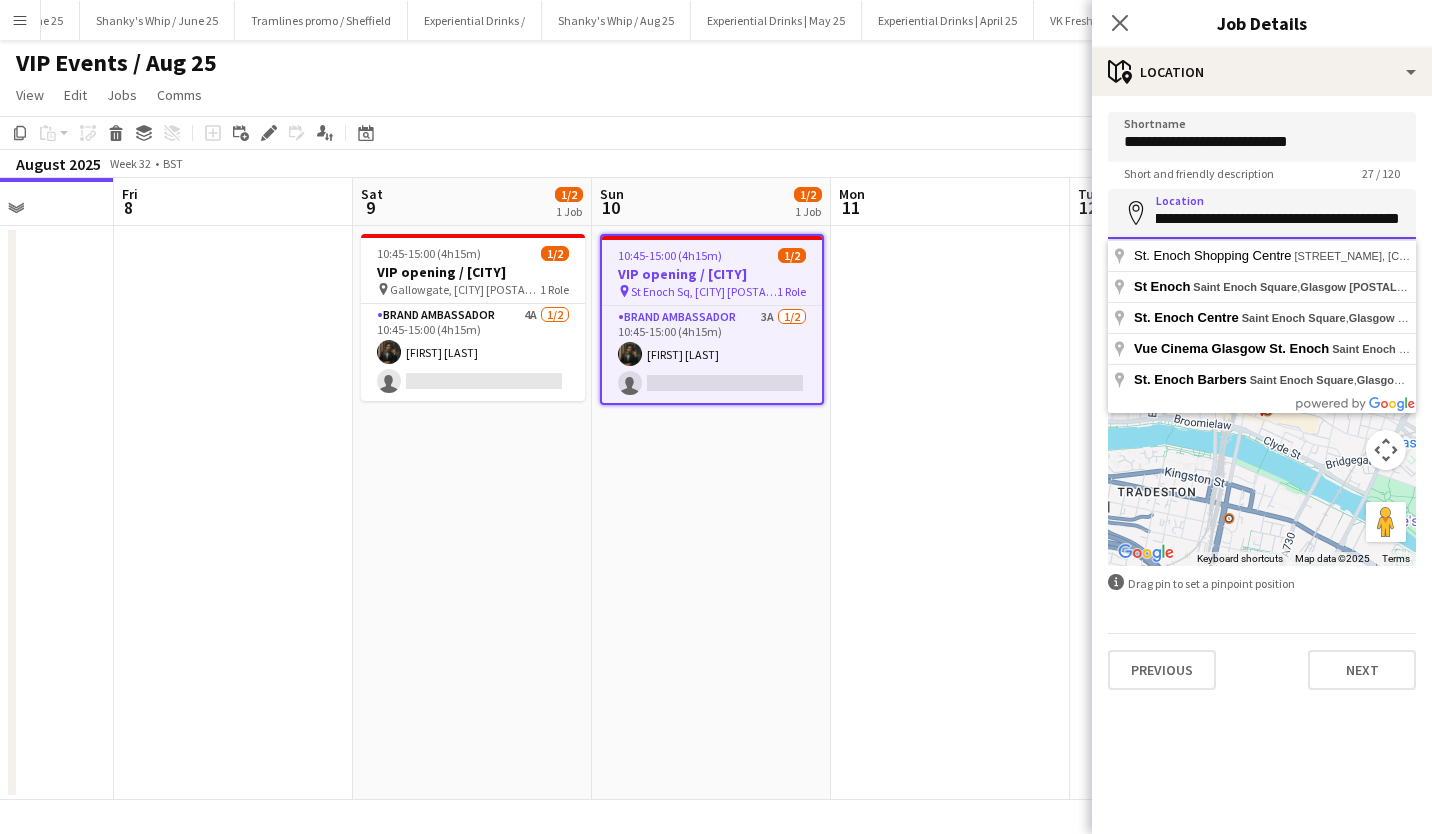 drag, startPoint x: 1159, startPoint y: 221, endPoint x: 1435, endPoint y: 227, distance: 276.06522 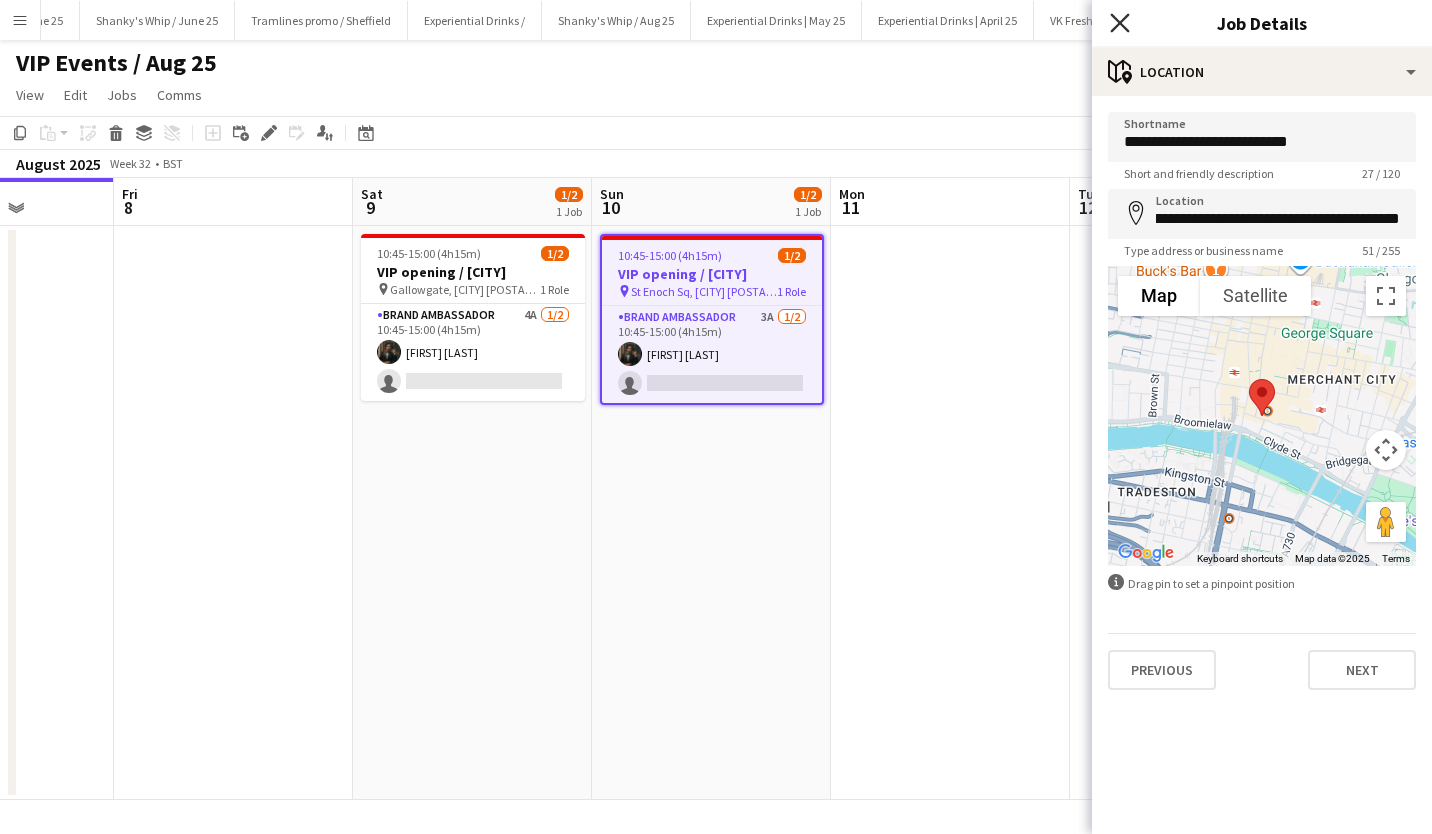scroll, scrollTop: 0, scrollLeft: 0, axis: both 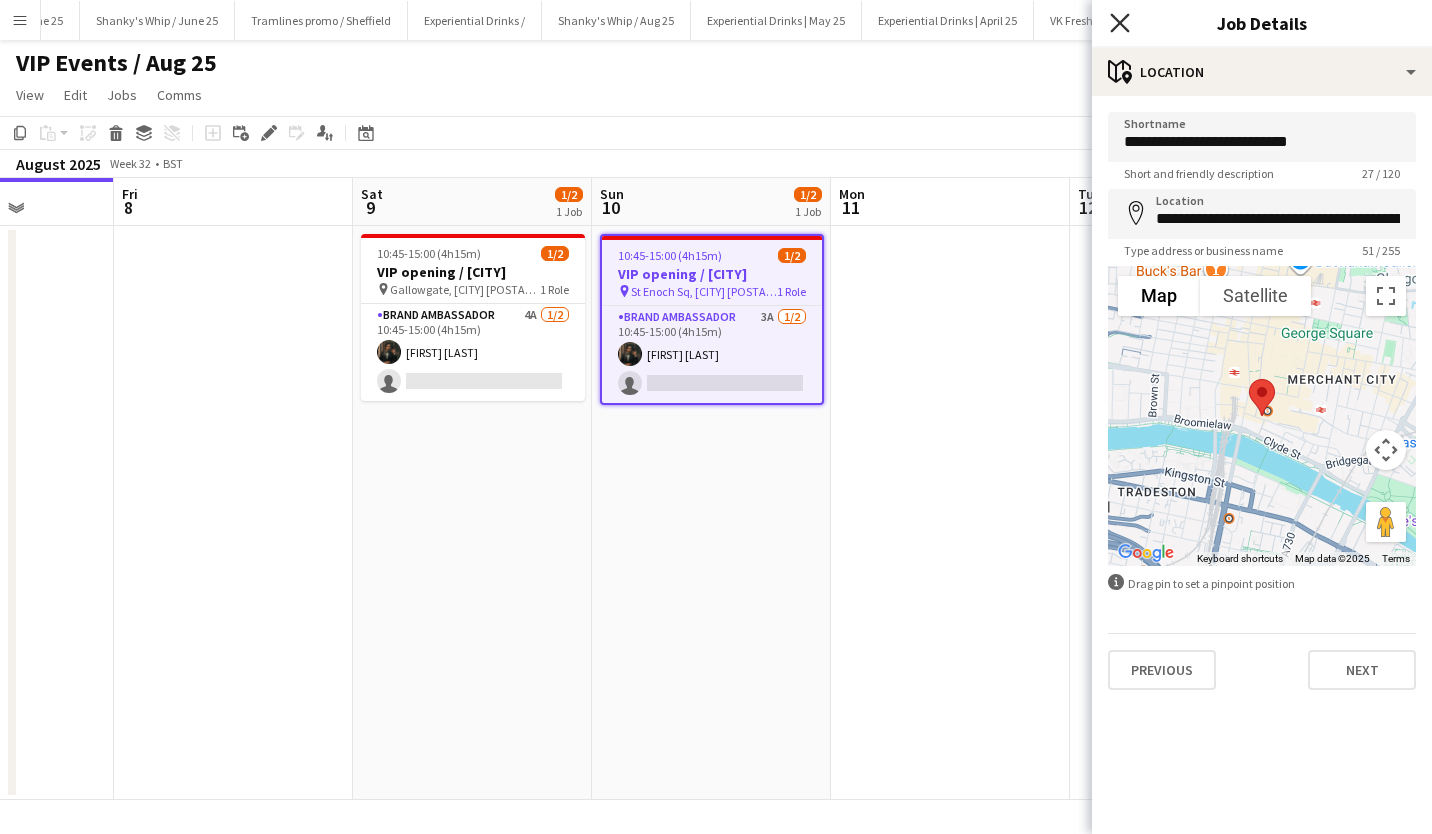 click 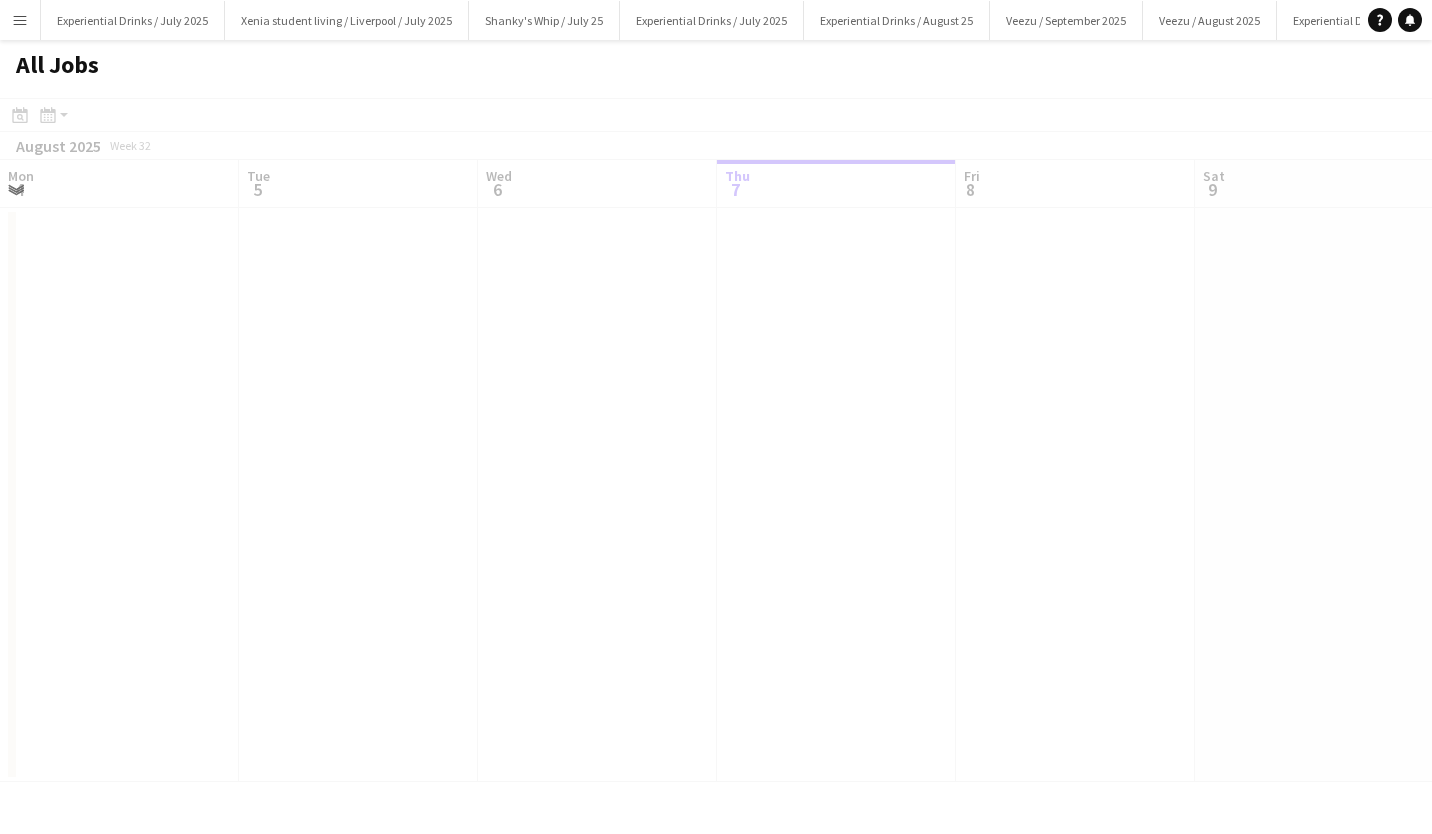 scroll, scrollTop: 0, scrollLeft: 0, axis: both 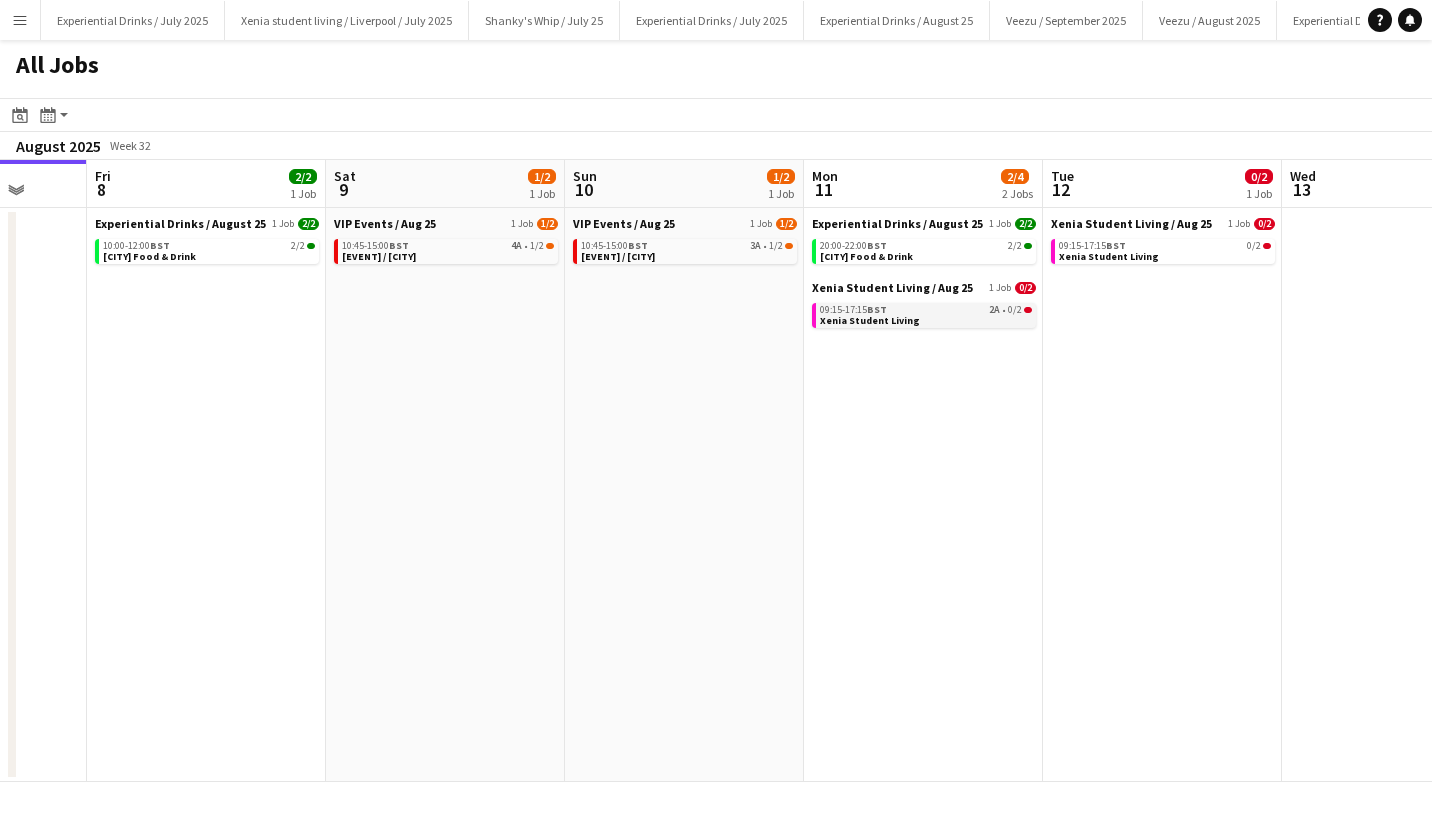 click on "Xenia Student Living" at bounding box center [870, 320] 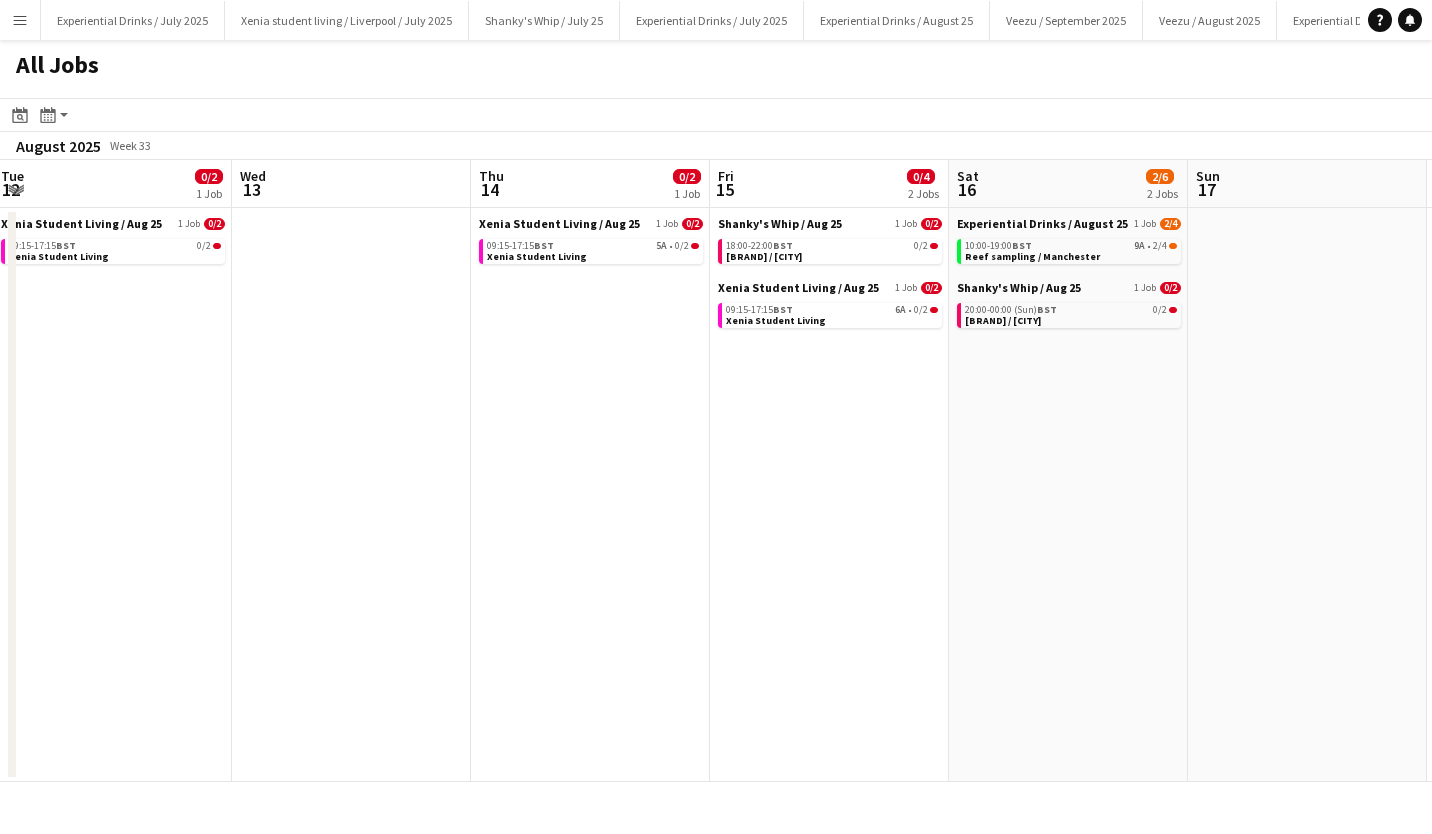 scroll, scrollTop: 0, scrollLeft: 723, axis: horizontal 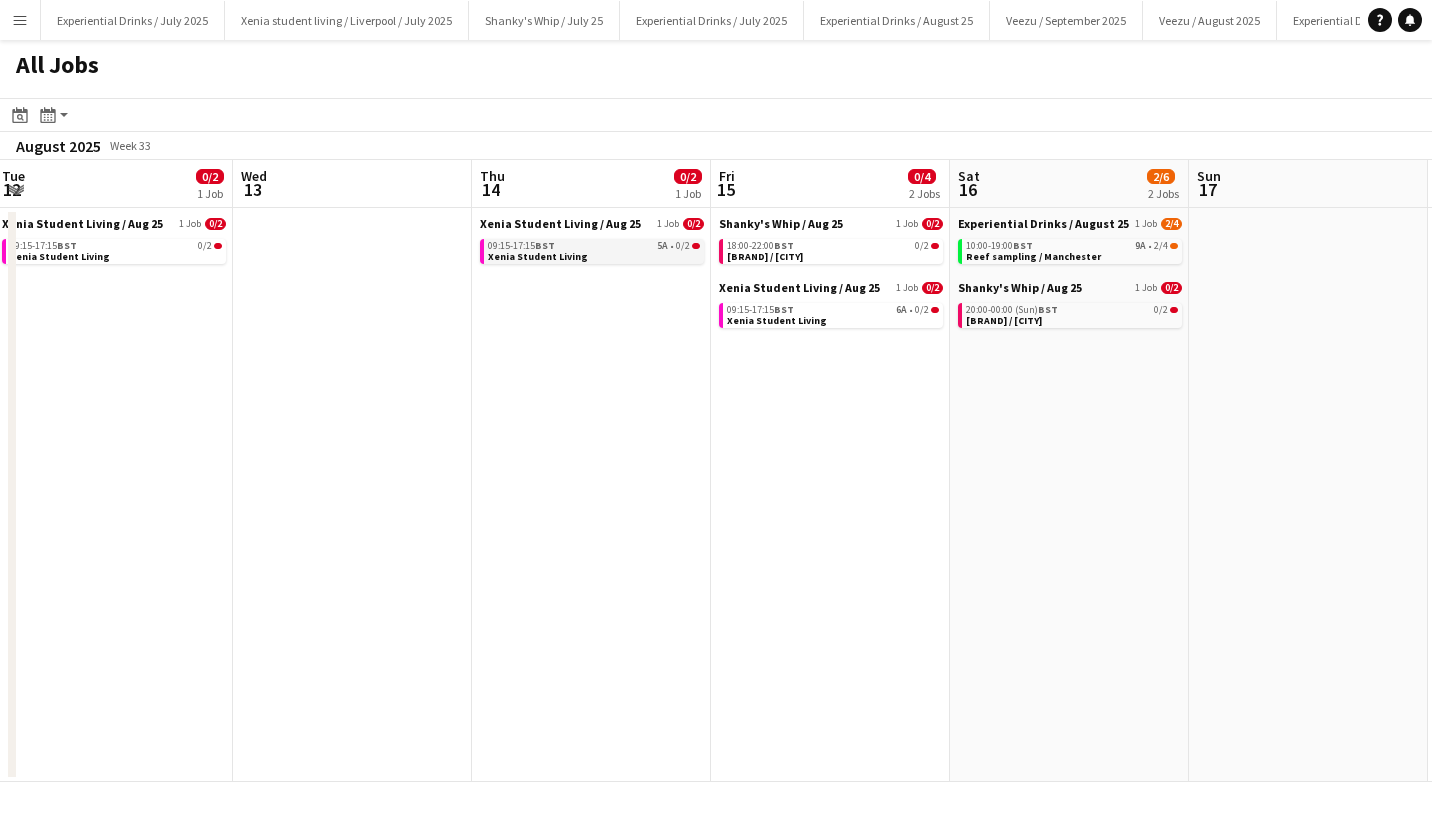 click on "09:15-17:15    BST   5A   •   0/2" at bounding box center [594, 246] 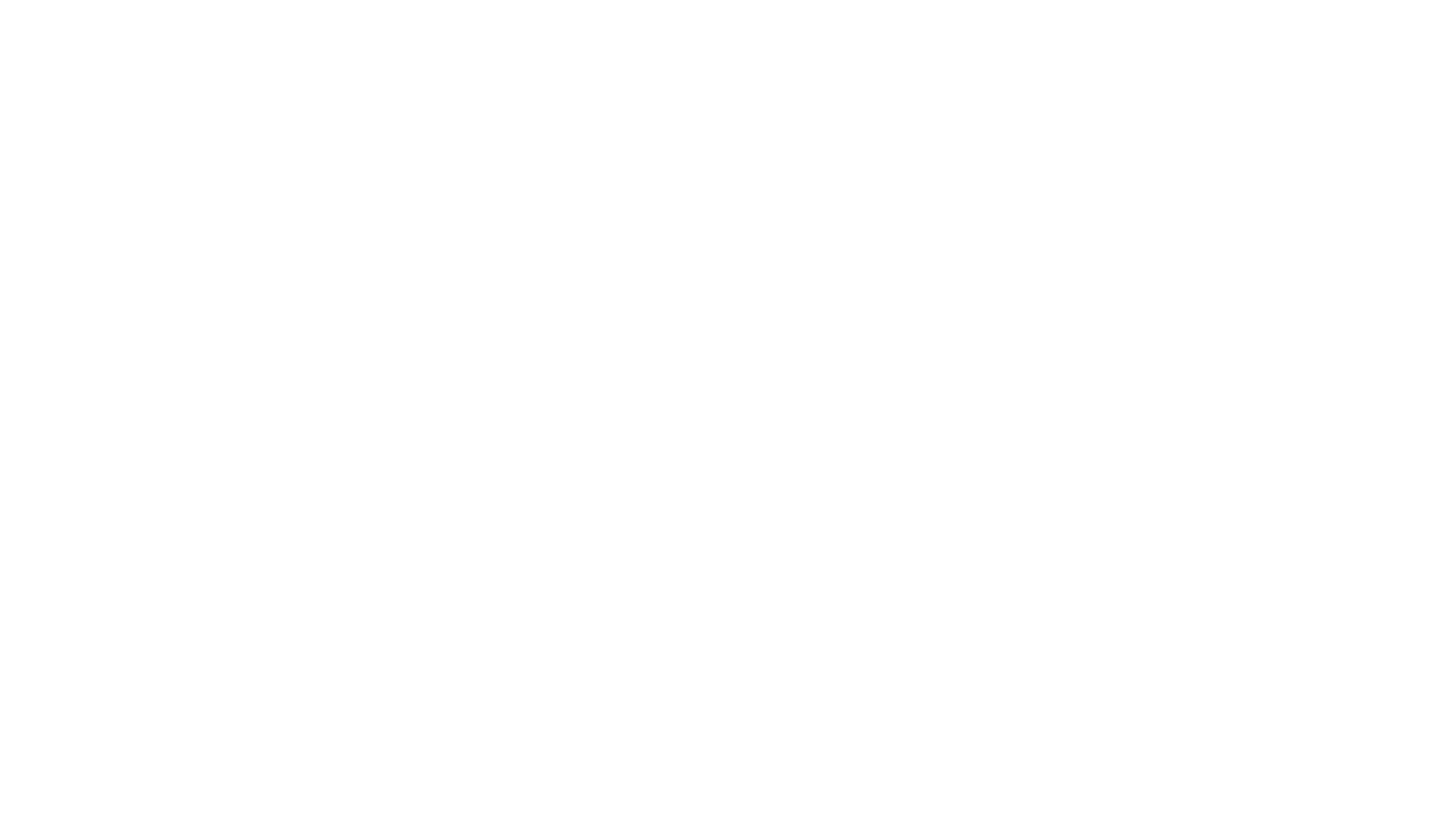 scroll, scrollTop: 0, scrollLeft: 0, axis: both 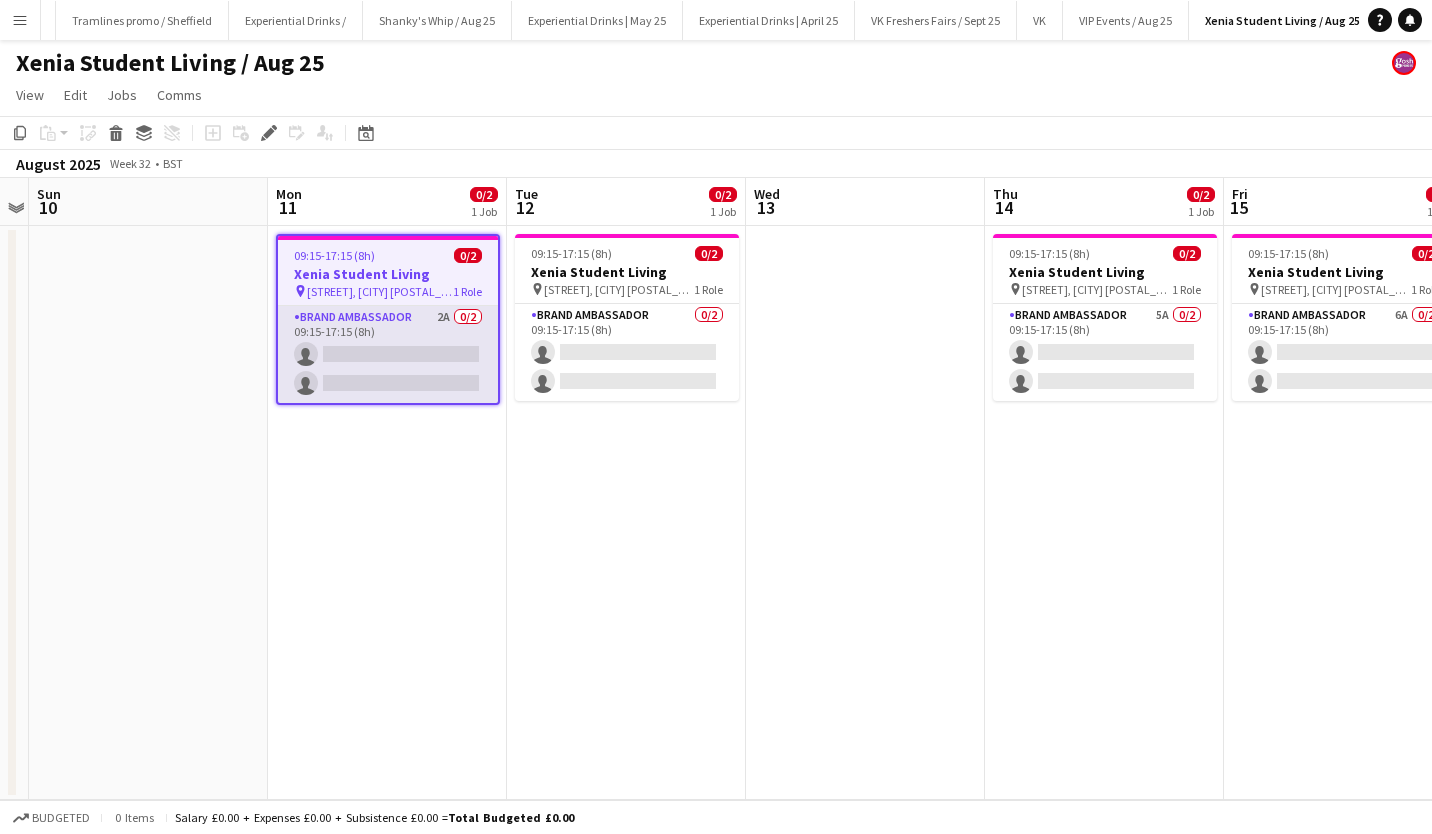 click on "Brand Ambassador   2A   0/2   09:15-17:15 (8h)
single-neutral-actions
single-neutral-actions" at bounding box center [388, 354] 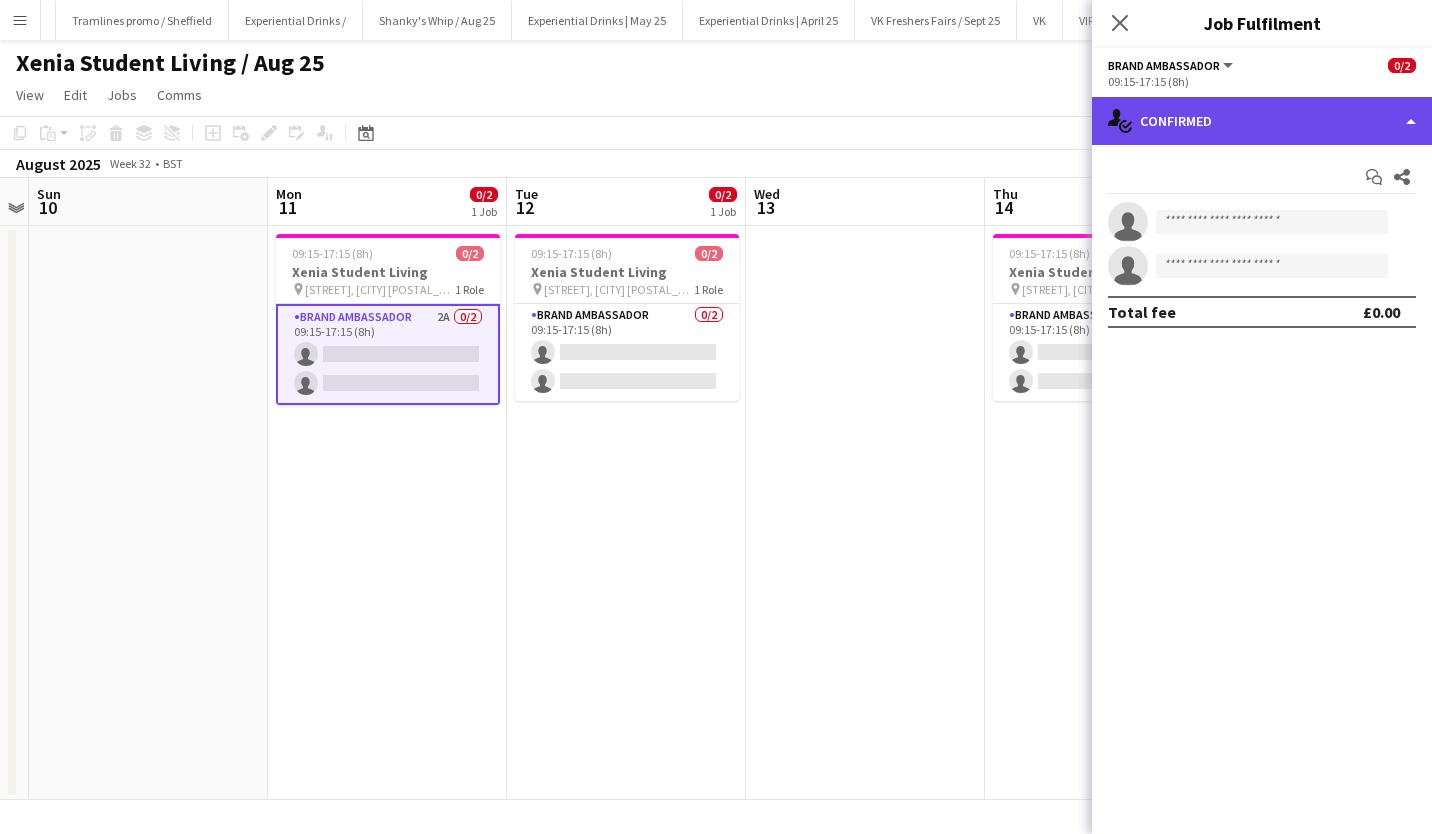 click on "single-neutral-actions-check-2
Confirmed" 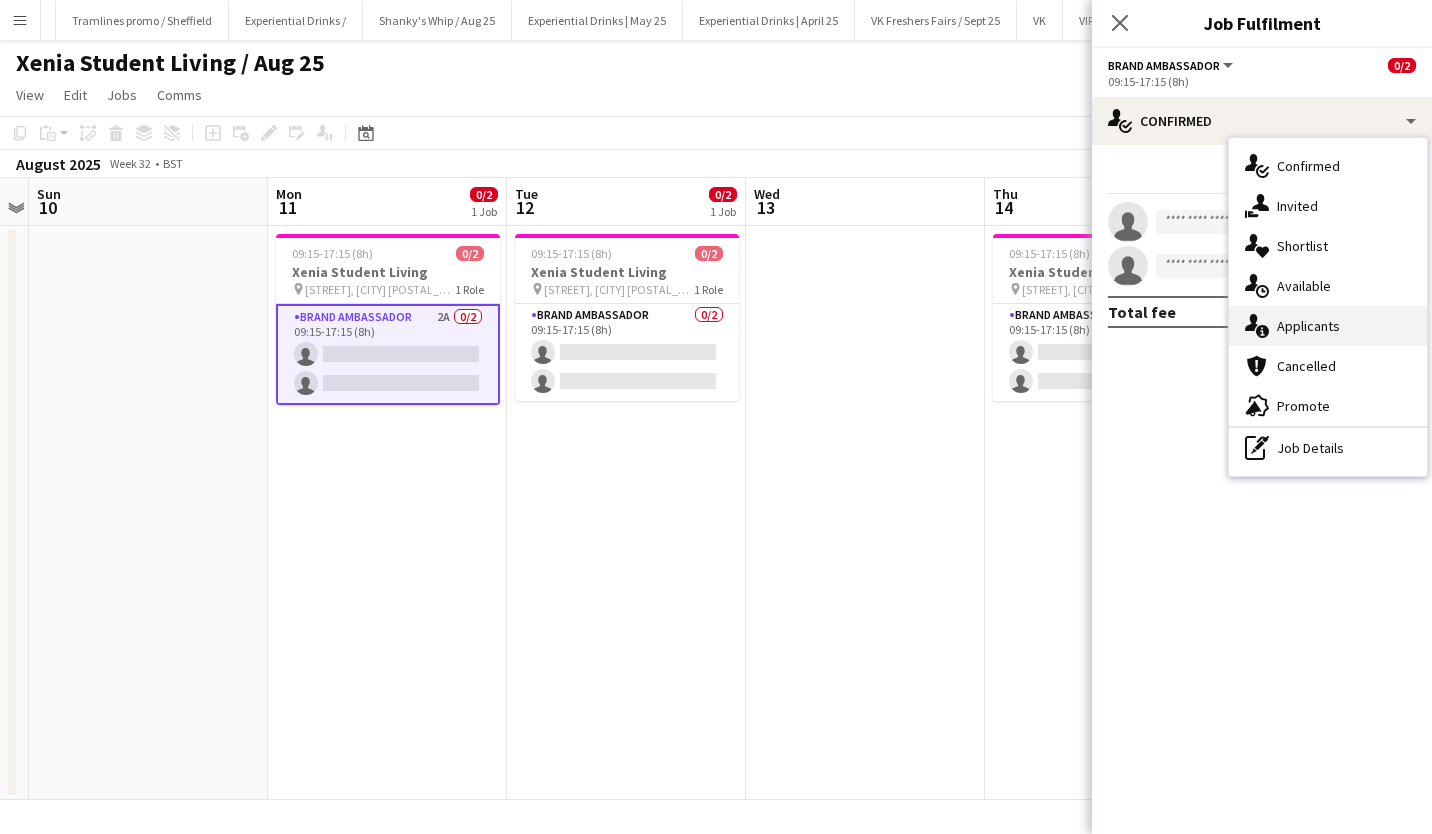 click on "single-neutral-actions-information
Applicants" at bounding box center [1328, 326] 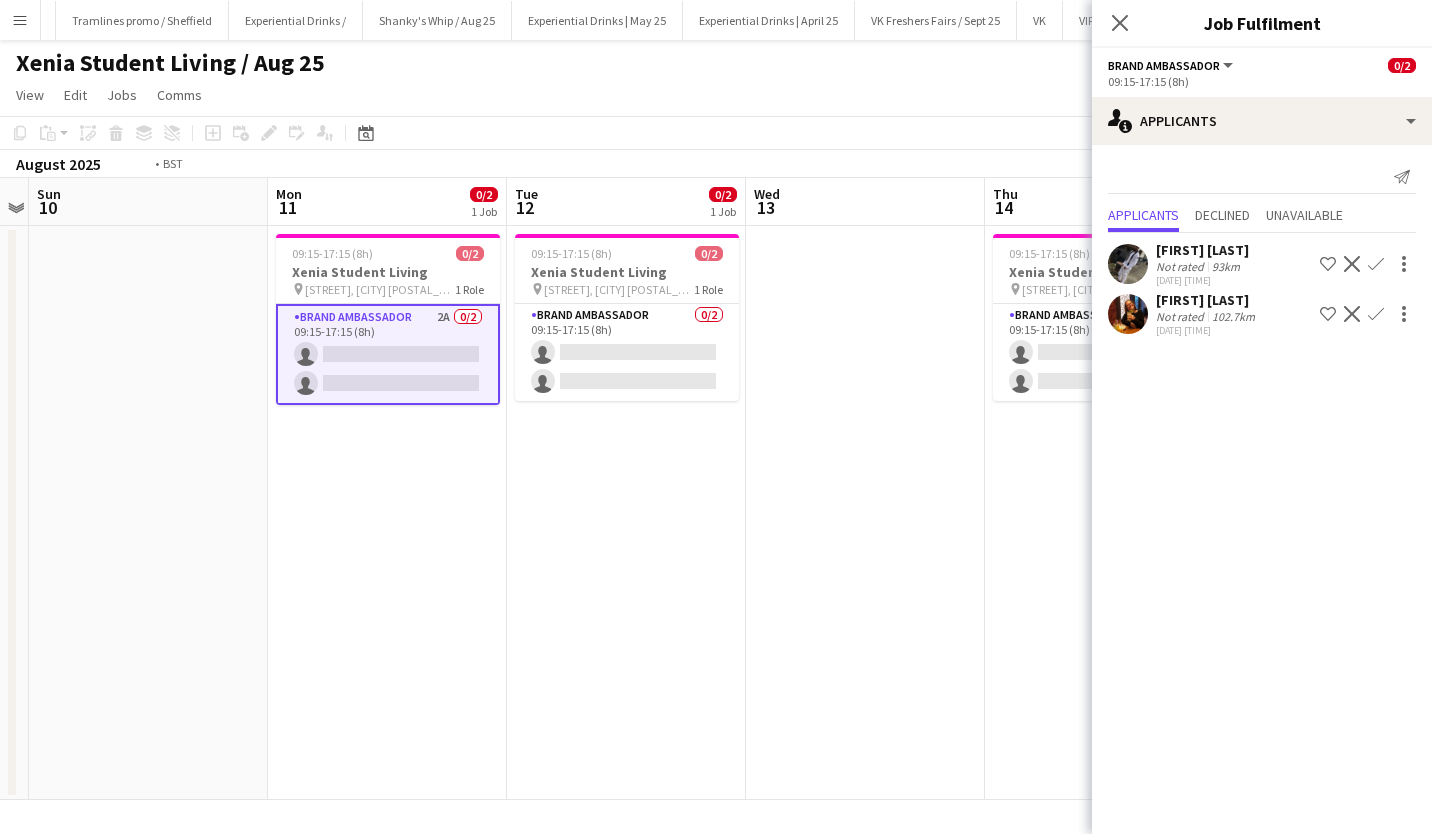scroll, scrollTop: 0, scrollLeft: 571, axis: horizontal 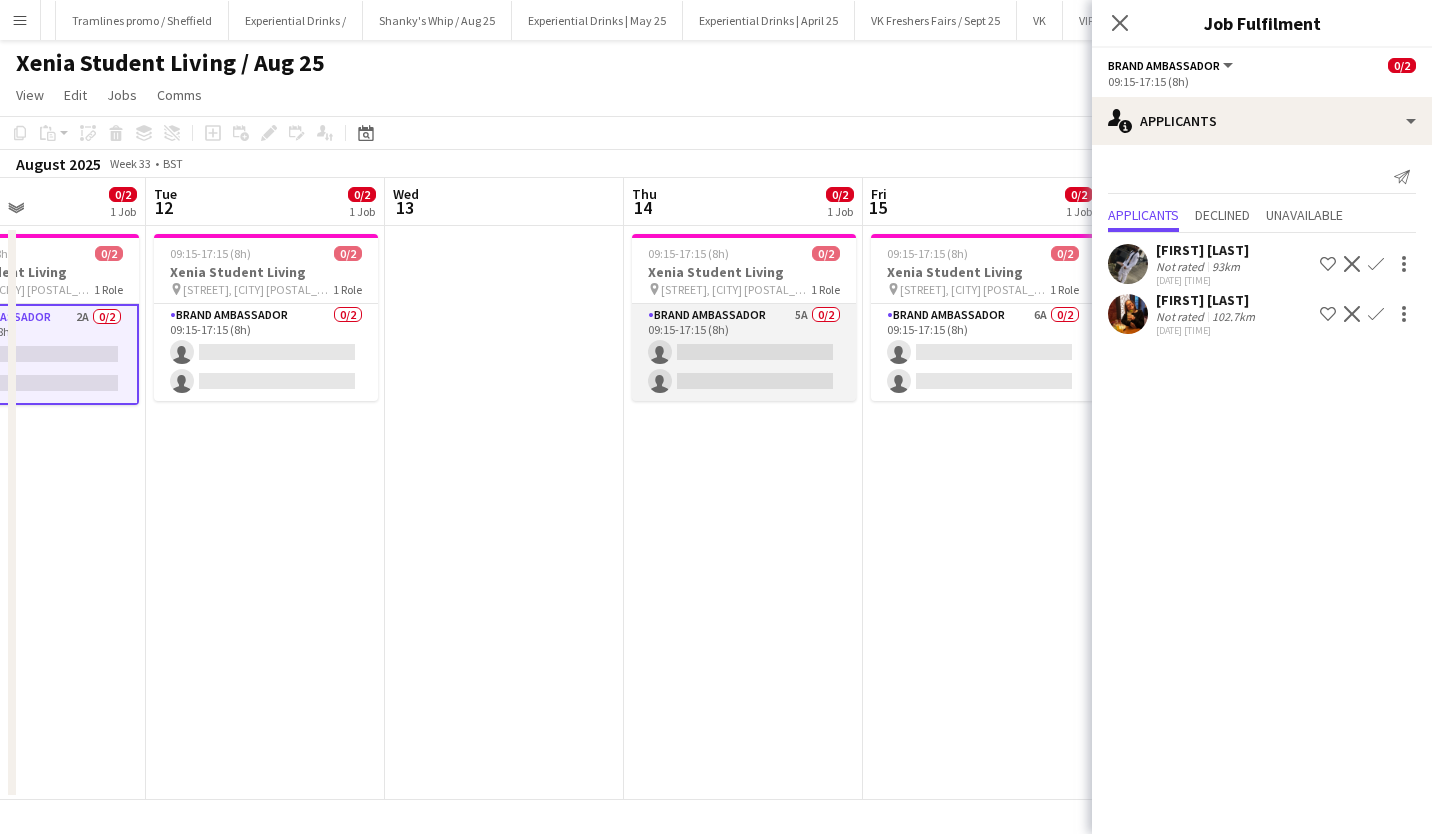 click on "Brand Ambassador   5A   0/2   09:15-17:15 (8h)
single-neutral-actions
single-neutral-actions" at bounding box center [744, 352] 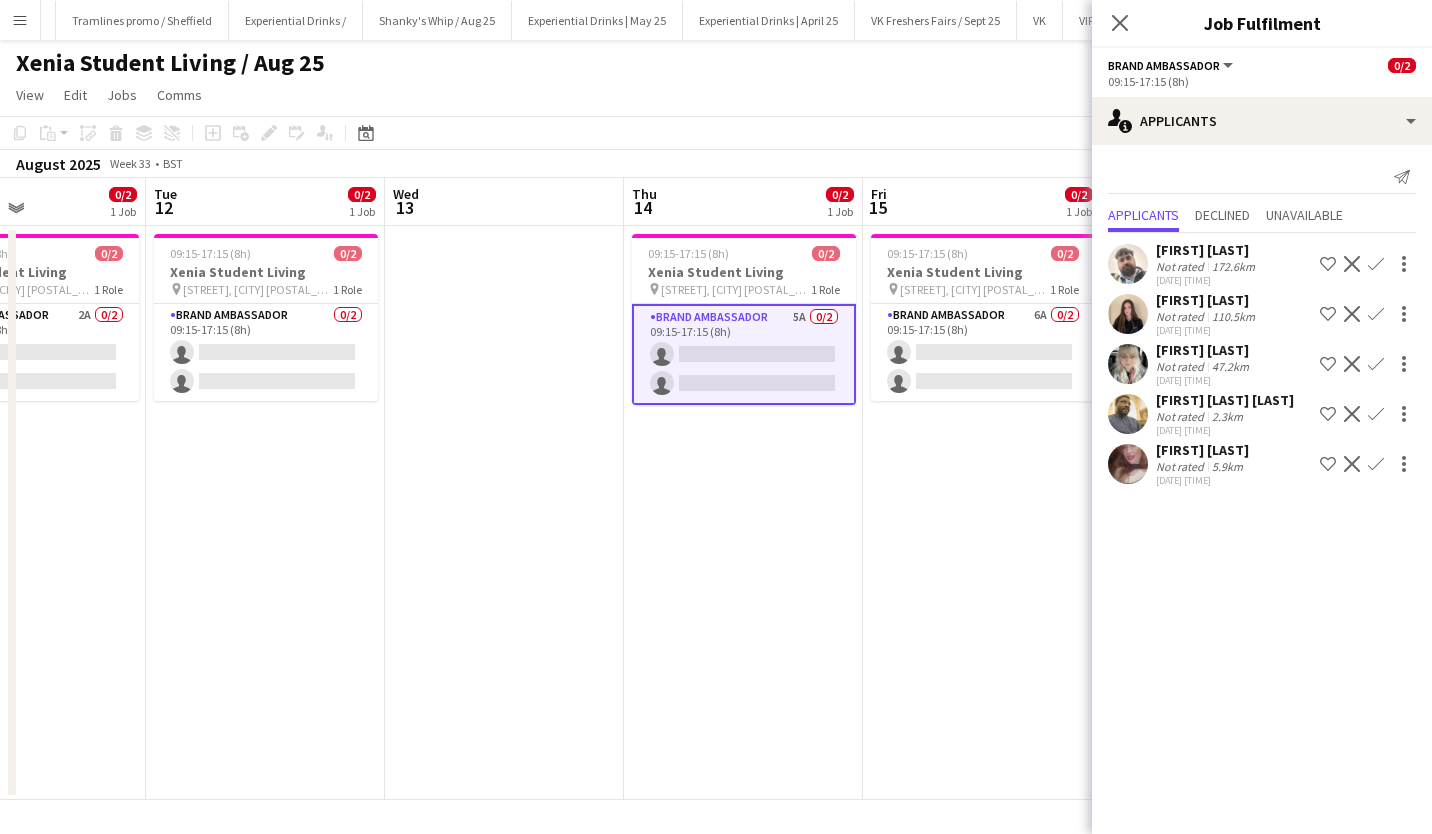 click on "Diana Bileviciute" at bounding box center [1225, 400] 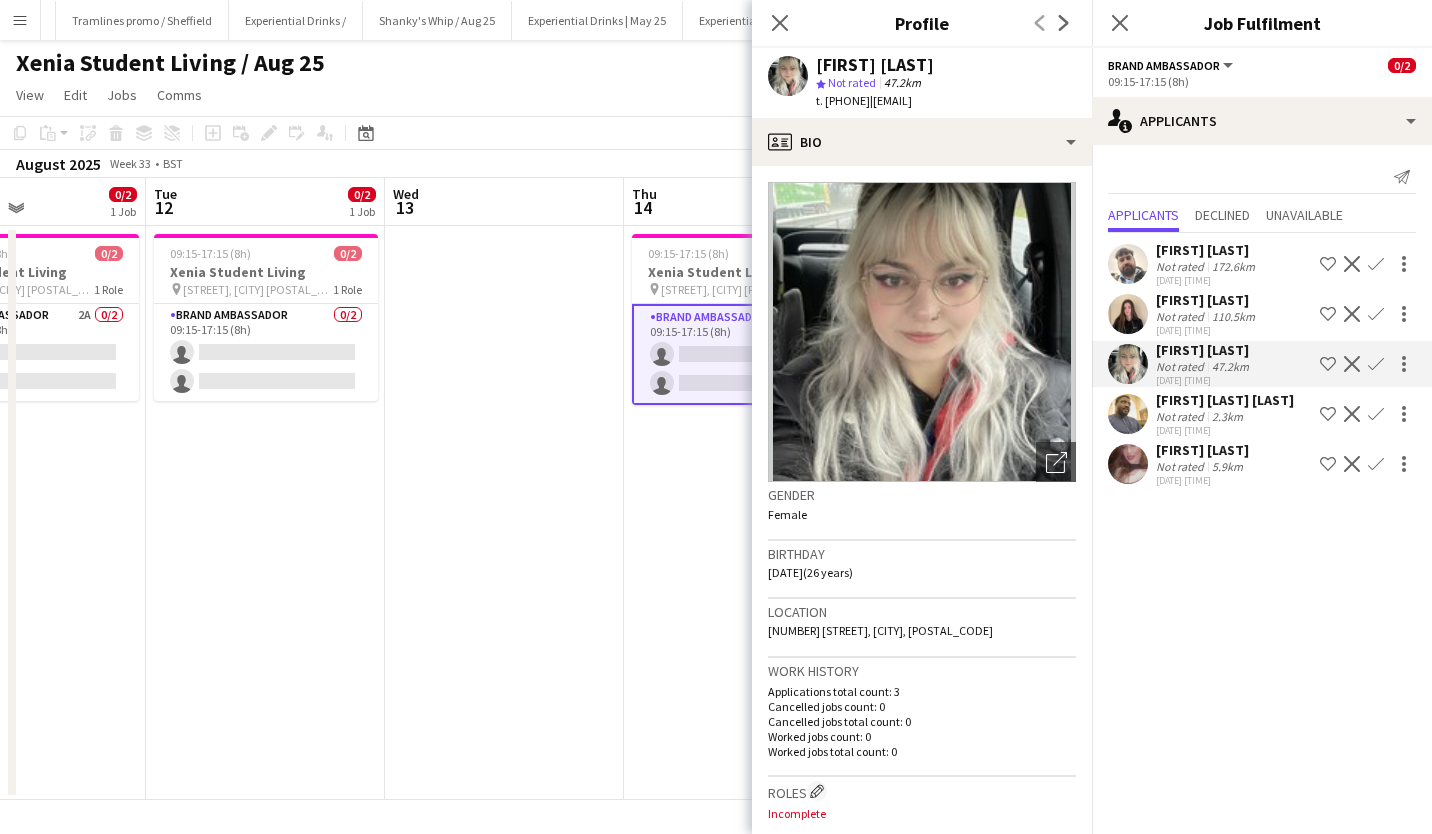 drag, startPoint x: 912, startPoint y: 104, endPoint x: 1029, endPoint y: 101, distance: 117.03845 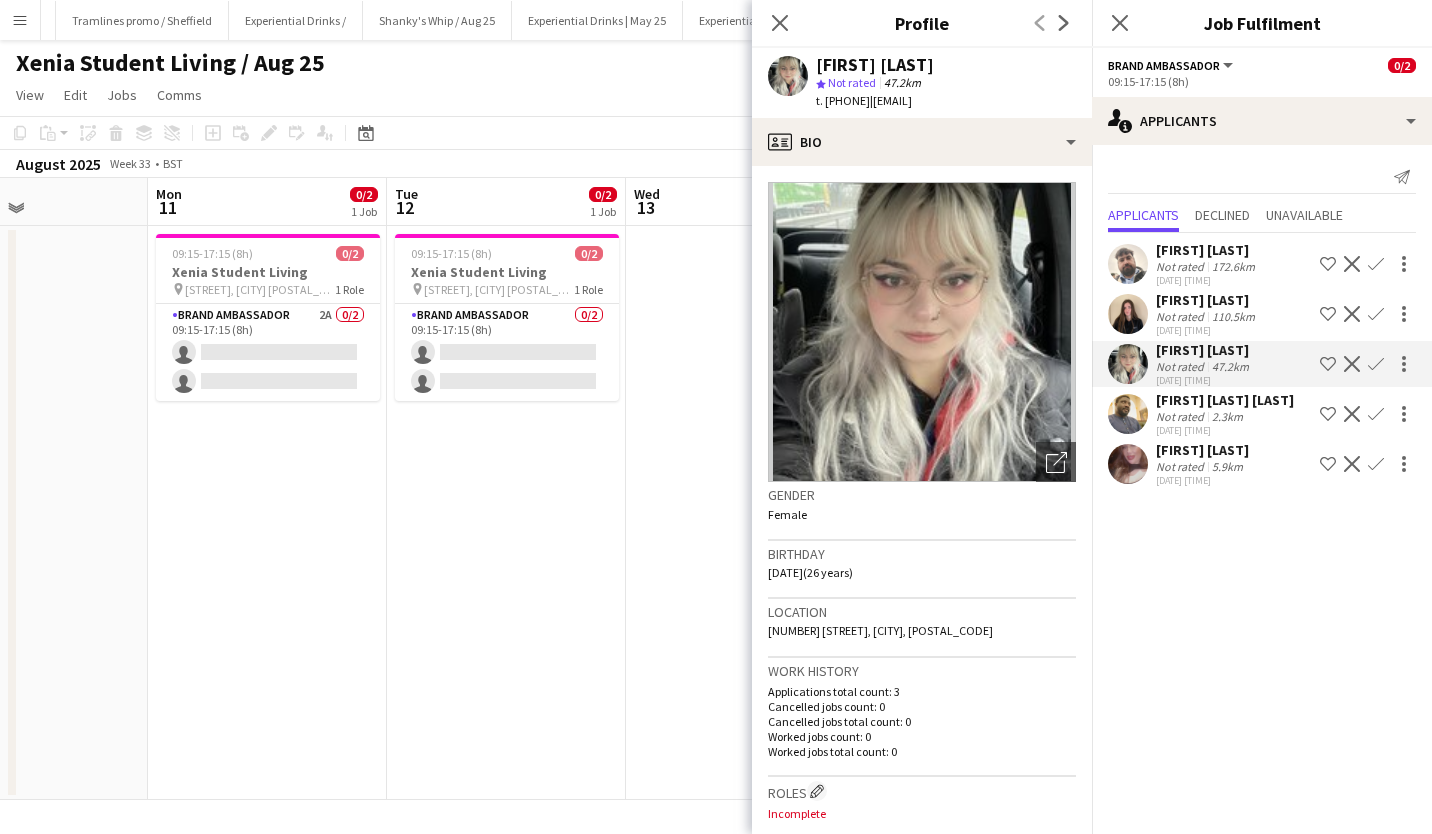 scroll, scrollTop: 0, scrollLeft: 568, axis: horizontal 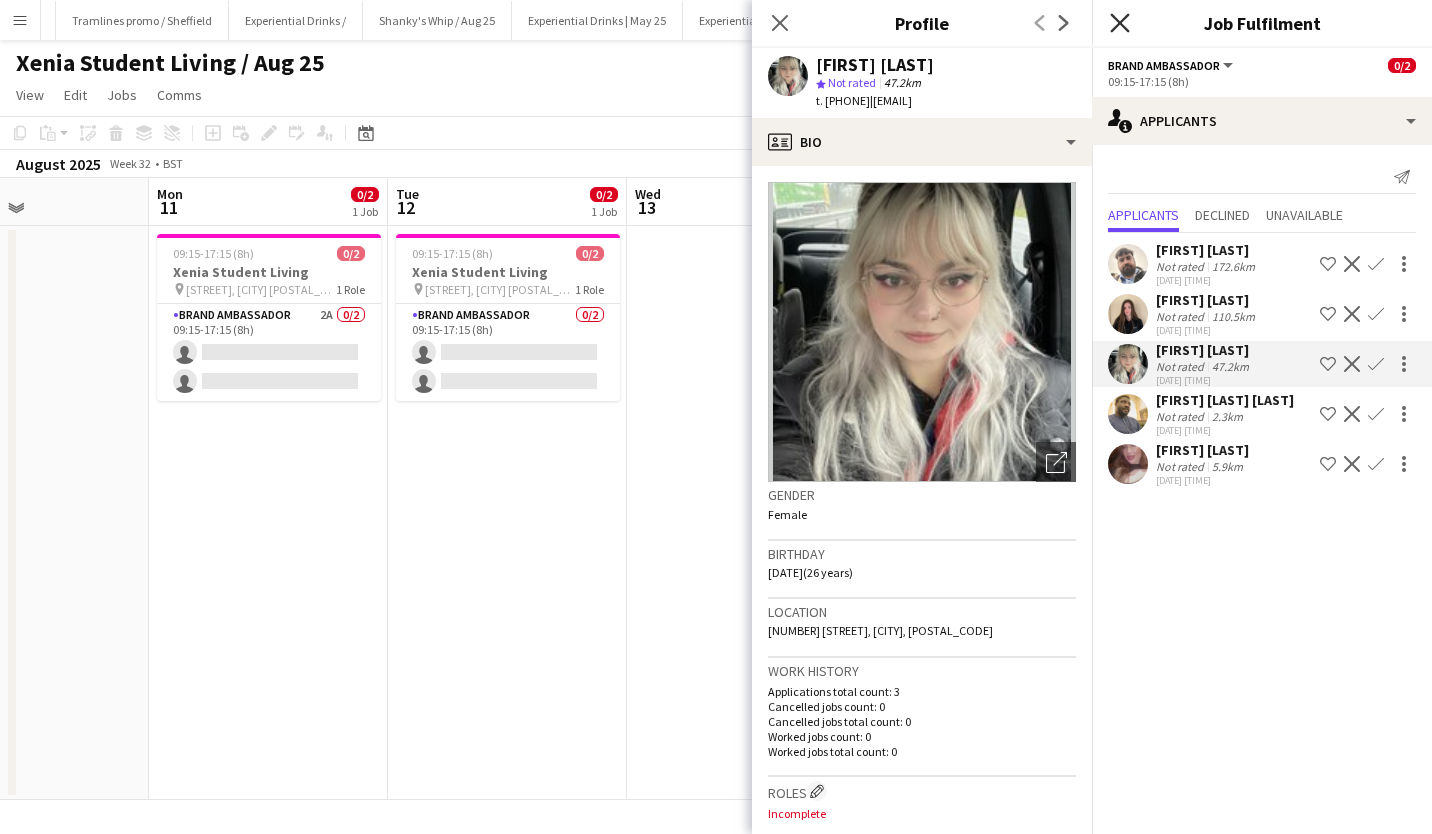 click 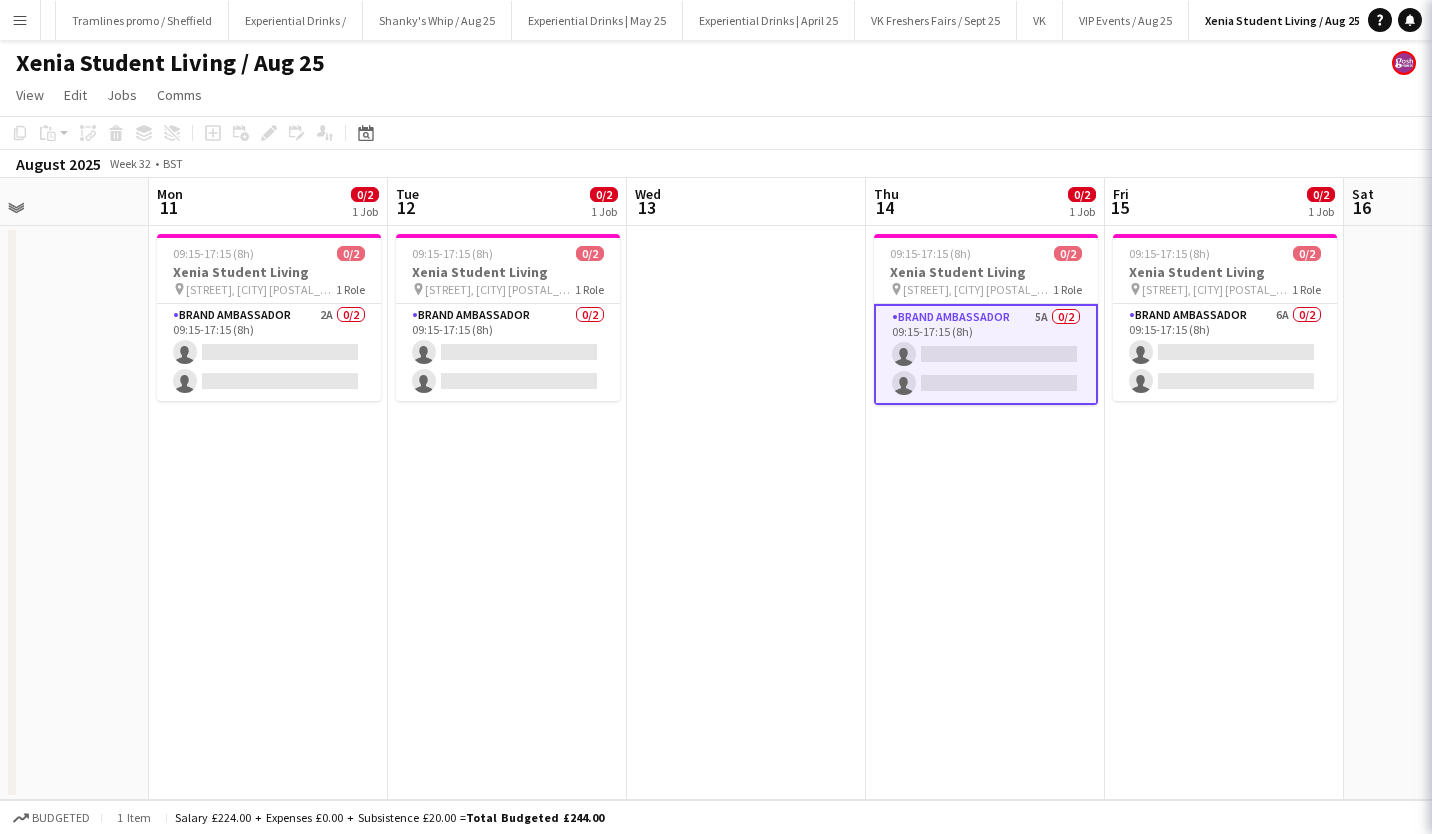 scroll, scrollTop: 0, scrollLeft: 494, axis: horizontal 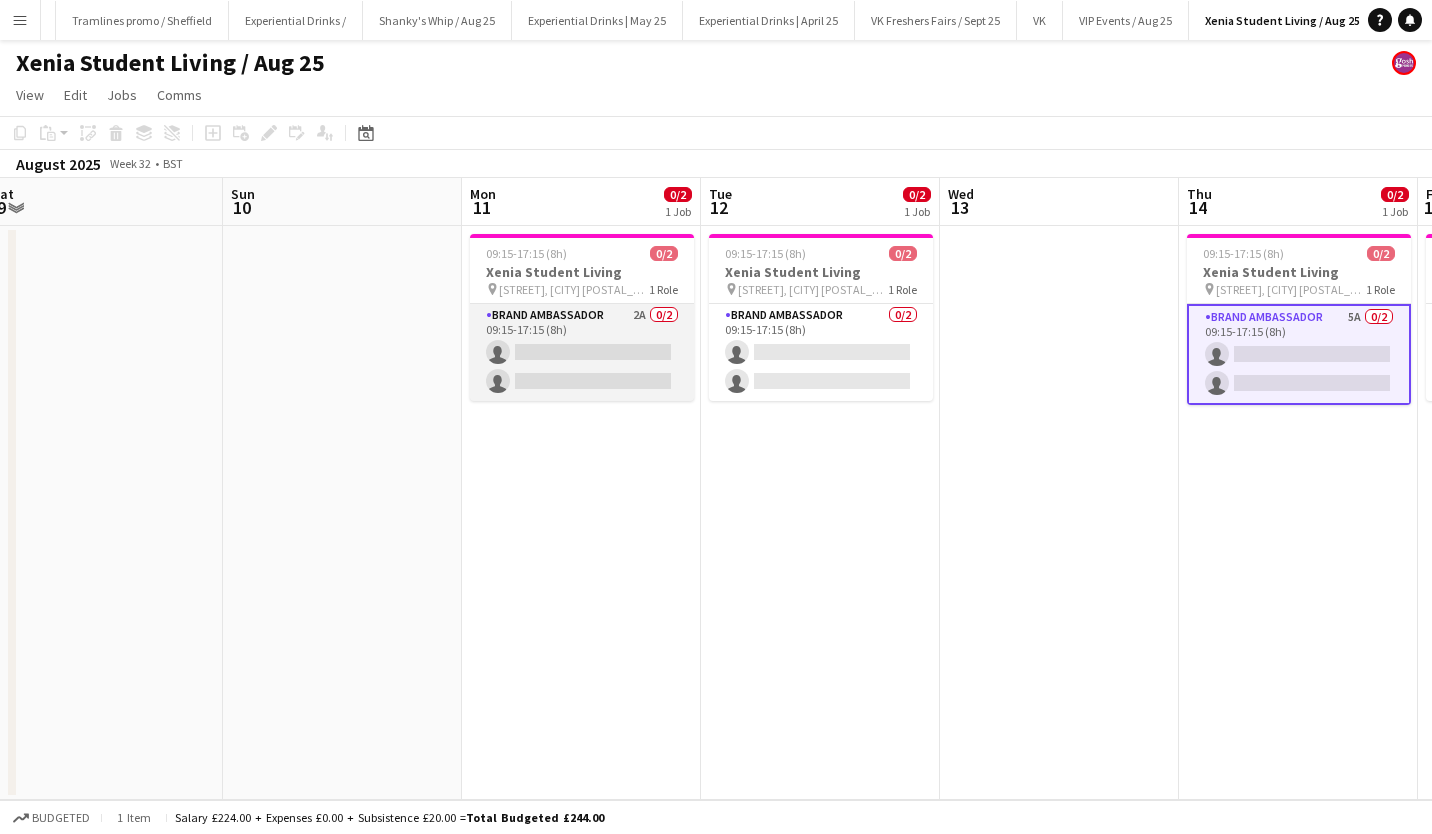 click on "Brand Ambassador   2A   0/2   09:15-17:15 (8h)
single-neutral-actions
single-neutral-actions" at bounding box center (582, 352) 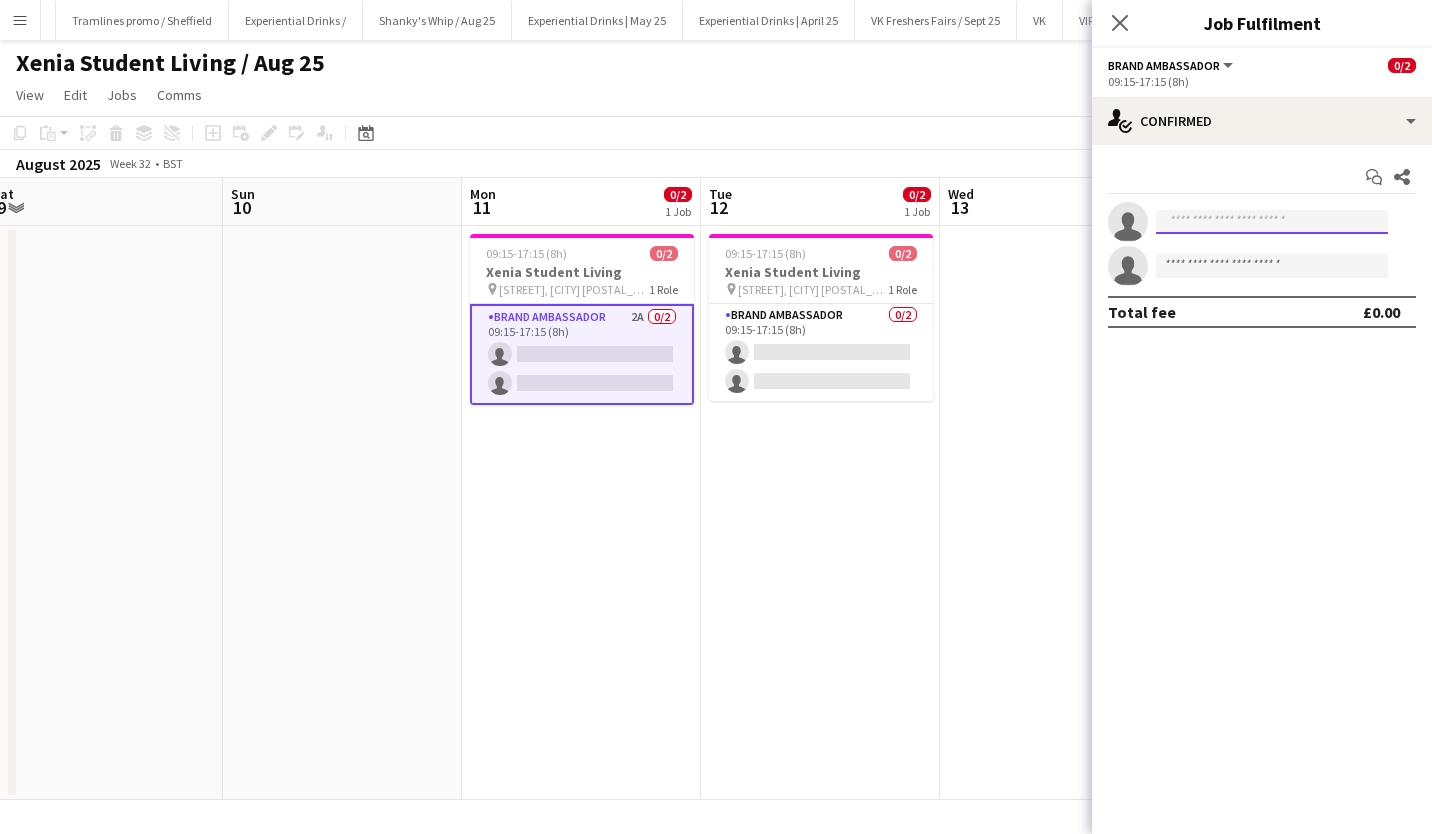 click at bounding box center [1272, 222] 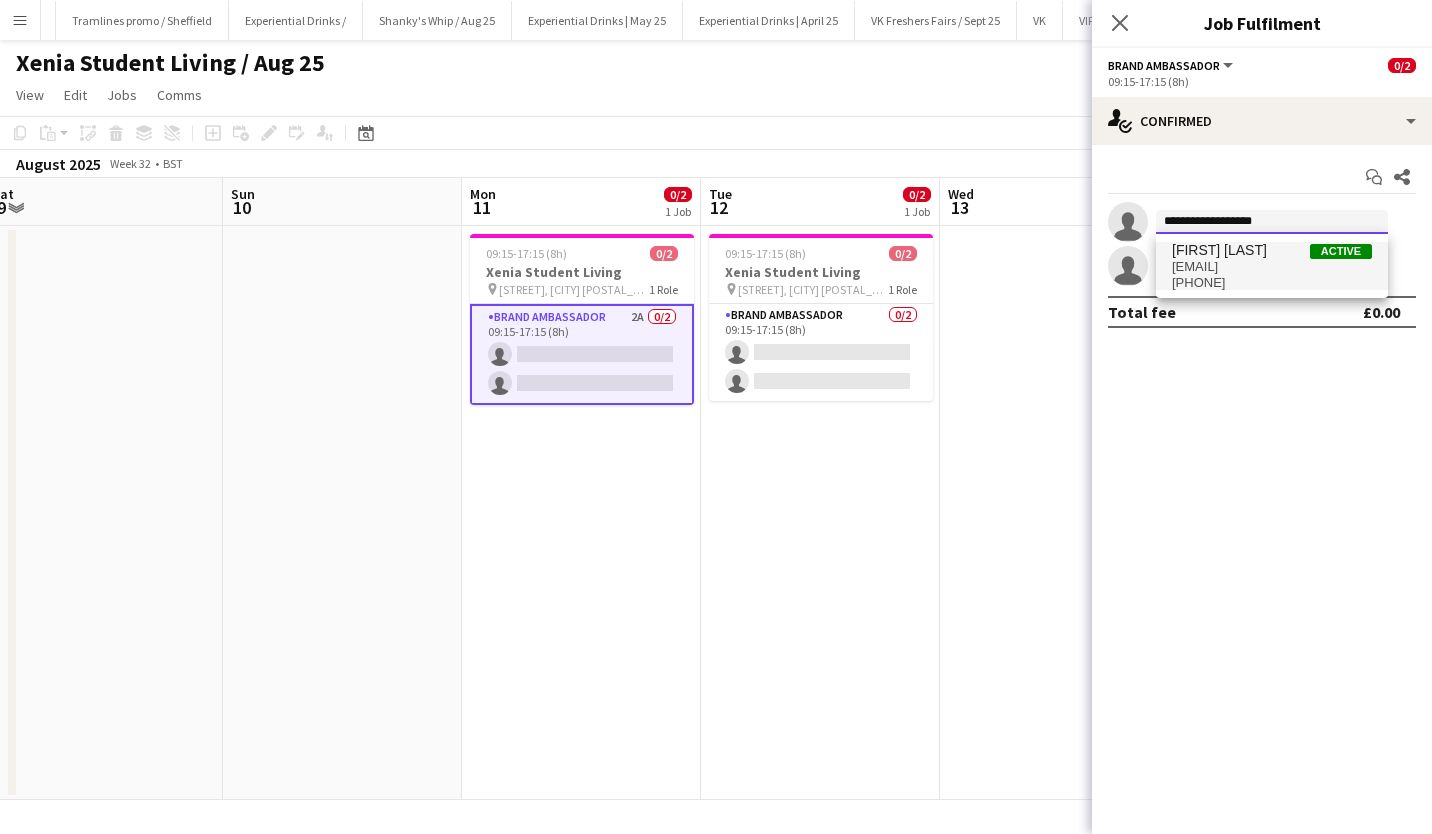 type on "**********" 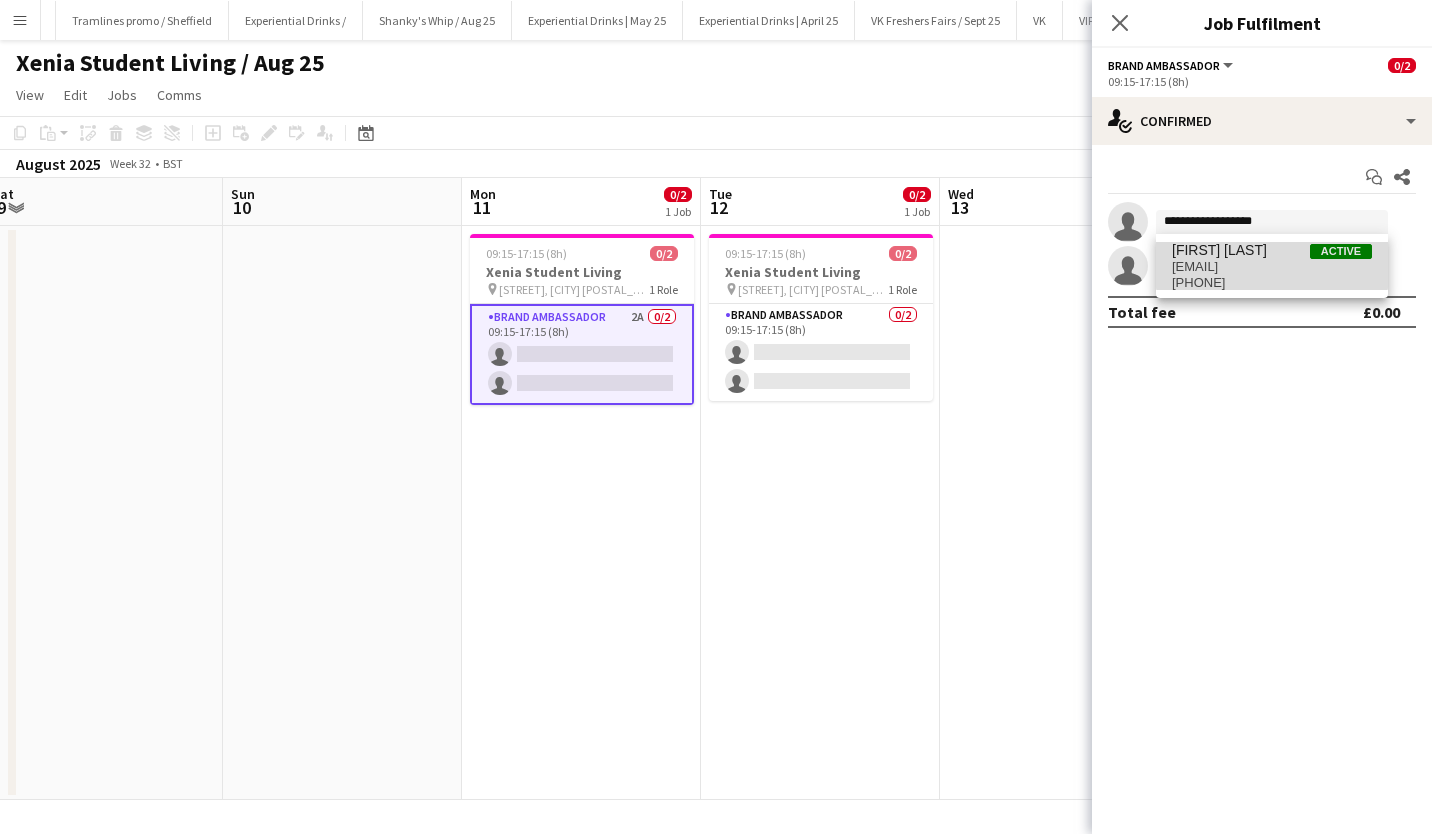 click on "[FIRST] [LAST]" at bounding box center (1219, 250) 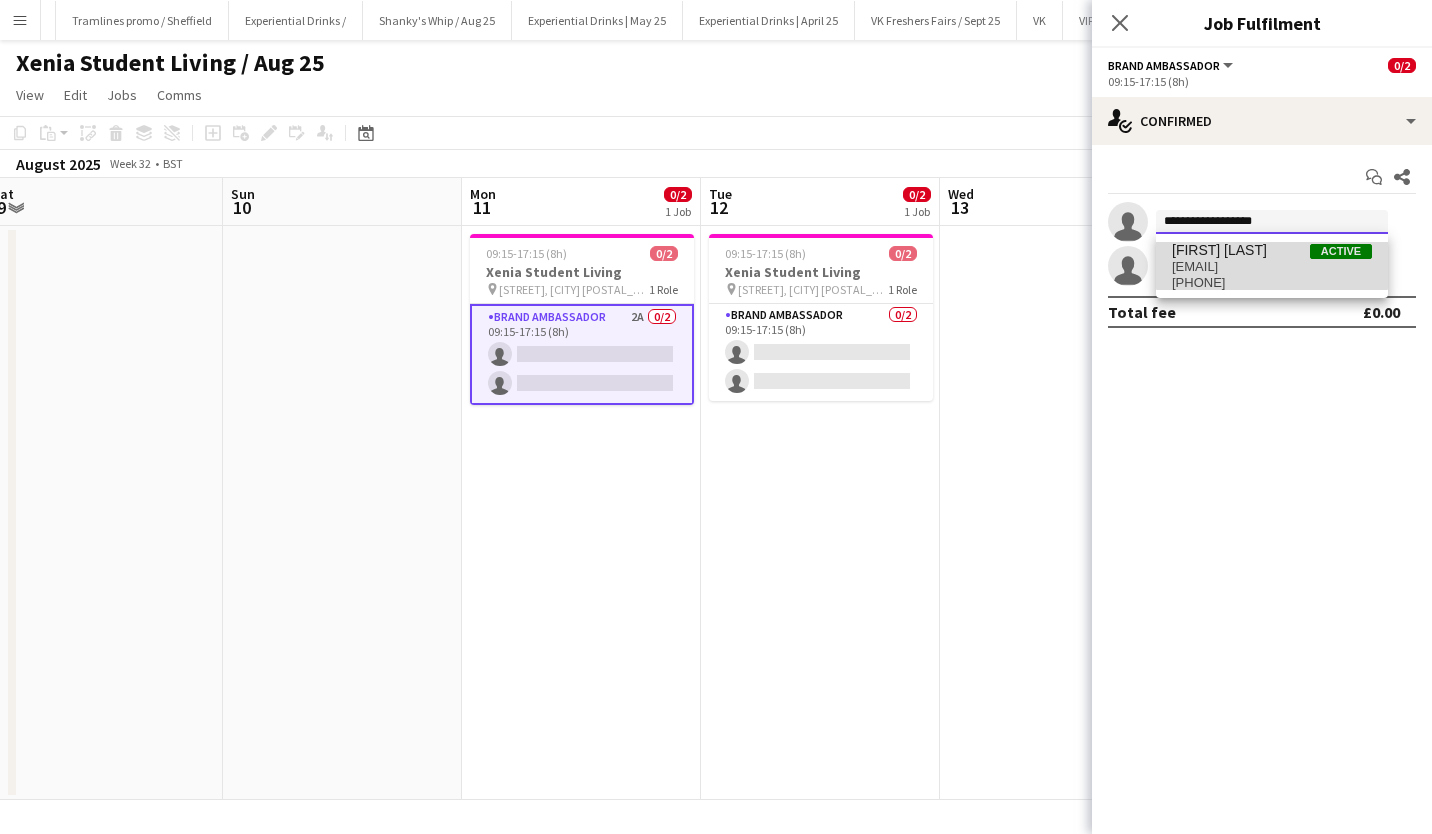 type 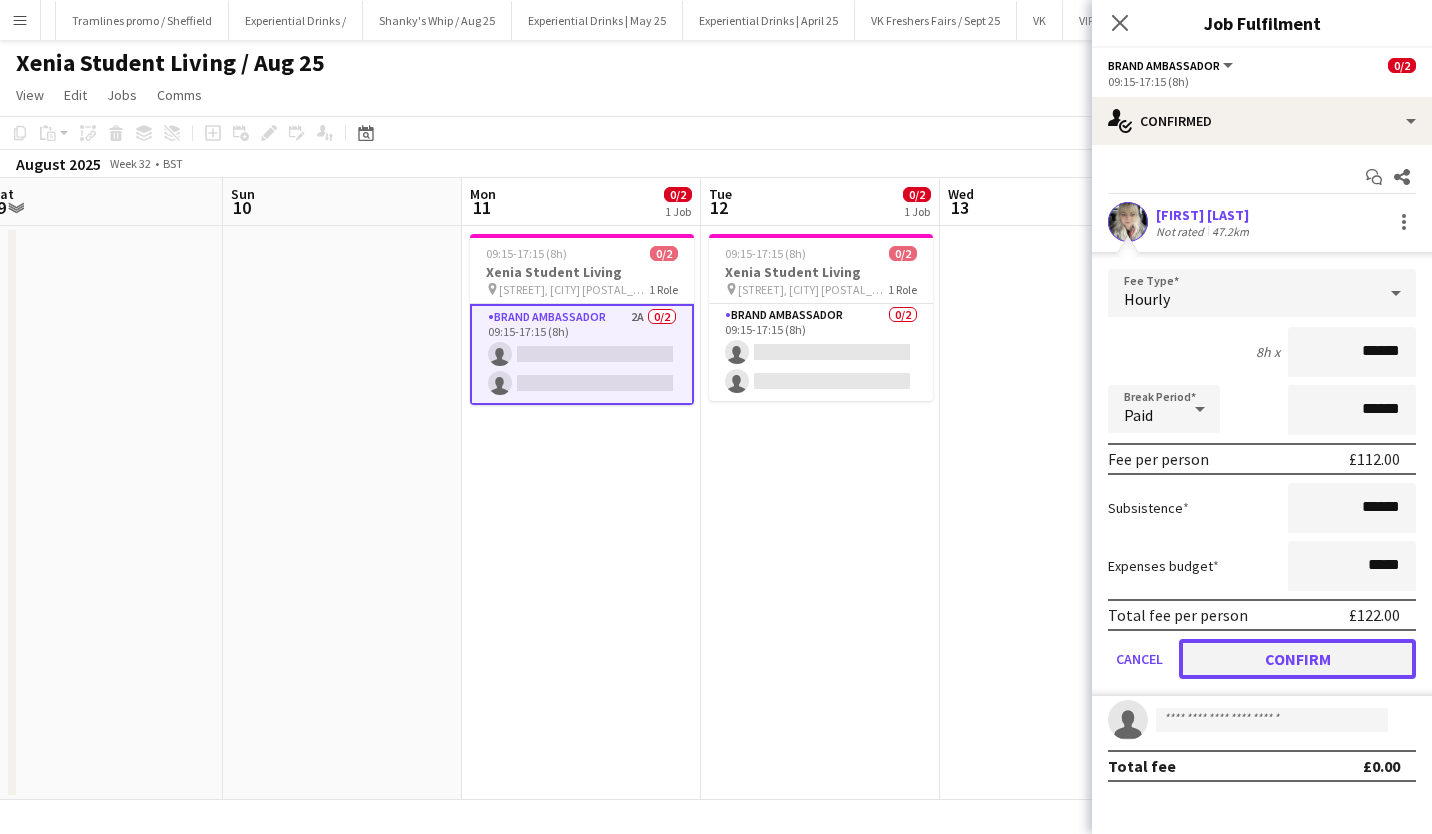 click on "Confirm" at bounding box center (1297, 659) 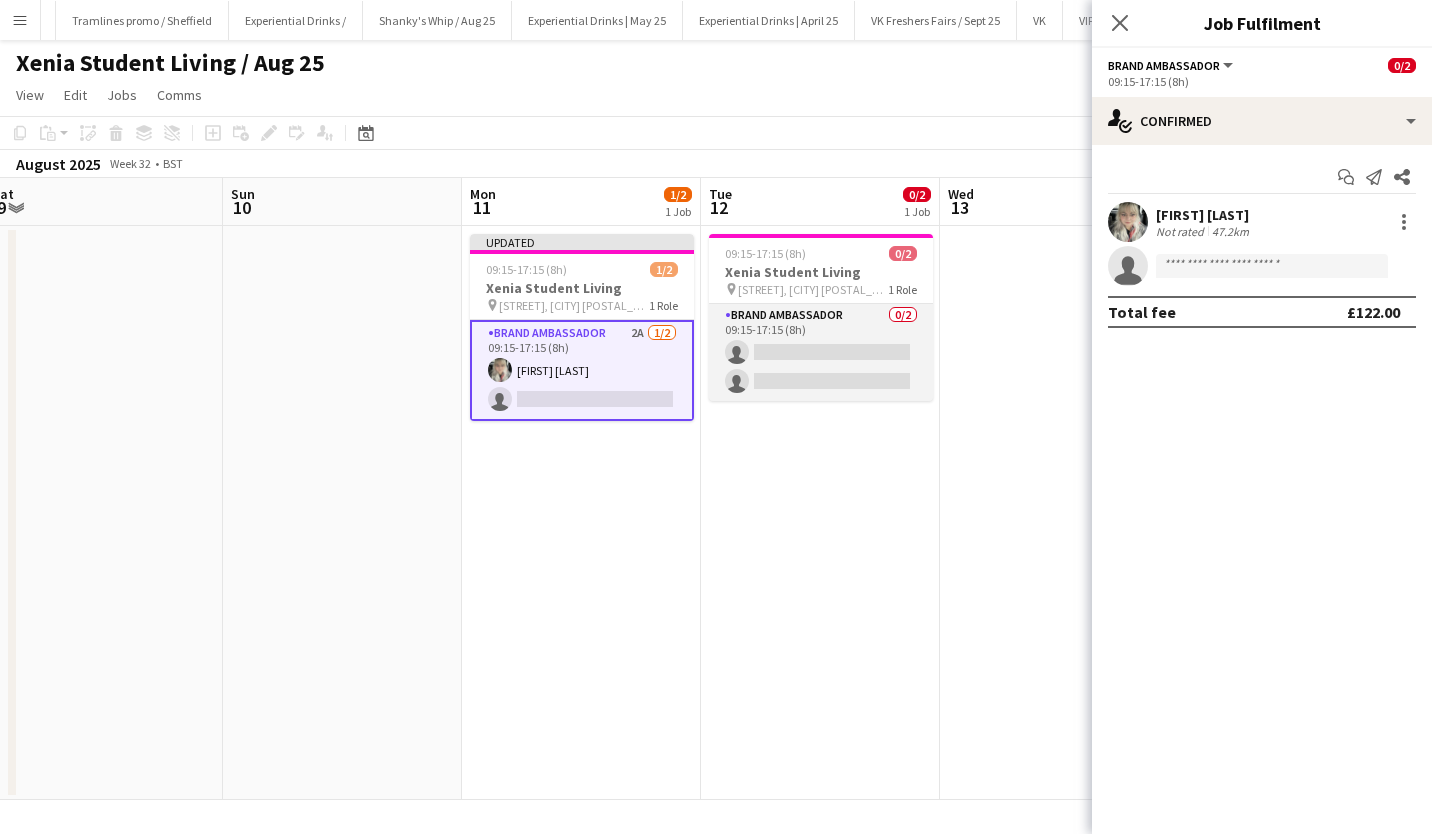 click on "Brand Ambassador   0/2   09:15-17:15 (8h)
single-neutral-actions
single-neutral-actions" at bounding box center [821, 352] 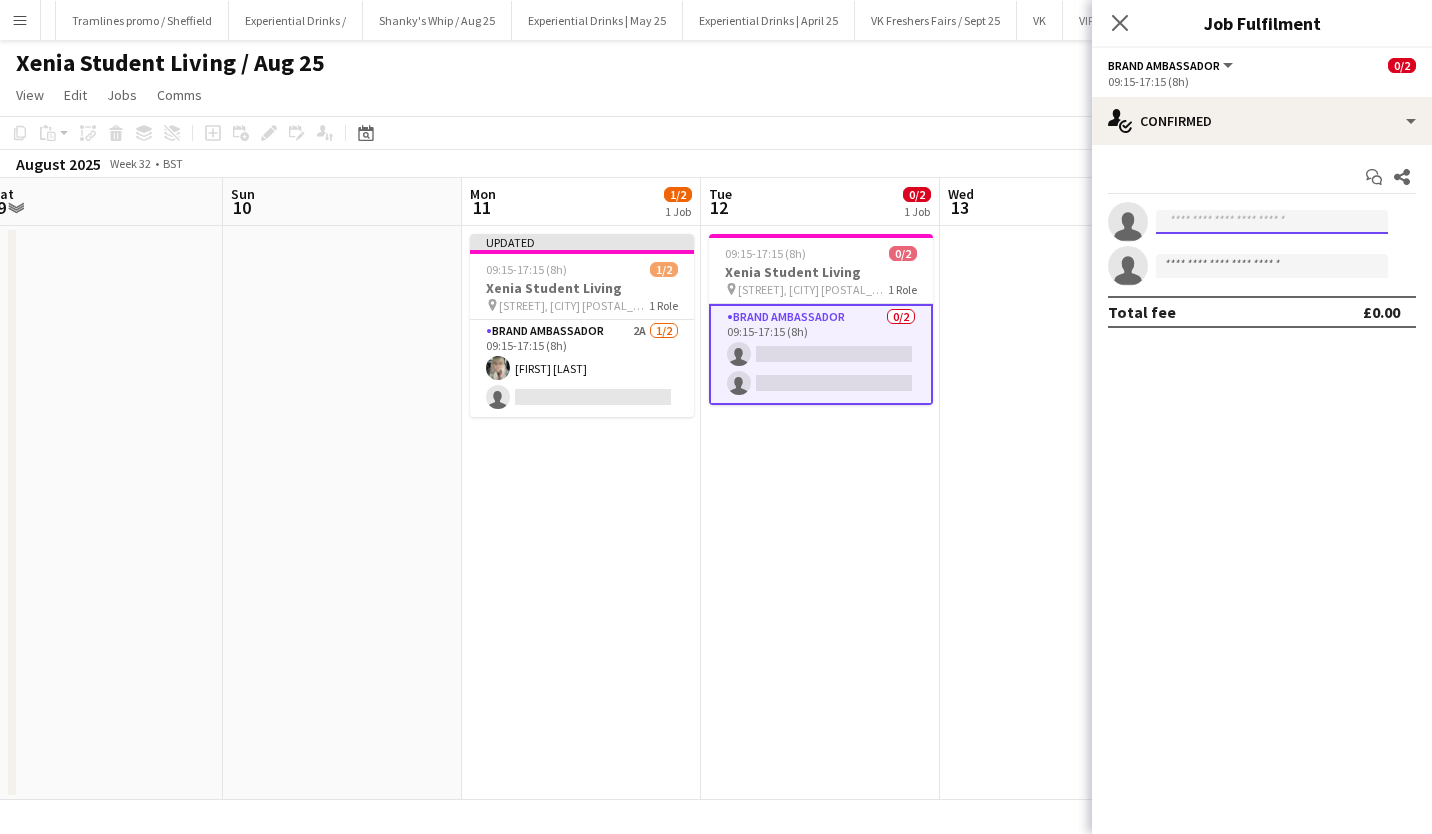 click at bounding box center (1272, 222) 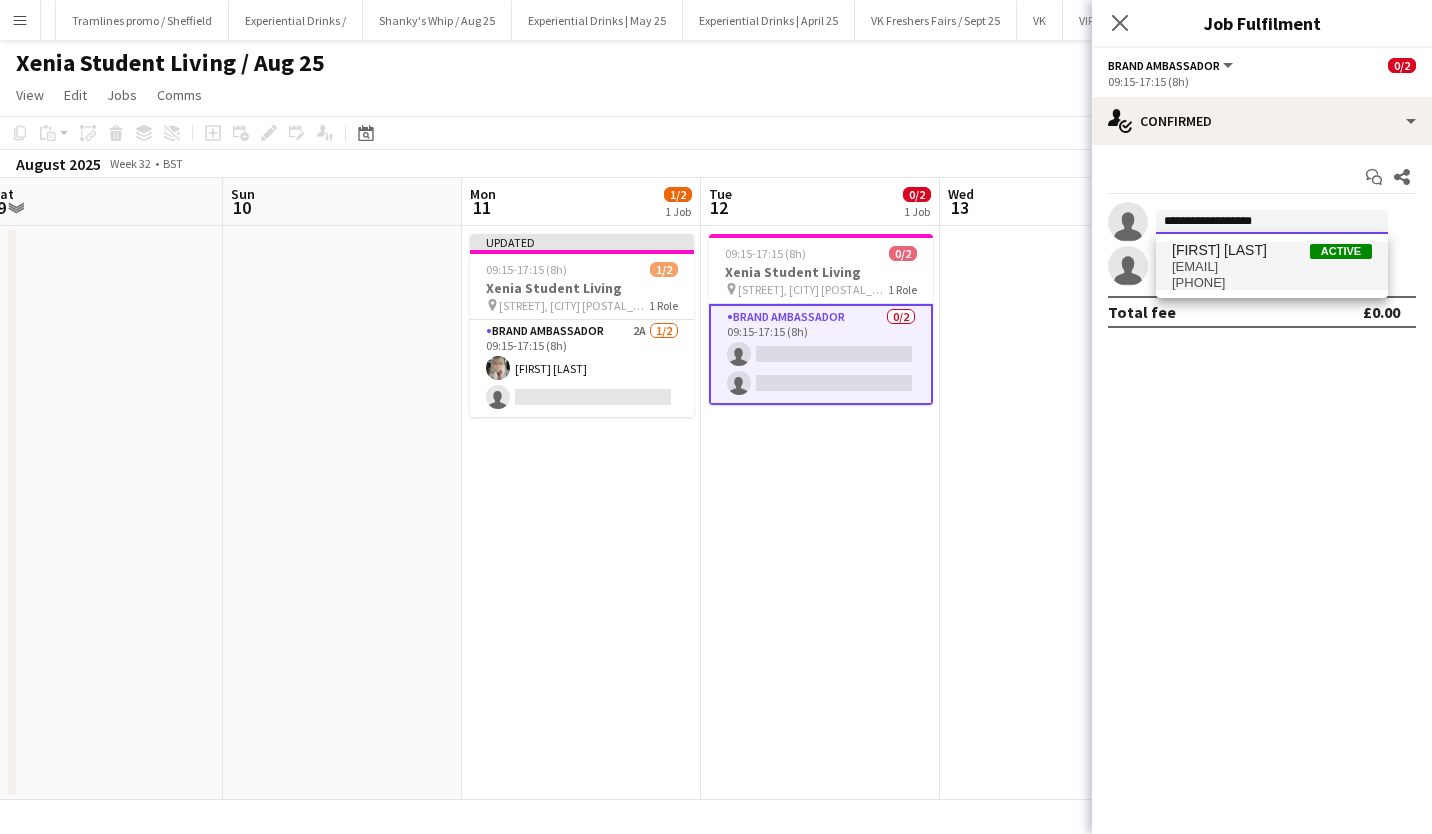 type on "**********" 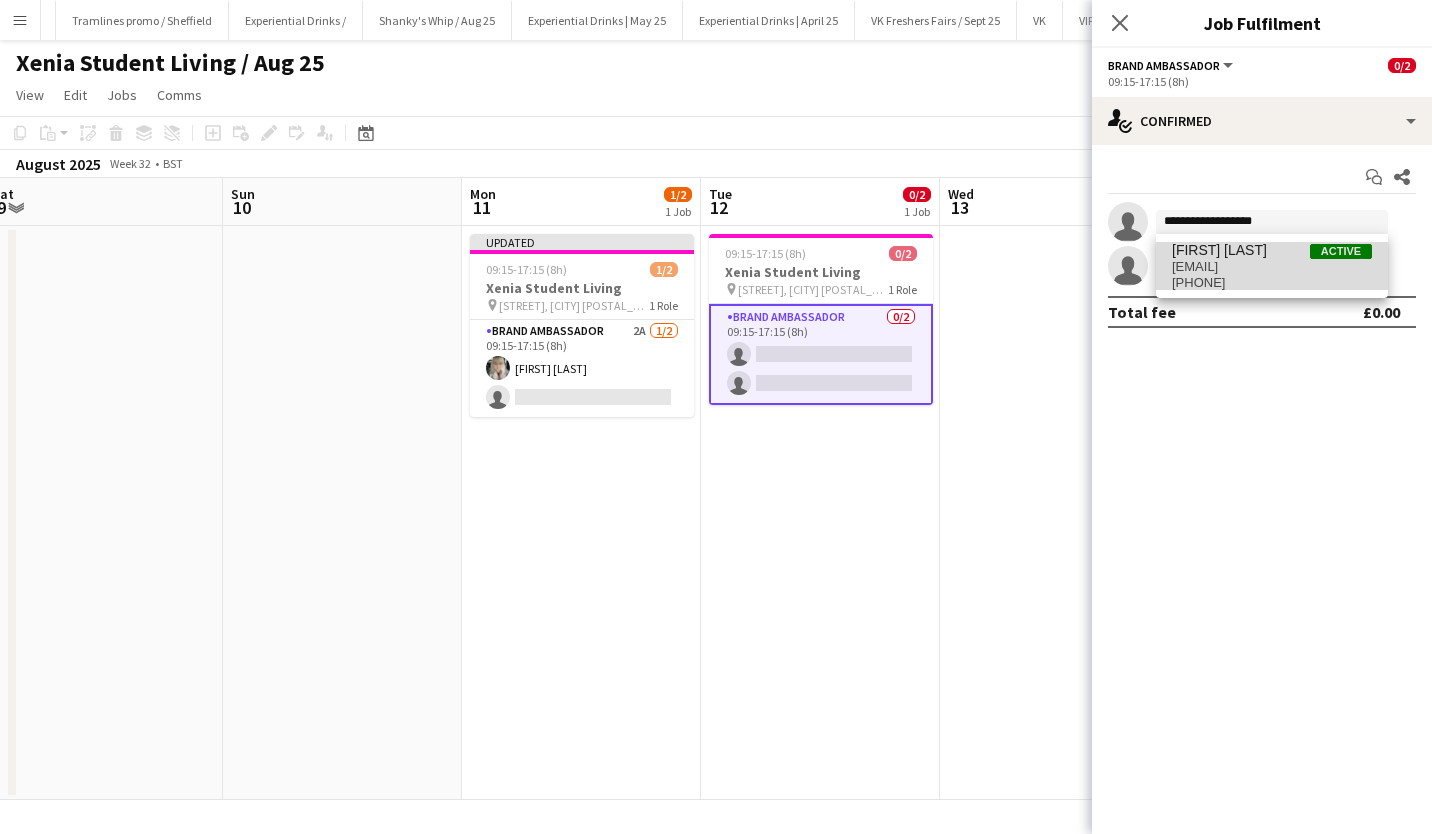 click on "dianuteaa@gmail.com" at bounding box center [1272, 267] 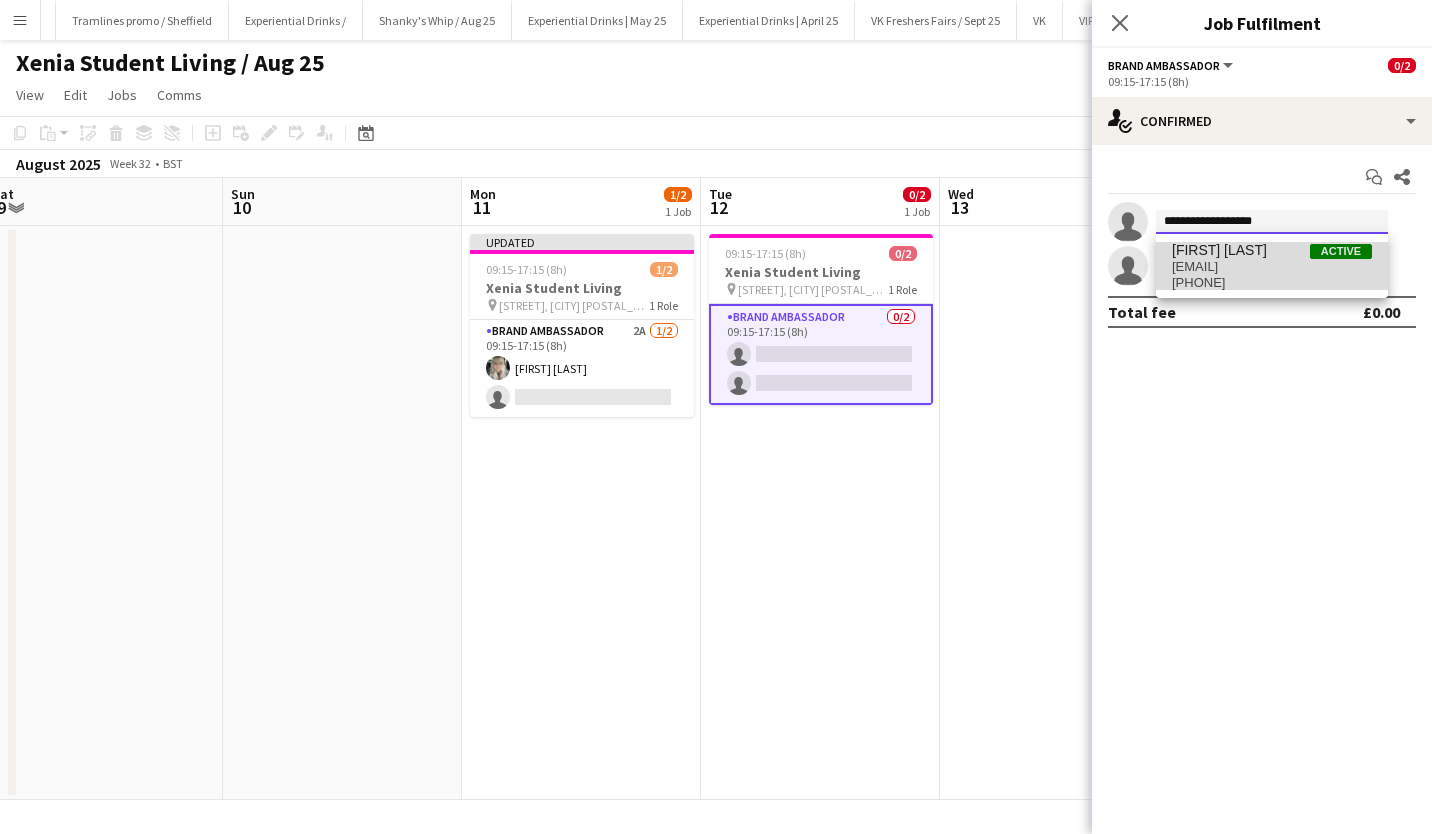 type 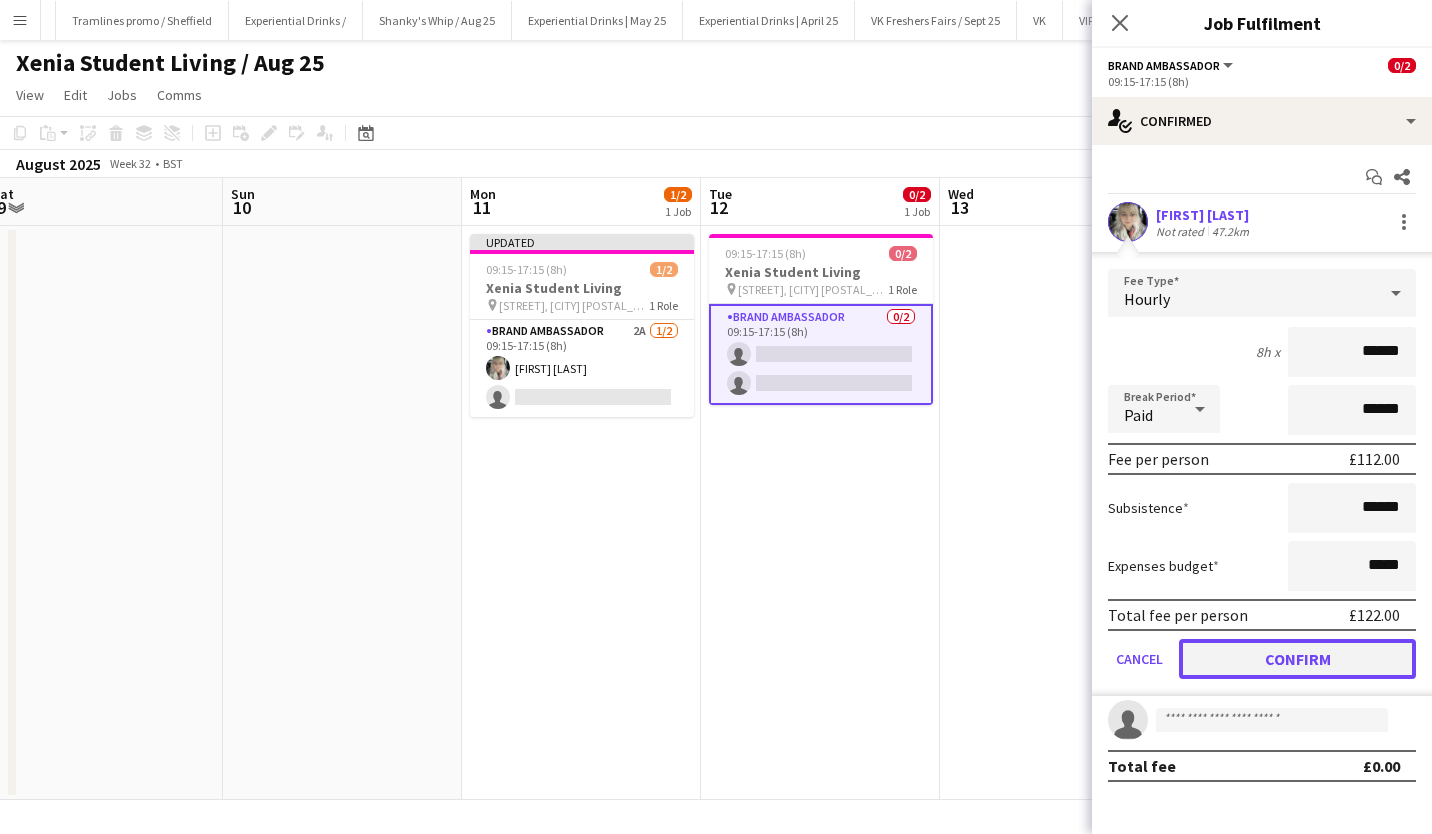 click on "Confirm" at bounding box center (1297, 659) 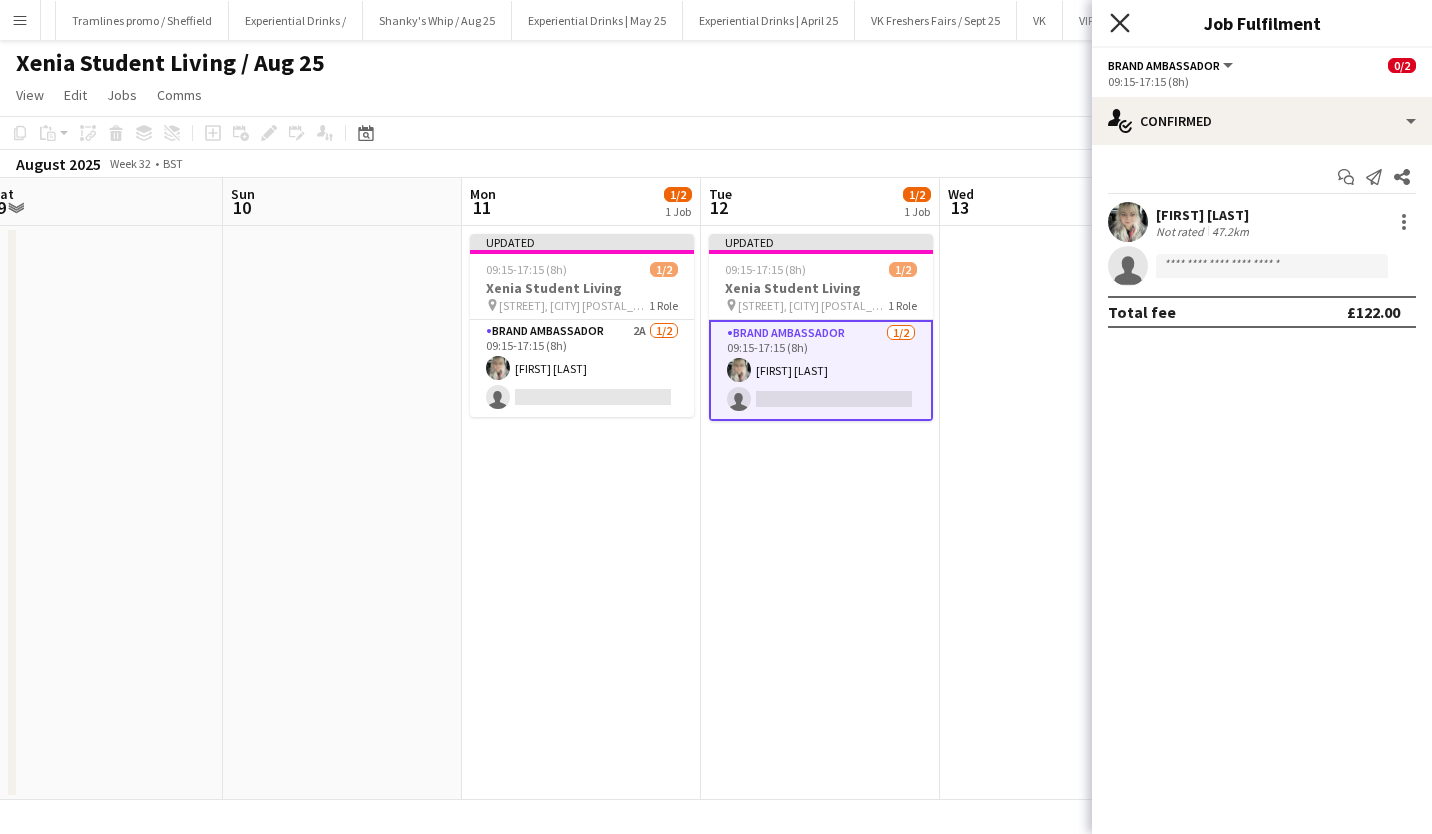 click 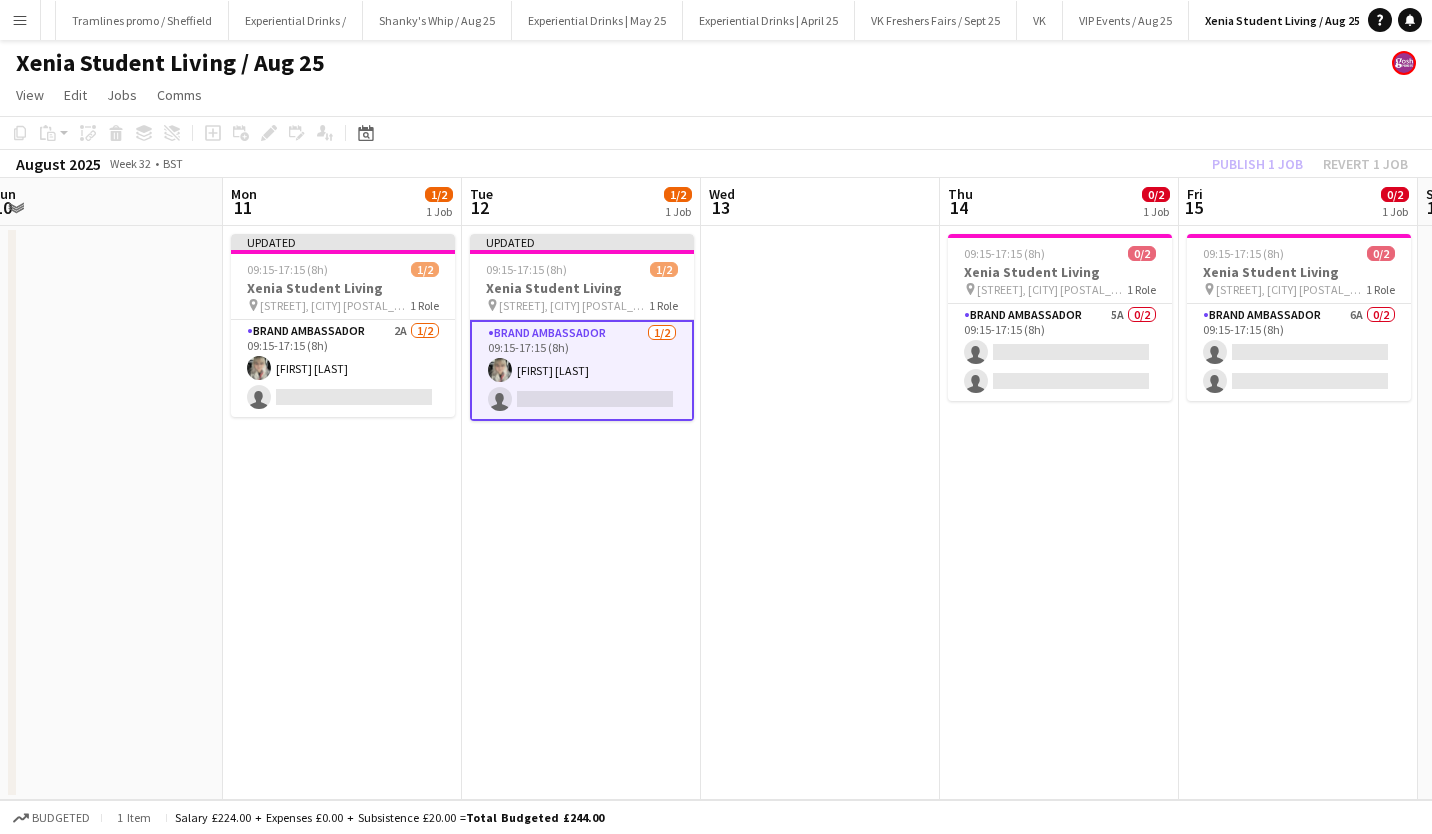 scroll, scrollTop: 0, scrollLeft: 656, axis: horizontal 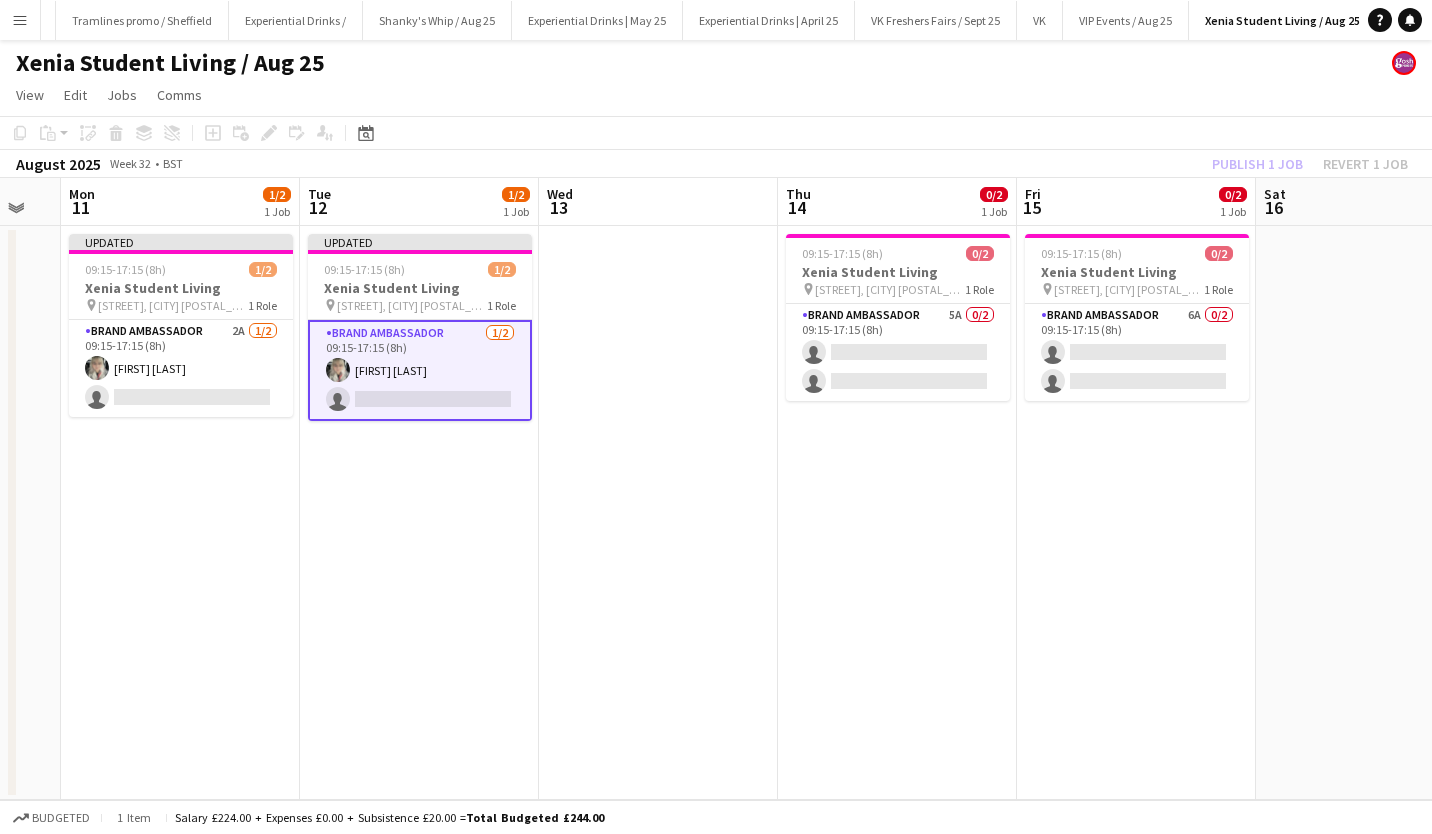 click at bounding box center (1375, 513) 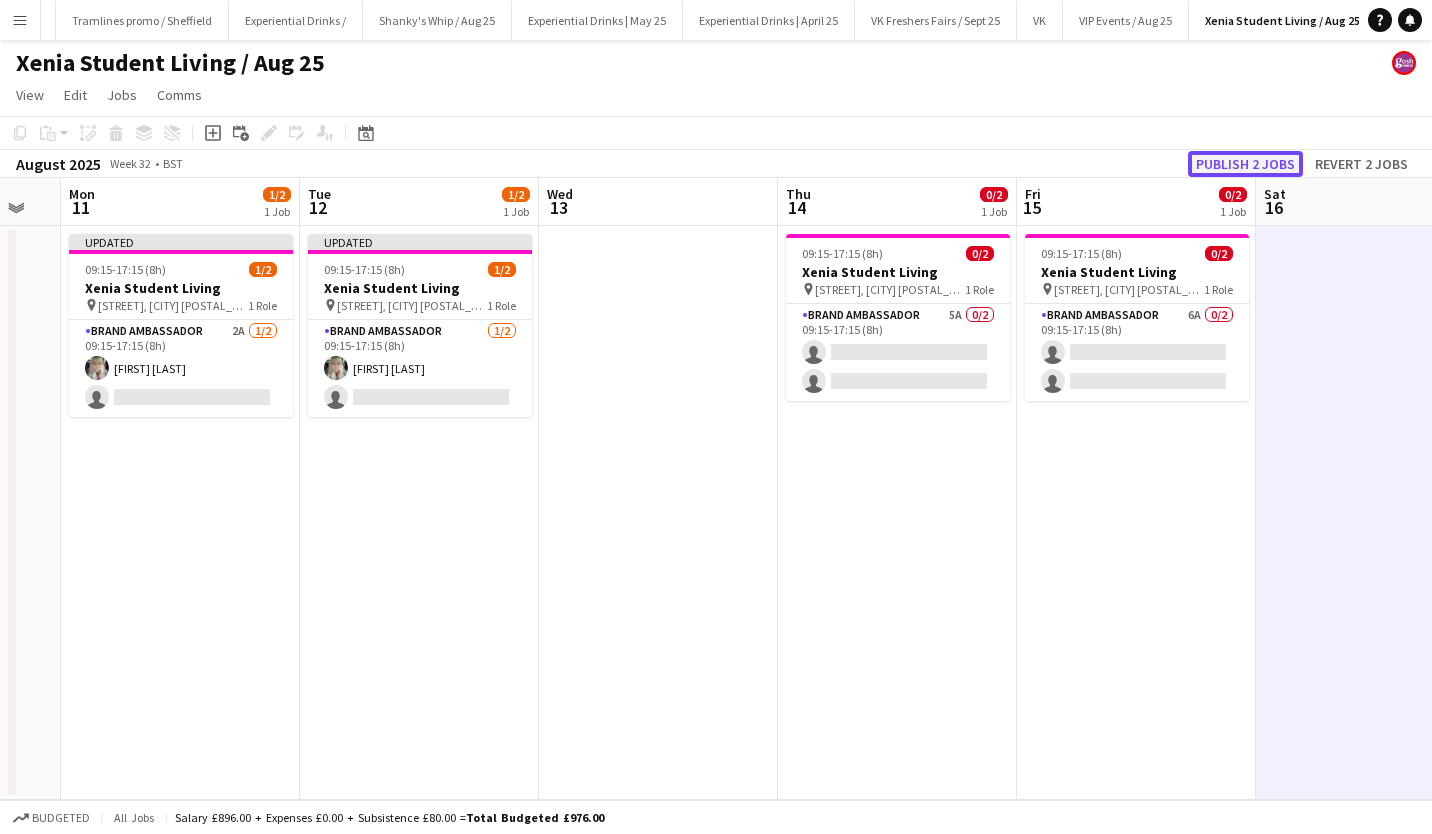 click on "Publish 2 jobs" 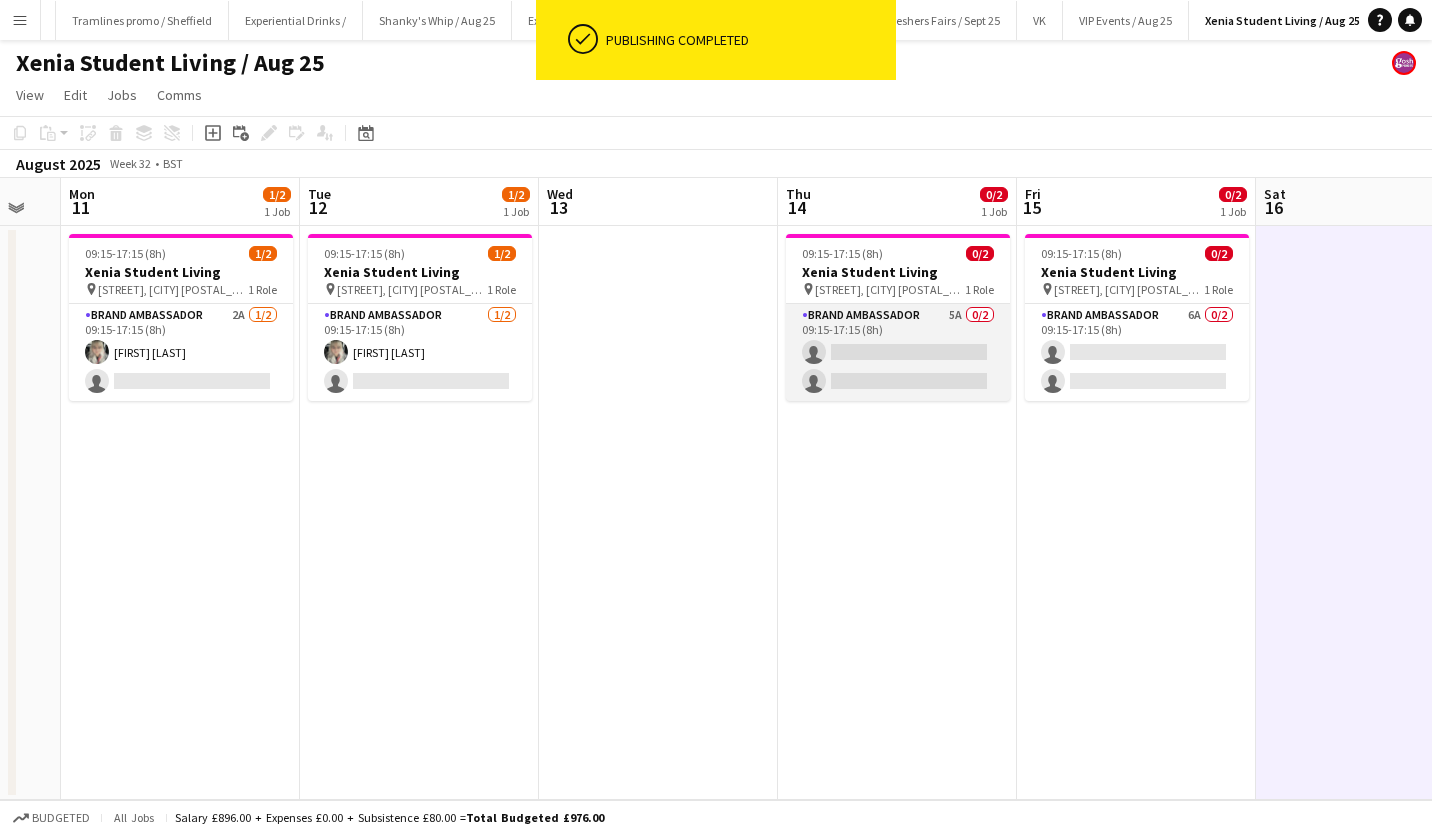 click on "Brand Ambassador   5A   0/2   09:15-17:15 (8h)
single-neutral-actions
single-neutral-actions" at bounding box center (898, 352) 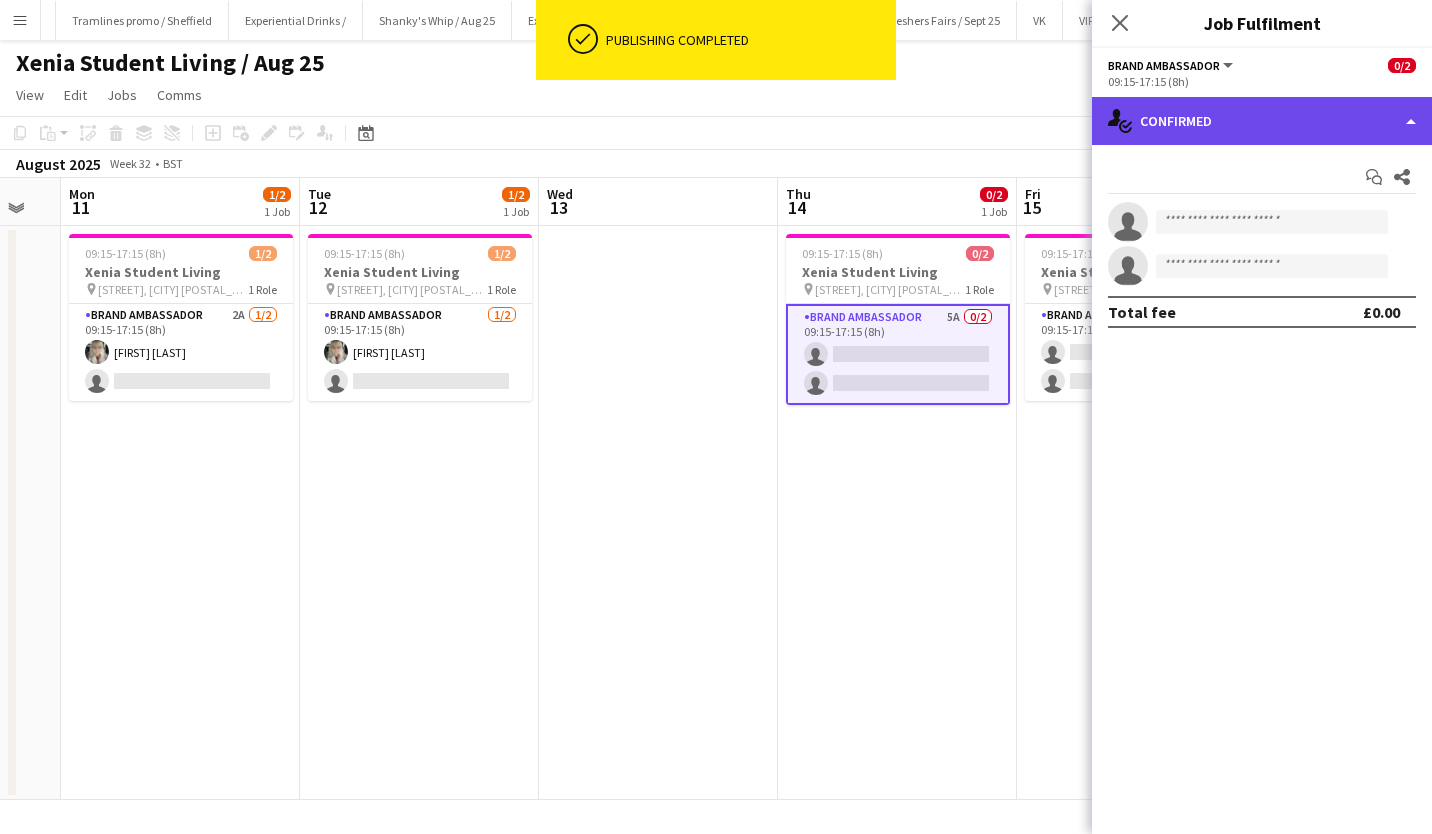 click on "single-neutral-actions-check-2
Confirmed" 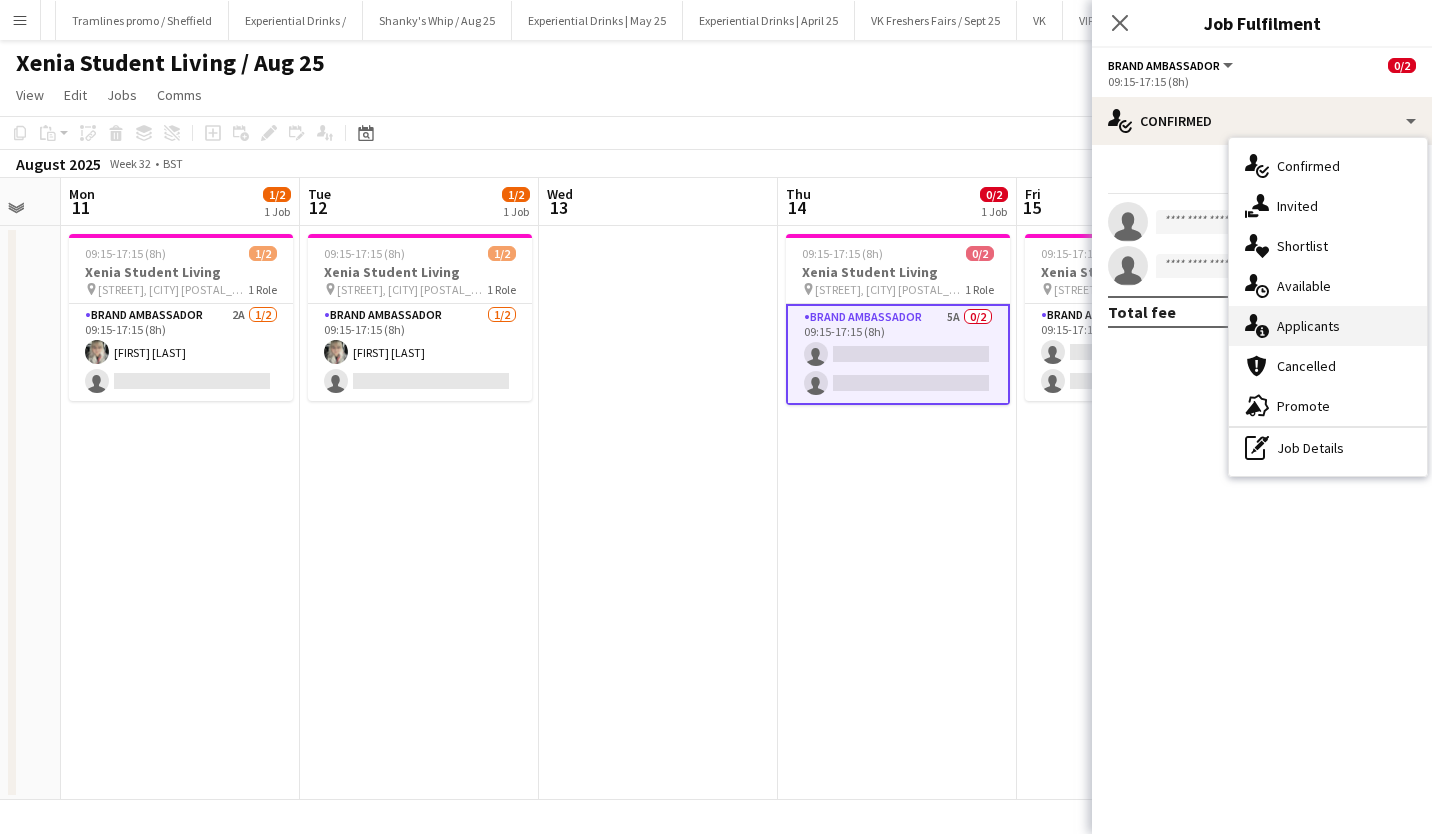 click on "single-neutral-actions-information
Applicants" at bounding box center (1328, 326) 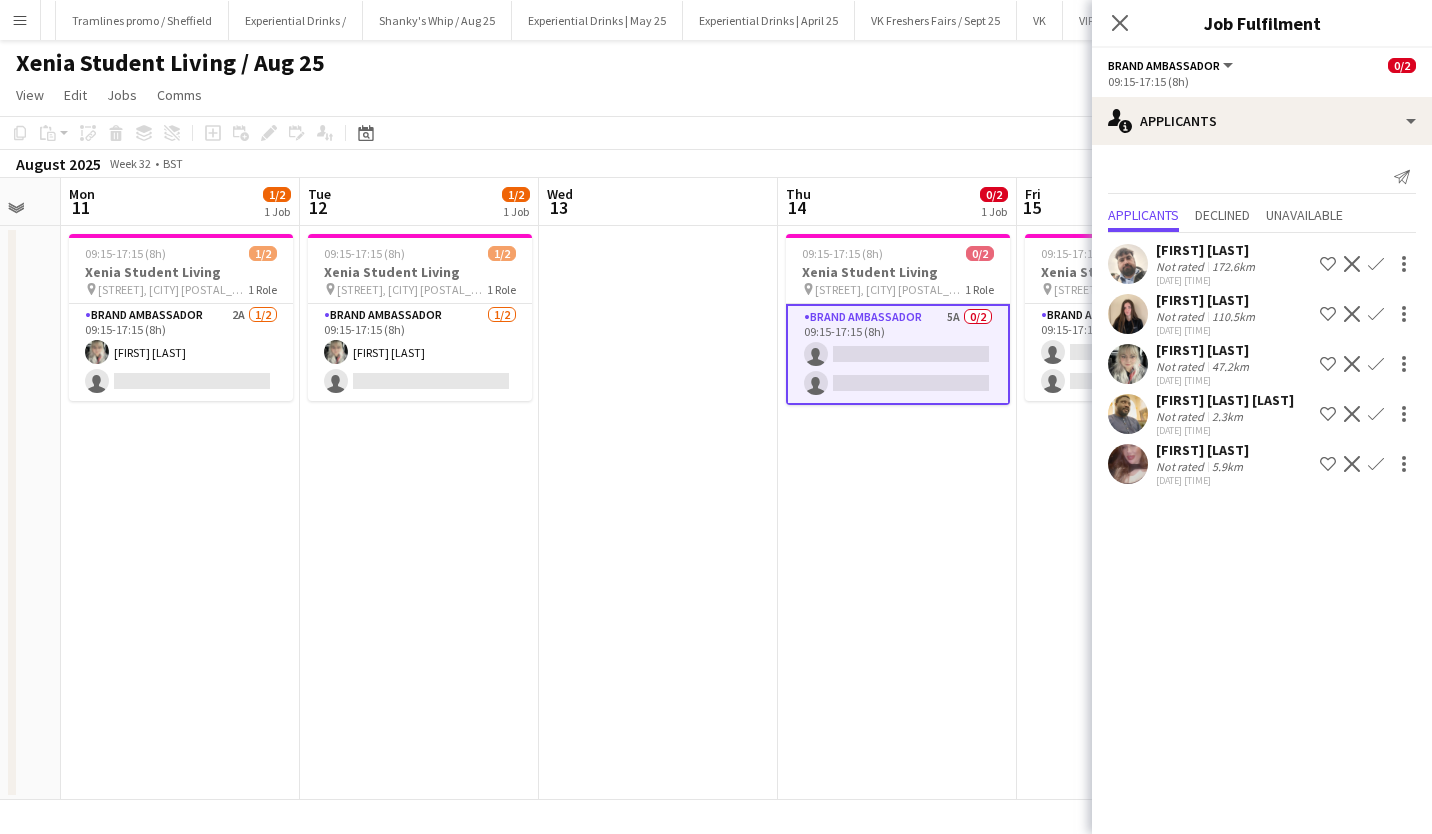 click on "Ashleigh Higgins" 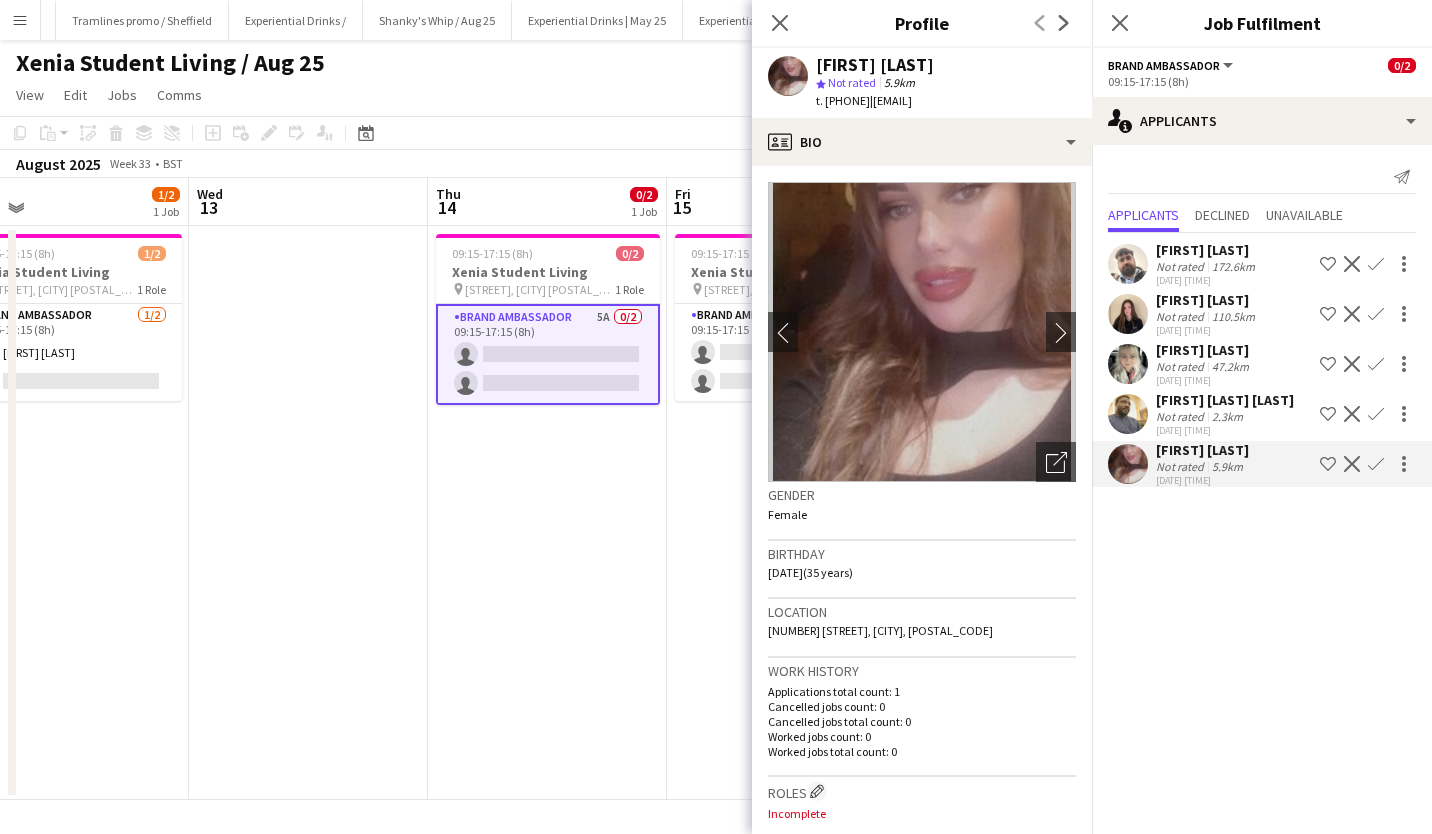 scroll, scrollTop: 0, scrollLeft: 757, axis: horizontal 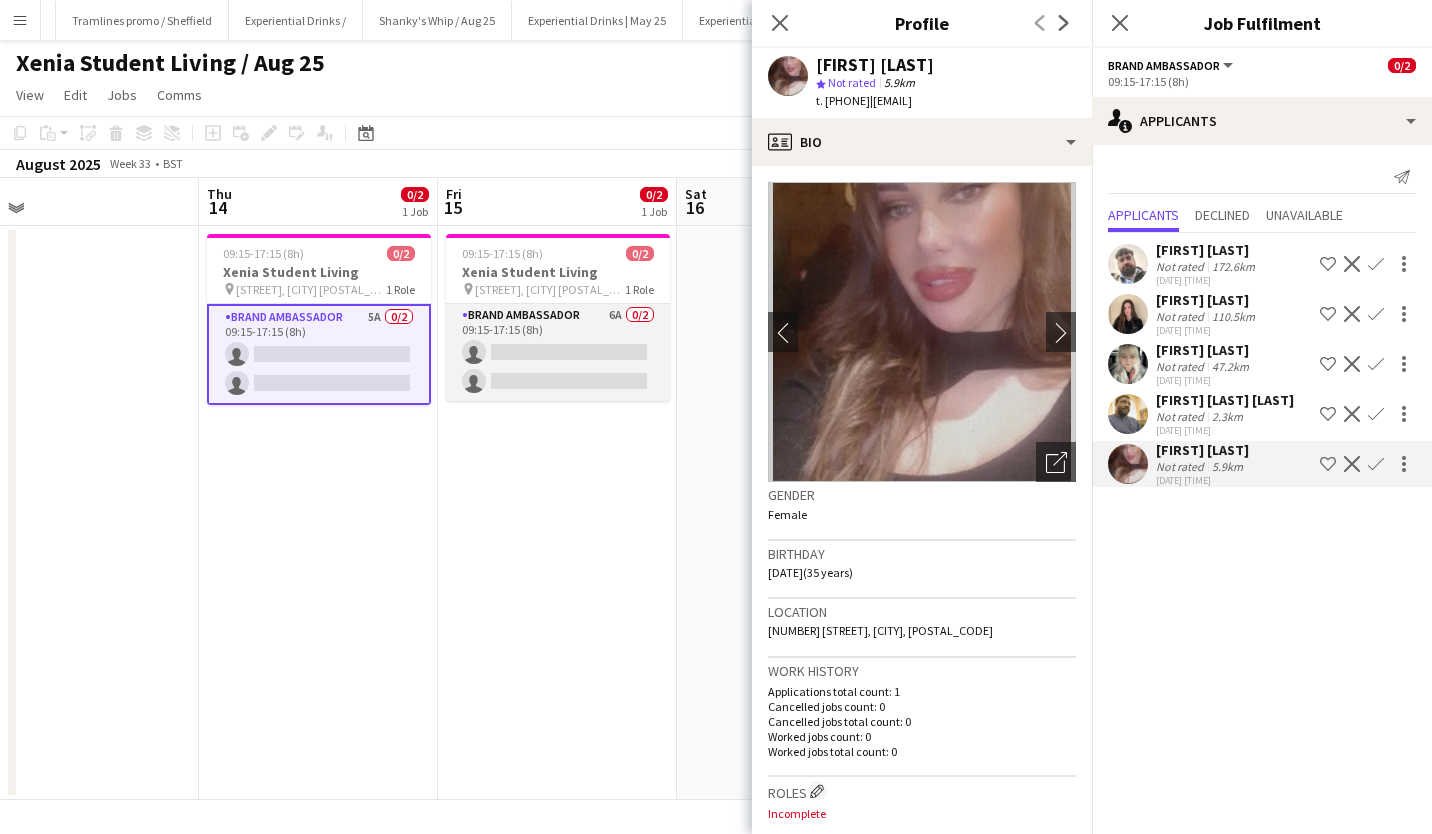 click on "Brand Ambassador   6A   0/2   09:15-17:15 (8h)
single-neutral-actions
single-neutral-actions" at bounding box center [558, 352] 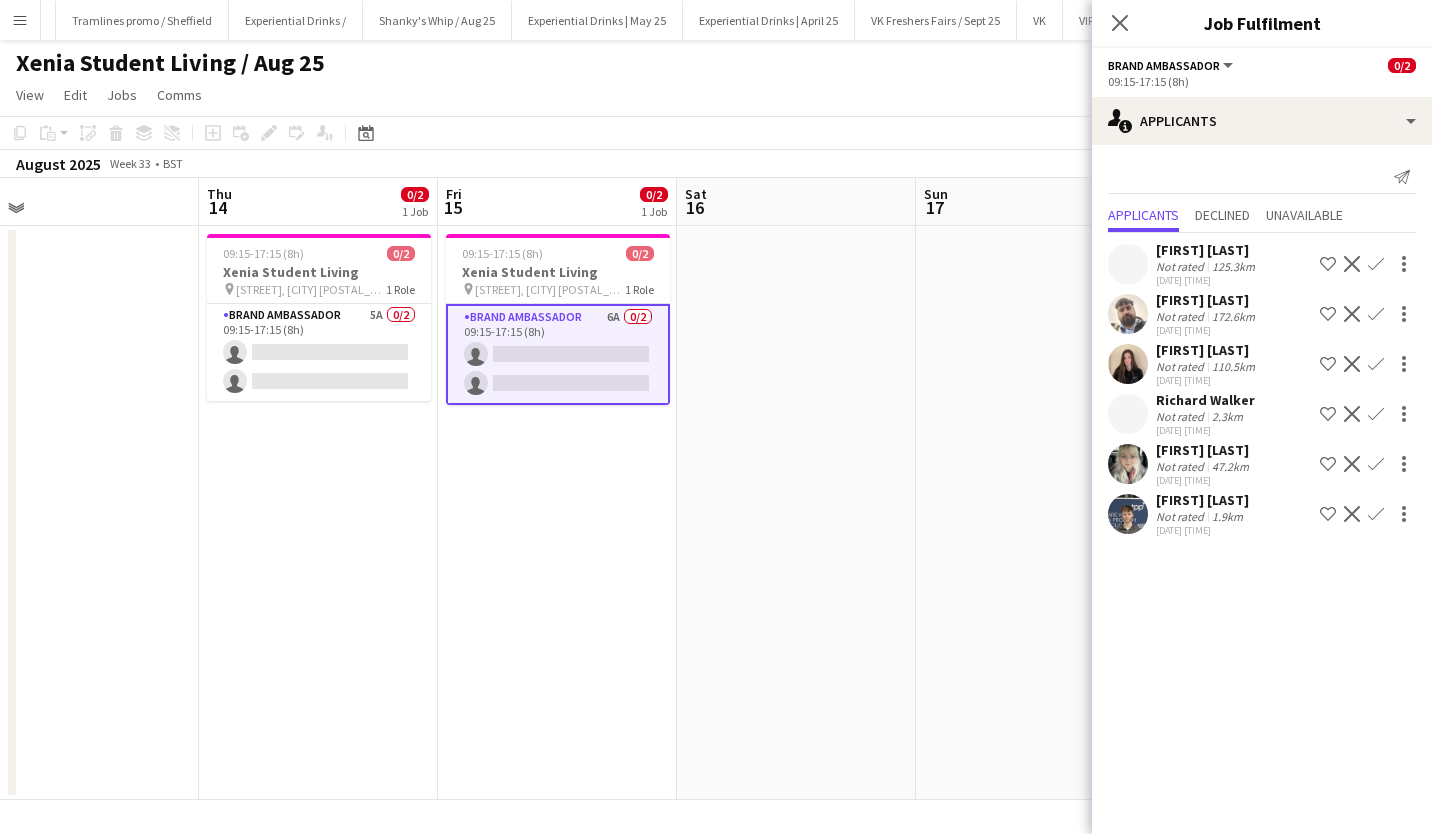 click on "Shubham Tambe   Not rated   125.3km   06-08-2025 16:01
Shortlist crew
Decline
Confirm
Daniel Jenkins   Not rated   172.6km   06-08-2025 17:37
Shortlist crew
Decline
Confirm
Ione Smith   Not rated   110.5km   06-08-2025 22:01
Shortlist crew
Decline
Confirm
Richard Walker   Not rated   2.3km   07-08-2025 09:49
Shortlist crew
Decline
Confirm
Diana Bileviciute   Not rated   47.2km   07-08-2025 09:56
Shortlist crew
Decline
Confirm
Zac Foster   Not rated   1.9km   07-08-2025 12:06
Shortlist crew
Decline" at bounding box center [1262, 387] 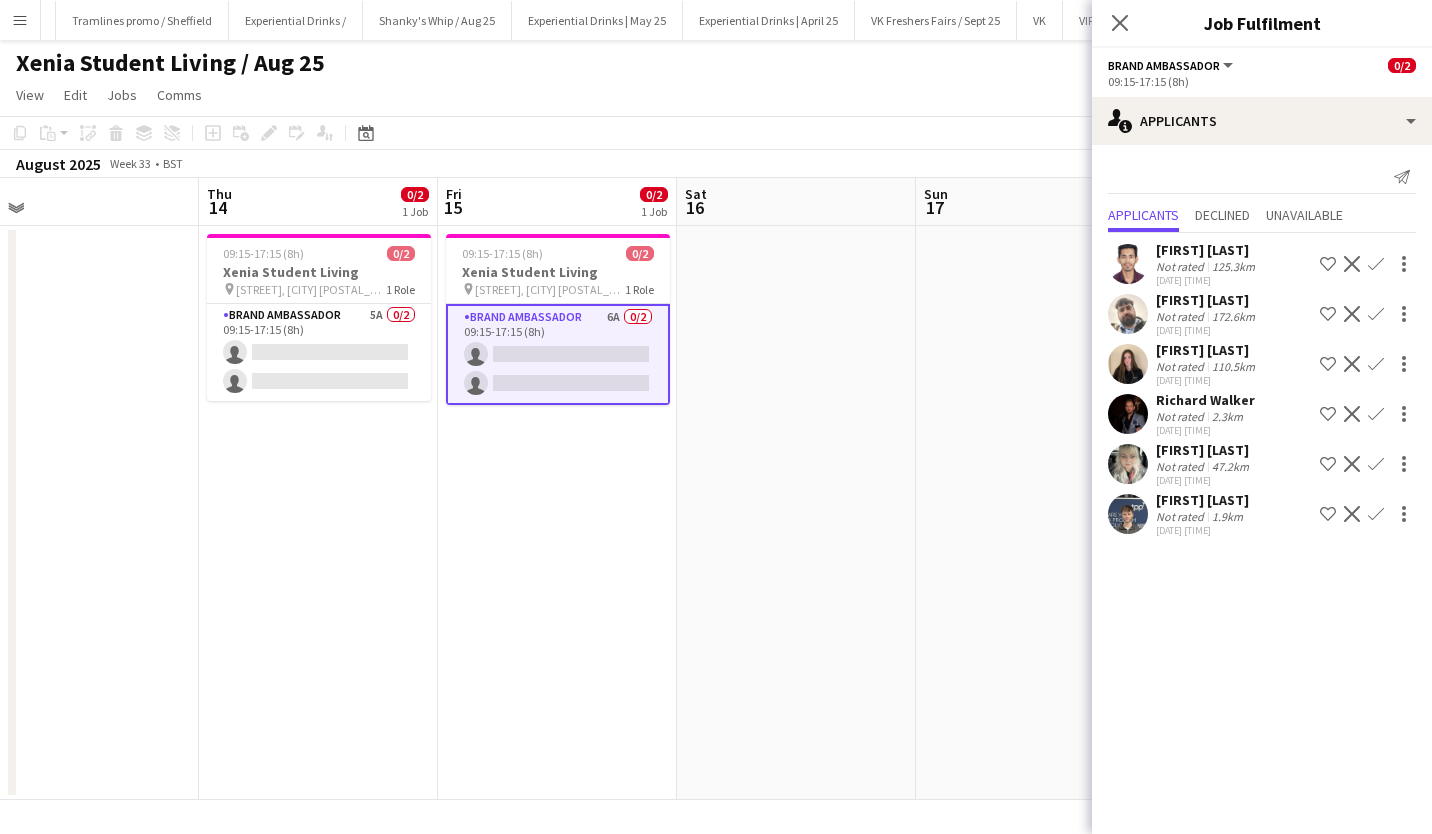 click on "Zac Foster" 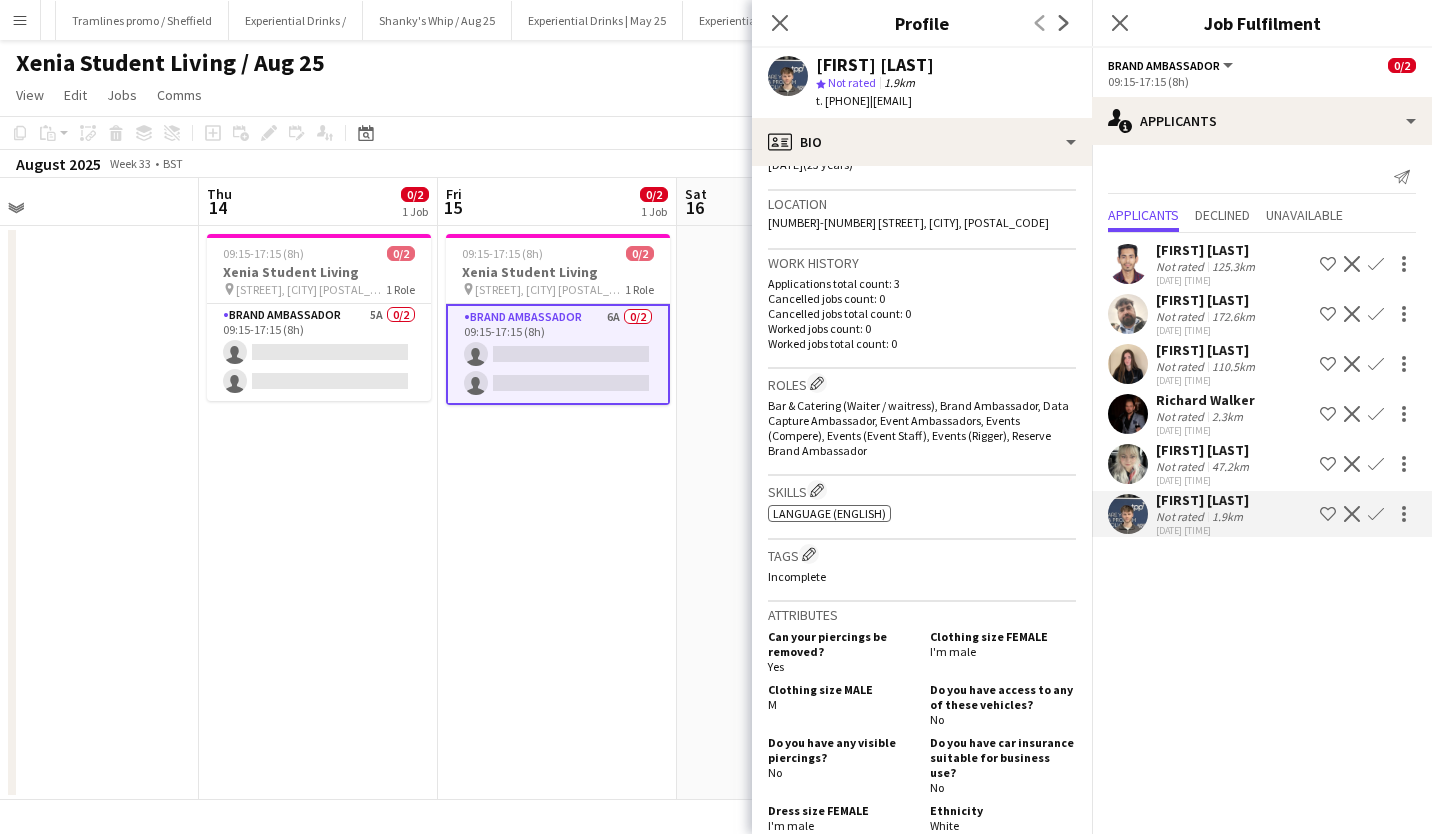 scroll, scrollTop: 0, scrollLeft: 0, axis: both 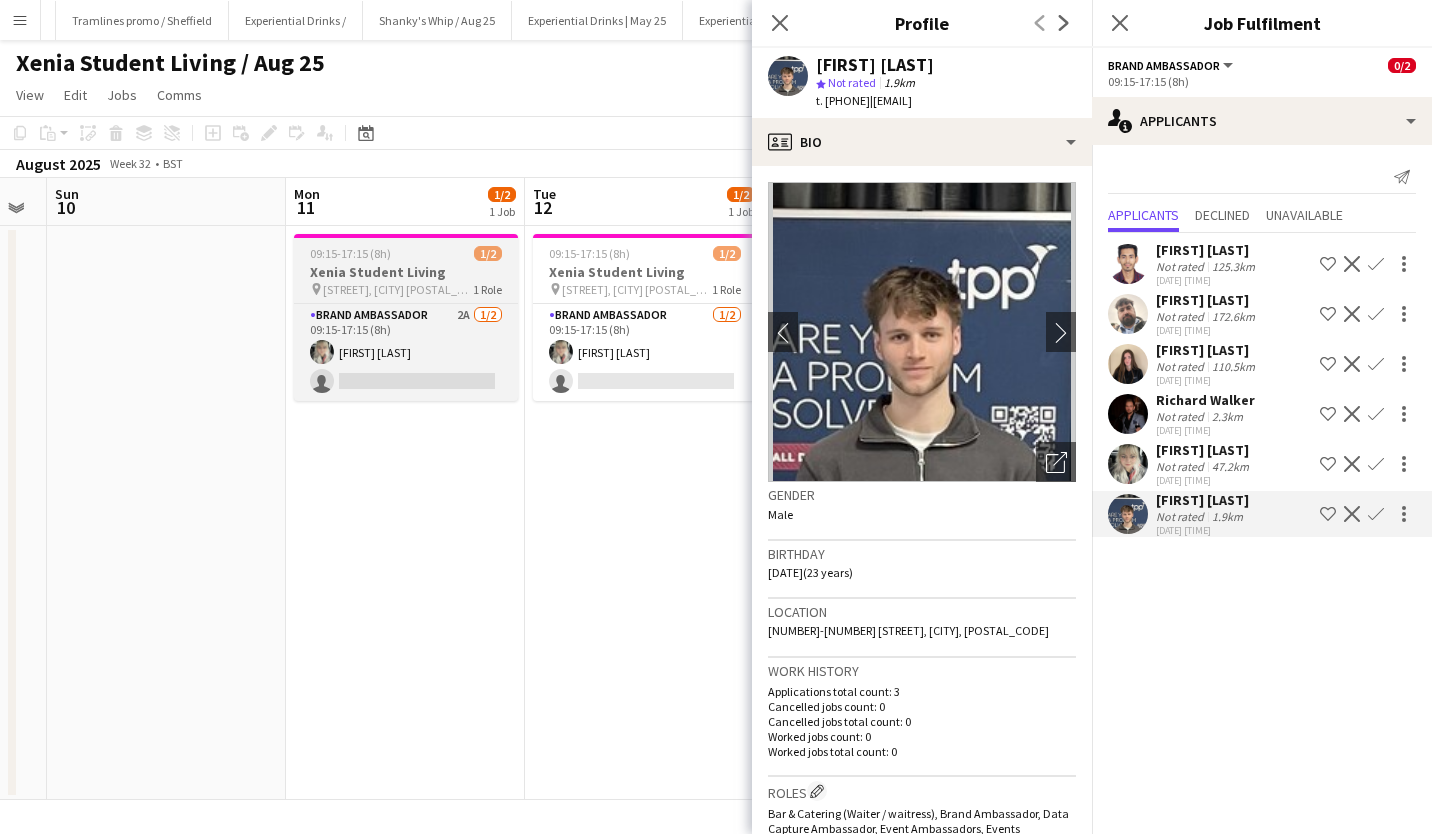 click on "Xenia Student Living" at bounding box center (406, 272) 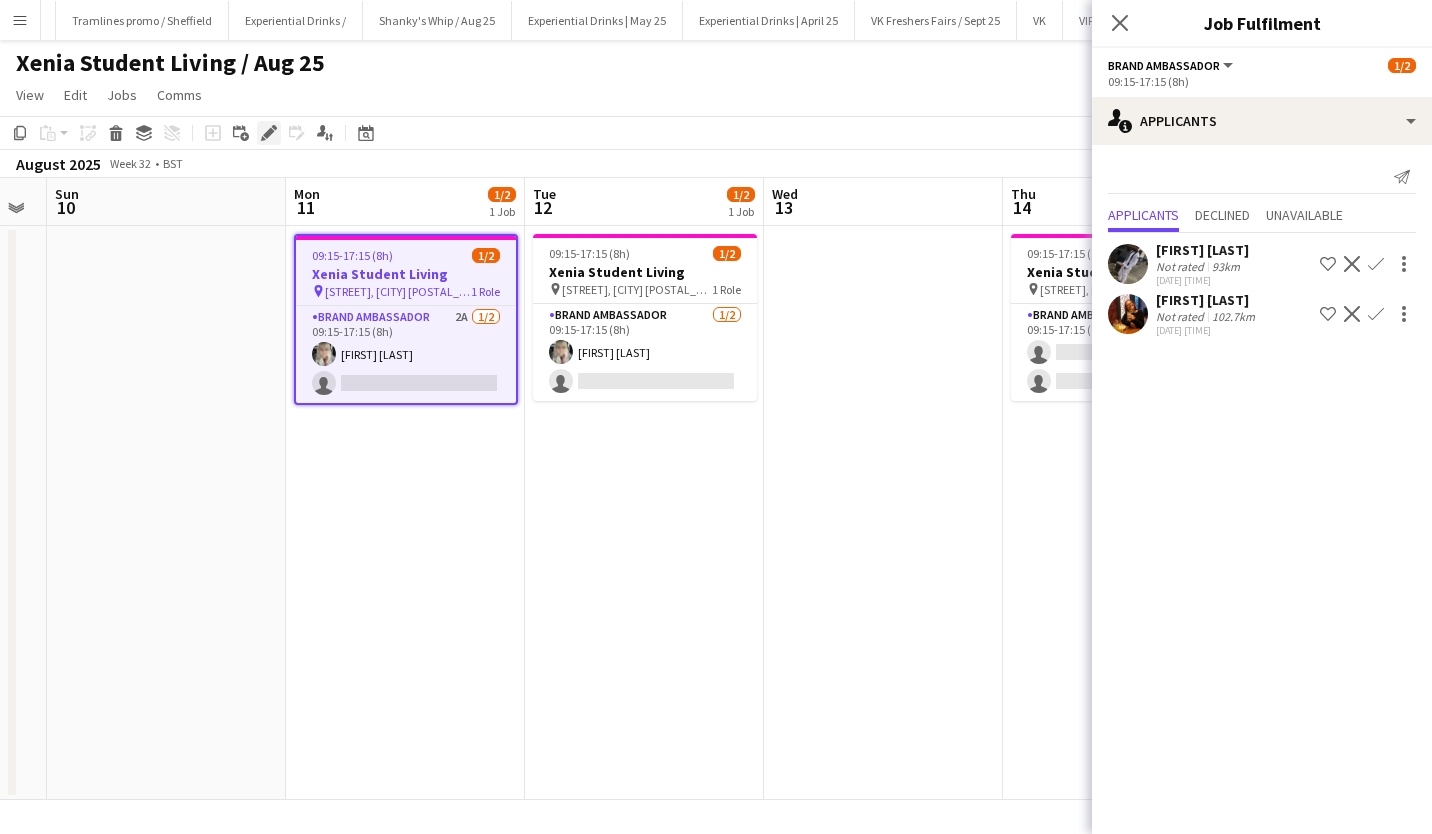 click on "Edit" at bounding box center [269, 133] 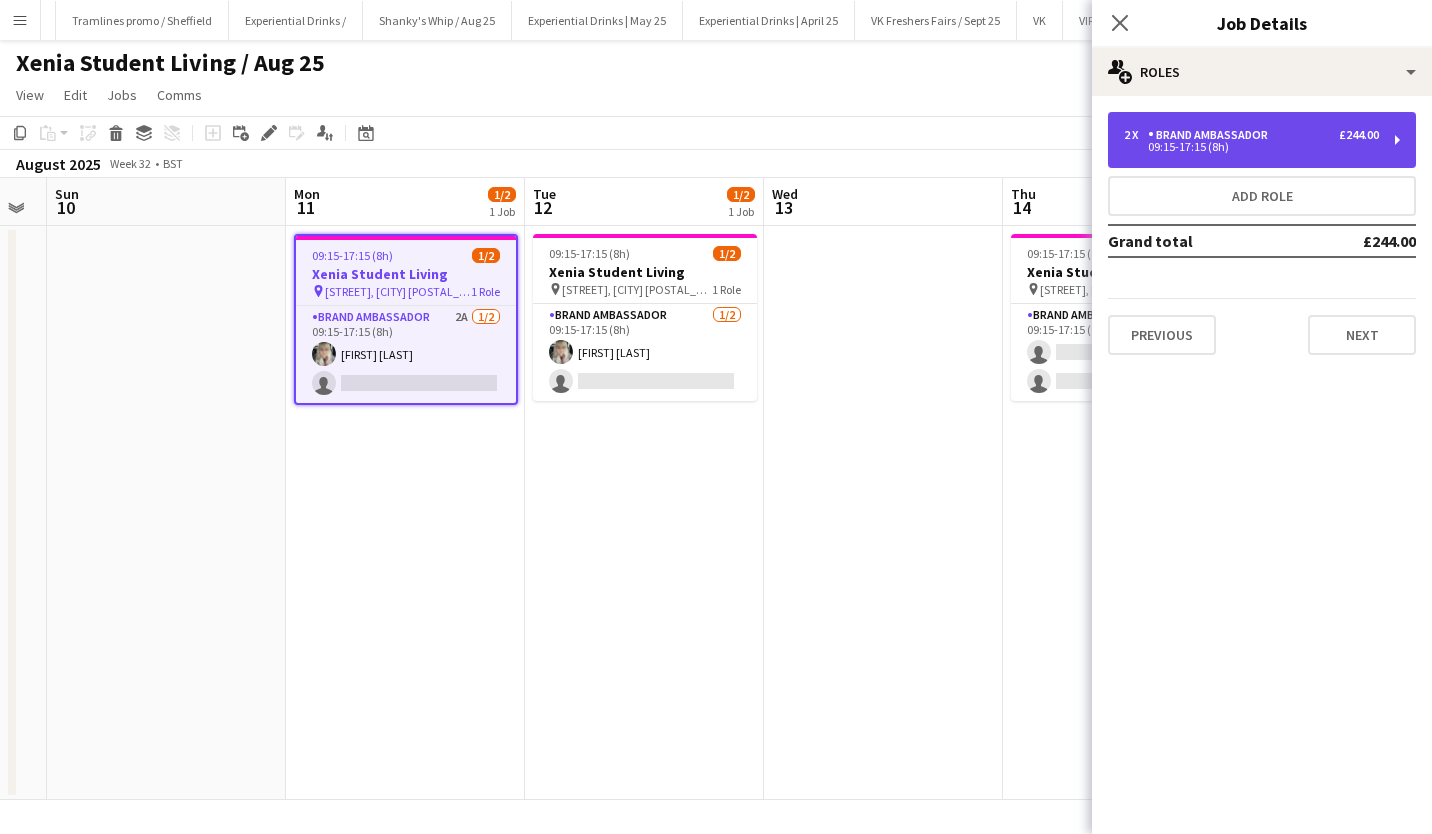 click on "2 x   Brand Ambassador   £244.00" at bounding box center (1251, 135) 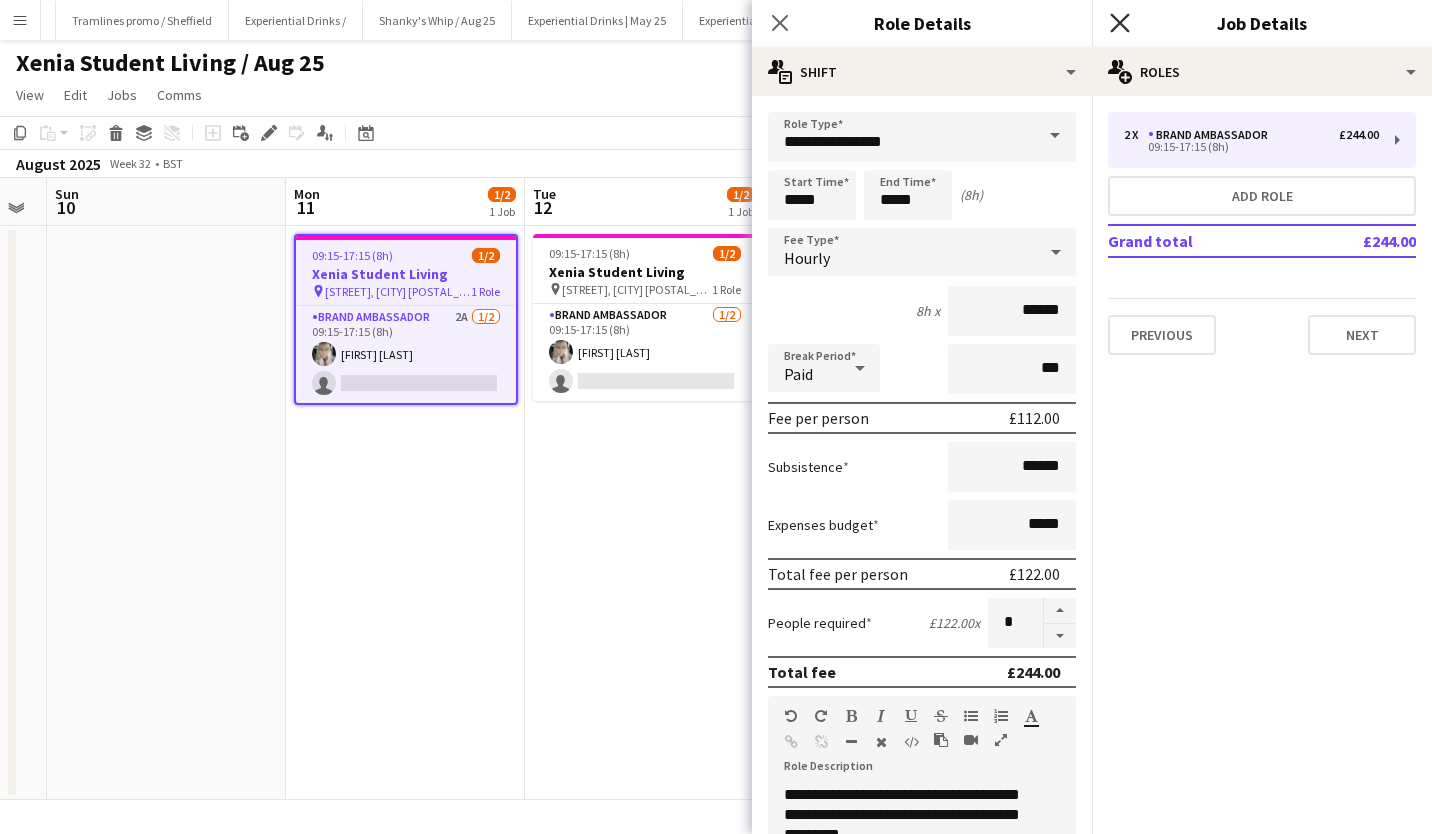 click on "Close pop-in" 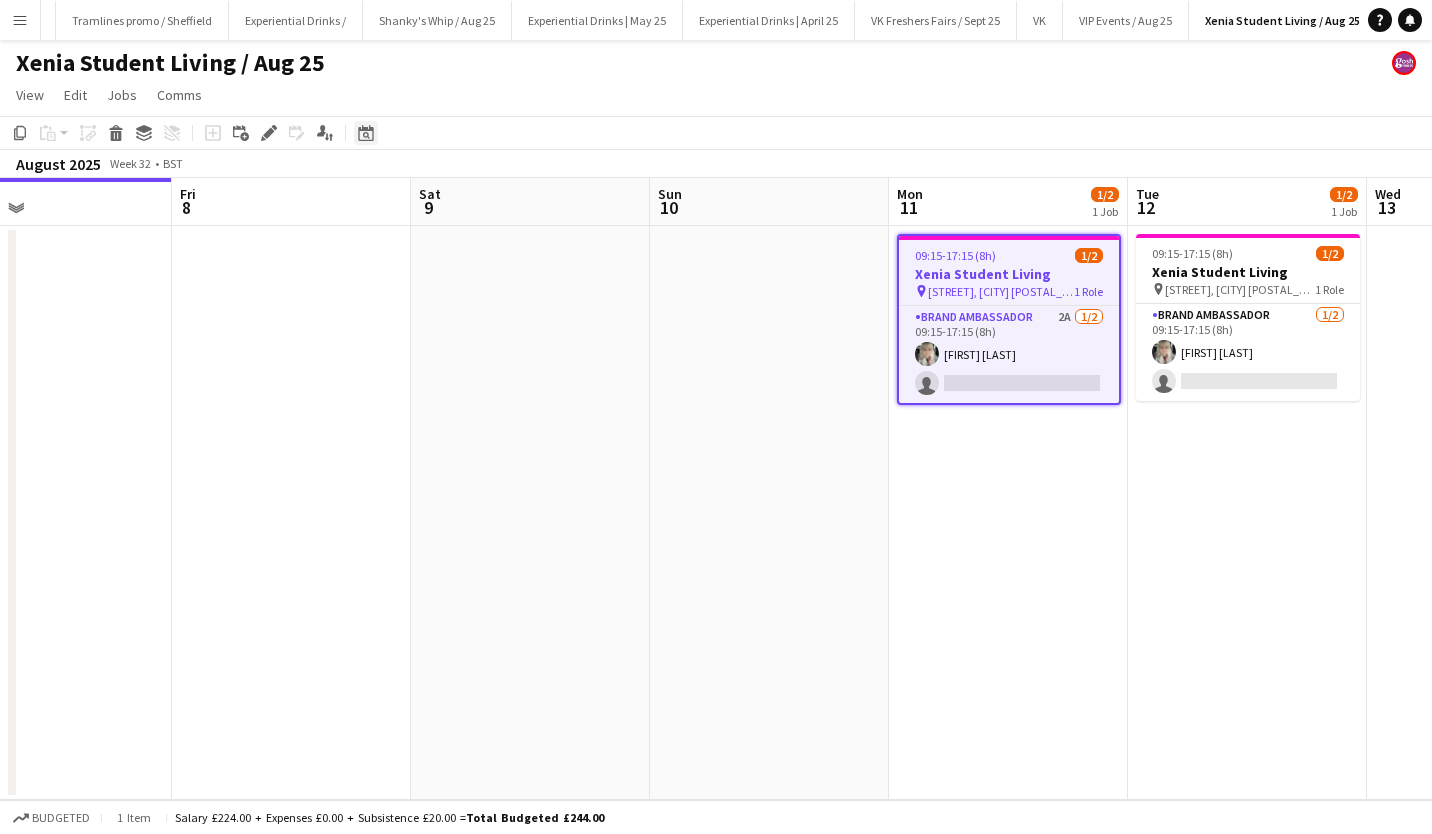 scroll, scrollTop: 0, scrollLeft: 519, axis: horizontal 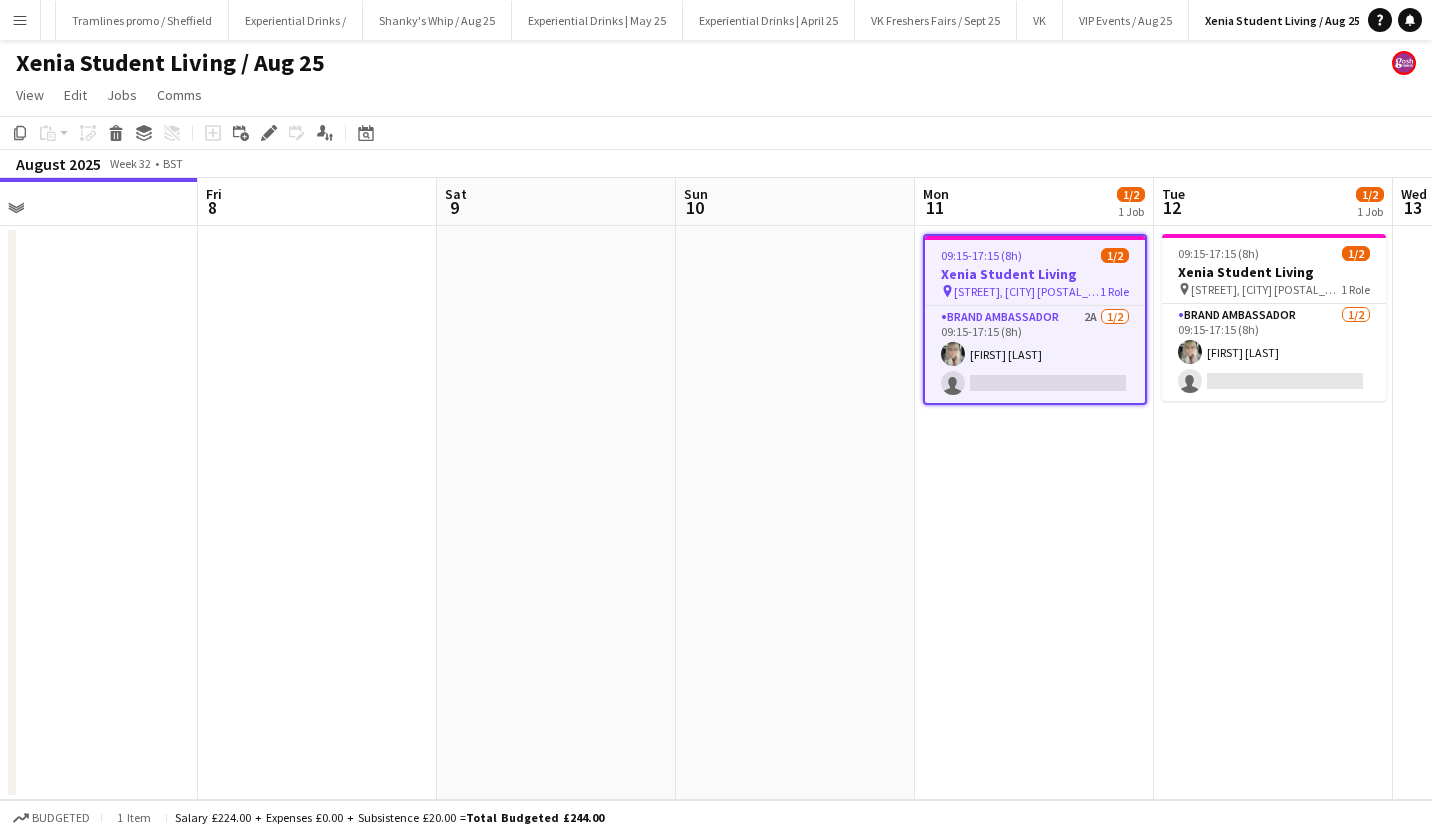 click on "Menu" at bounding box center [20, 20] 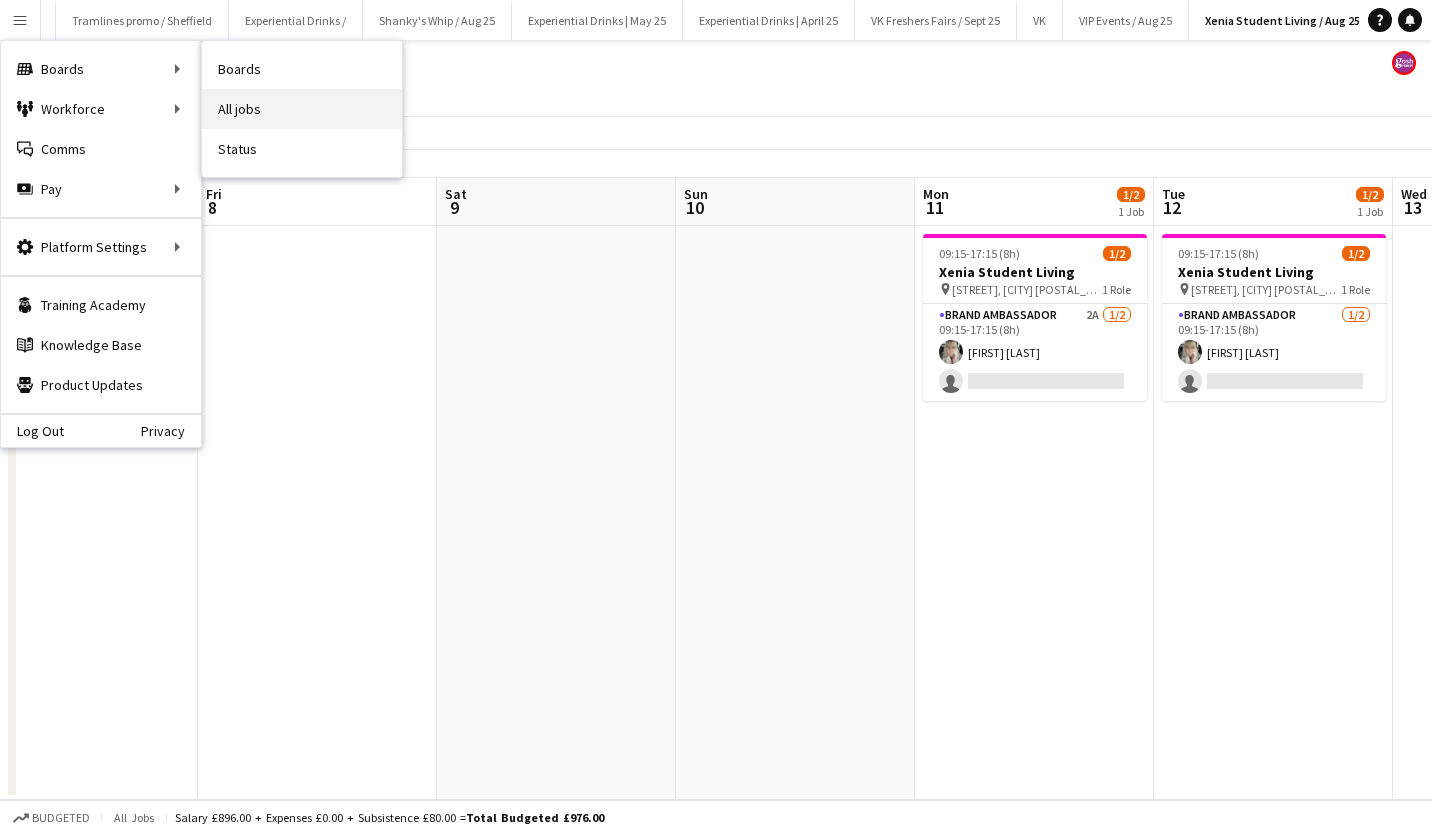click on "All jobs" at bounding box center [302, 109] 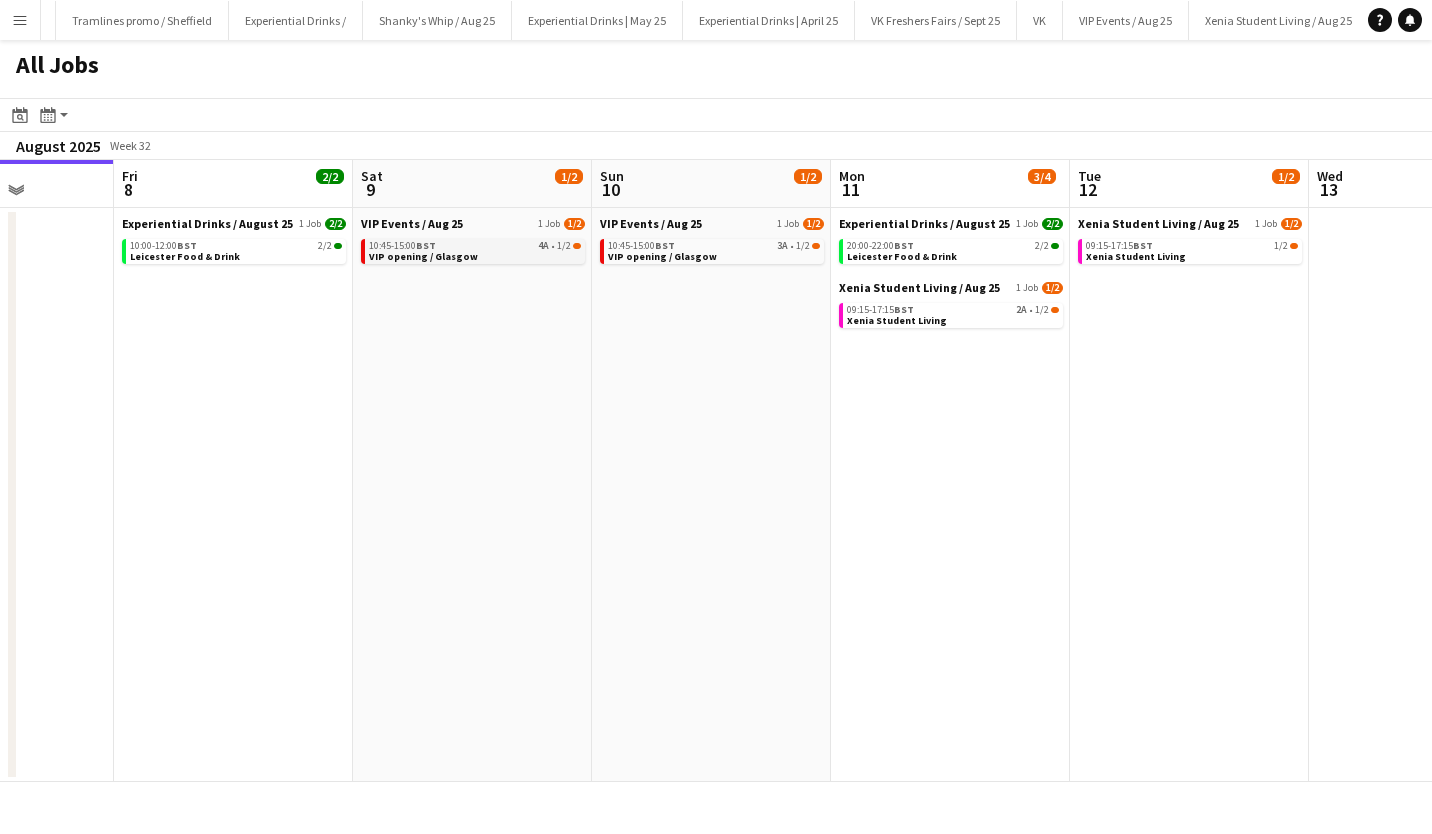 scroll, scrollTop: 0, scrollLeft: 604, axis: horizontal 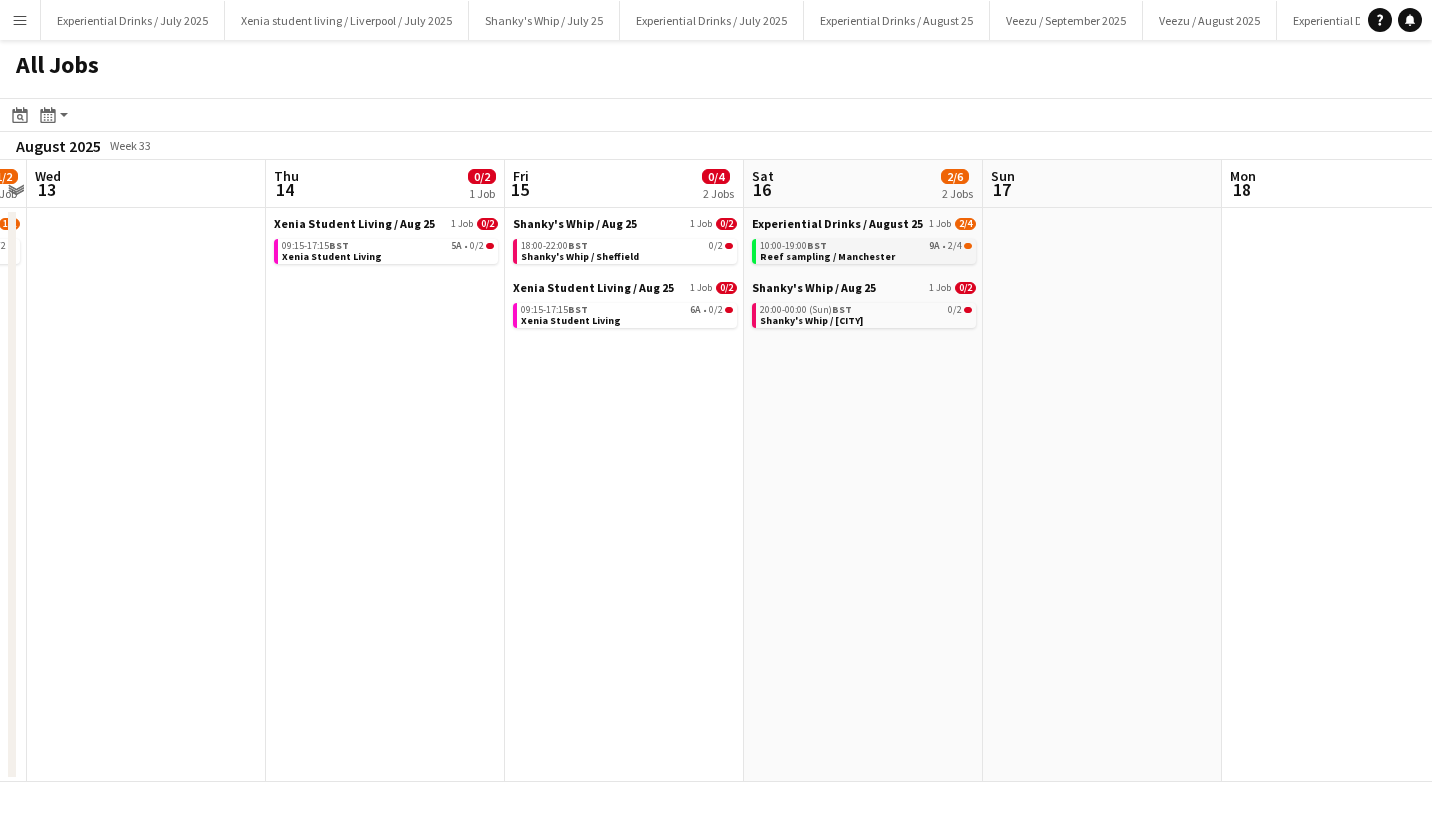 click on "[TIME]-[TIME] [TIMEZONE] 9A • 2/4 Reef sampling / [CITY]" at bounding box center (866, 250) 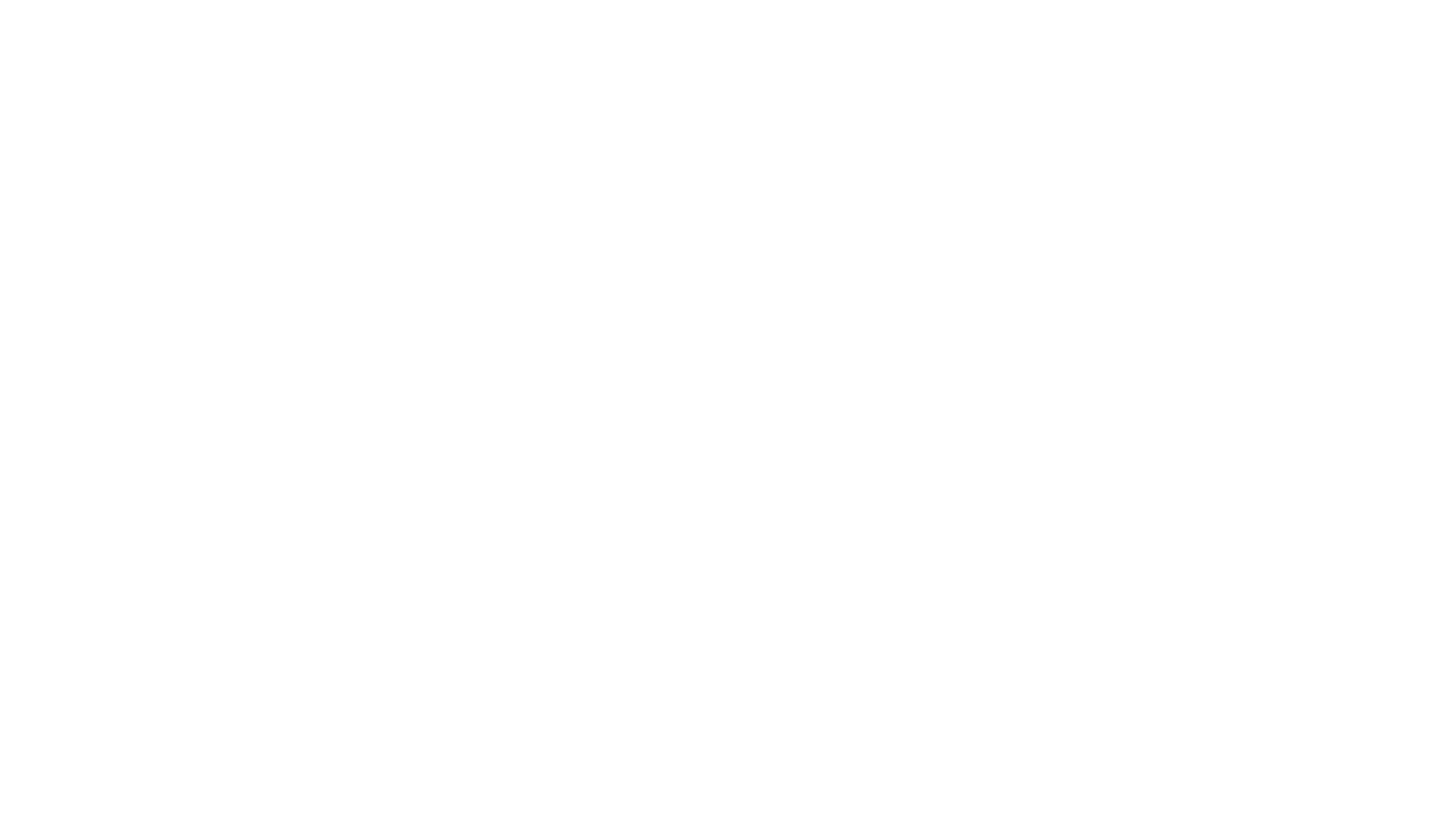 scroll, scrollTop: 0, scrollLeft: 0, axis: both 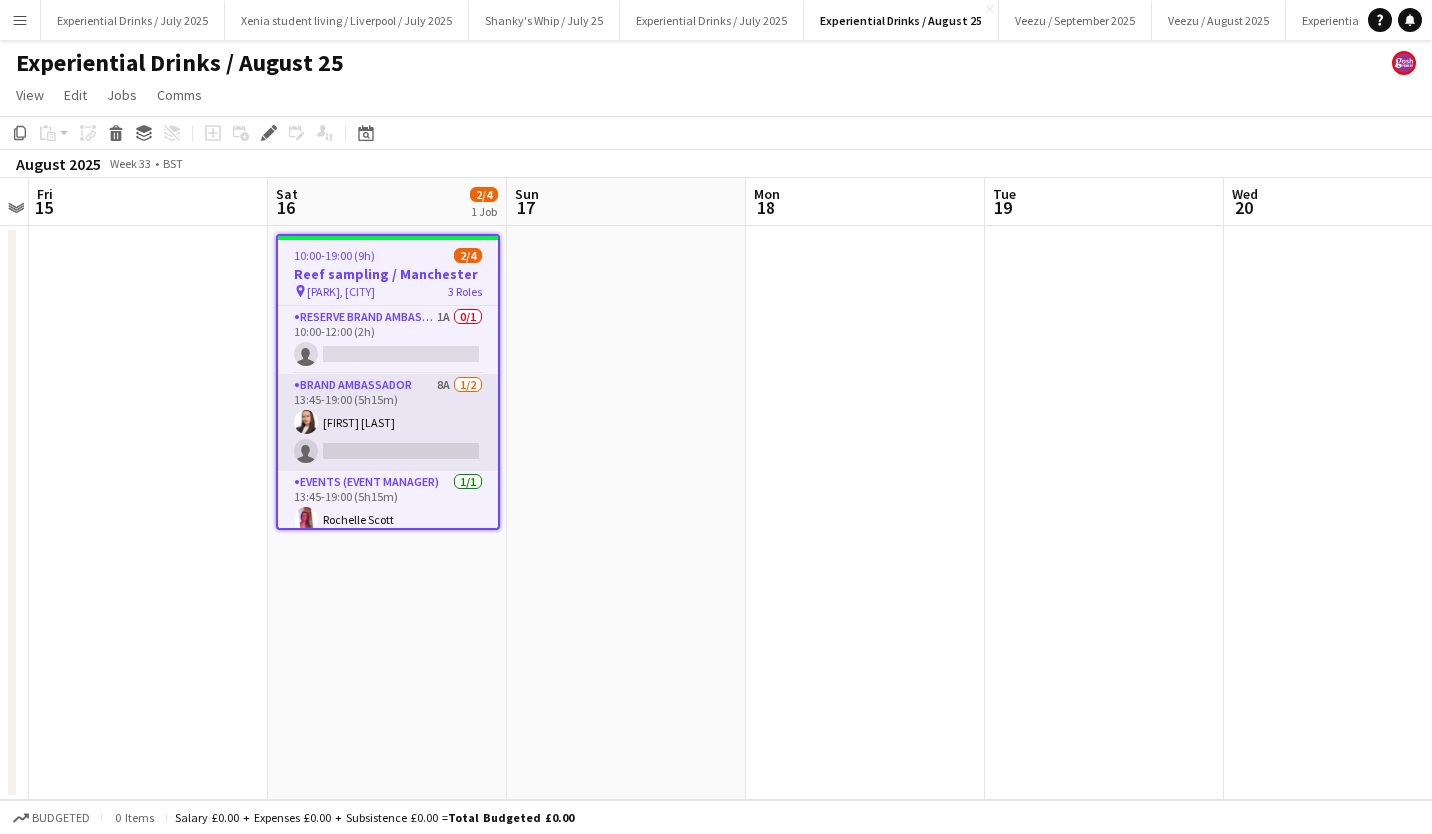 click on "Brand Ambassador   8A   1/2   [TIME]-[TIME] ([DURATION])
[FIRST] [LAST]
single-neutral-actions" at bounding box center [388, 422] 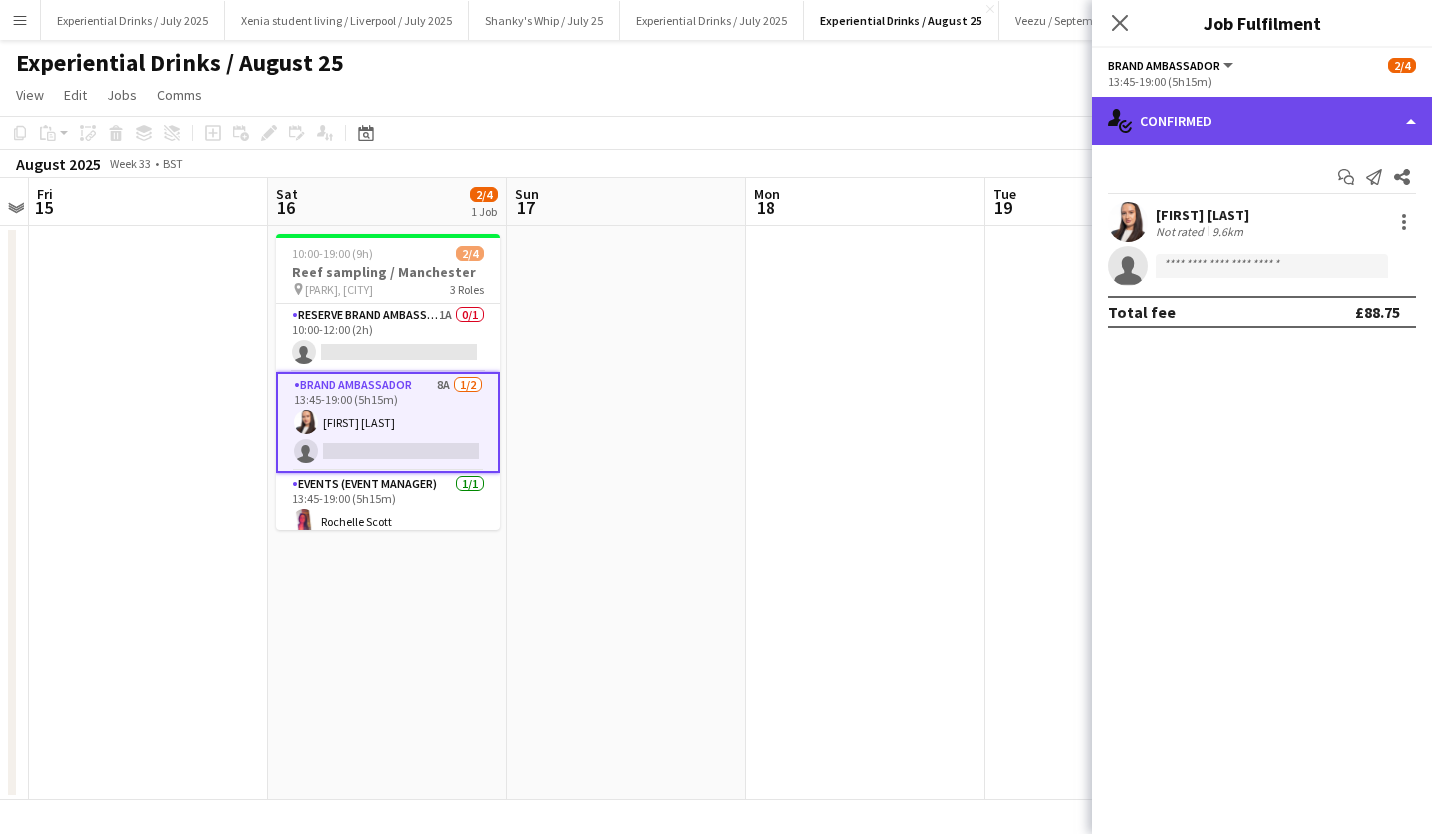 click on "single-neutral-actions-check-2
Confirmed" 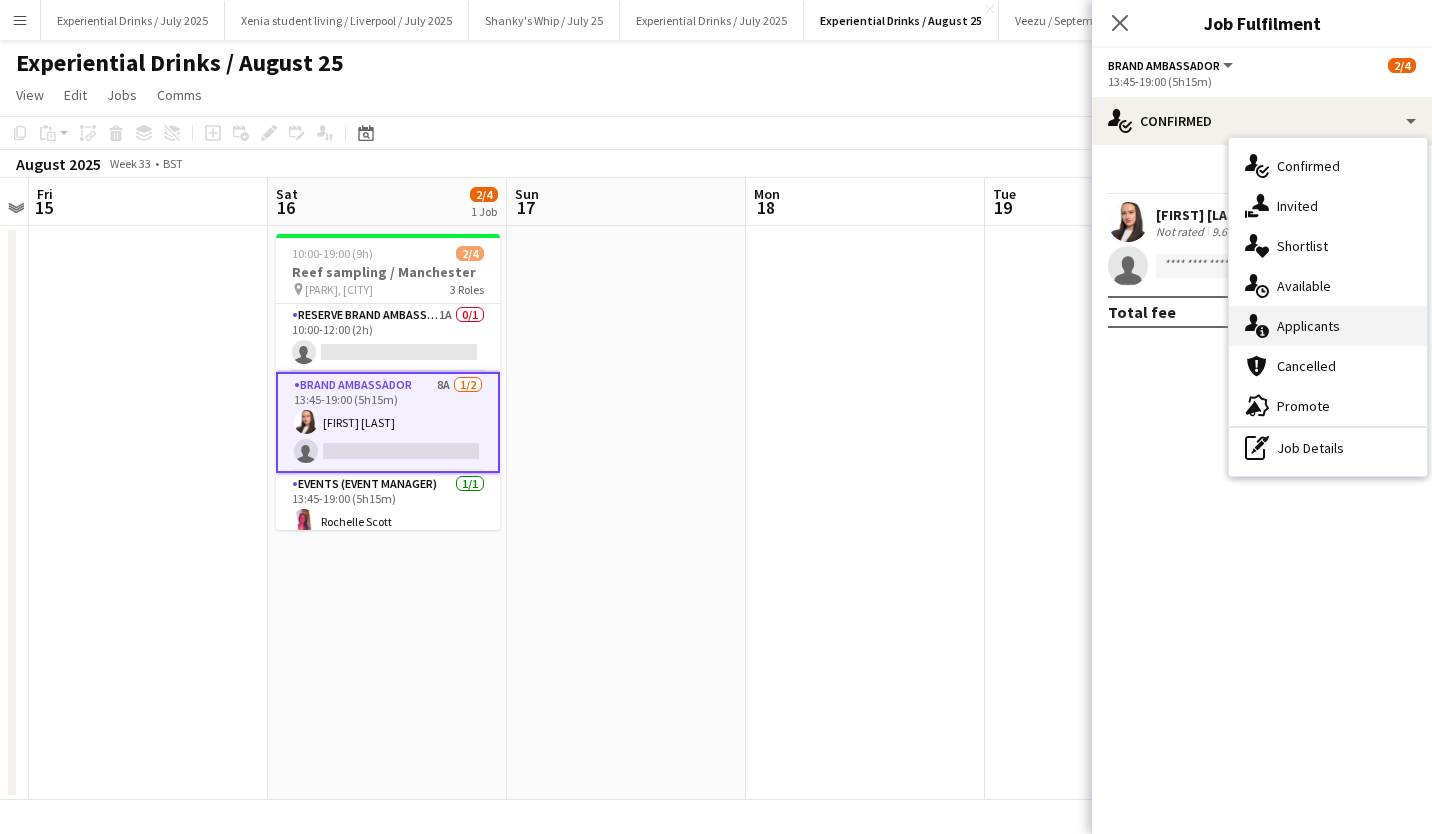 click on "single-neutral-actions-information
Applicants" at bounding box center [1328, 326] 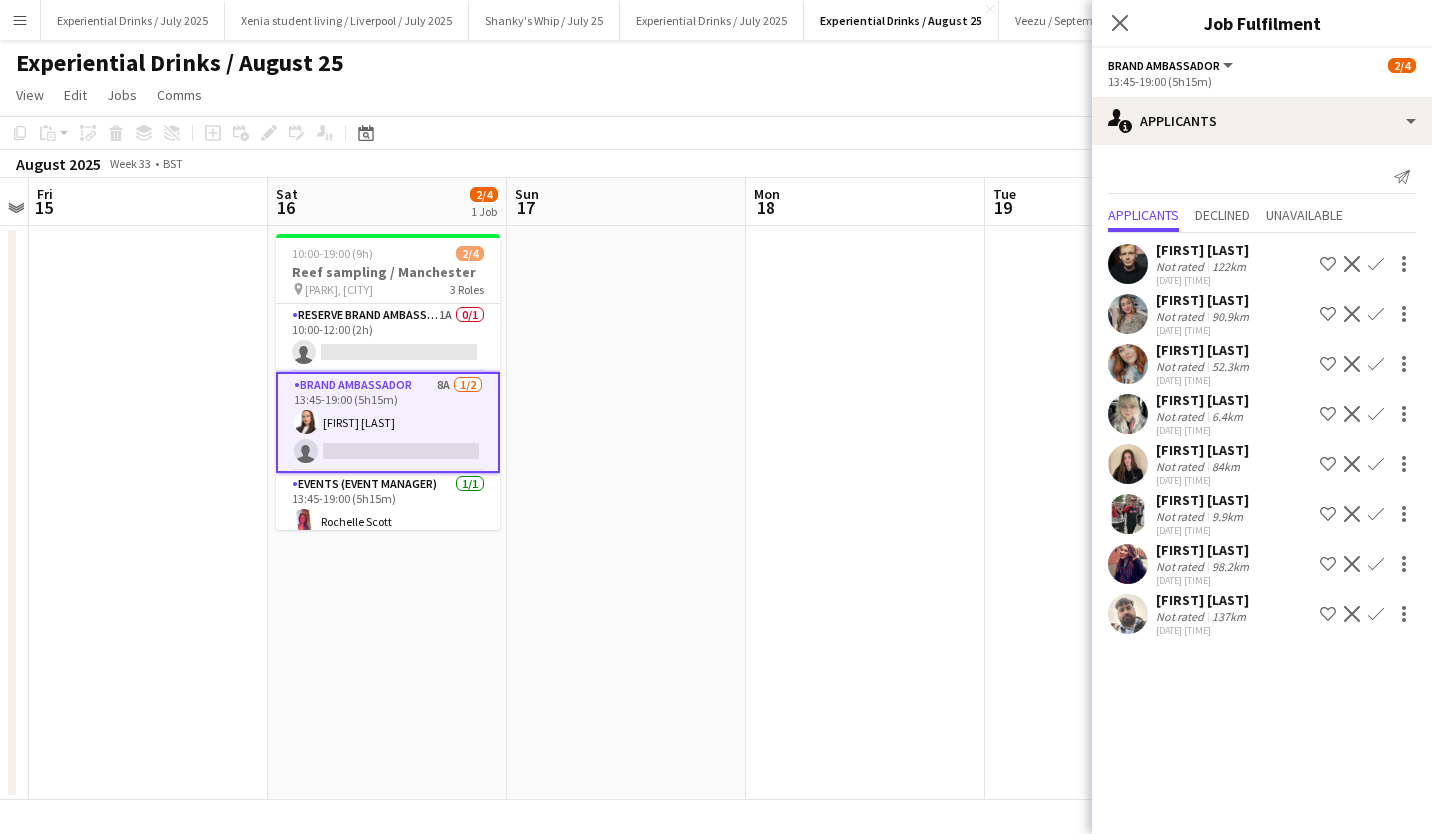 click on "Confirm" at bounding box center (1376, 464) 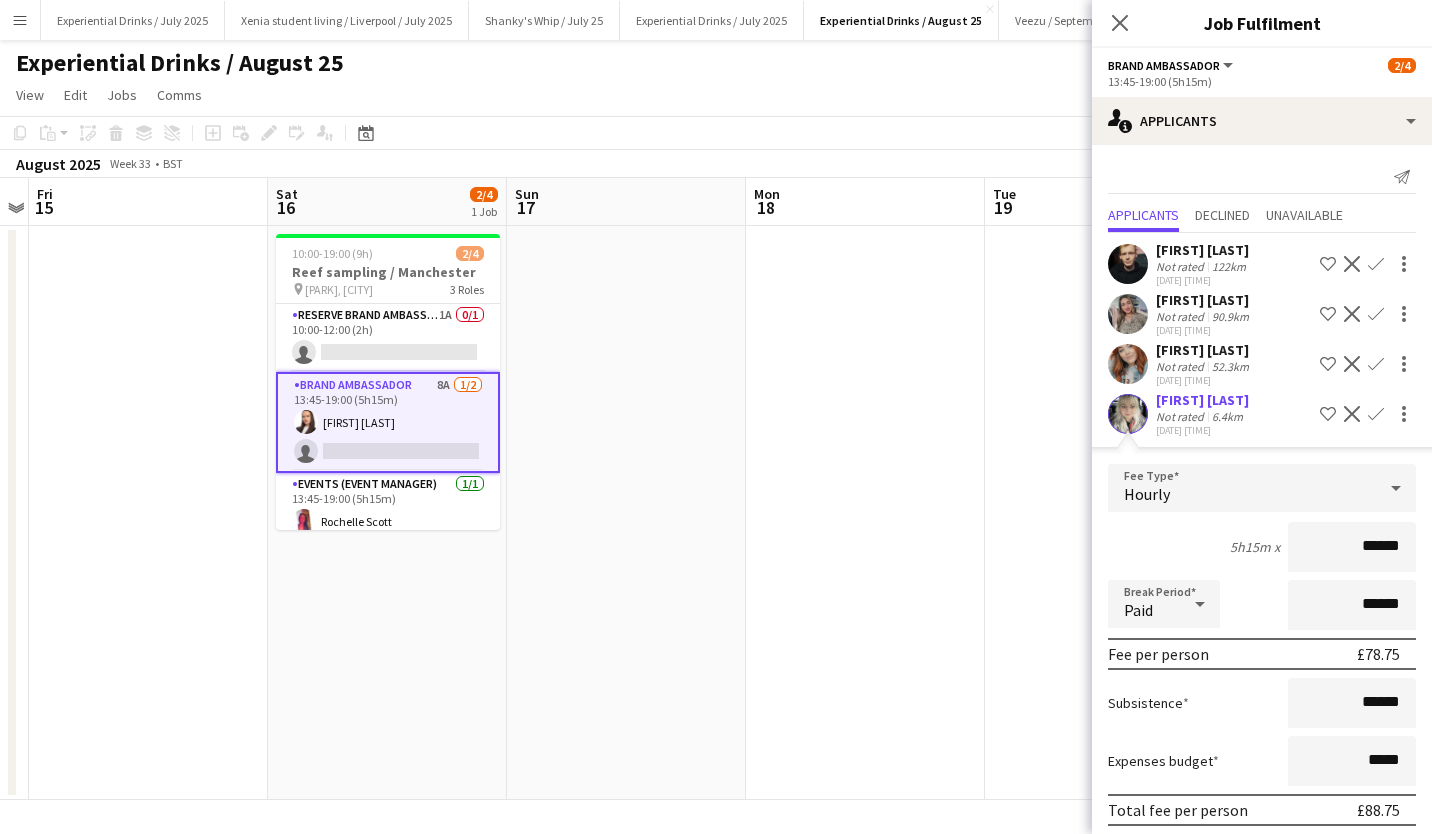 scroll, scrollTop: 277, scrollLeft: 0, axis: vertical 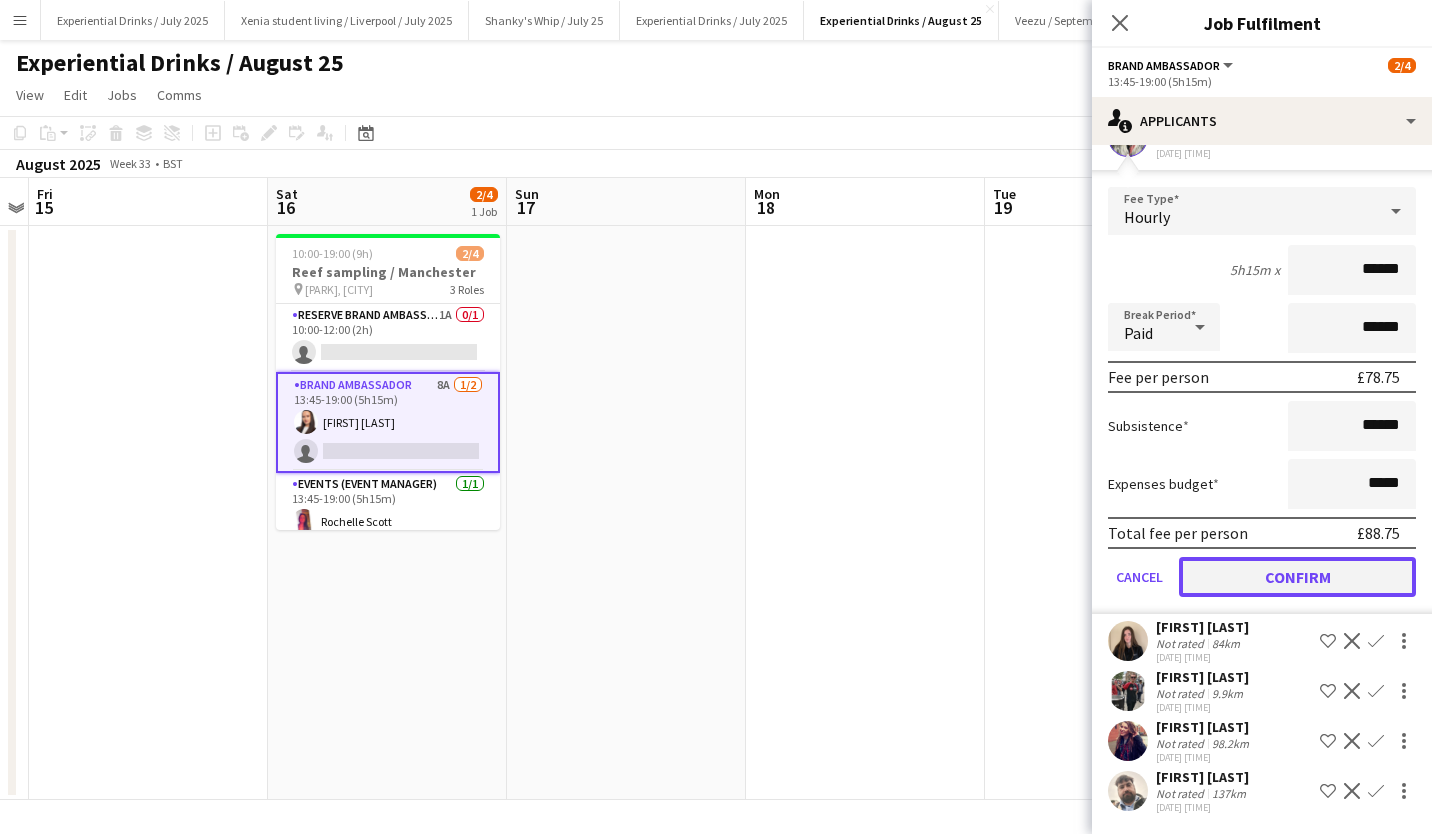 click on "Confirm" 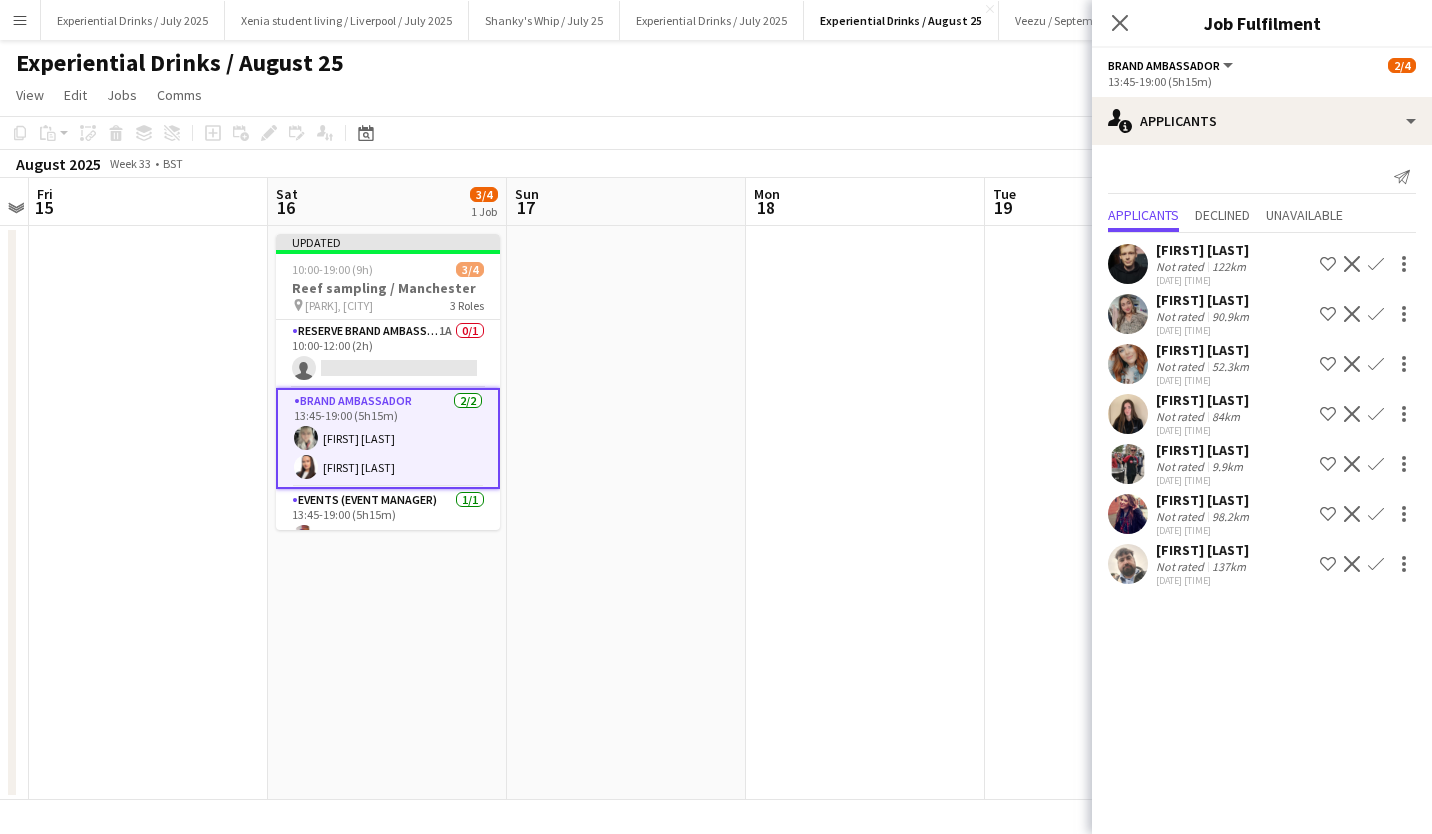 scroll, scrollTop: 0, scrollLeft: 0, axis: both 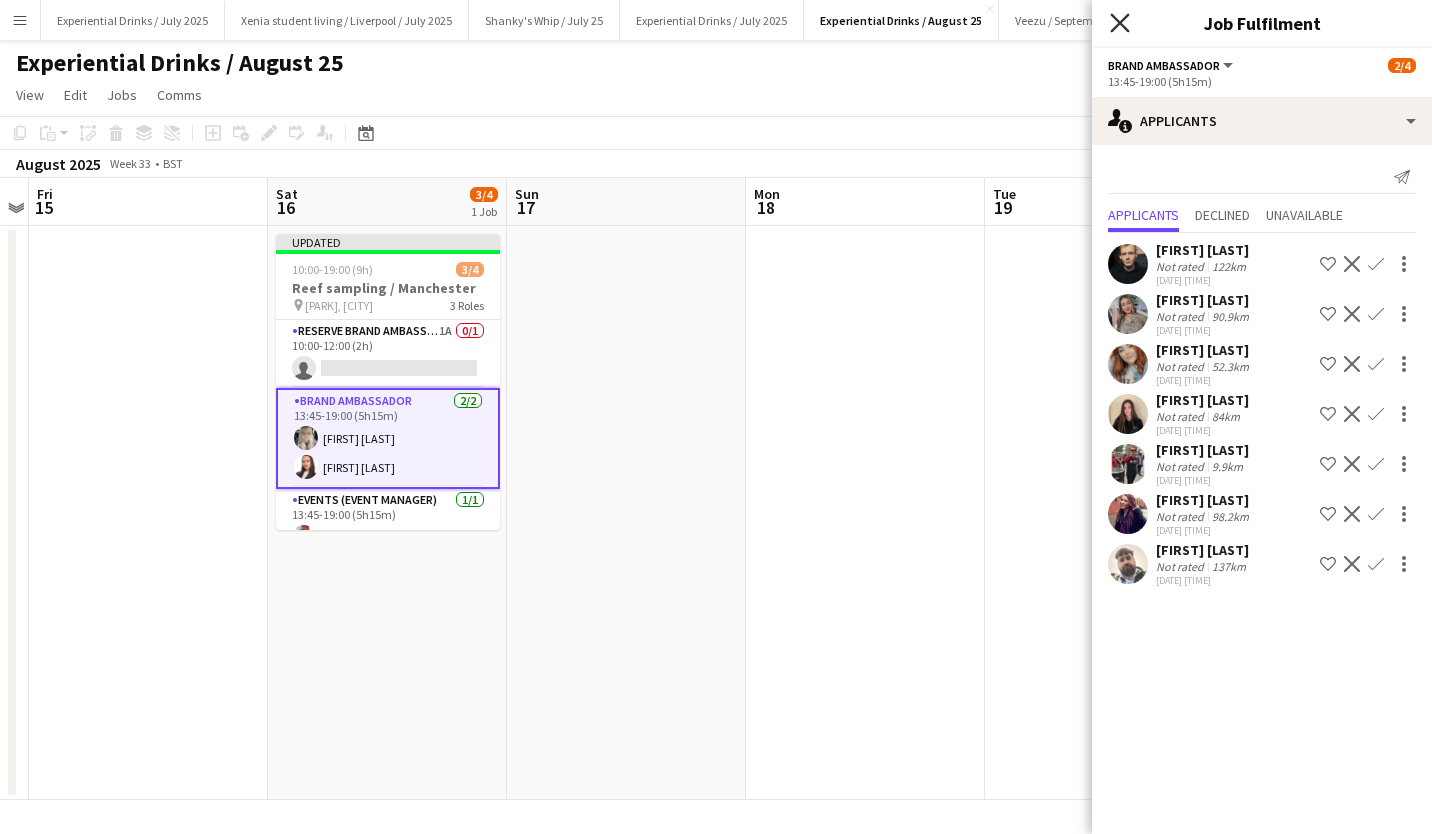 click on "Close pop-in" 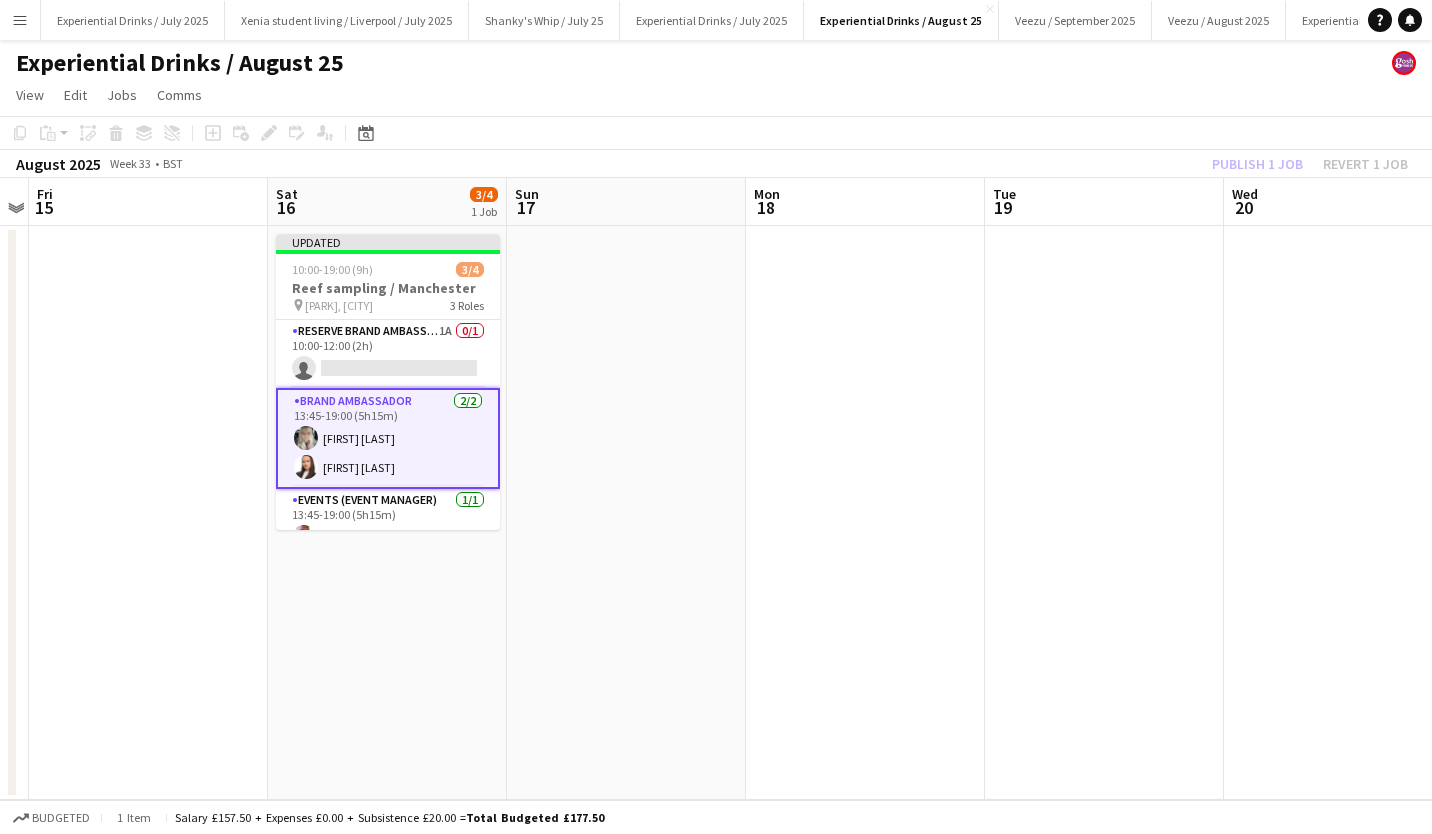 click on "Publish 1 job   Revert 1 job" 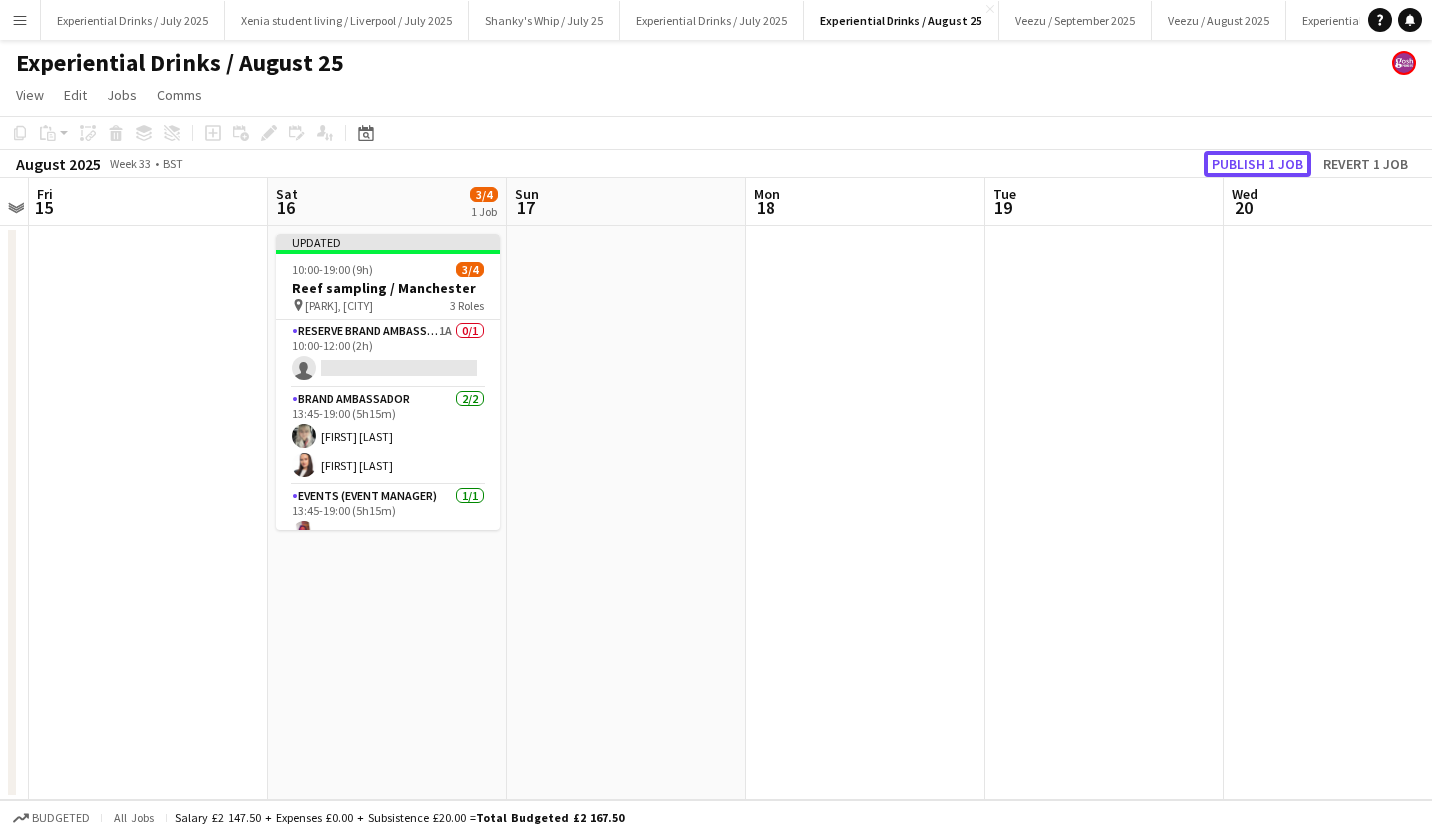 click on "Publish 1 job" 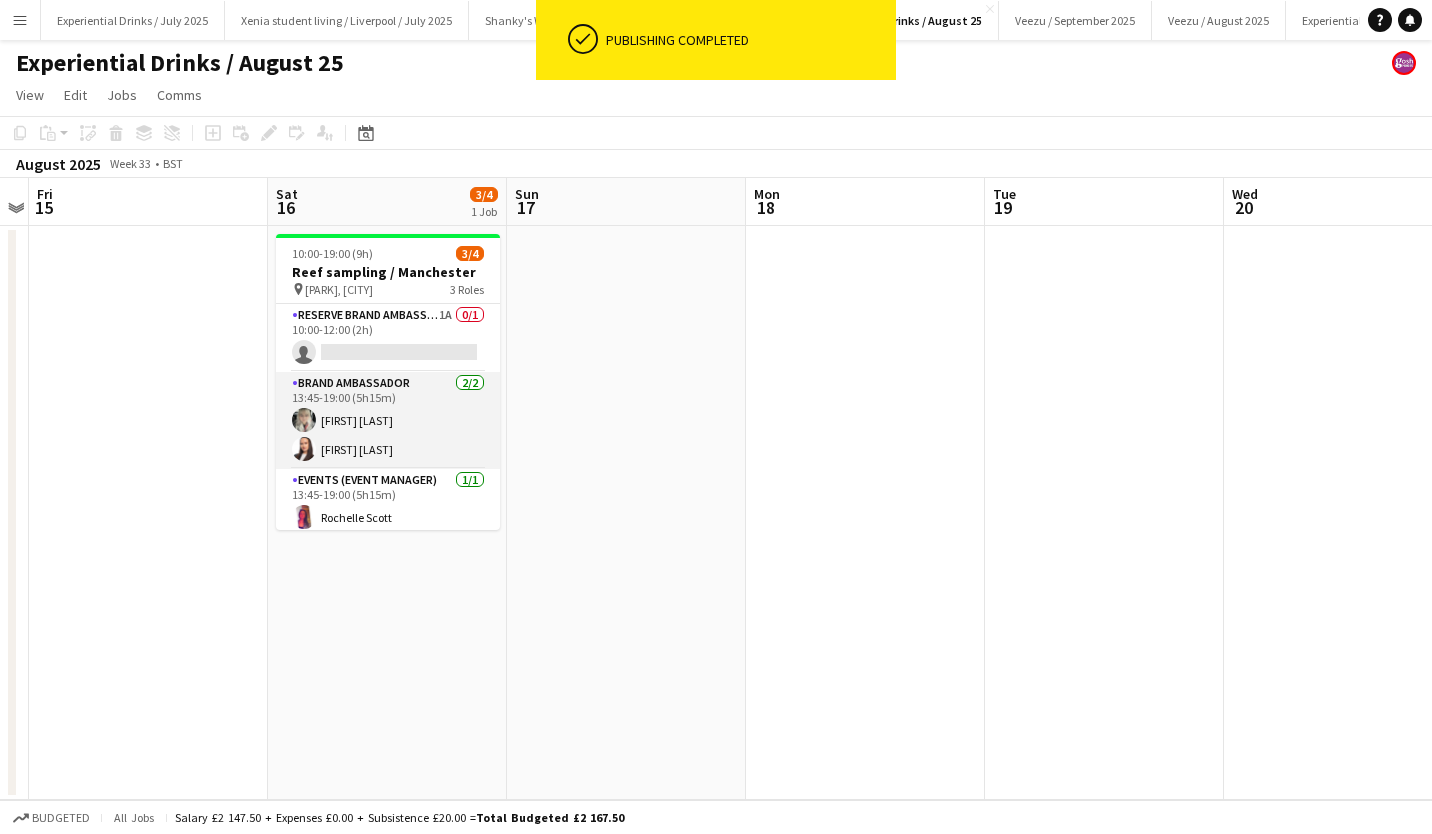 click on "Brand Ambassador   2/2   [TIME]-[TIME] ([DURATION])
[FIRST] [LAST] [FIRST] [LAST]" at bounding box center (388, 420) 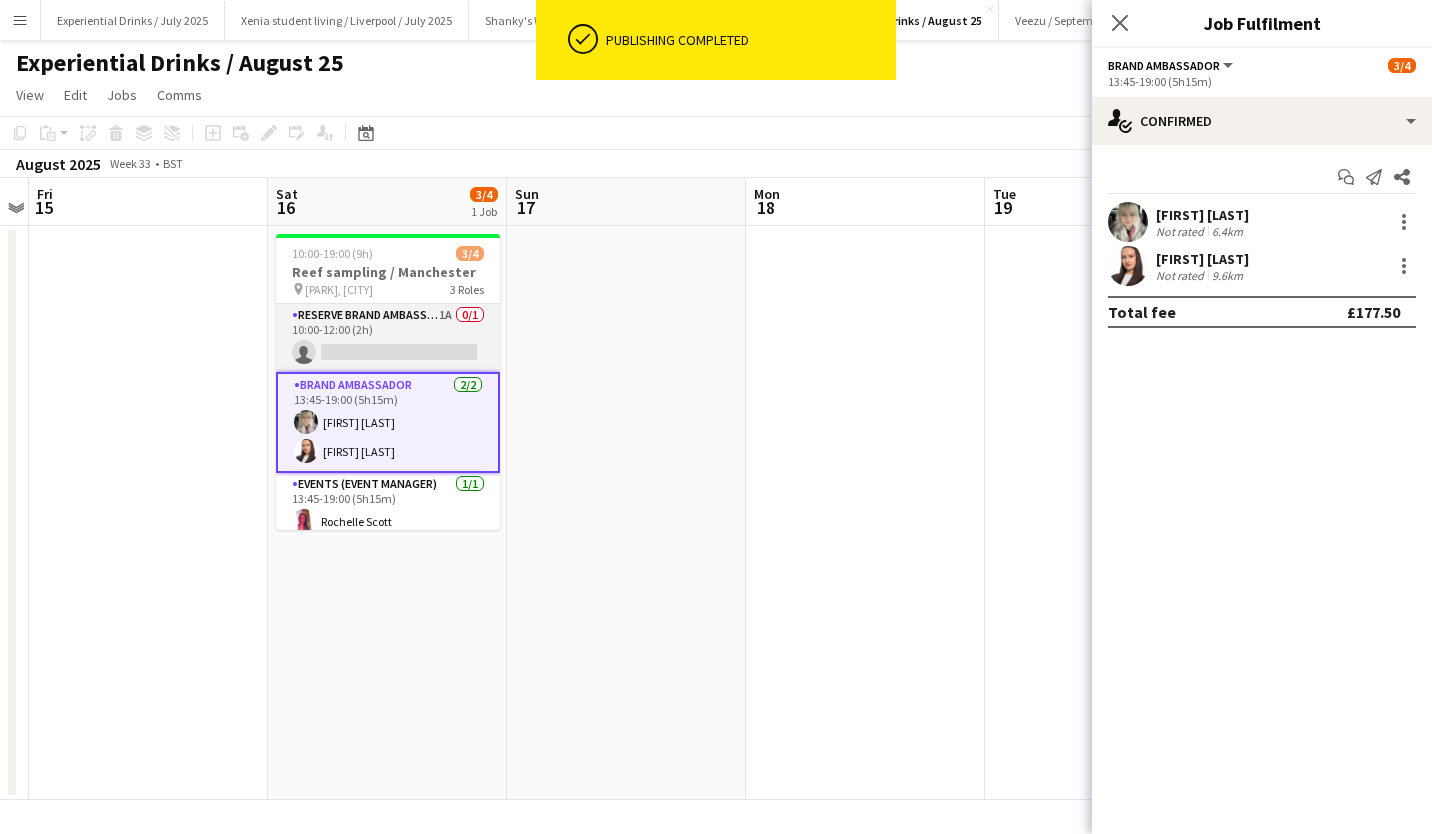 click on "Reserve Brand Ambassador   1A   0/1   10:00-12:00 (2h)
single-neutral-actions" at bounding box center [388, 338] 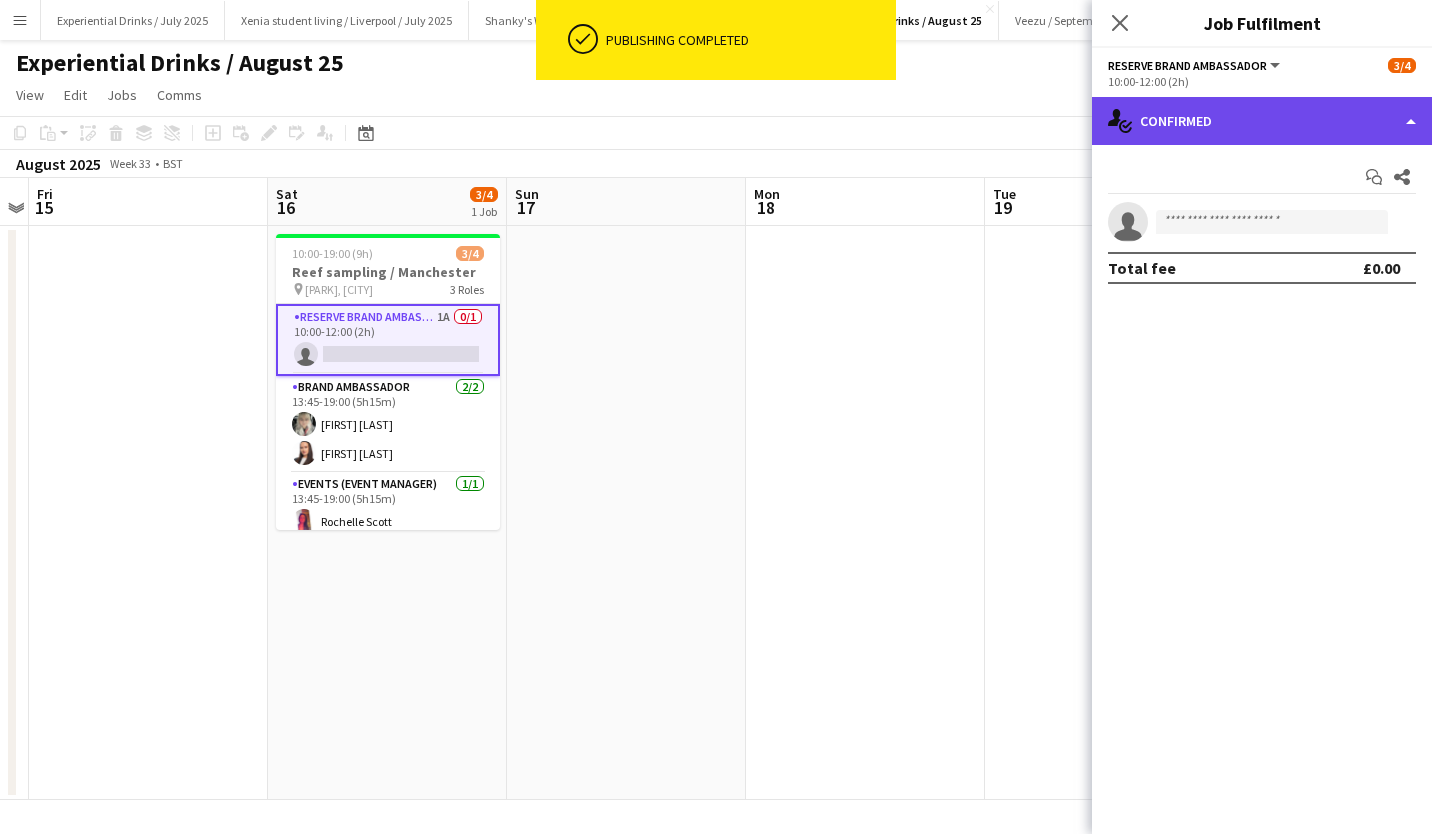 click on "single-neutral-actions-check-2
Confirmed" 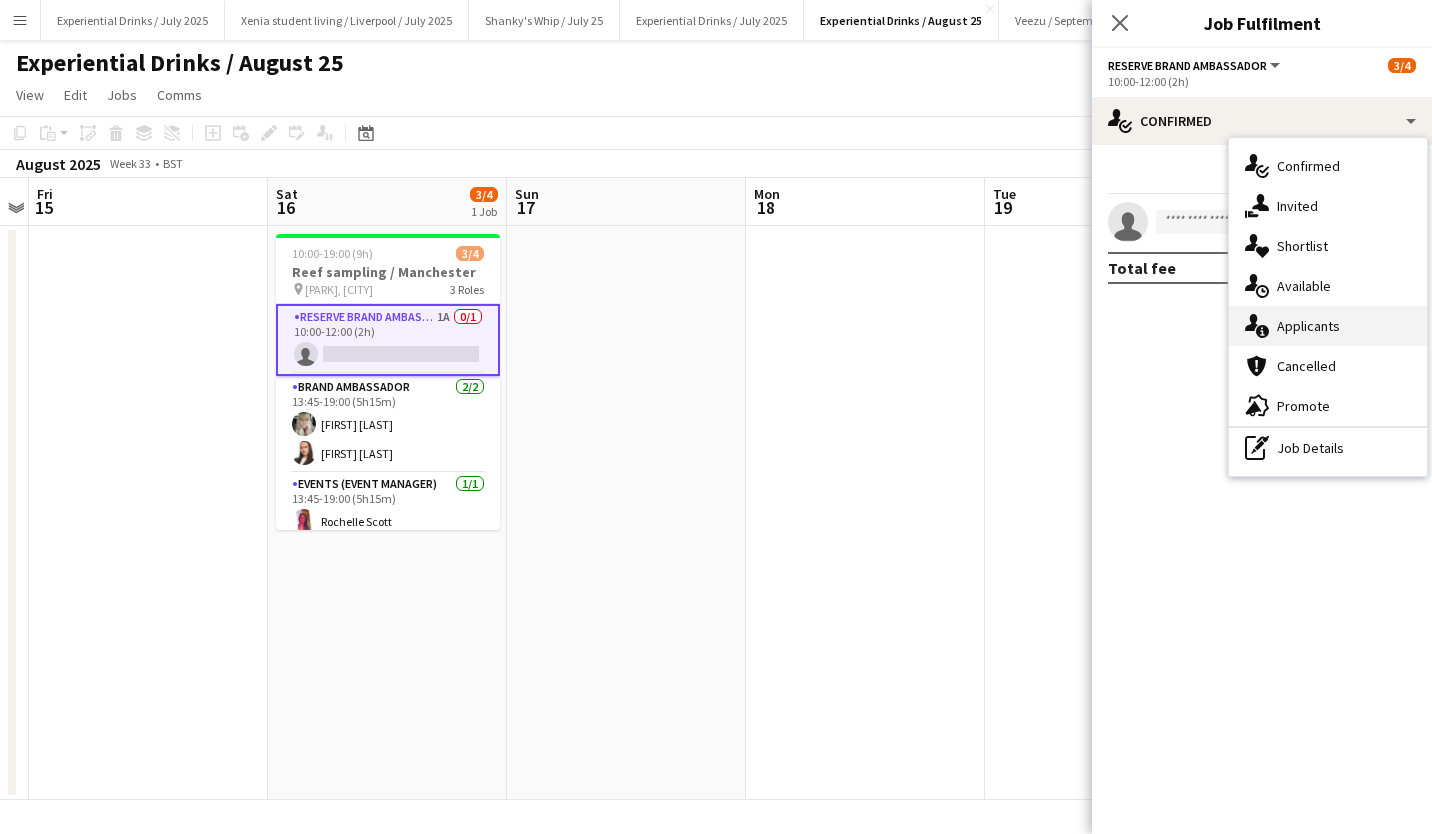 click on "single-neutral-actions-information
Applicants" at bounding box center [1328, 326] 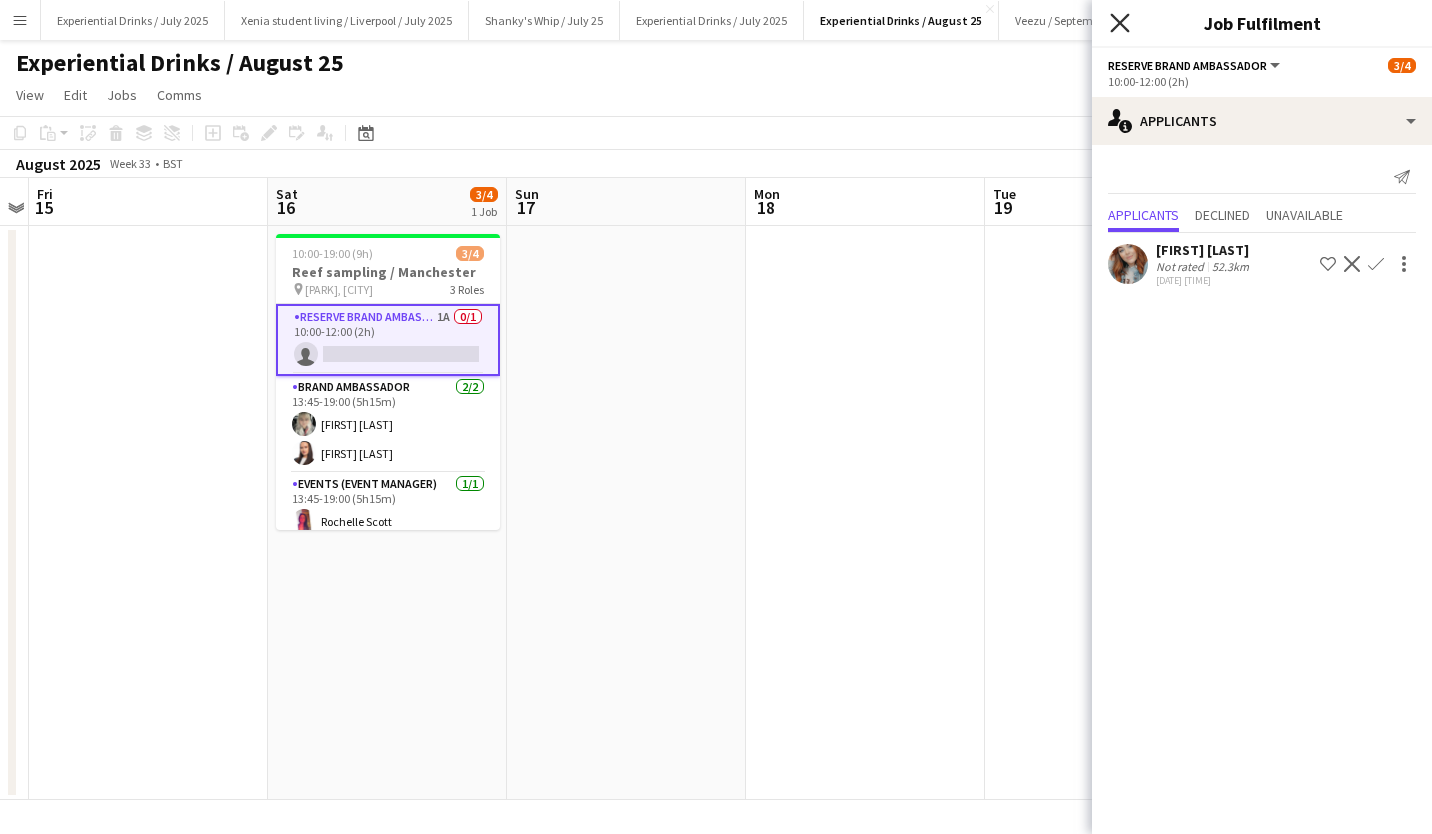 click on "Close pop-in" 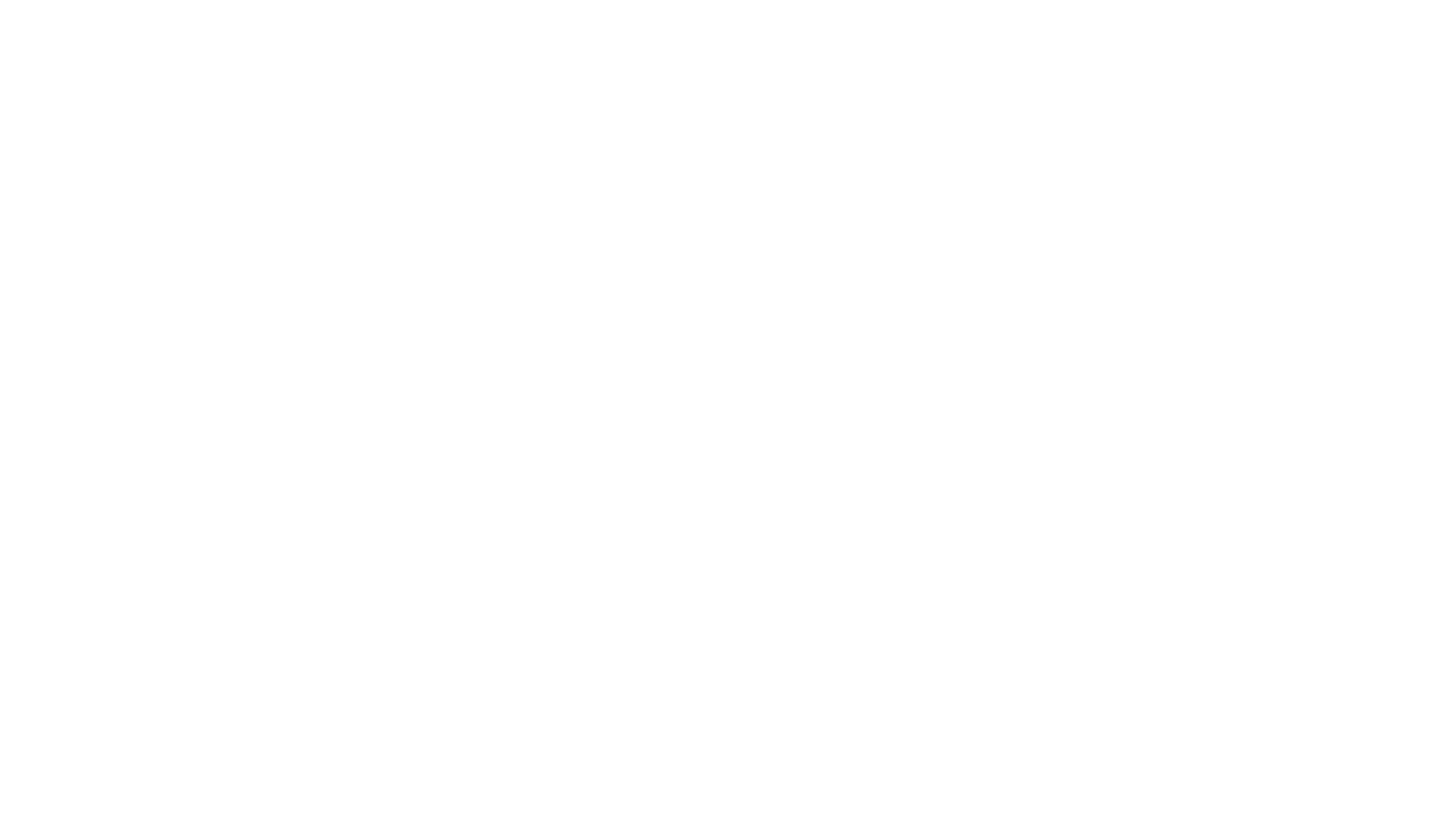 scroll, scrollTop: 0, scrollLeft: 0, axis: both 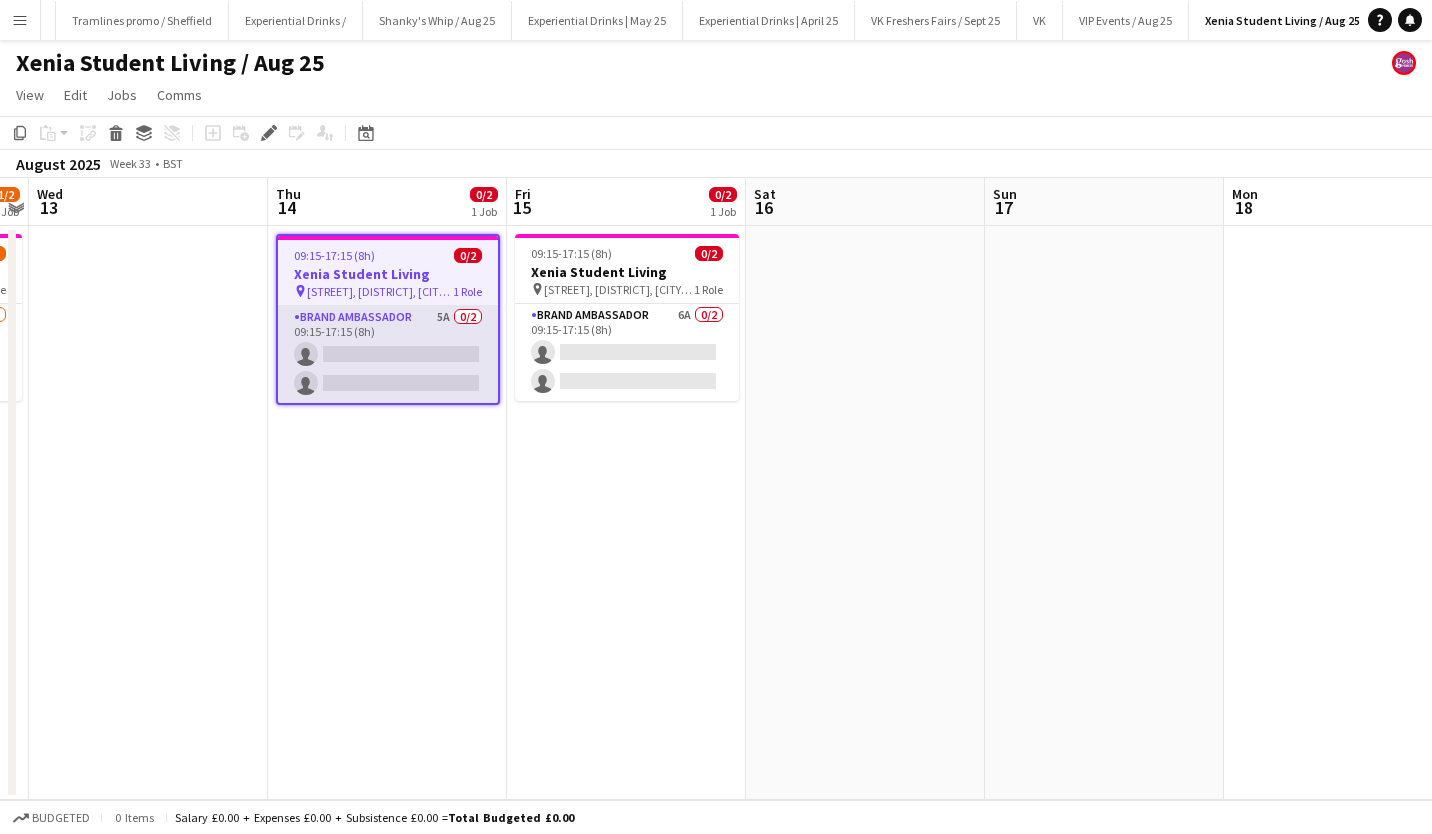 click on "Brand Ambassador   5A   0/2   09:15-17:15 (8h)
single-neutral-actions
single-neutral-actions" at bounding box center (388, 354) 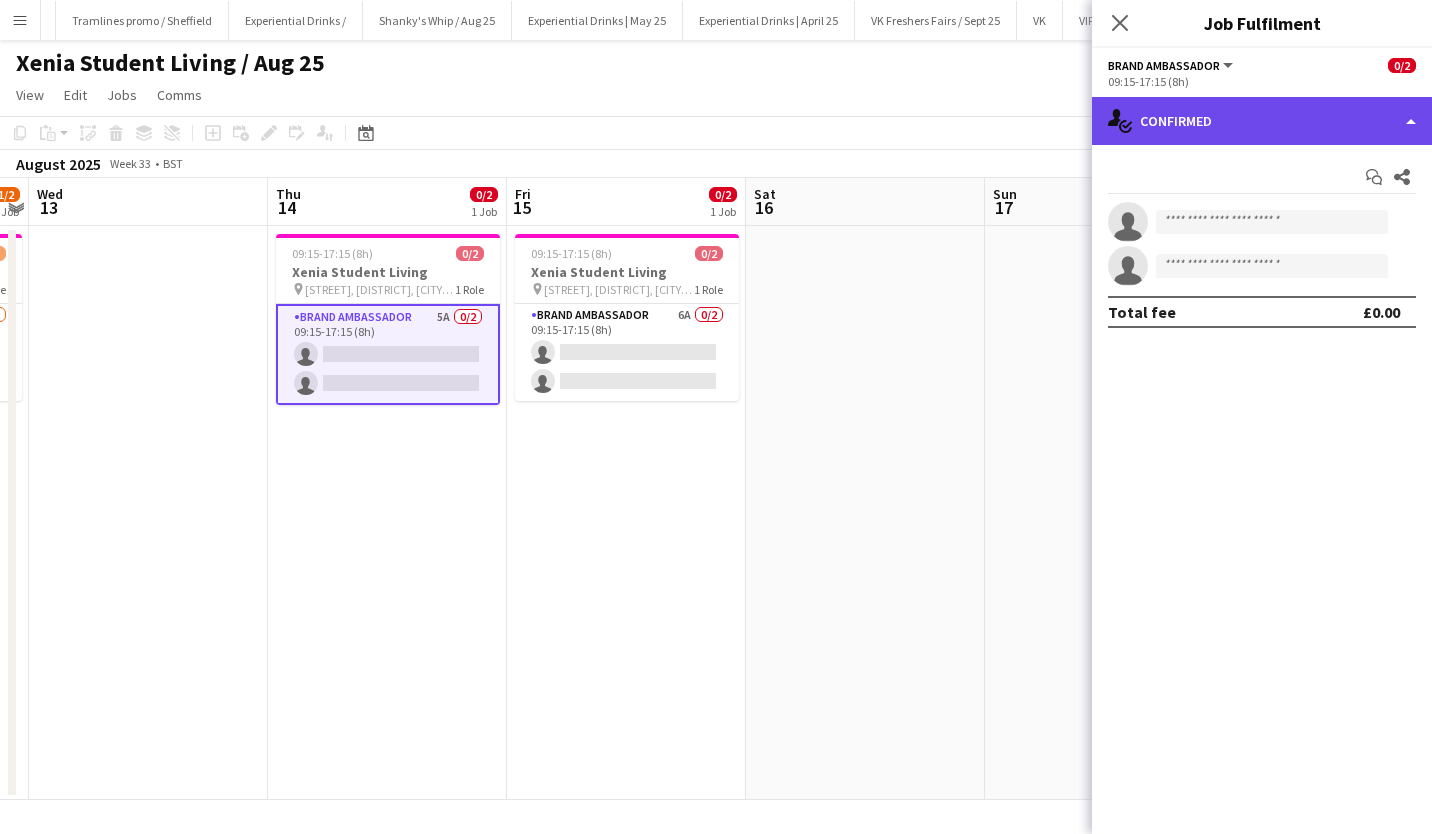 click on "single-neutral-actions-check-2
Confirmed" 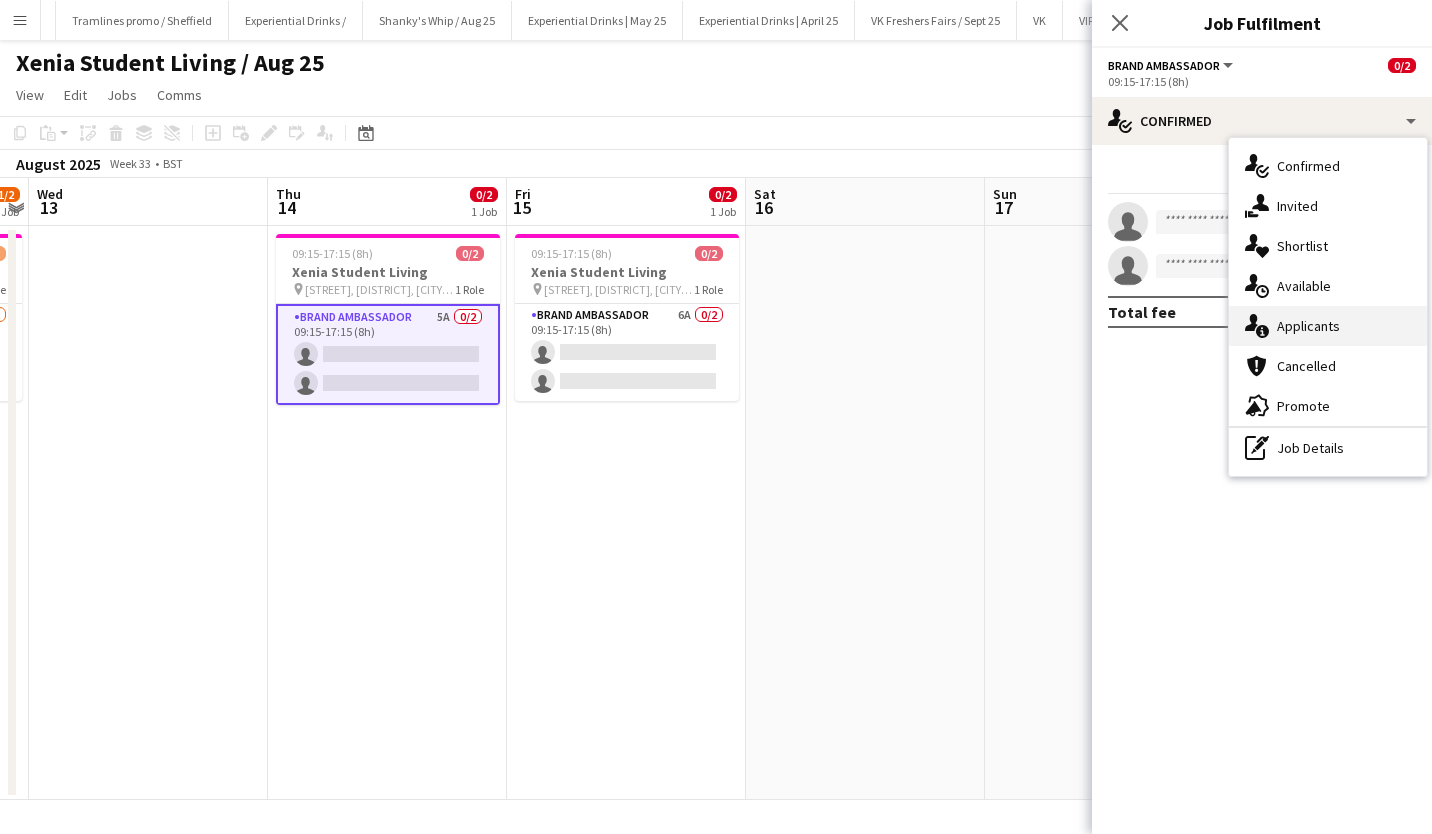 click on "single-neutral-actions-information
Applicants" at bounding box center (1328, 326) 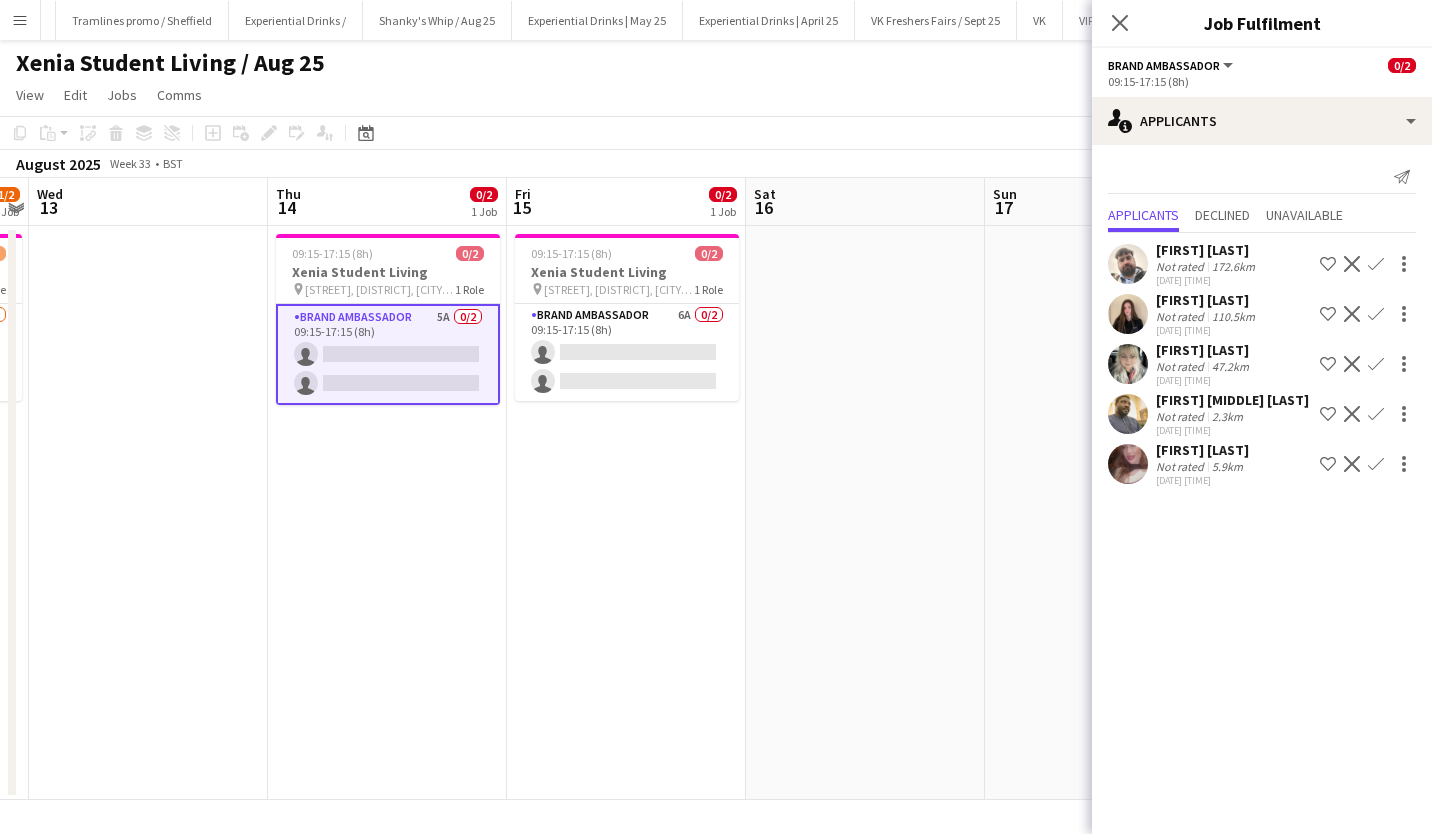click on "[FIRST] [LAST]" at bounding box center (1204, 350) 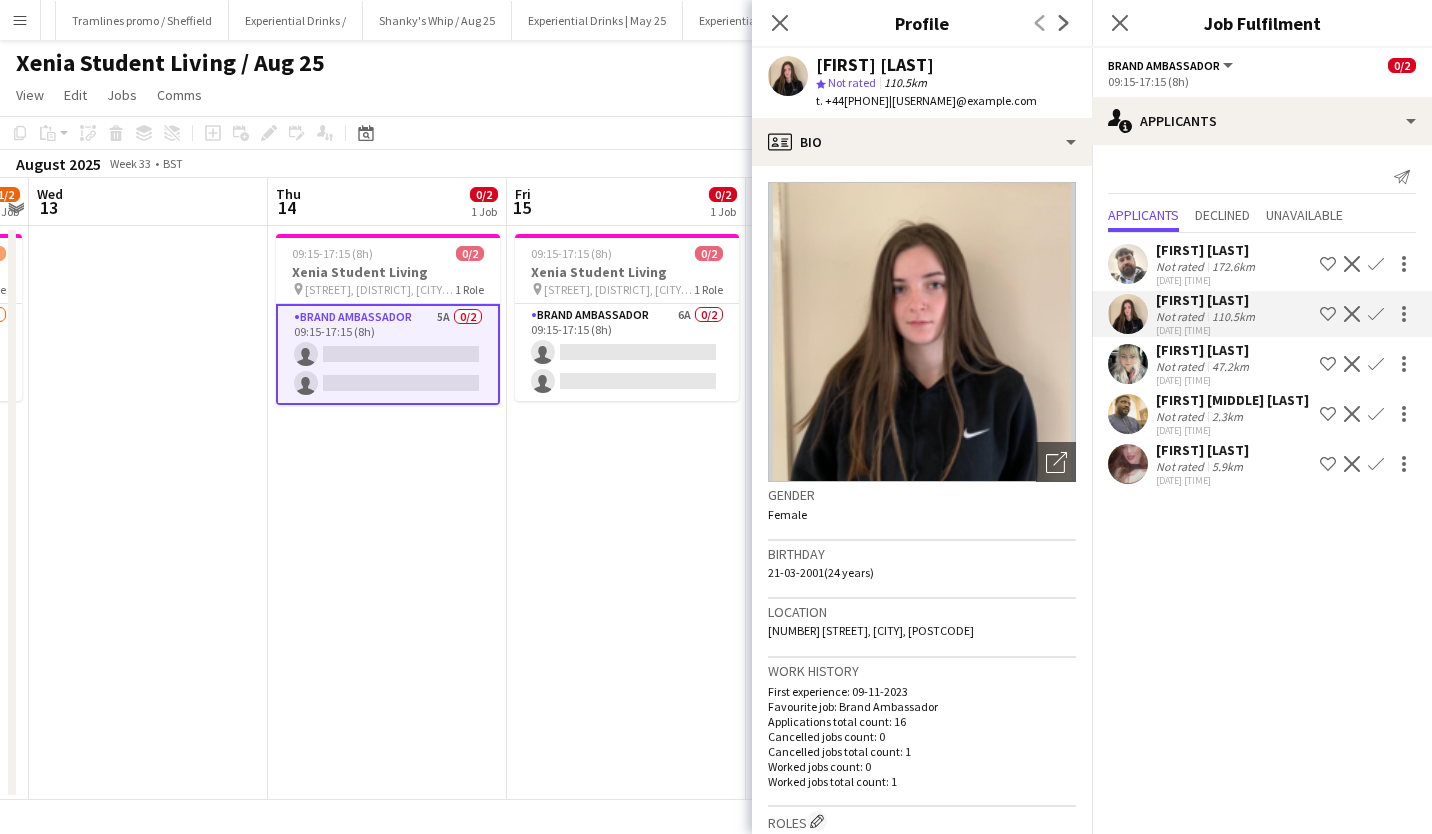 click on "[FIRST] [MIDDLE] [LAST]" at bounding box center (1202, 450) 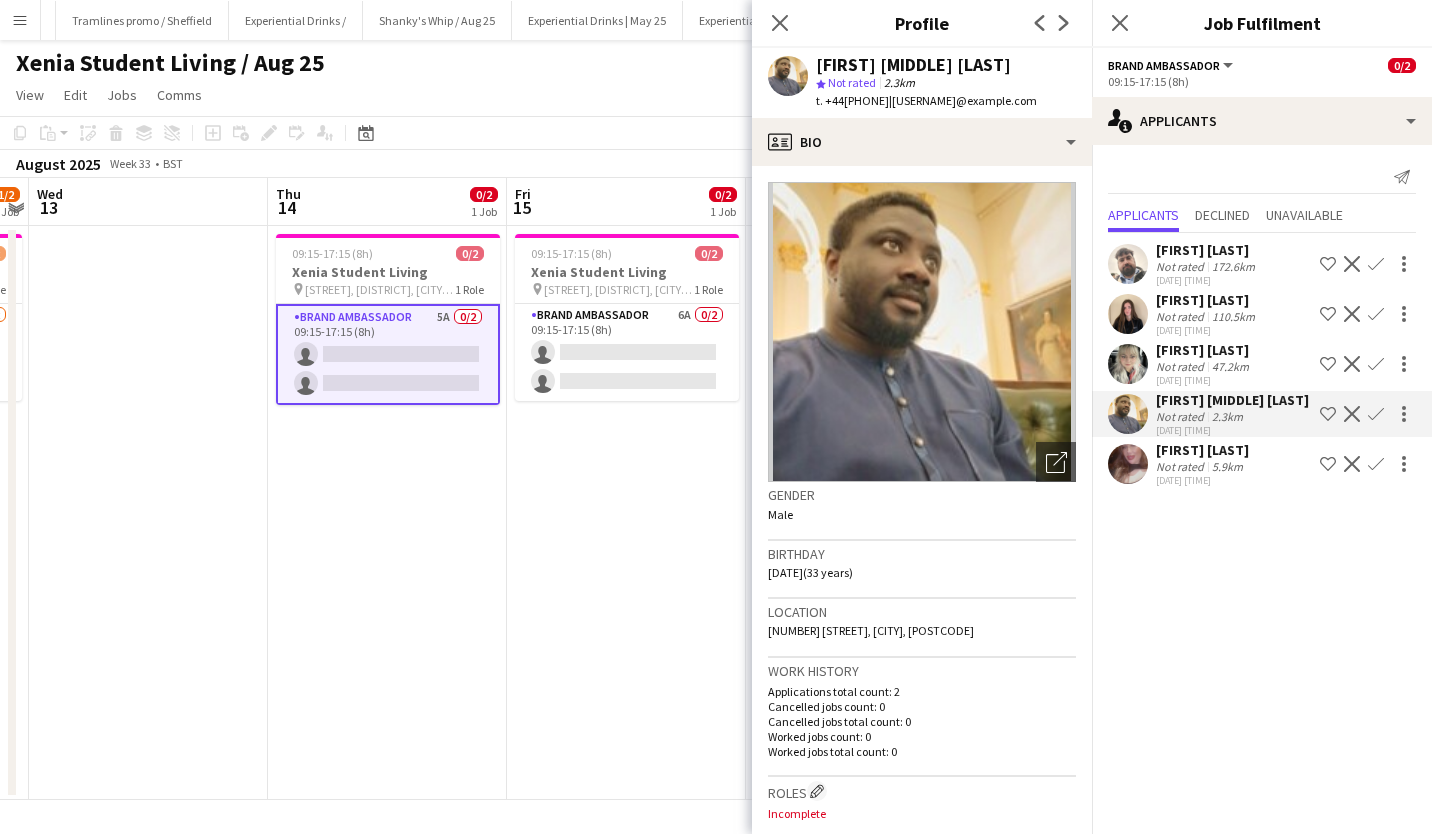 click on "[FIRST] [LAST]" 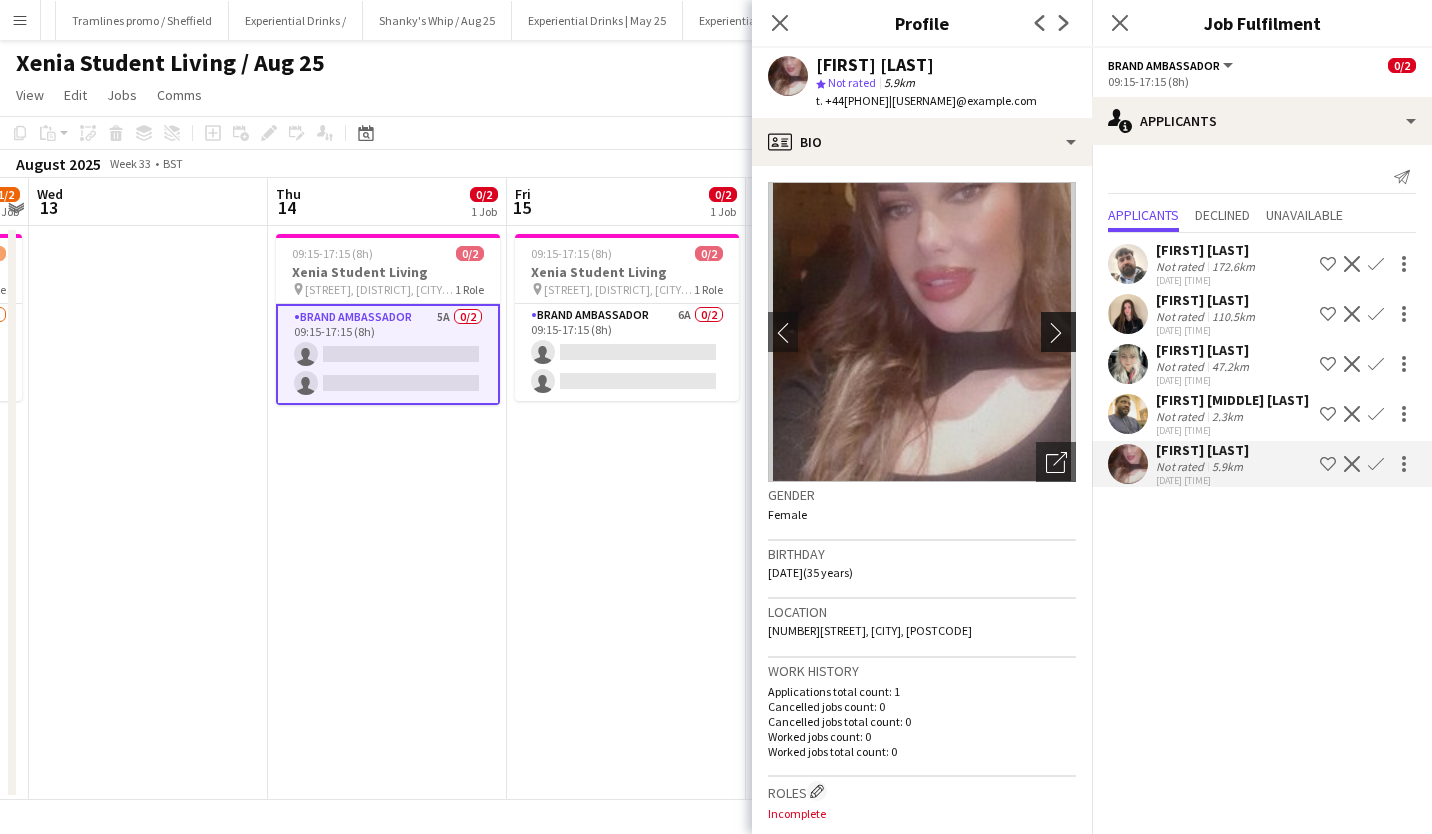 click on "chevron-right" 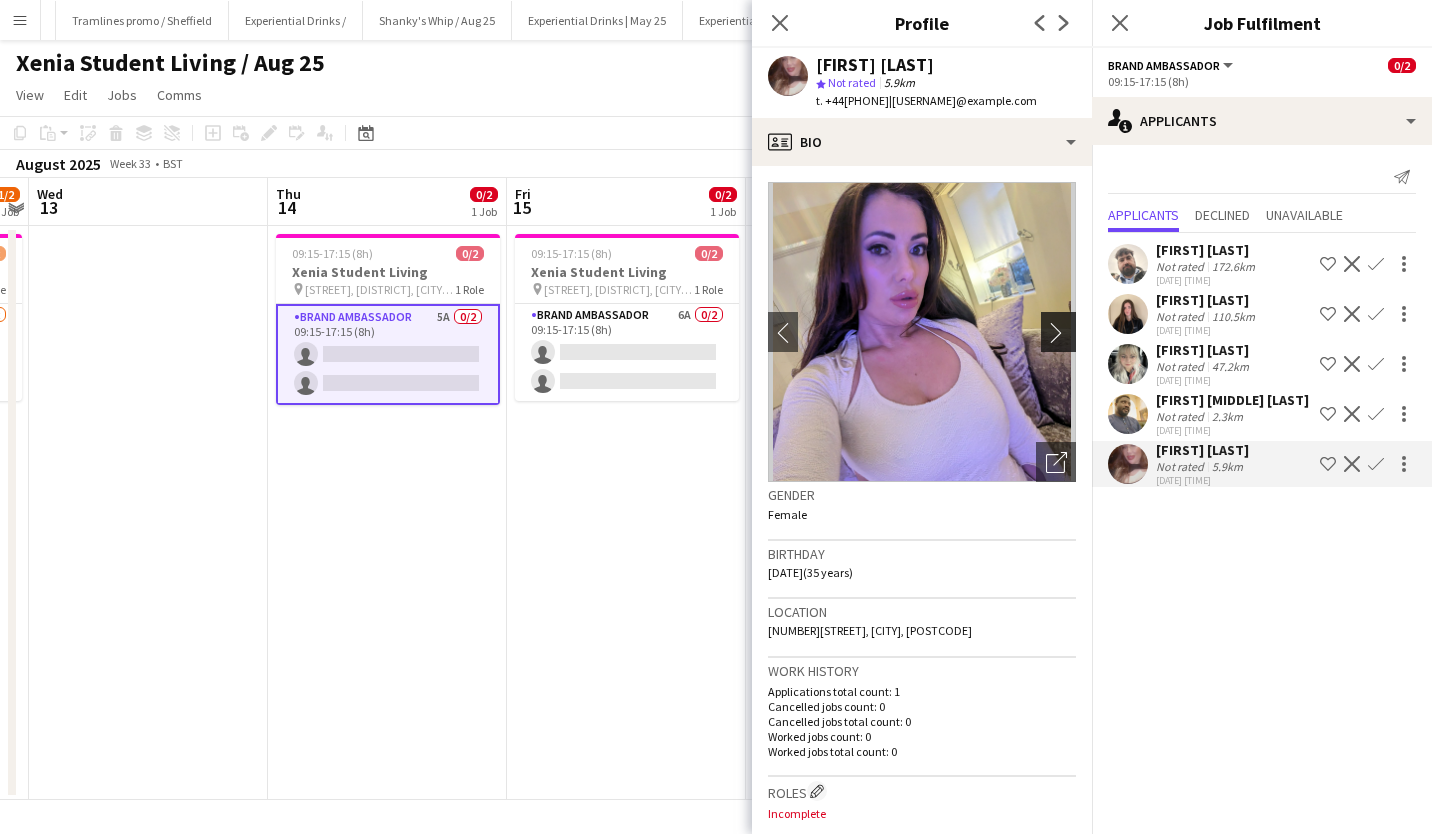 click on "chevron-right" 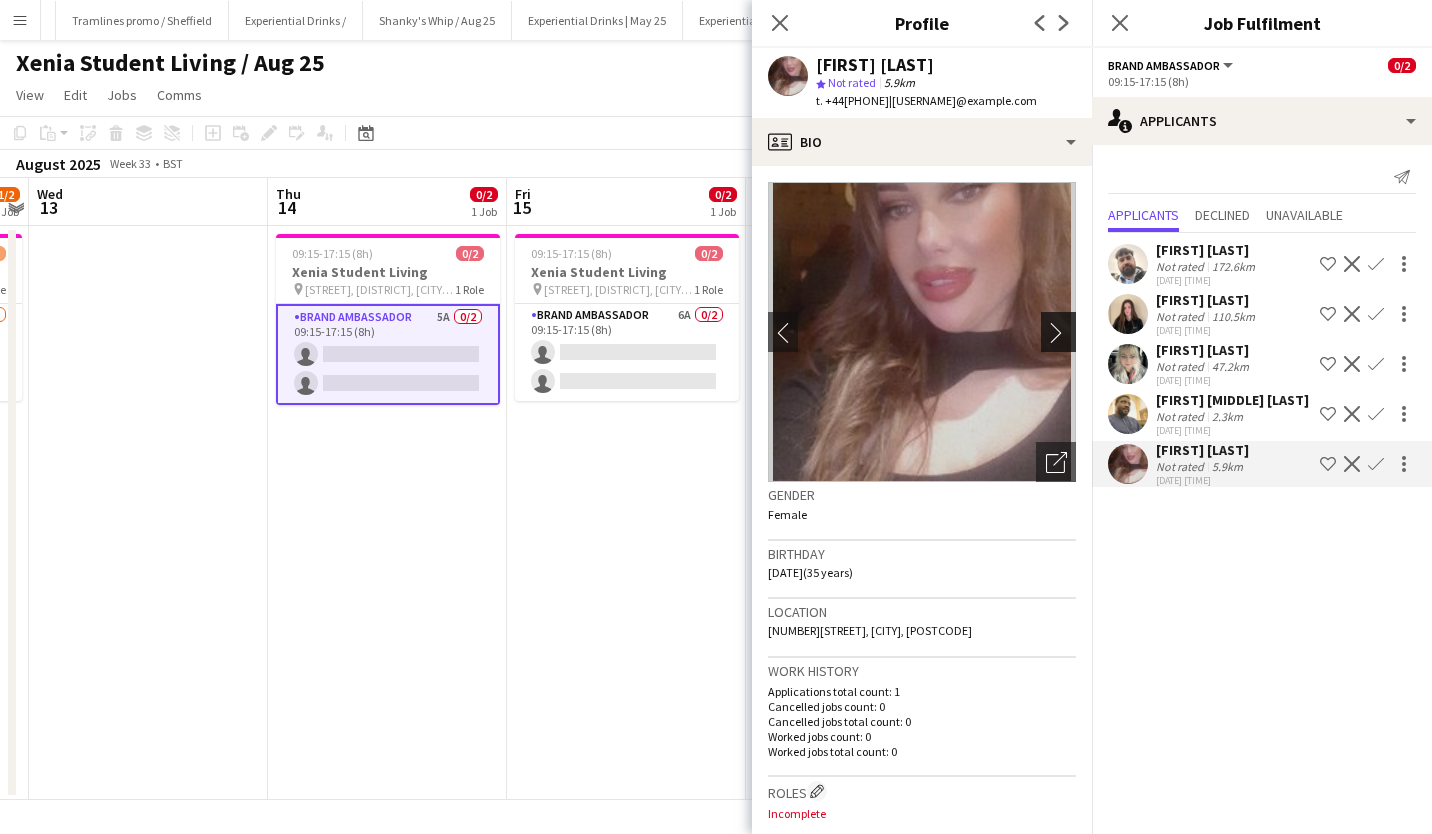 click on "chevron-right" 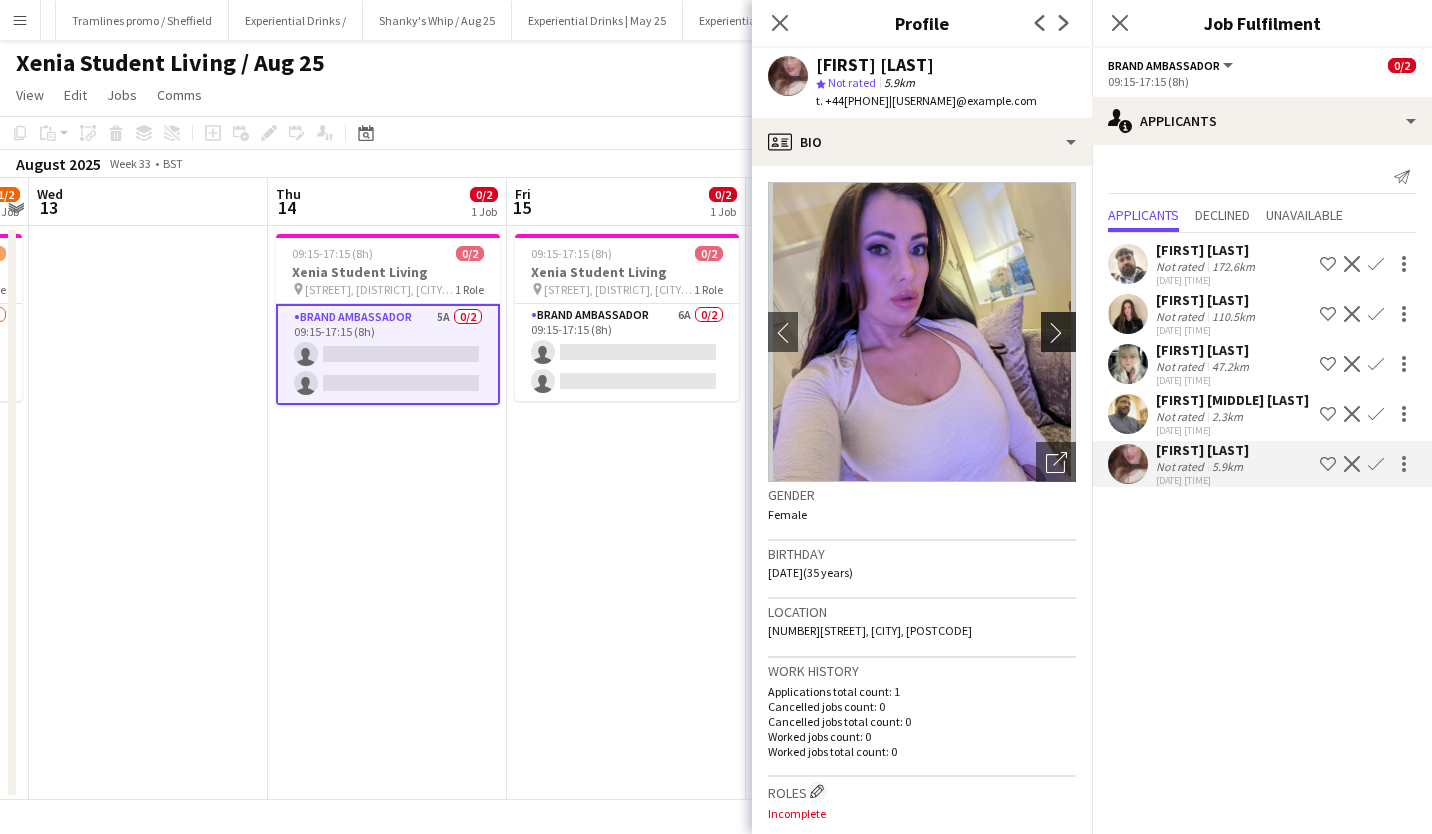 click on "chevron-right" 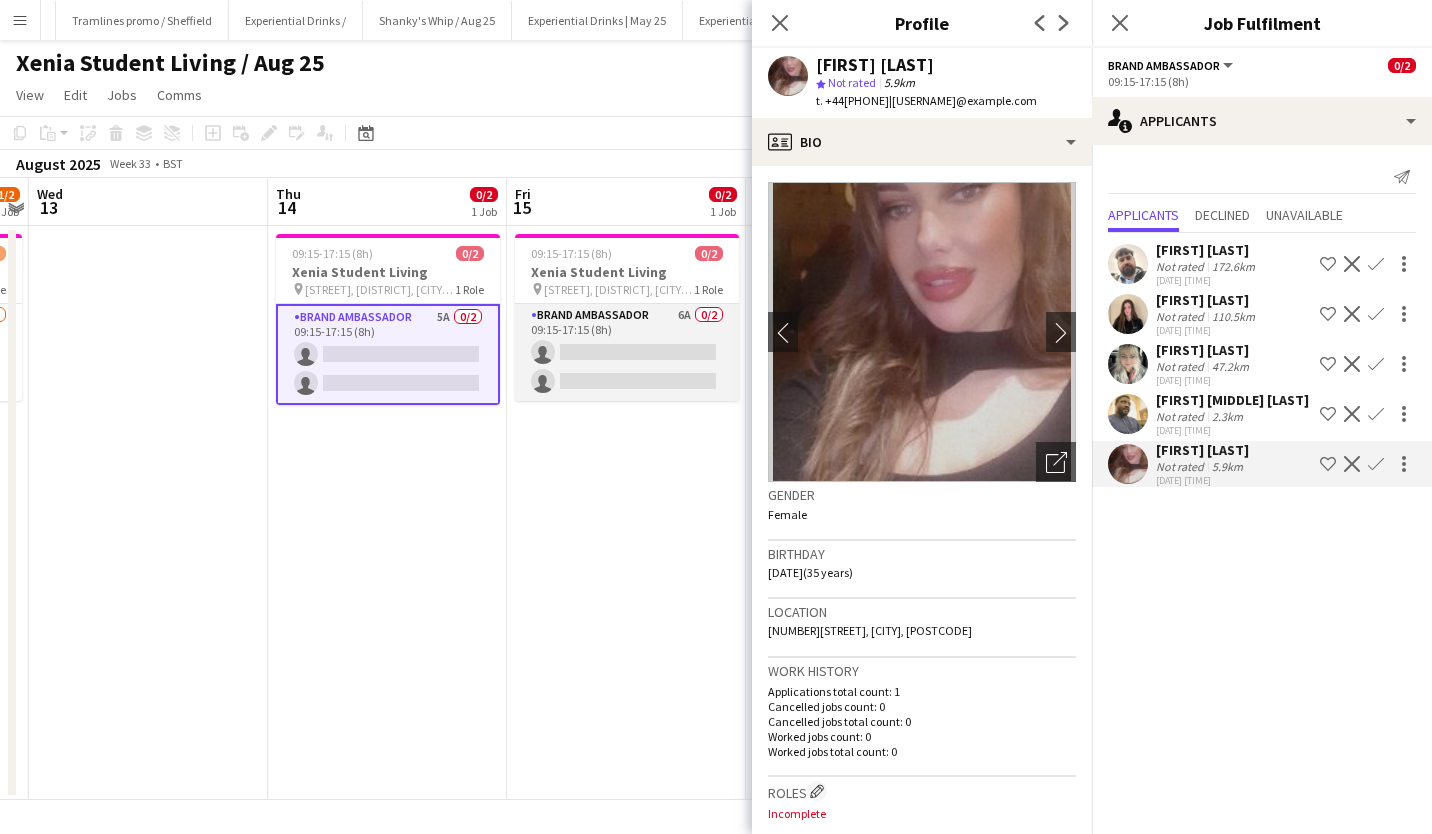 click on "Brand Ambassador   6A   0/2   09:15-17:15 (8h)
single-neutral-actions
single-neutral-actions" at bounding box center (627, 352) 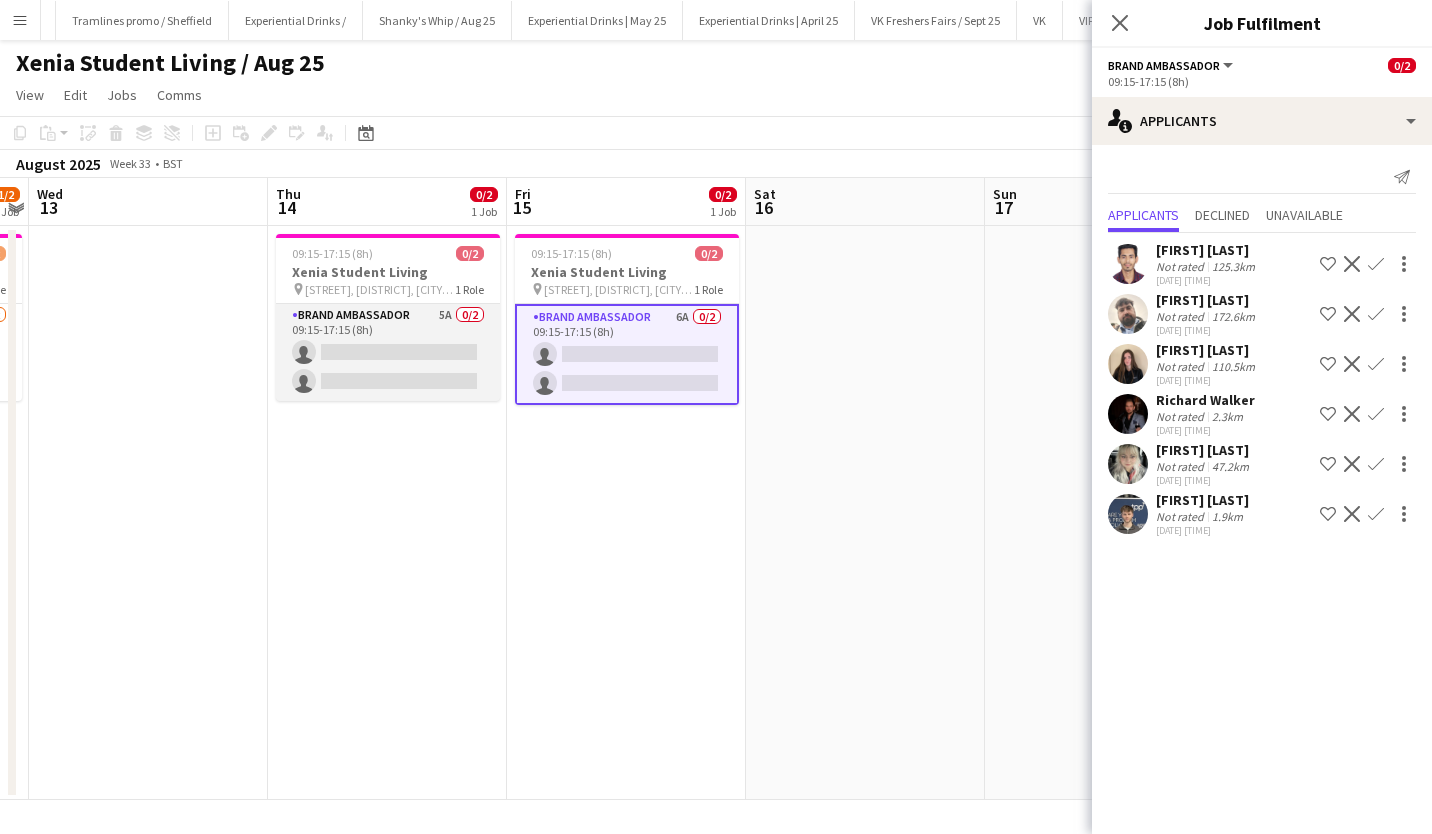 click on "Brand Ambassador   5A   0/2   09:15-17:15 (8h)
single-neutral-actions
single-neutral-actions" at bounding box center [388, 352] 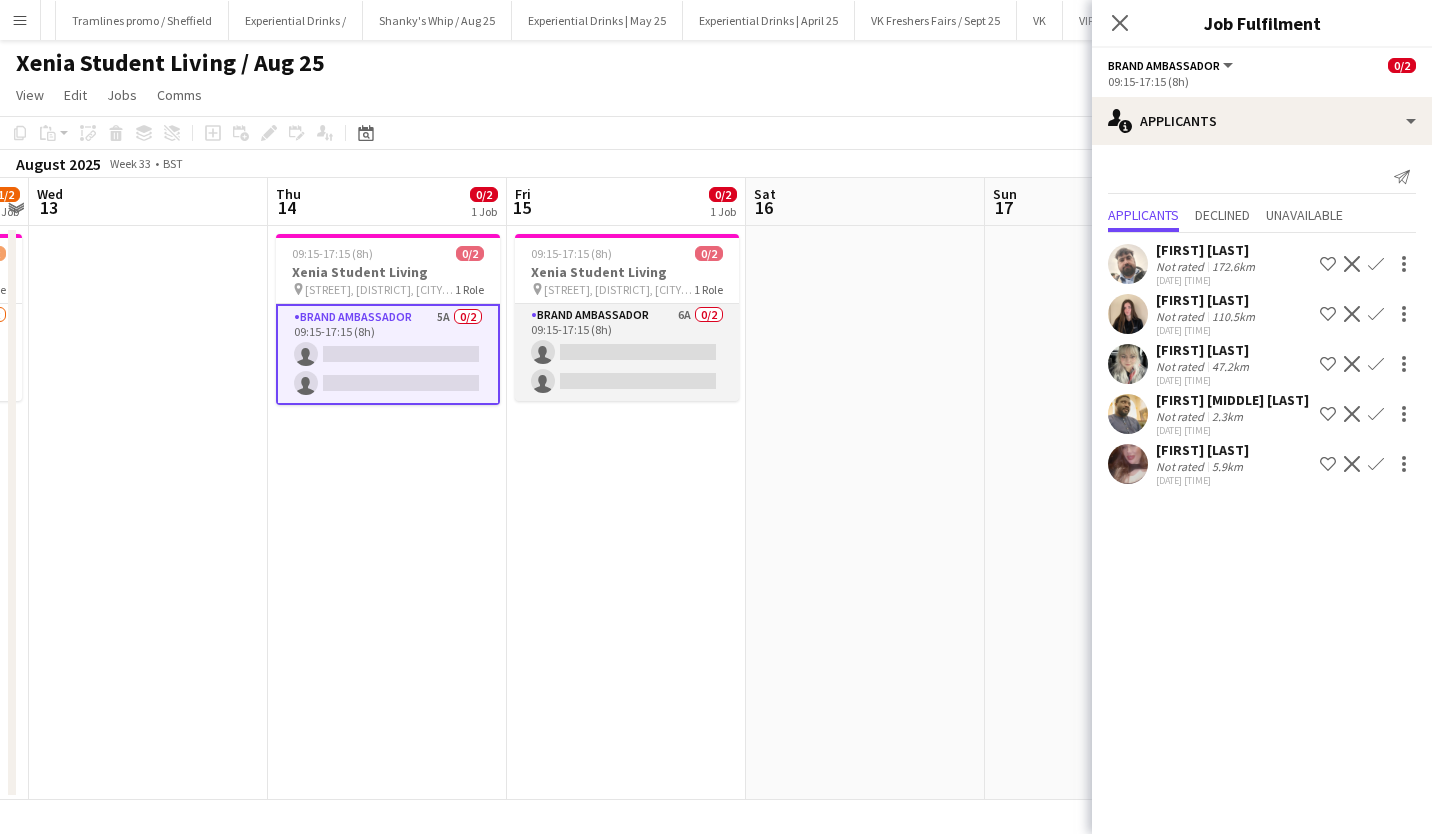 click on "Brand Ambassador   6A   0/2   09:15-17:15 (8h)
single-neutral-actions
single-neutral-actions" at bounding box center [627, 352] 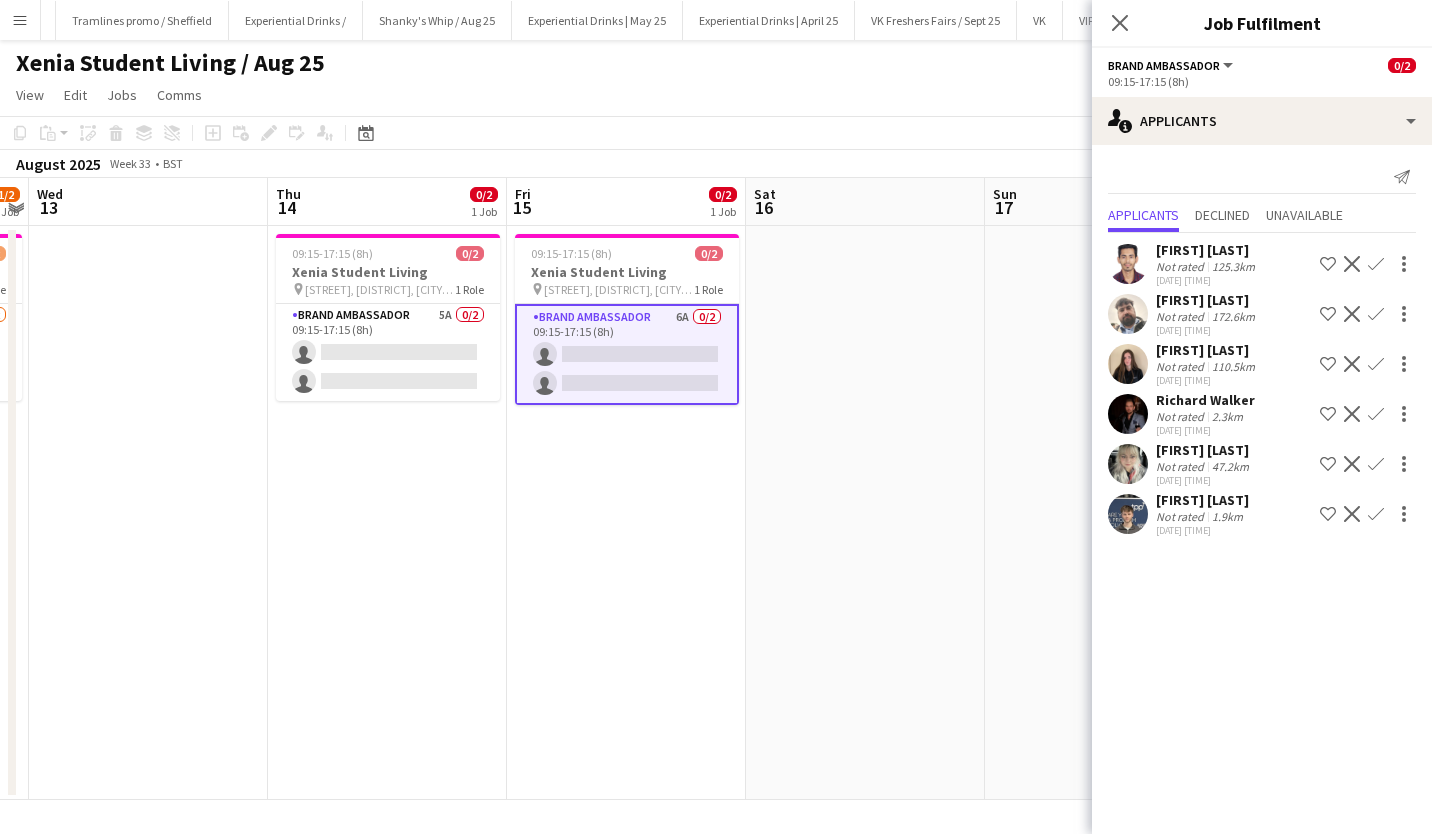 click on "[FIRST] [LAST]" at bounding box center [1205, 400] 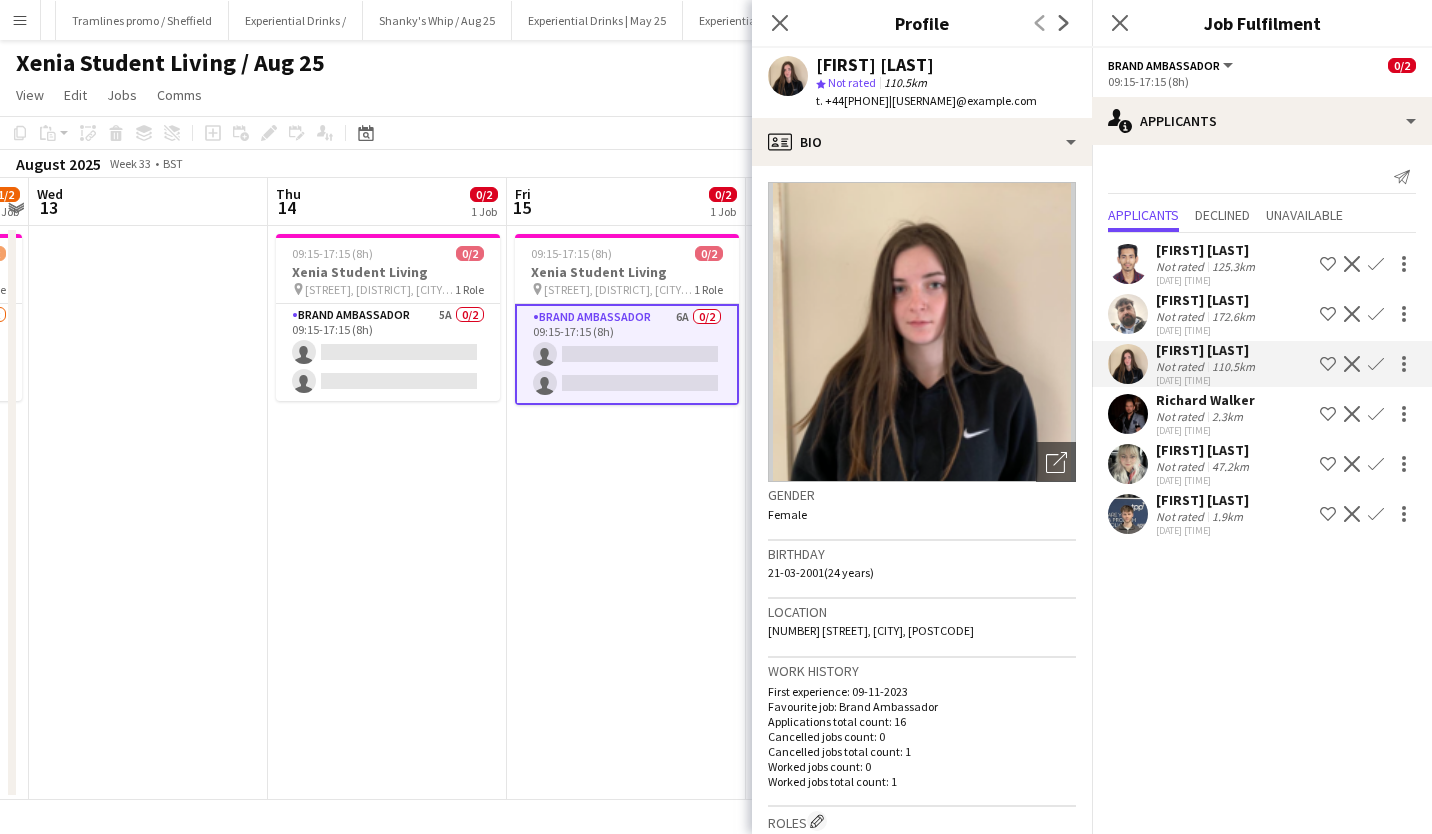 click on "Richard Walker" at bounding box center (1204, 450) 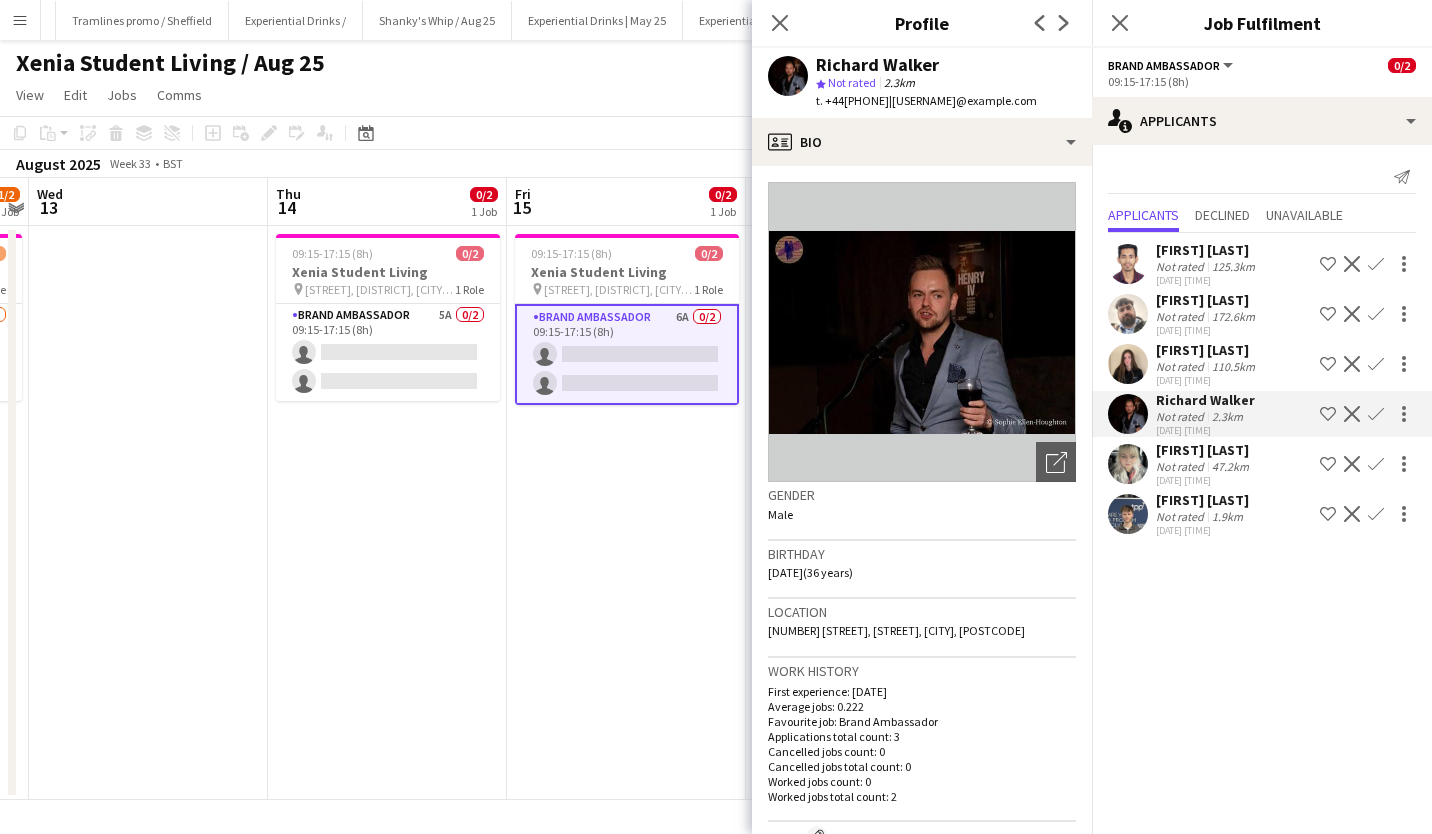 click on "[FIRST] [LAST]" at bounding box center (1205, 400) 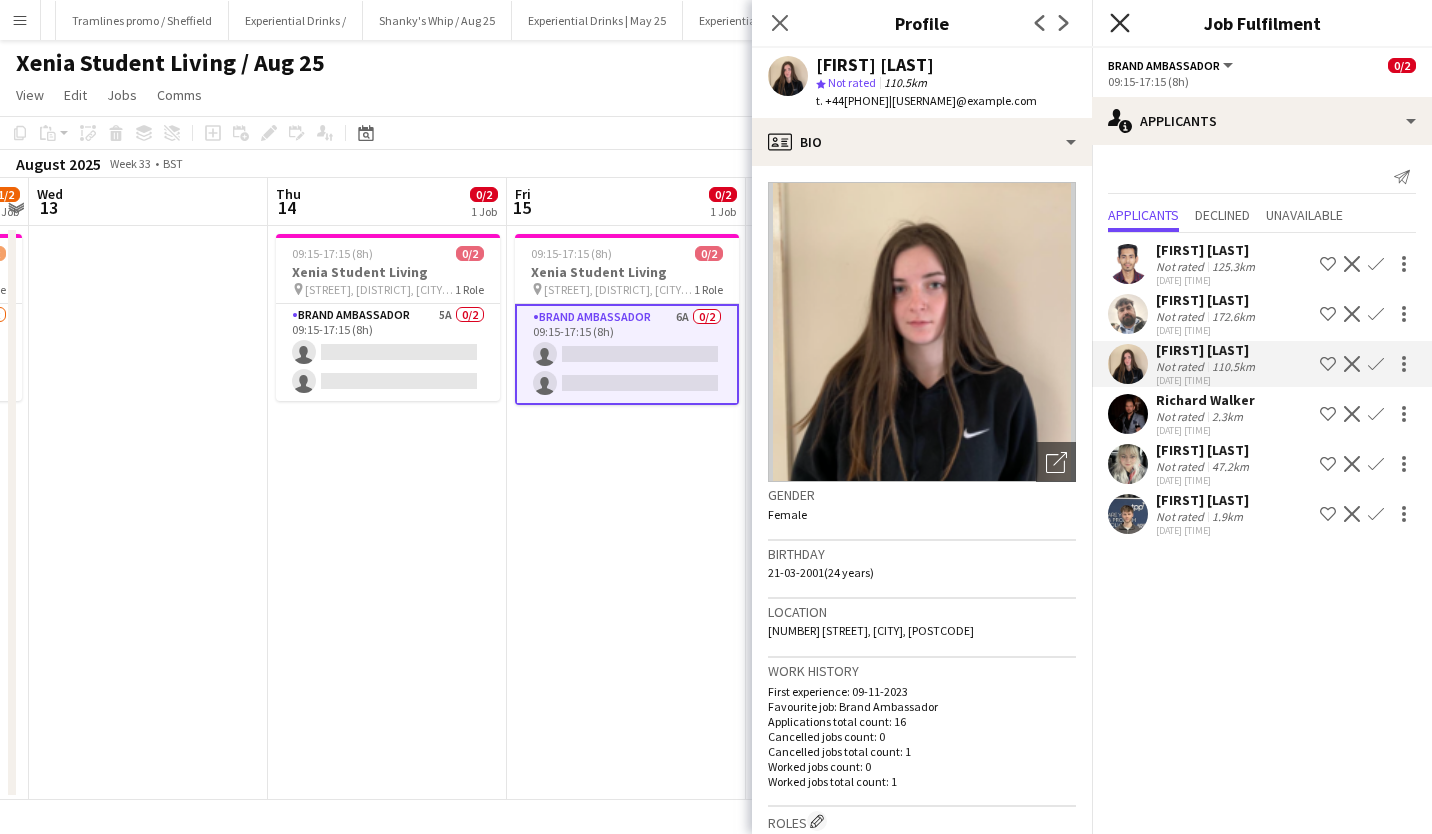 click on "Close pop-in" 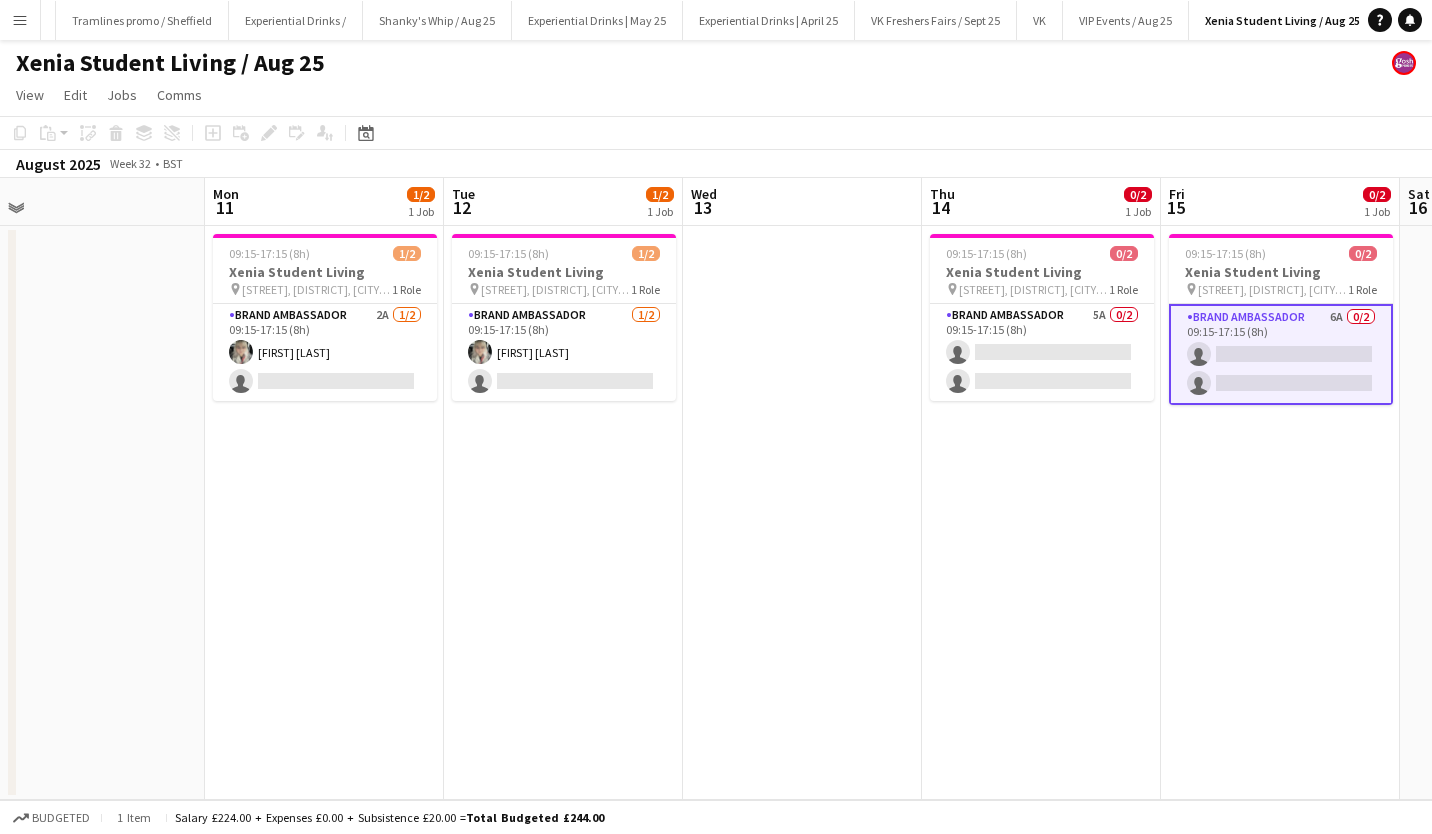 scroll, scrollTop: 0, scrollLeft: 511, axis: horizontal 